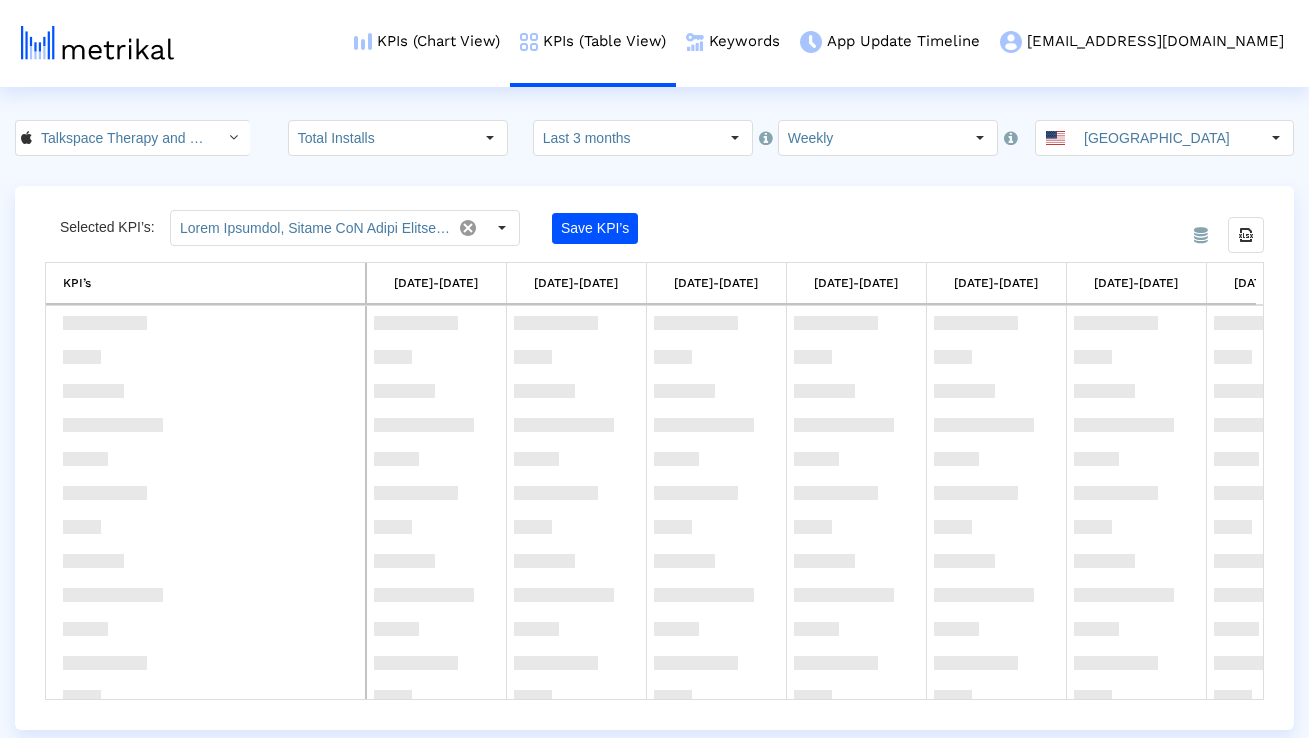 scroll, scrollTop: 0, scrollLeft: 0, axis: both 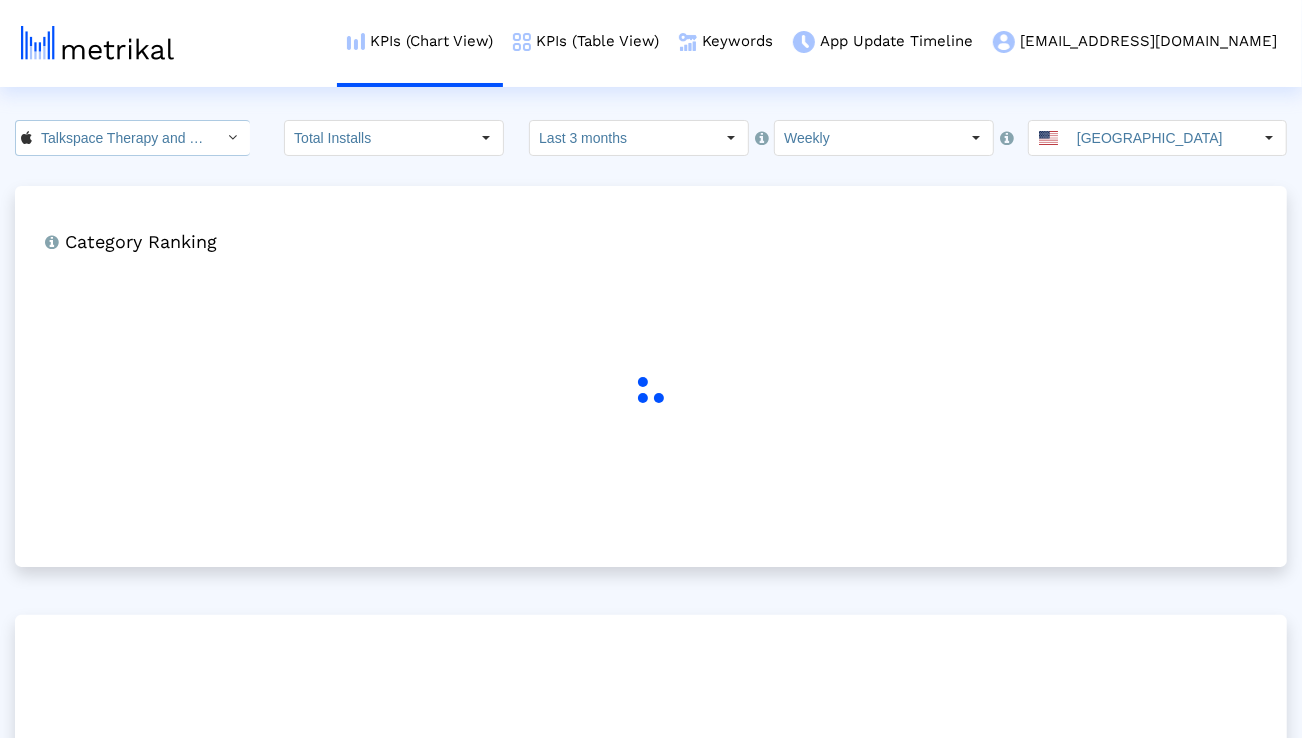 click 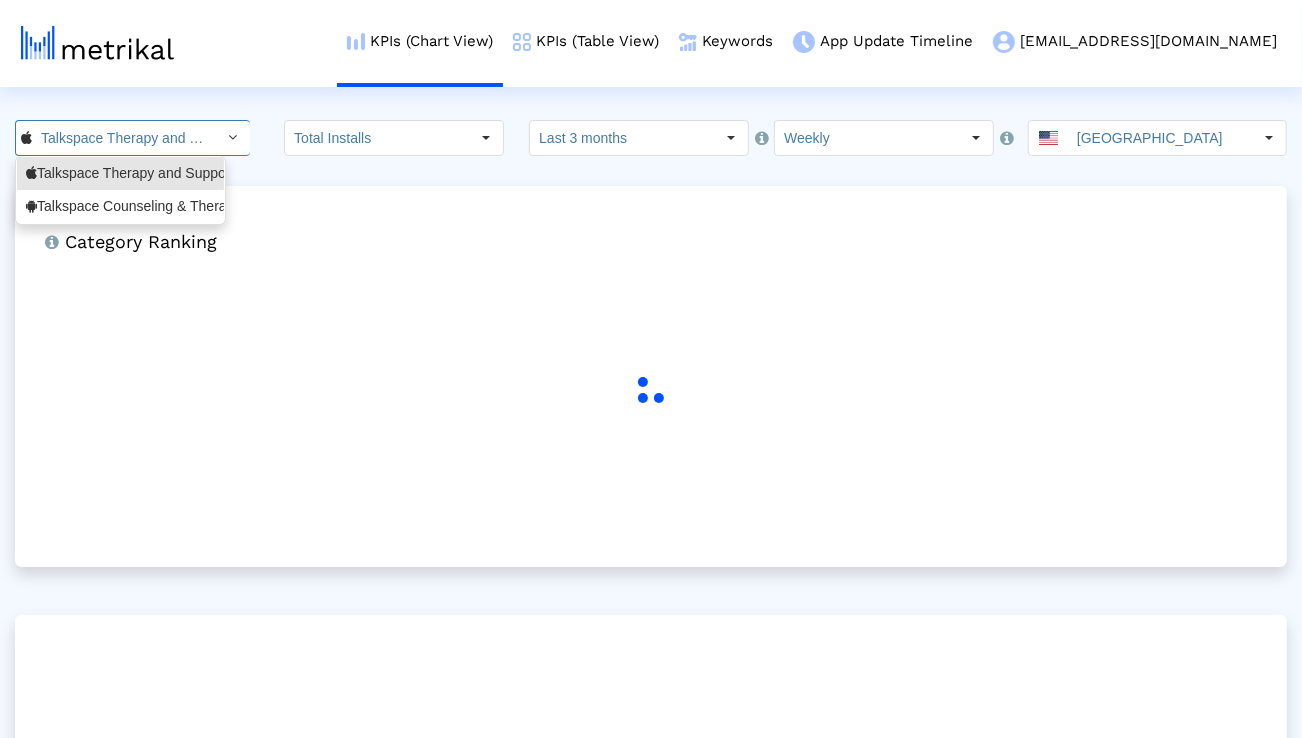 scroll, scrollTop: 0, scrollLeft: 151, axis: horizontal 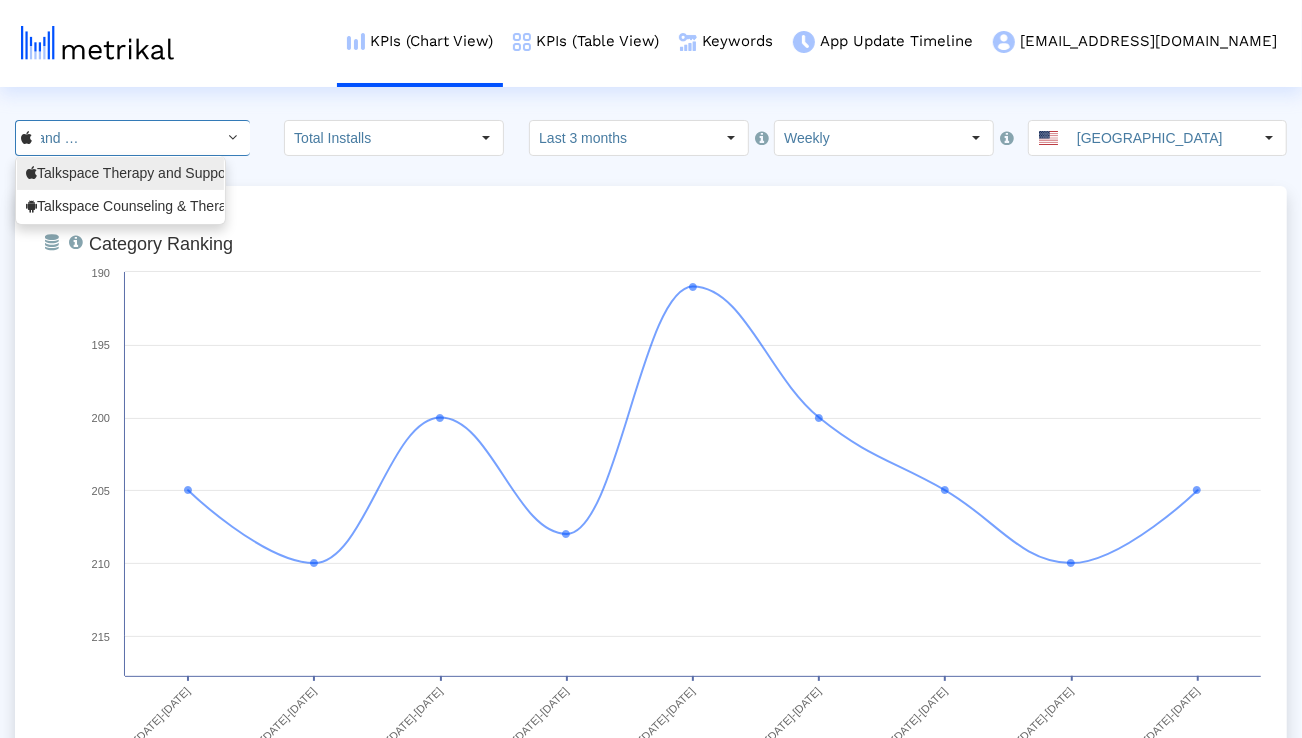 click on "Talkspace Counseling & Therapy <com.talkspace.talkspaceapp>" at bounding box center [120, 206] 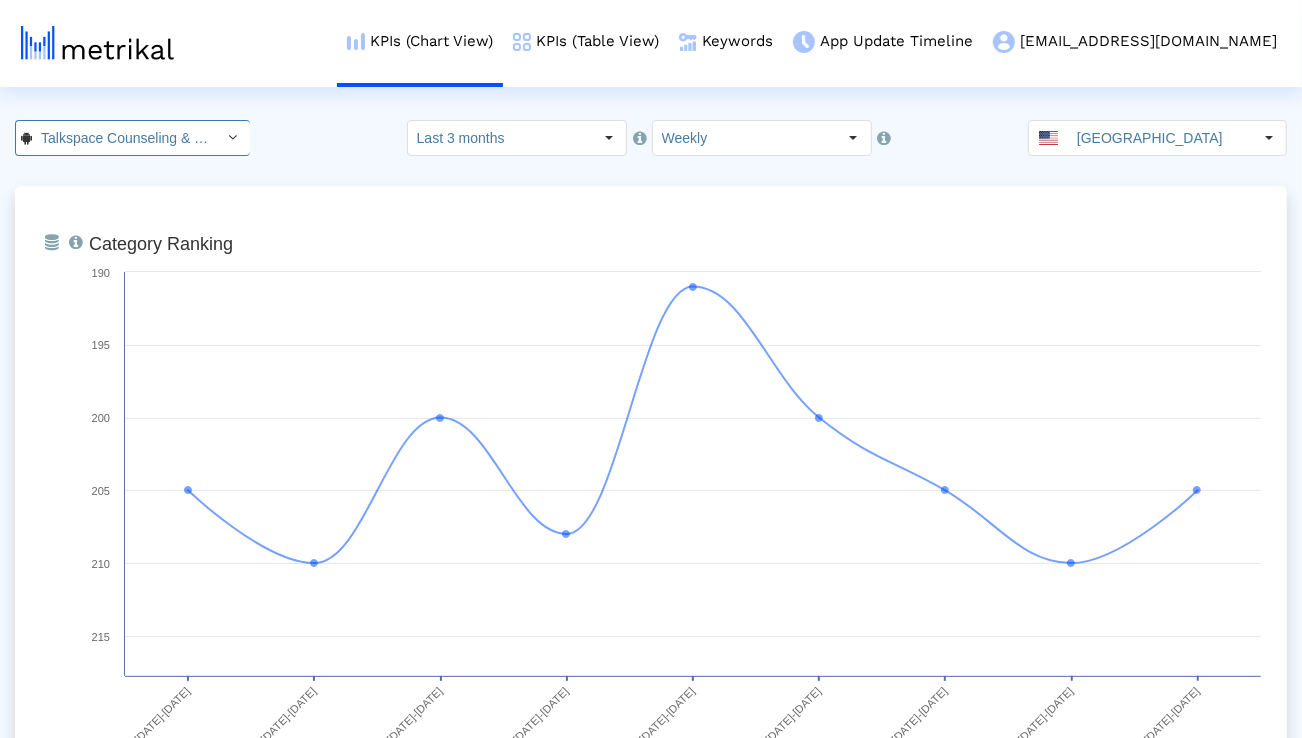 scroll, scrollTop: 0, scrollLeft: 266, axis: horizontal 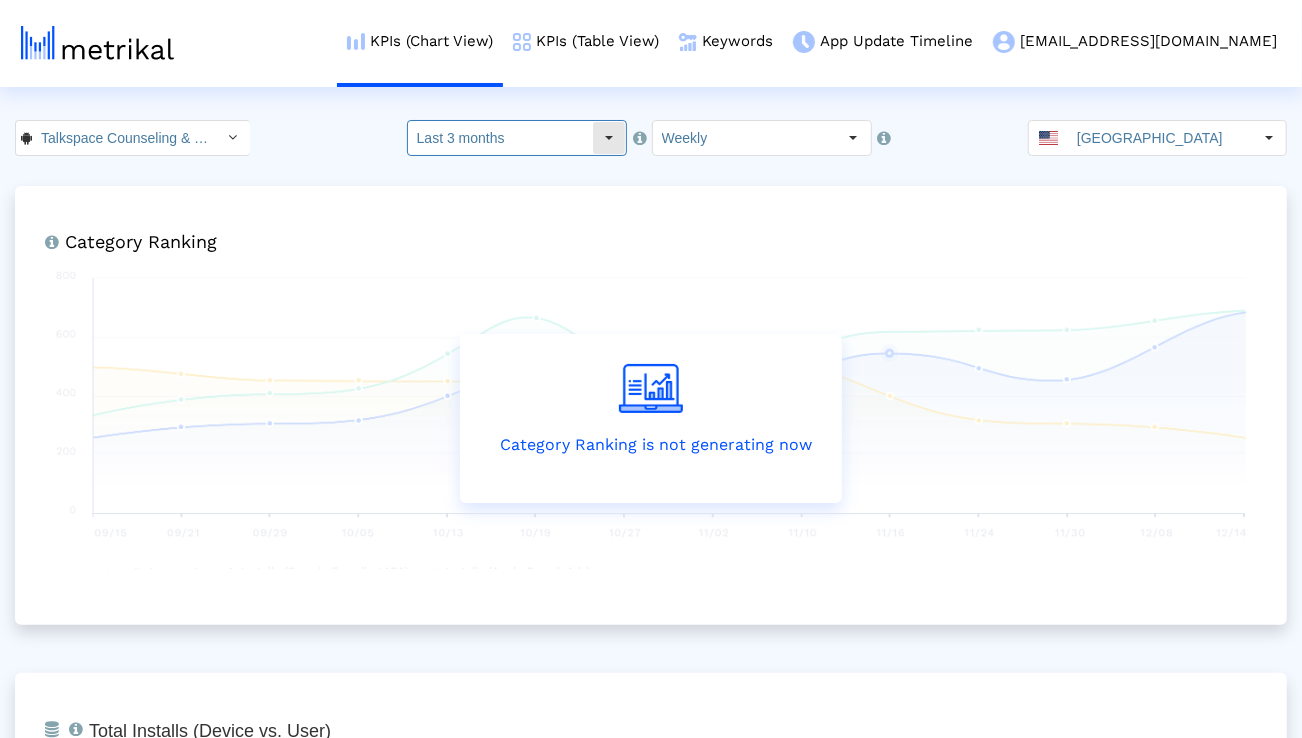 click on "KPIs (Chart View)  KPIs (Table View)  Keywords   App Update Timeline  talkspace@shyftup.com   Keyword Manager  Customer Settings  Admin  Documentation  Logout Talkspace Counseling & Therapy < com.talkspace.talkspaceapp > Pull down to refresh... Release to refresh... Refreshing...  Talkspace Therapy and Support <661829386>   Talkspace Counseling & Therapy <com.talkspace.talkspaceapp>  Loading...  Select how far back from today you would like to view the data below.  Last 3 months  Select how would like to group the data below.  Weekly United States Category Ranking  Ranking of the app in the Overall and Category Charts.  Category Ranking is not generating now  From Database   Total installs that the app received from all sources separately for Devices and Users, reported by Google Play Developer Console.  Created with Highcharts 8.1.2 Total Installs (Device vs. User) 04/06/25-04/12/25 04/13/25-04/19/25 04/20/25-04/26/25 04/27/25-05/03/25 05/04/25-05/10/25 05/11/25-05/17/25 05/18/25-05/24/25 1000 1200 1400" at bounding box center (651, 3612) 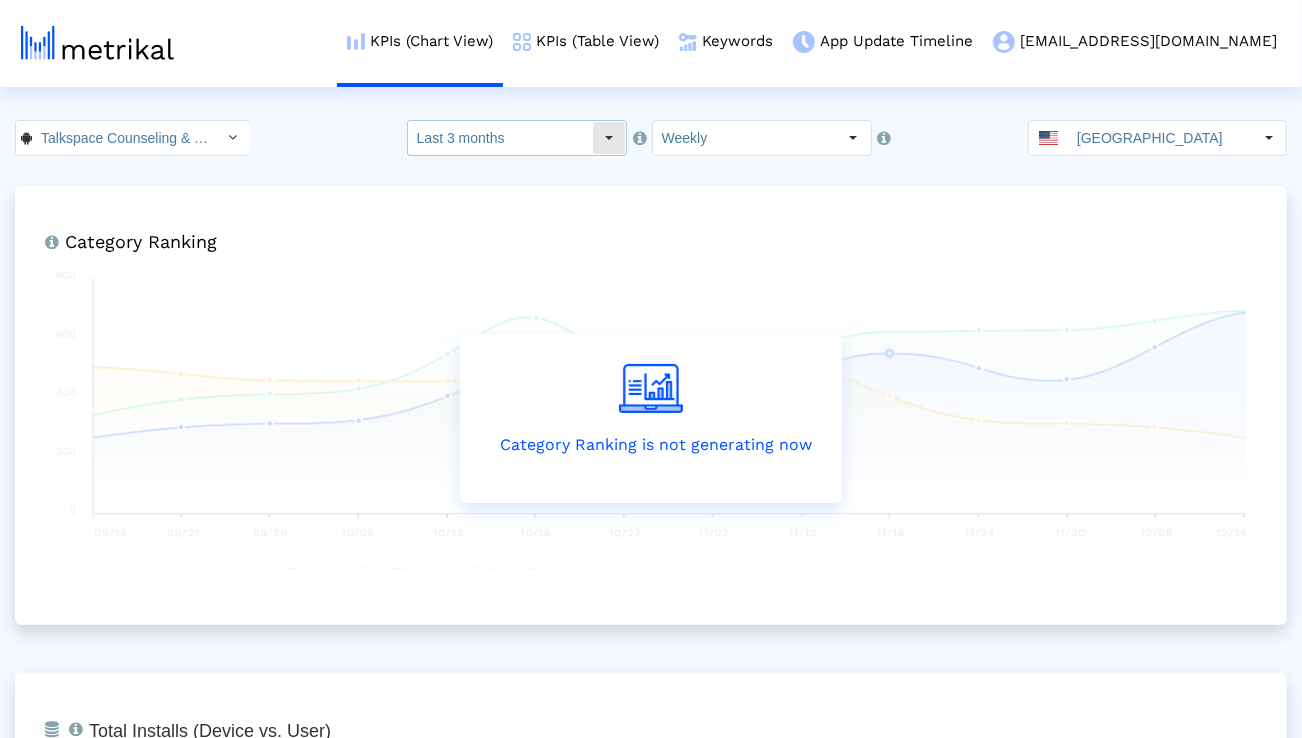 click on "Last 3 months" 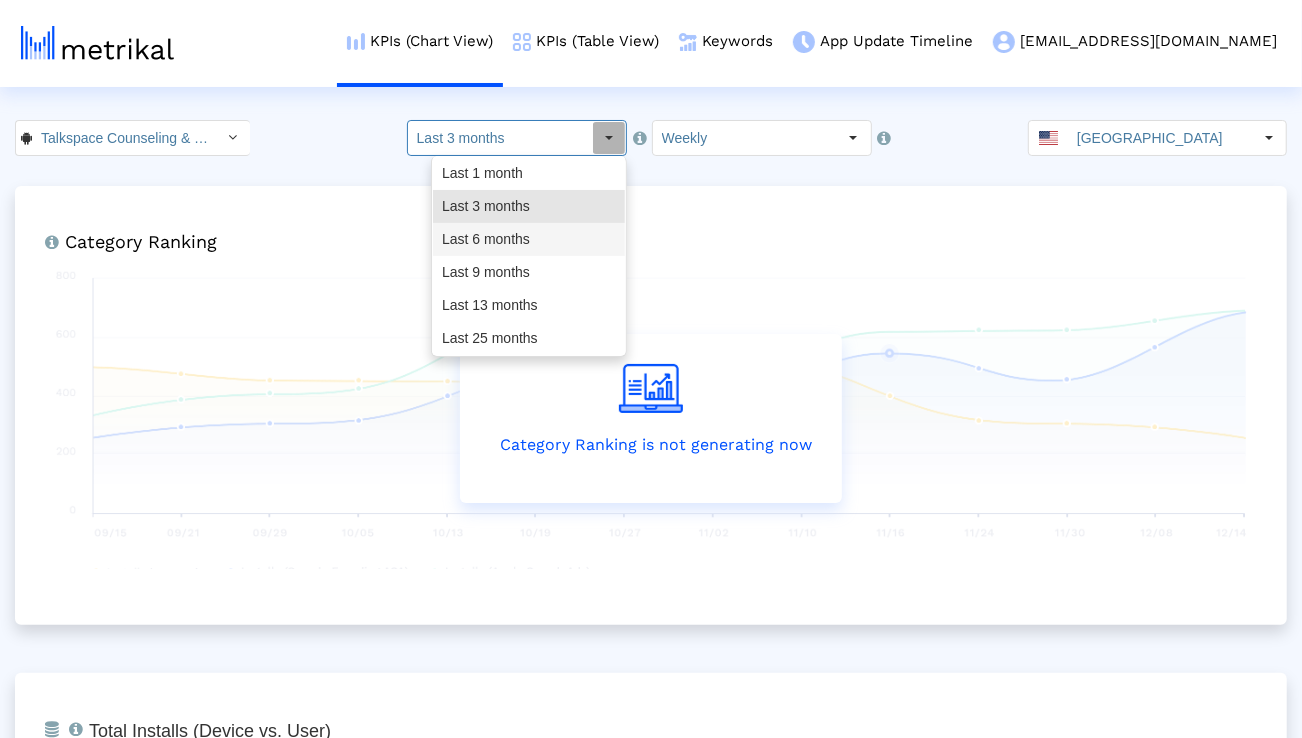 click on "Last 6 months" at bounding box center (529, 239) 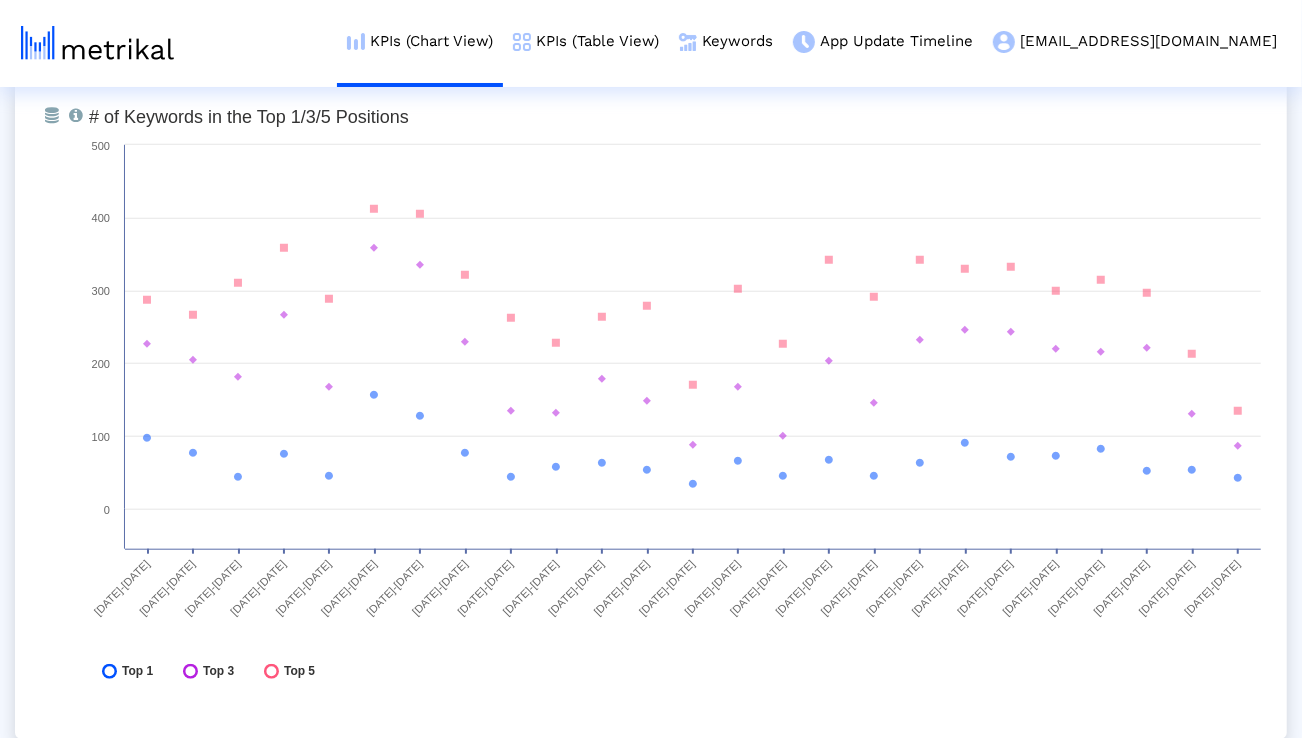 scroll, scrollTop: 5709, scrollLeft: 0, axis: vertical 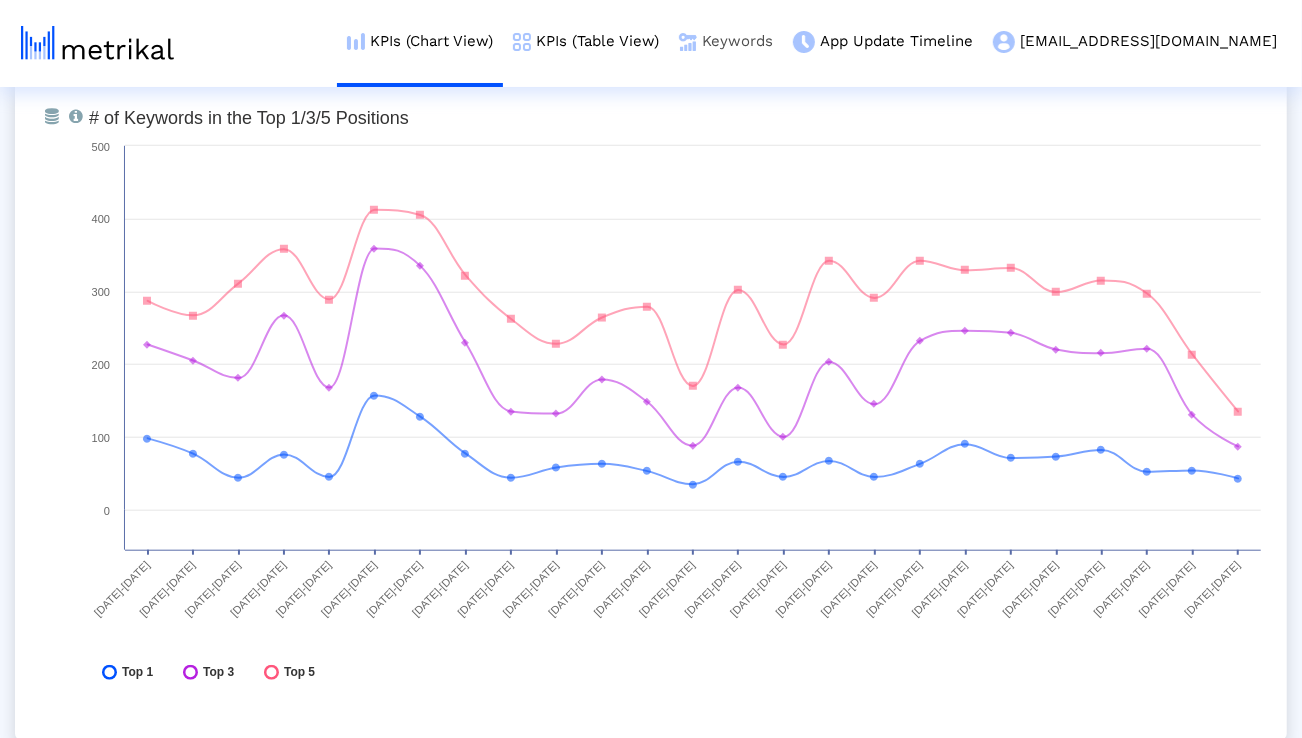 click on "Keywords" at bounding box center [726, 41] 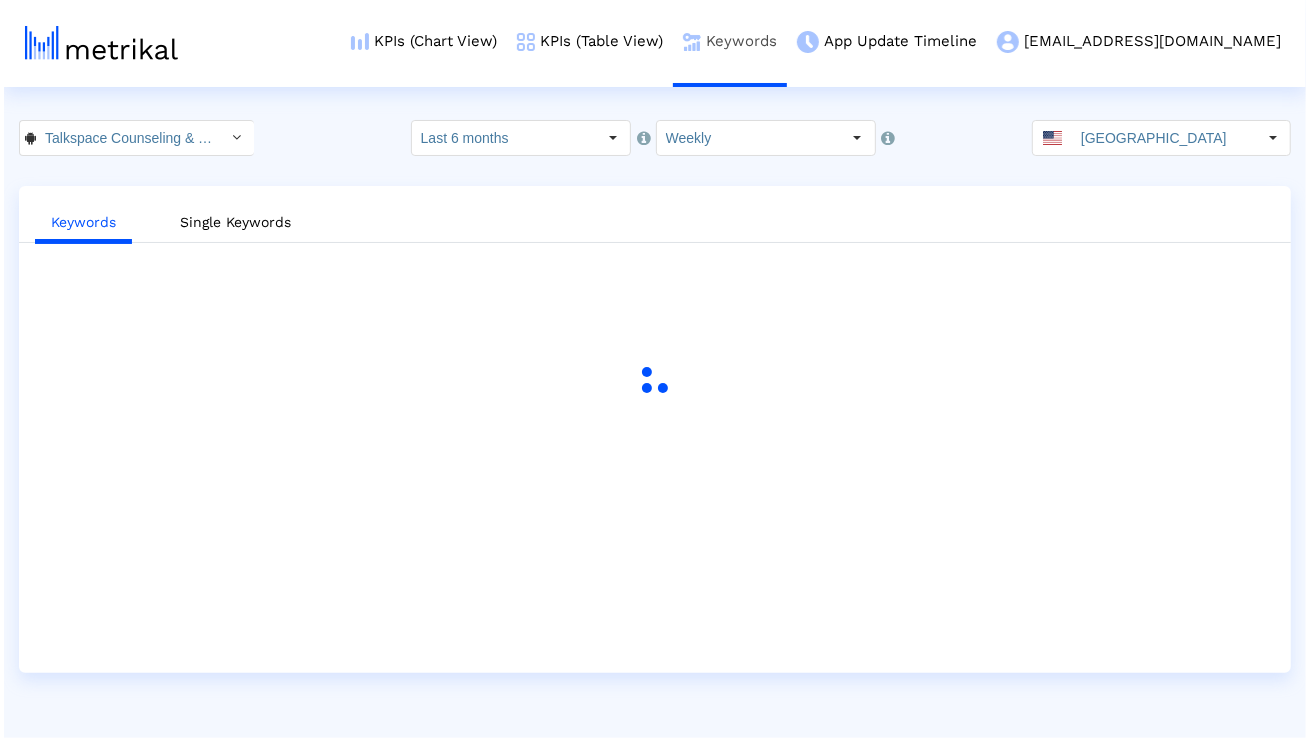 scroll, scrollTop: 0, scrollLeft: 0, axis: both 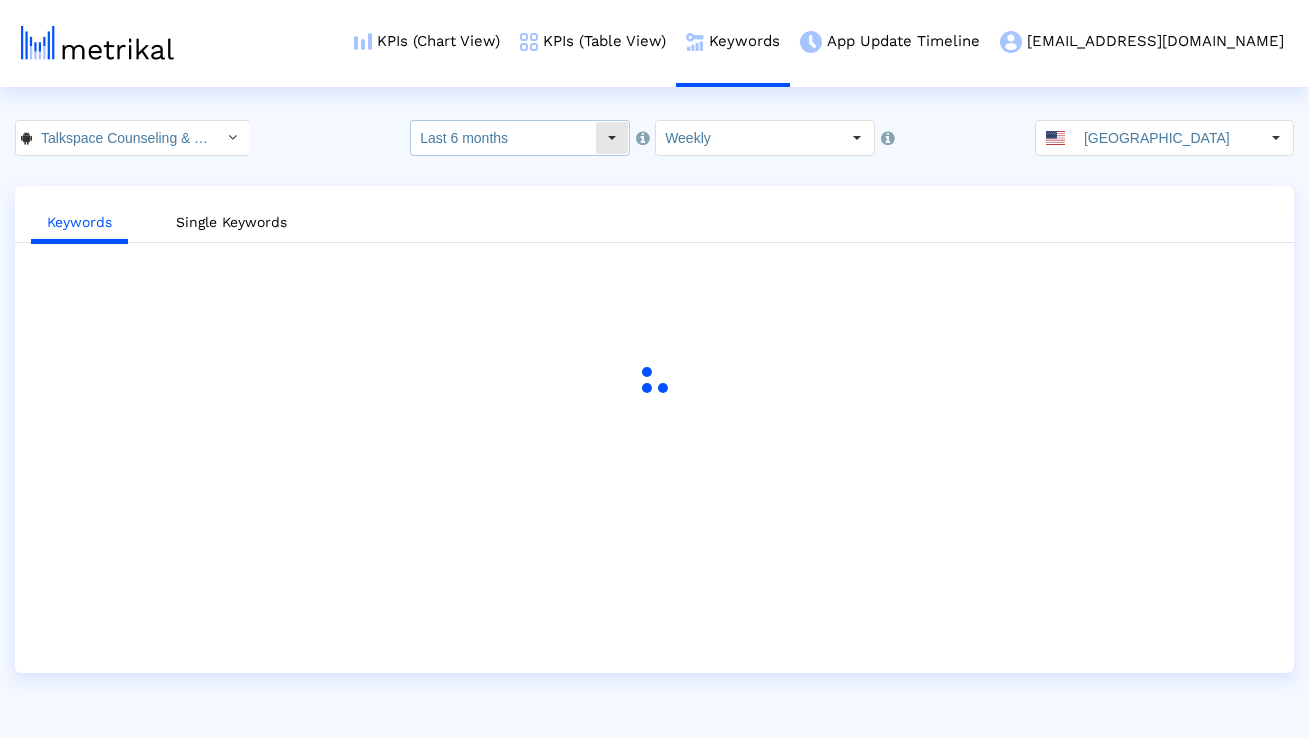 click on "Last 6 months" 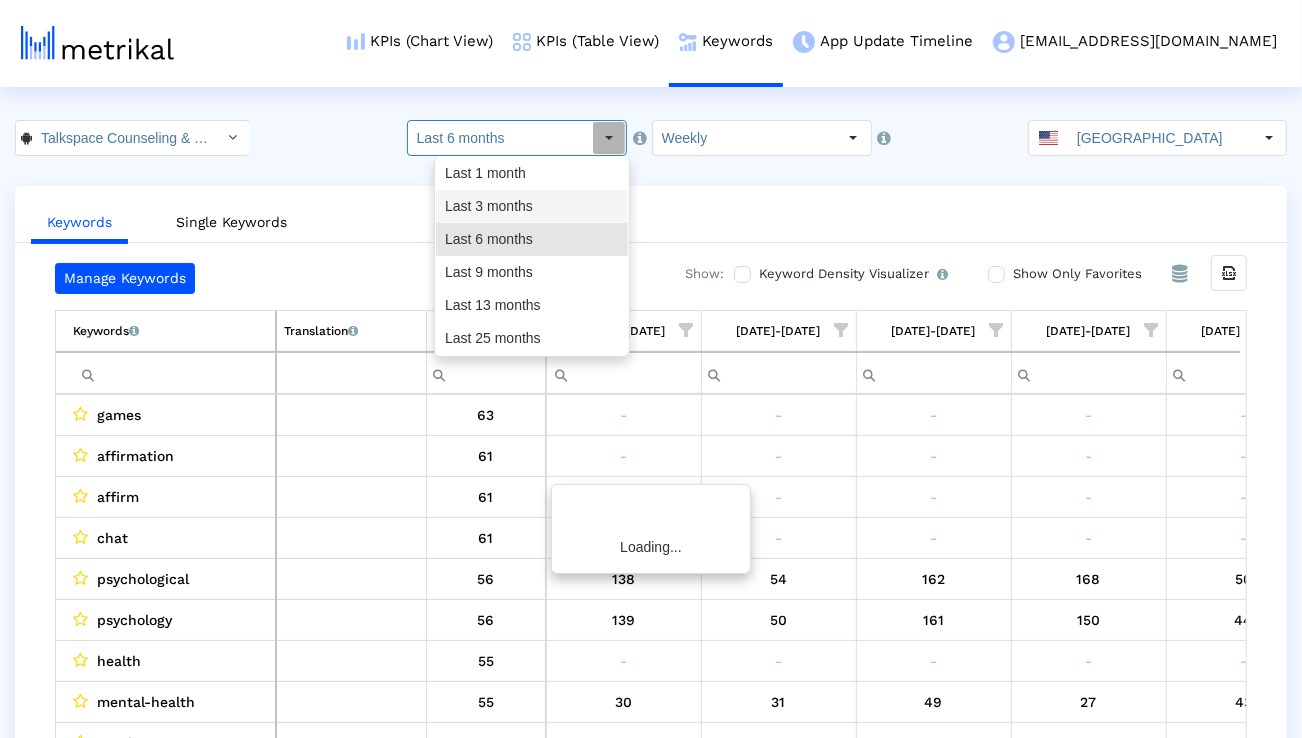 click on "Last 3 months" at bounding box center (532, 206) 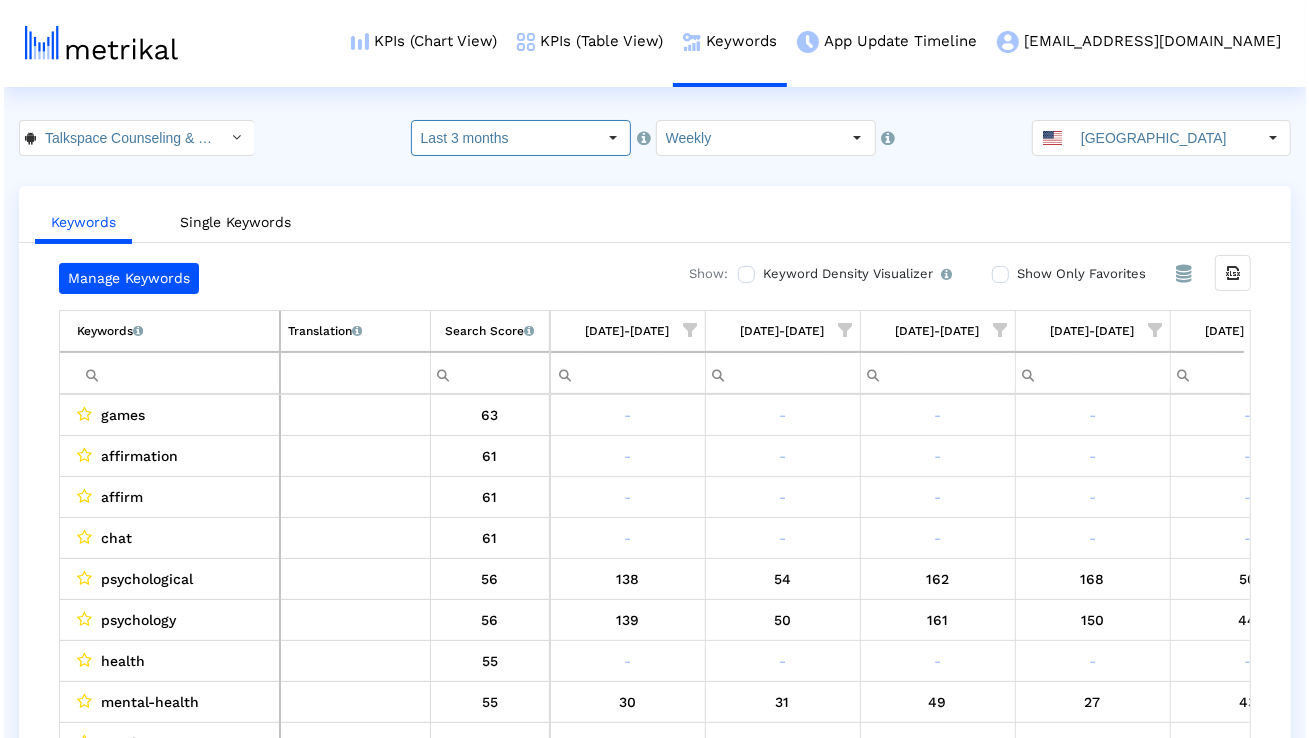 scroll, scrollTop: 0, scrollLeft: 0, axis: both 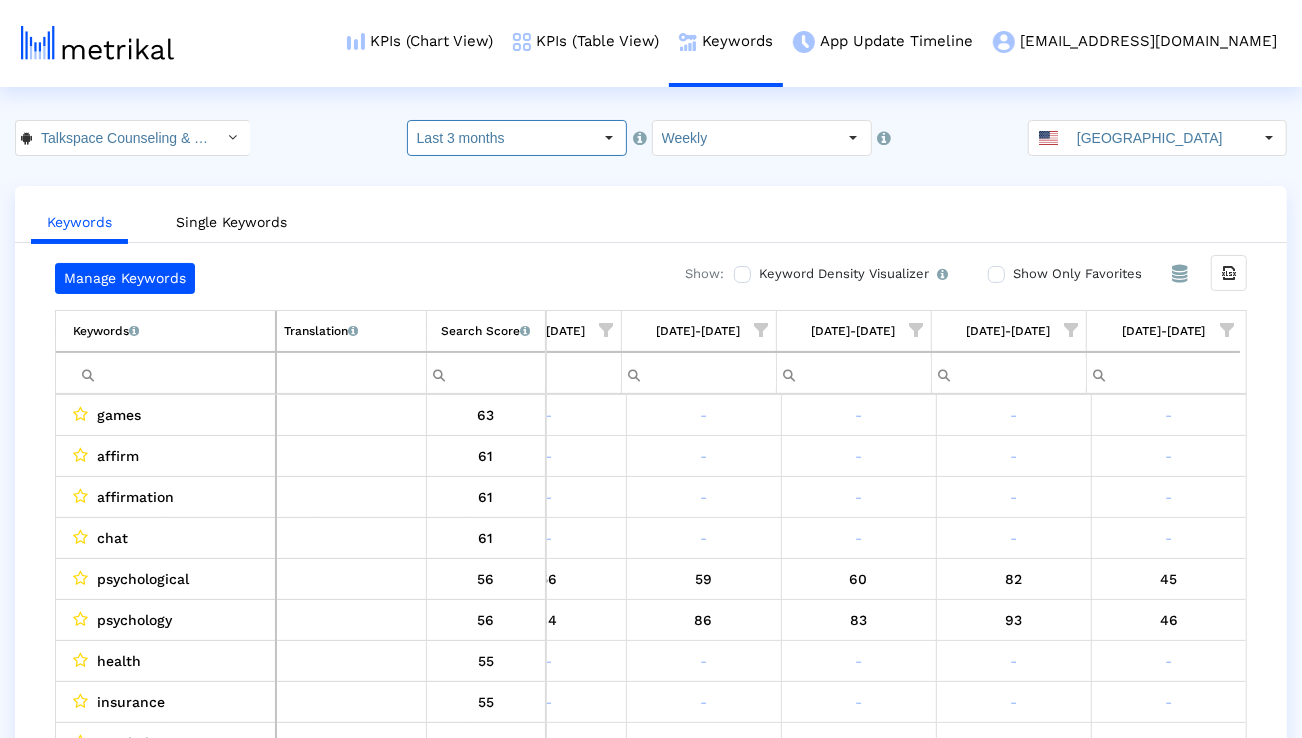 click at bounding box center (1227, 330) 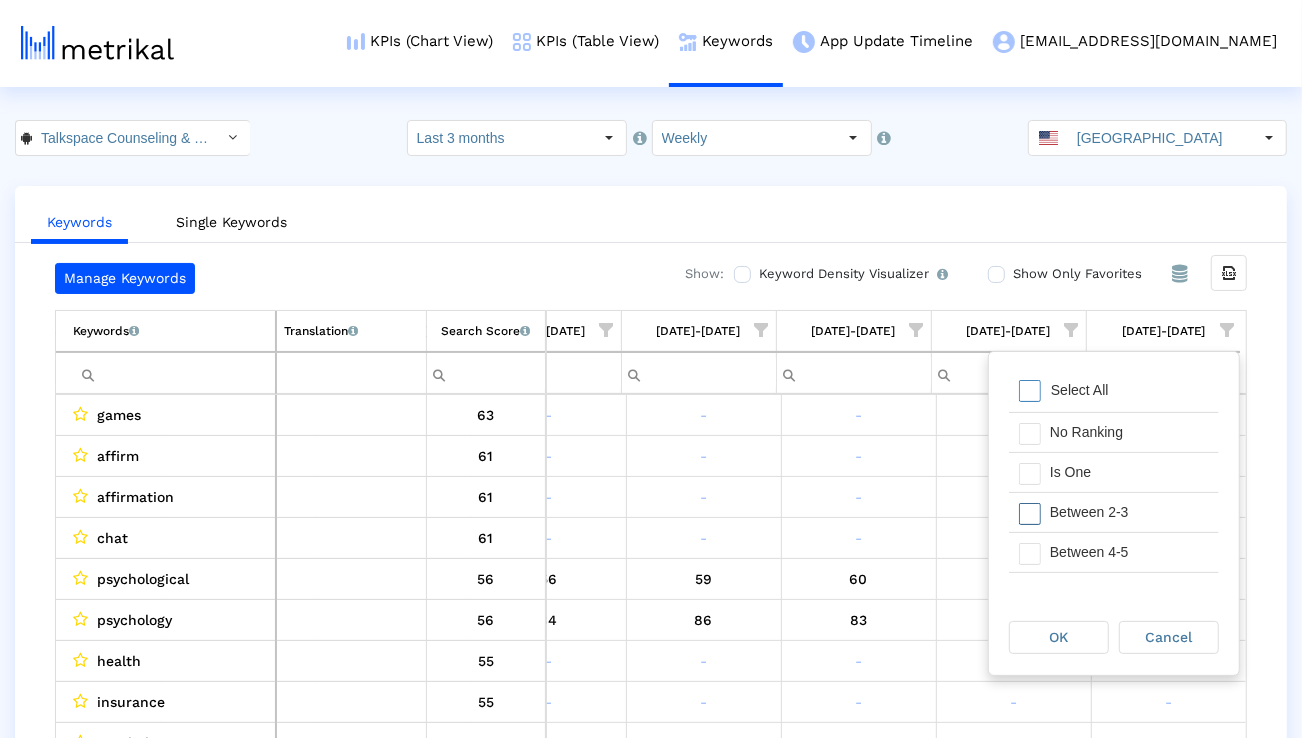 click on "Is One" at bounding box center [1129, 472] 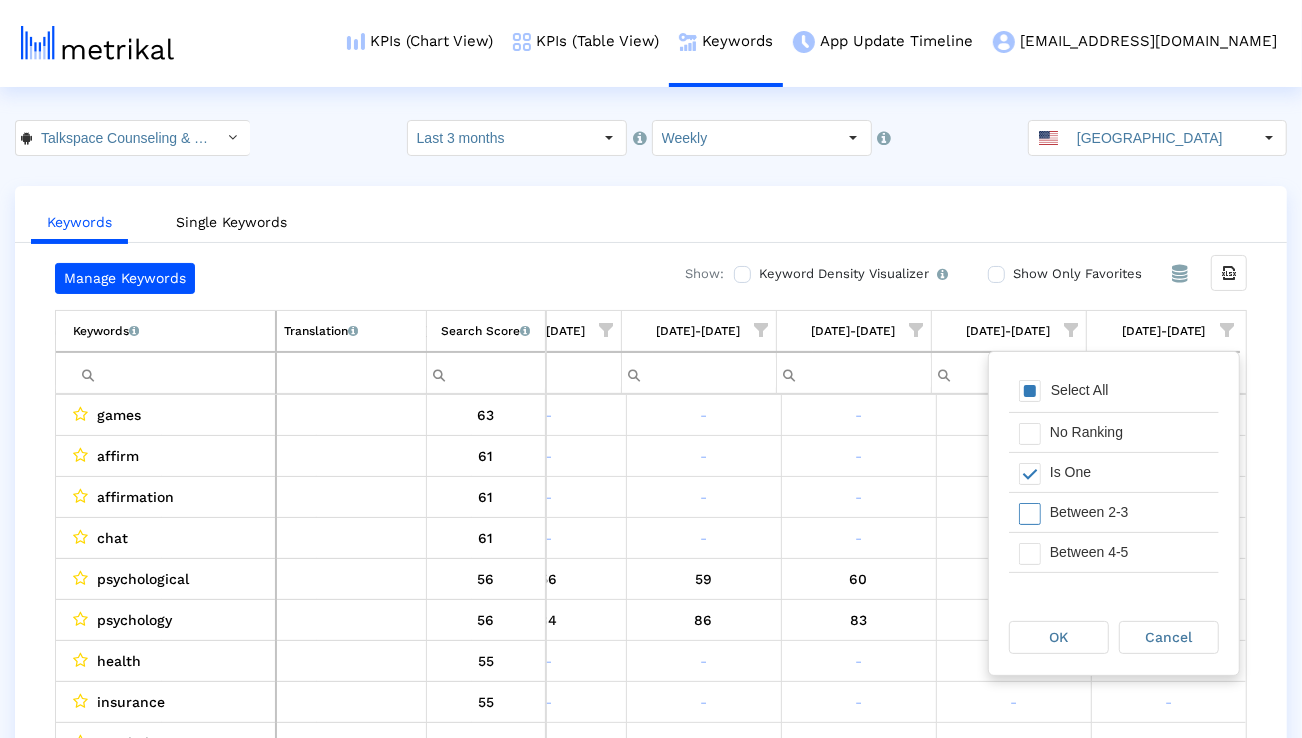 click on "Between 2-3" at bounding box center [1129, 512] 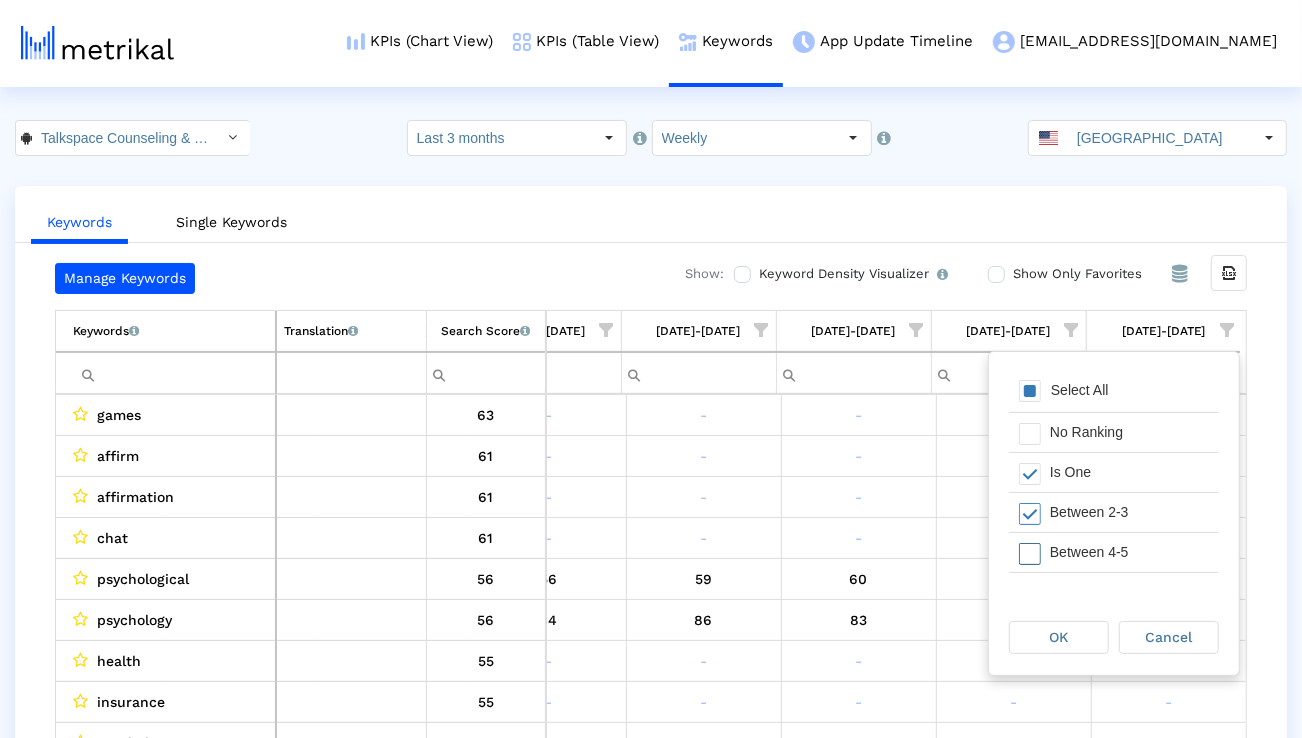 click on "Between 4-5" at bounding box center [1129, 552] 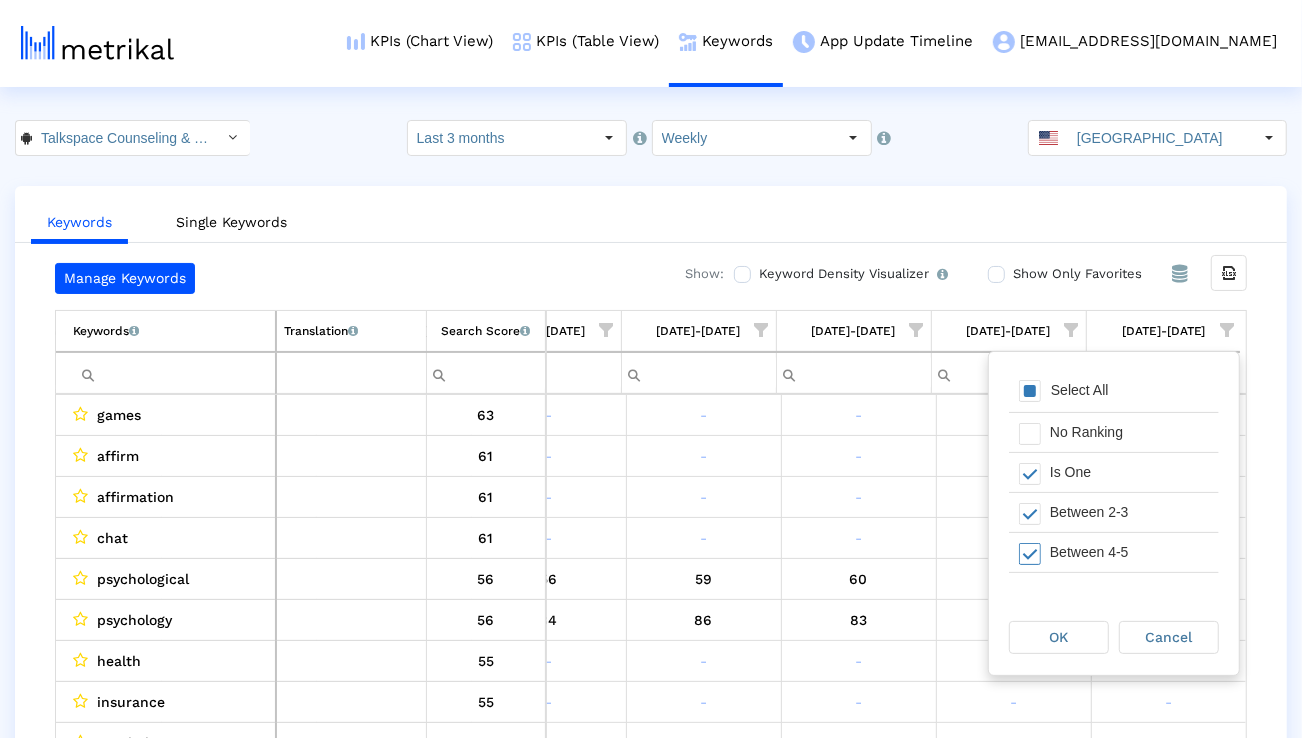 scroll, scrollTop: 16, scrollLeft: 0, axis: vertical 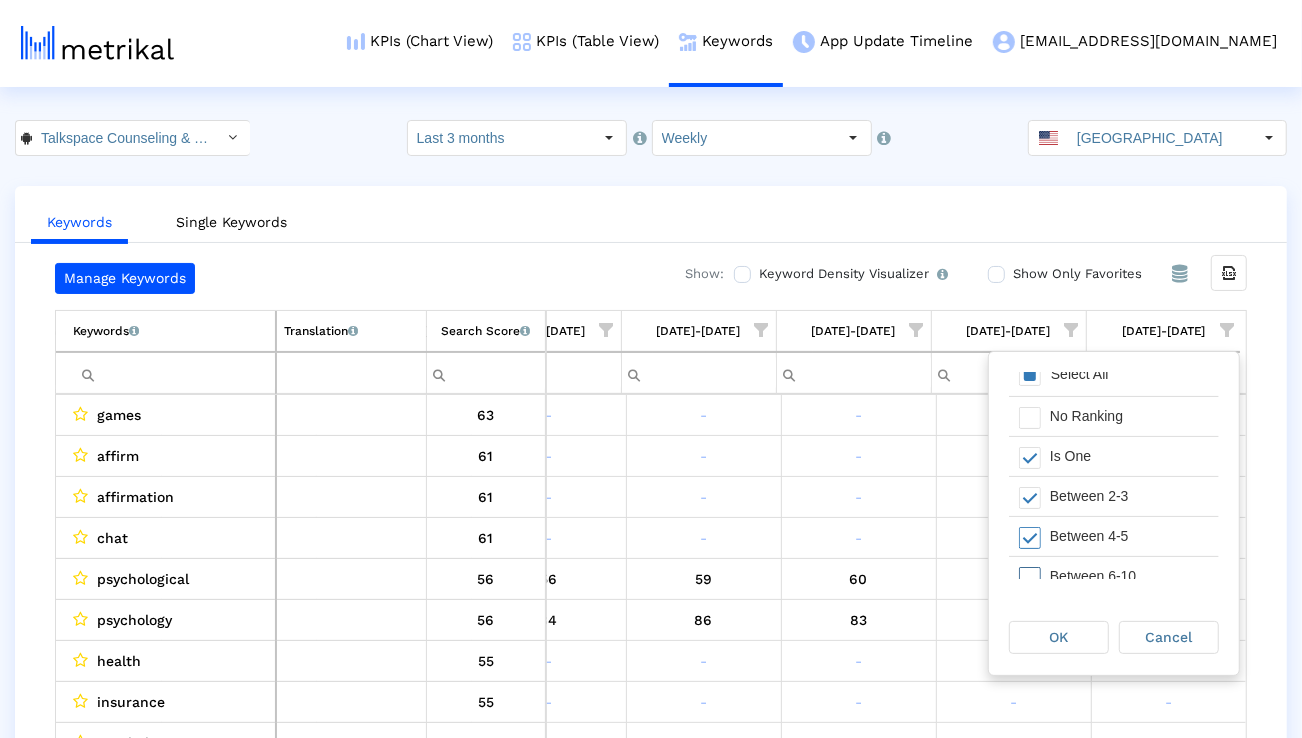 click on "Between 6-10" at bounding box center (1129, 576) 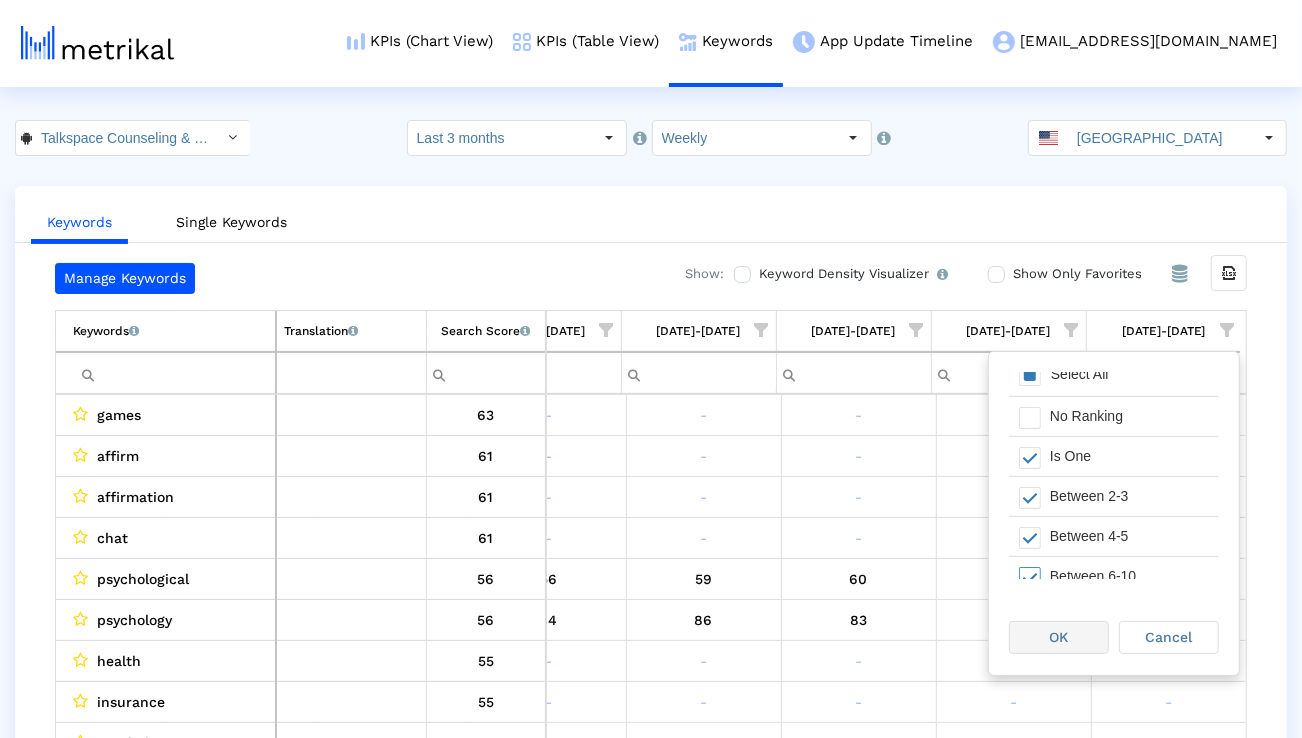 click on "OK" at bounding box center [1059, 637] 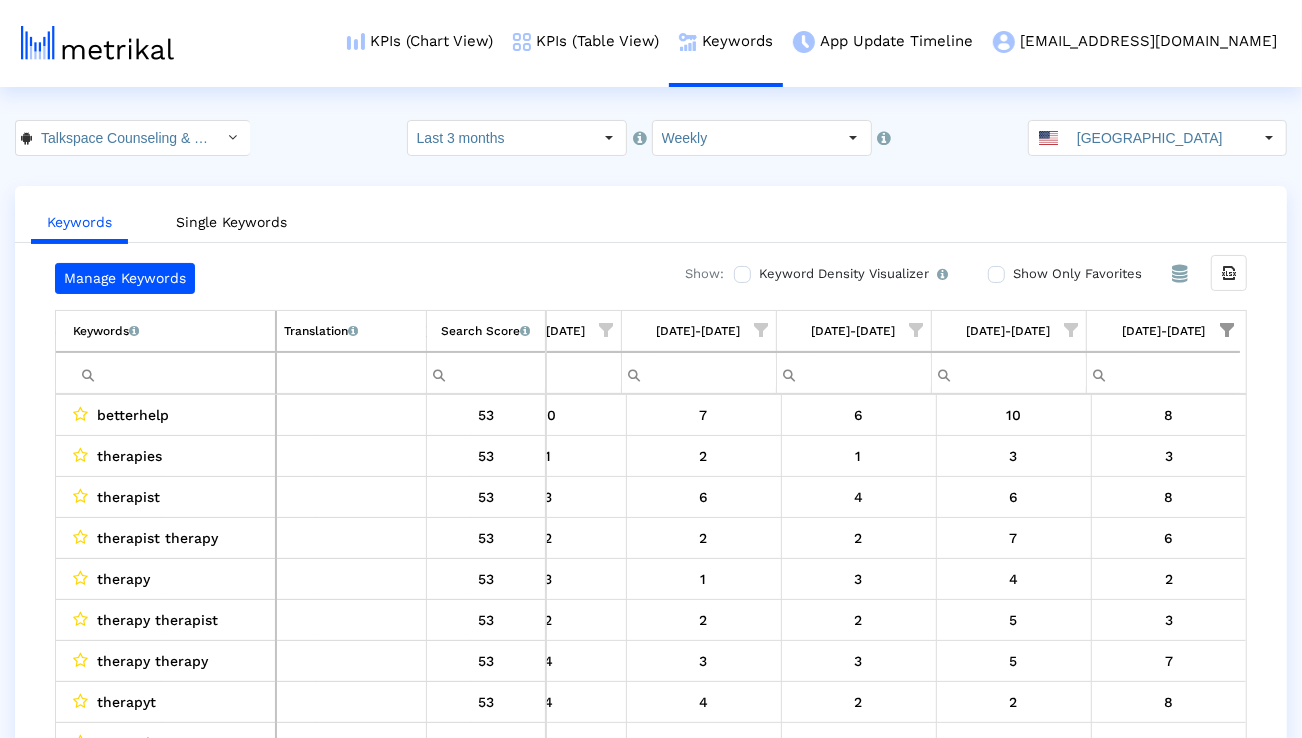 click at bounding box center (174, 373) 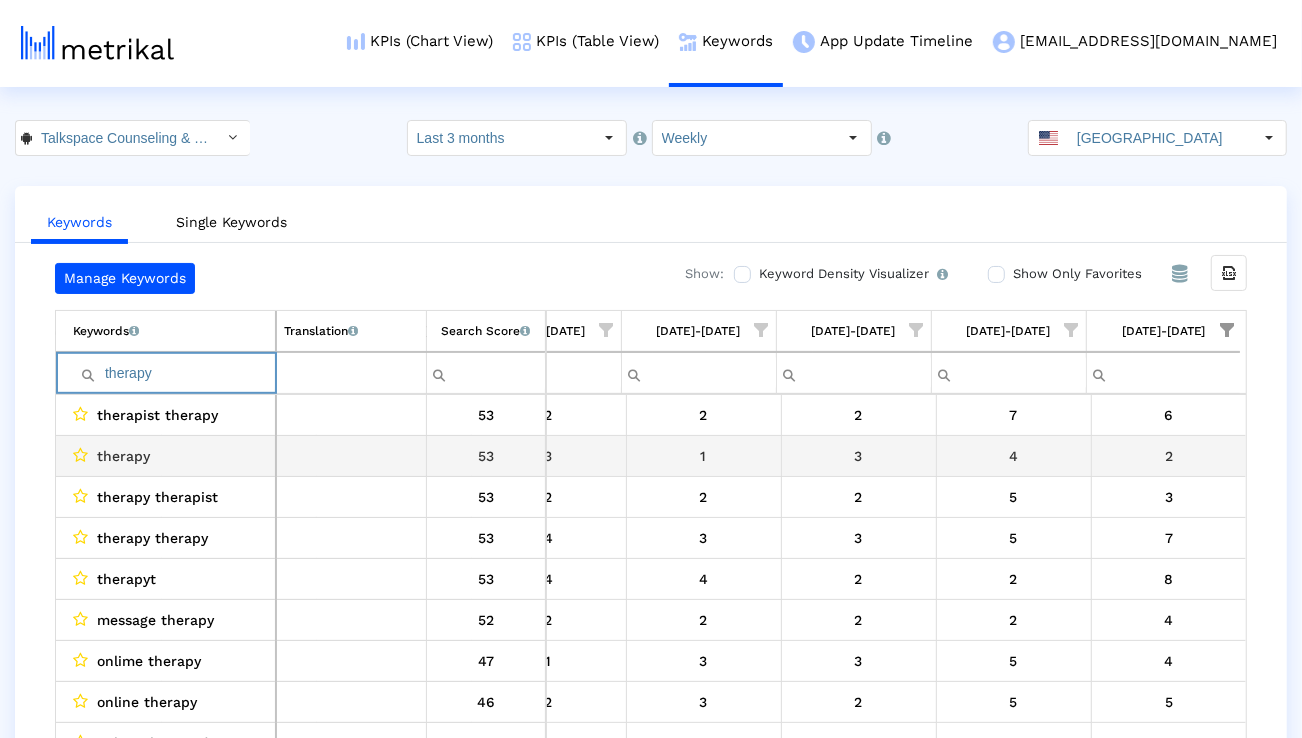 click on "therapy" at bounding box center [123, 456] 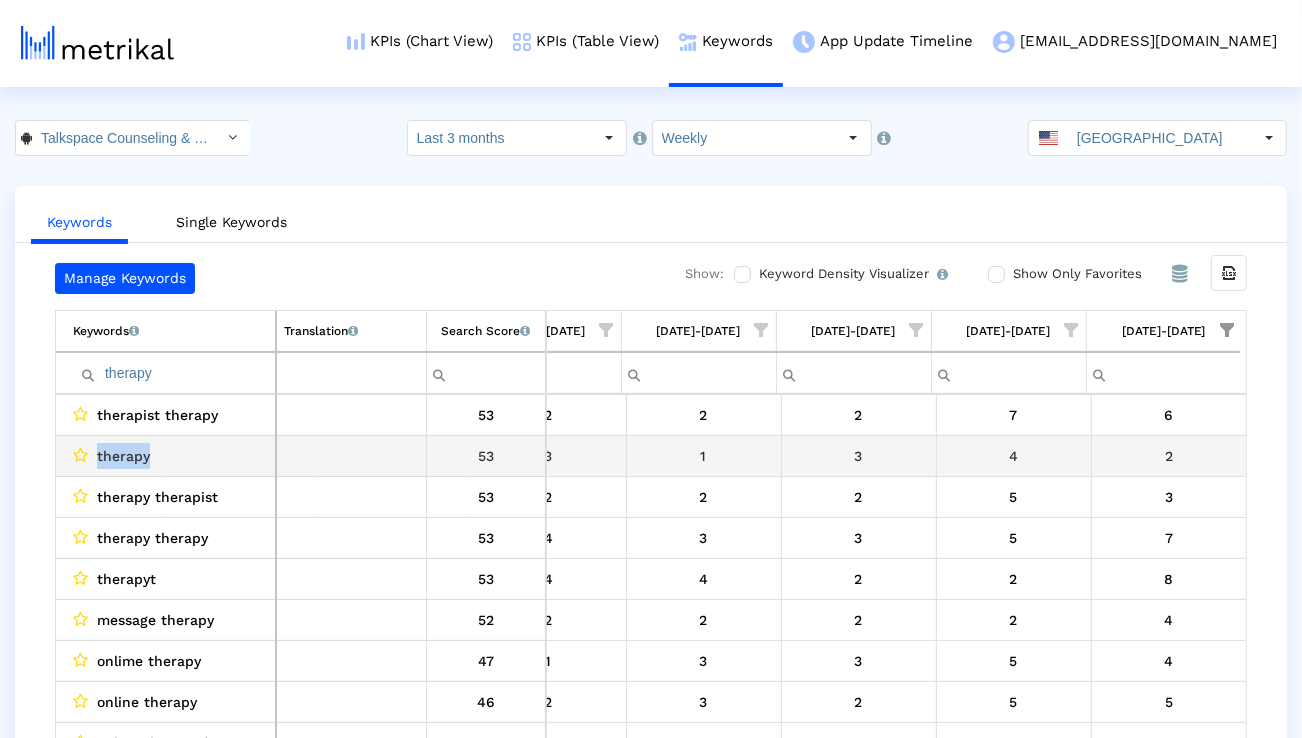 click on "therapy" at bounding box center [123, 456] 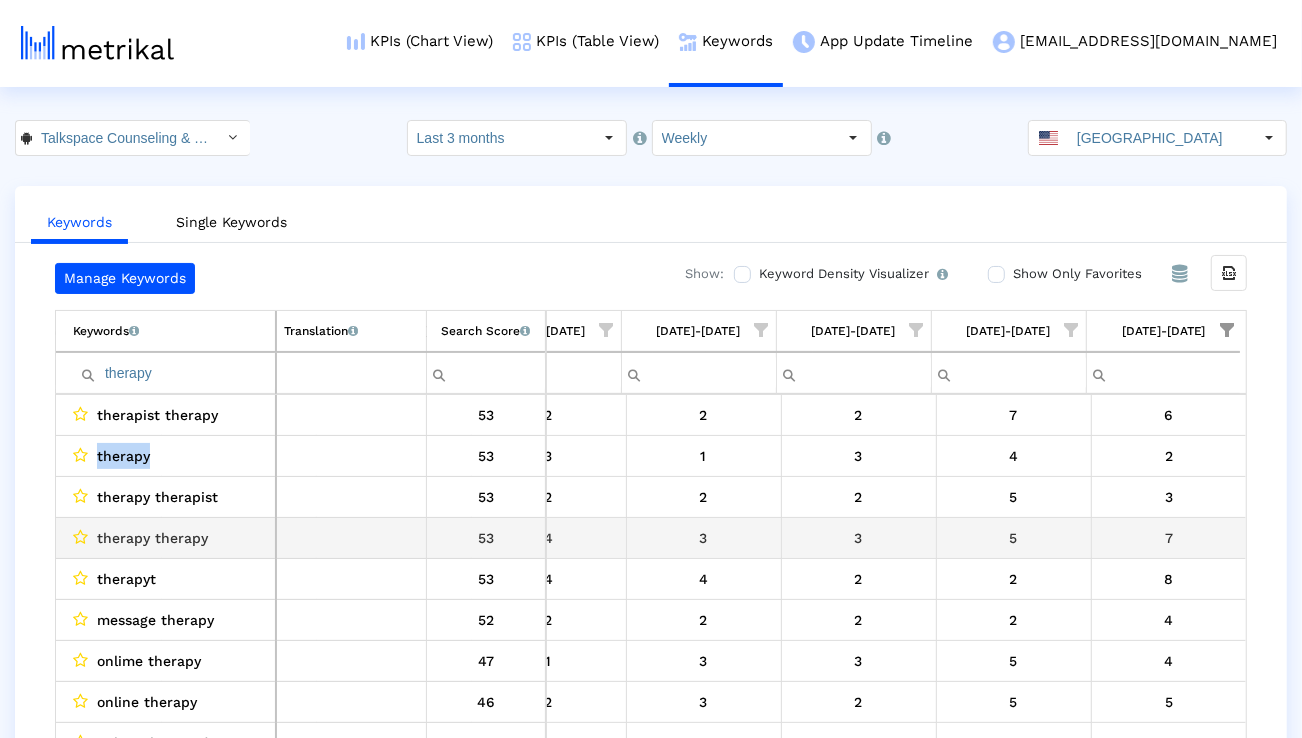 scroll, scrollTop: 21, scrollLeft: 1320, axis: both 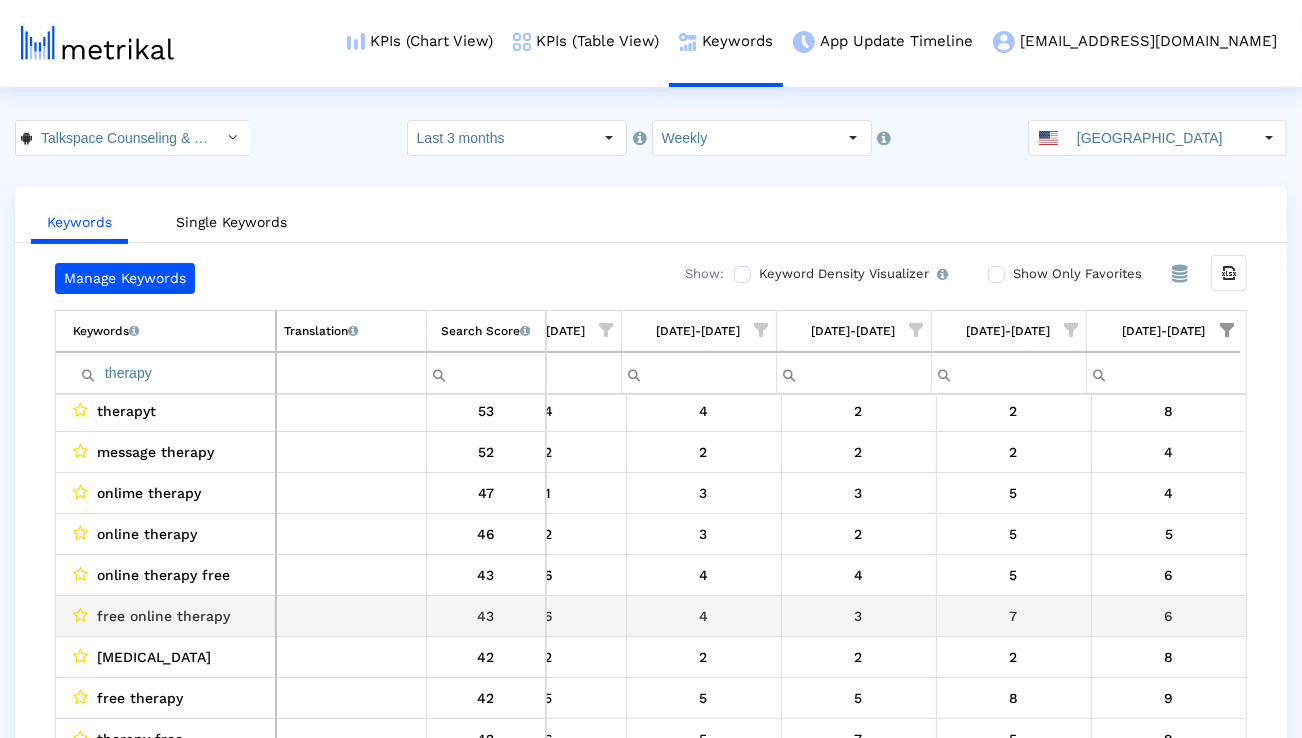 click on "free online therapy" at bounding box center [163, 616] 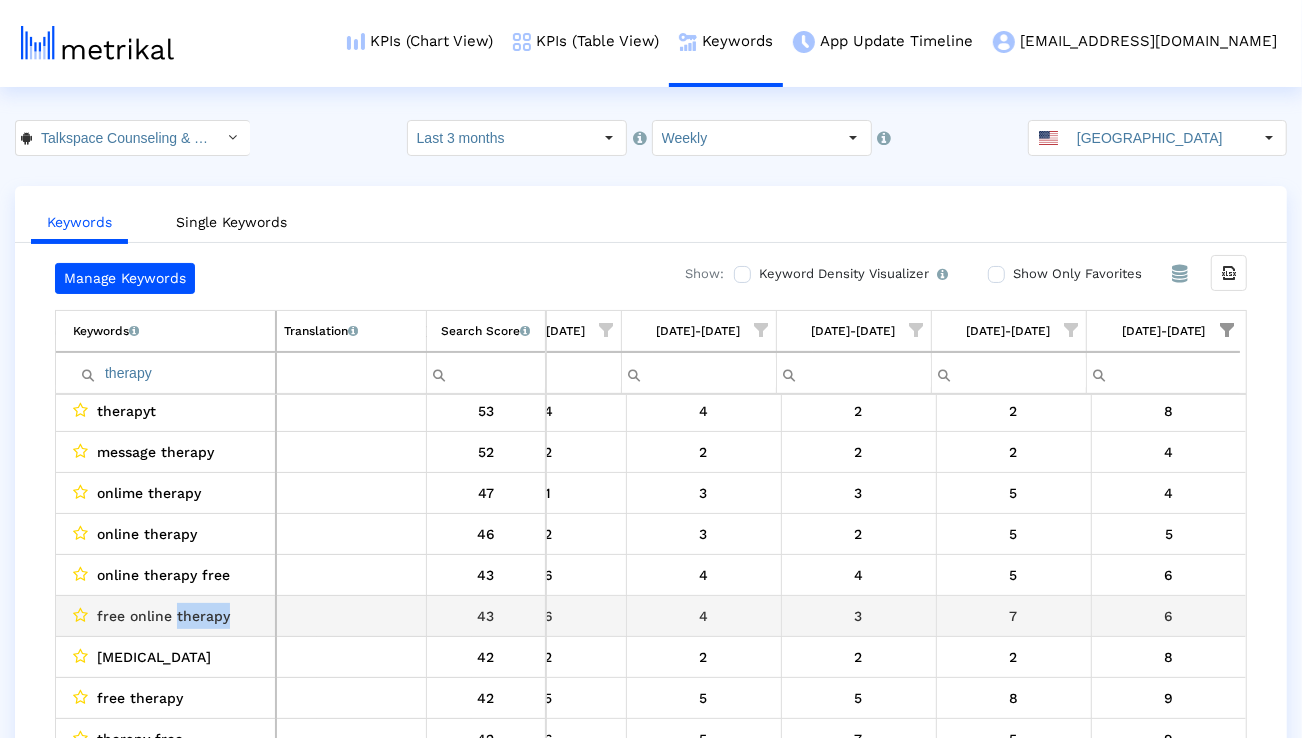 click on "free online therapy" at bounding box center [163, 616] 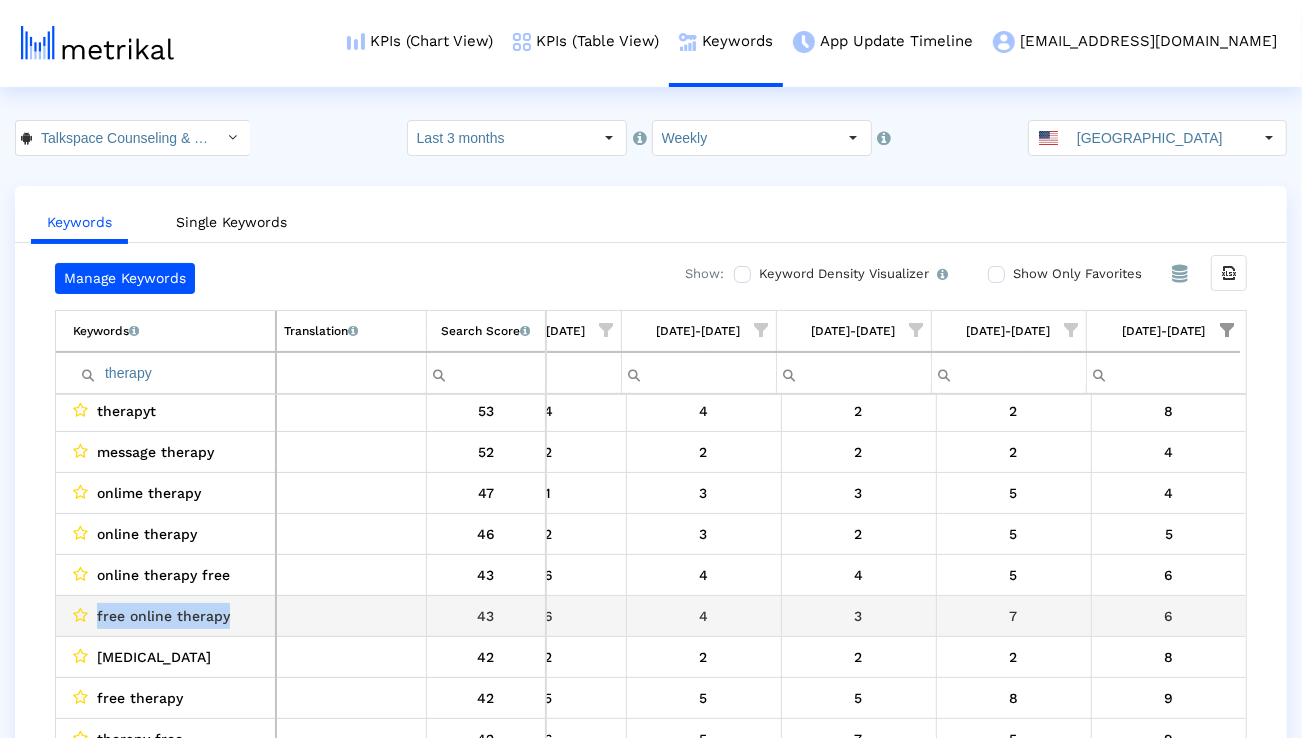 click on "free online therapy" at bounding box center (163, 616) 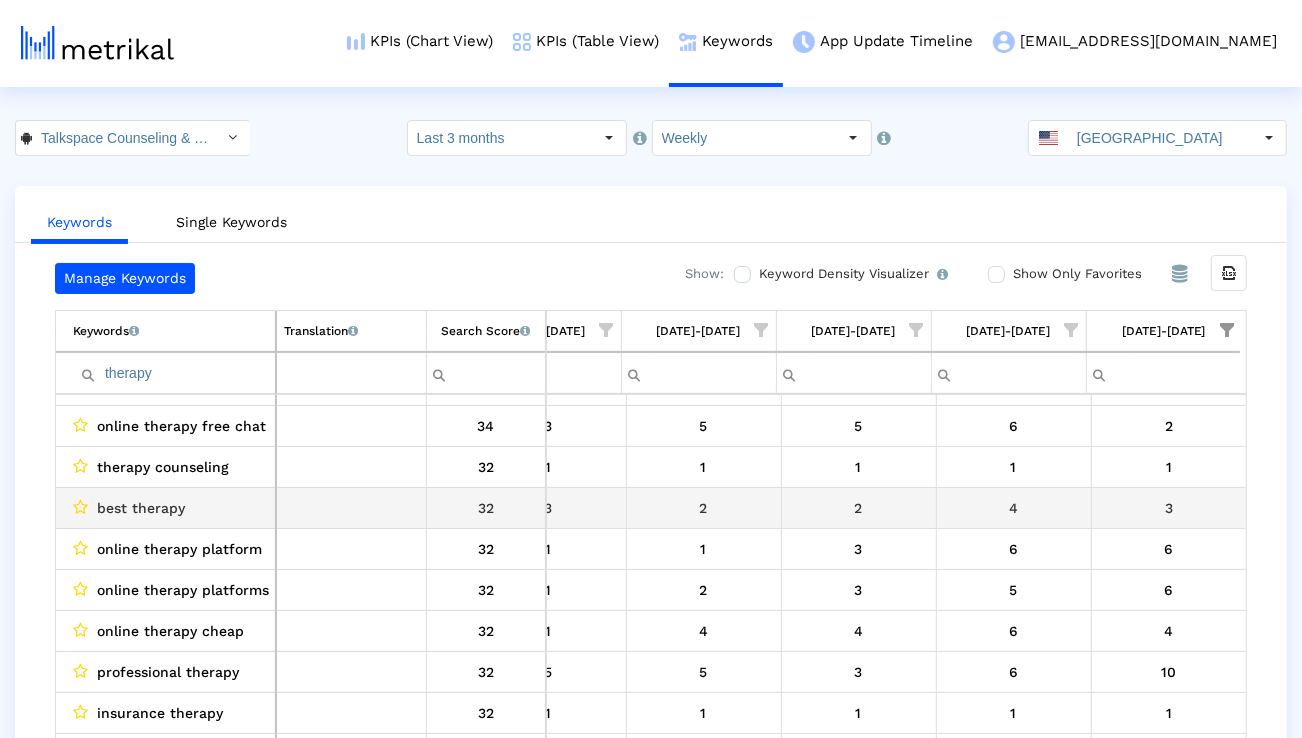 click on "best therapy" at bounding box center (141, 508) 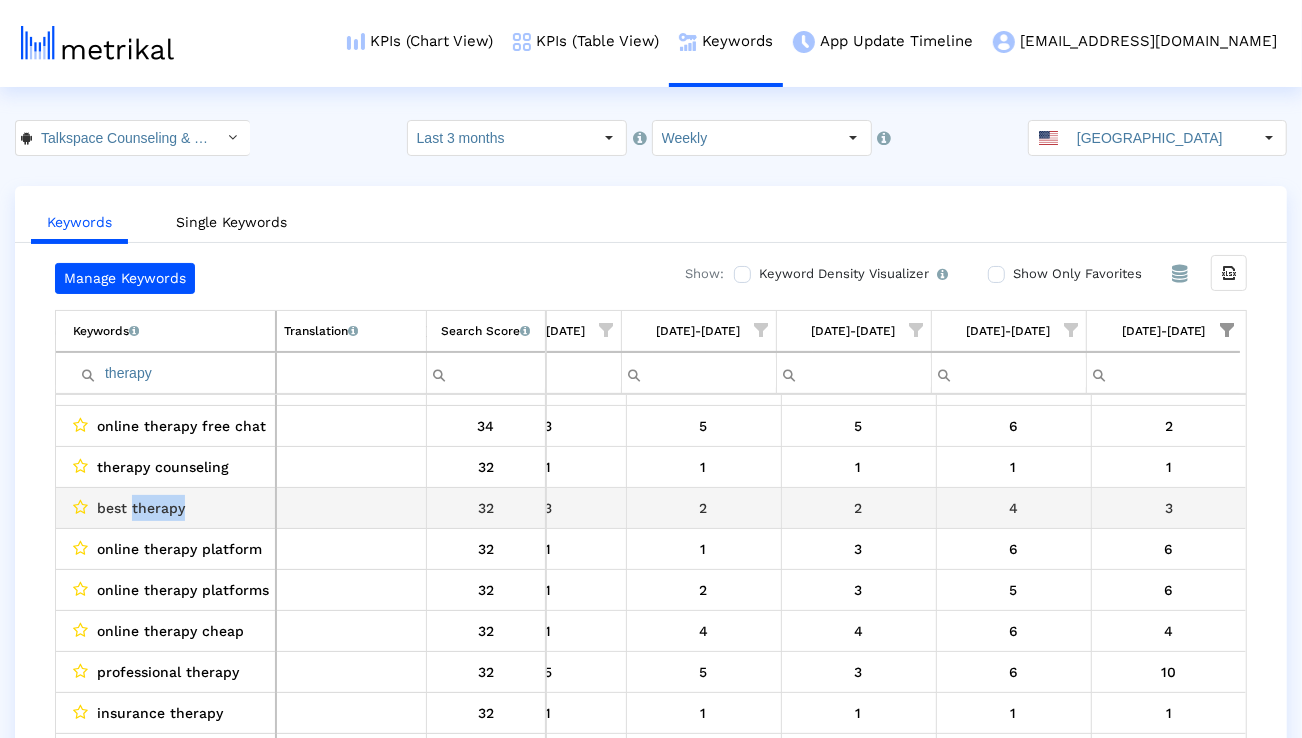 click on "best therapy" at bounding box center (141, 508) 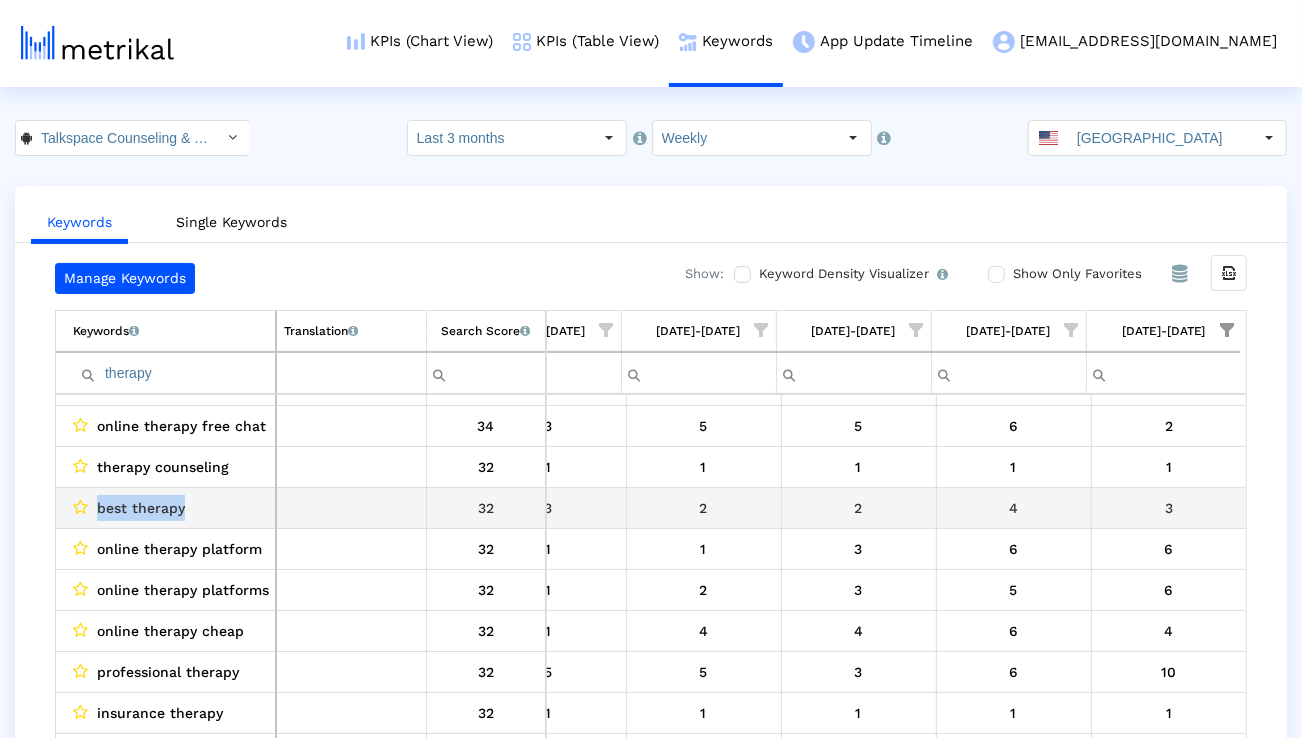 click on "best therapy" at bounding box center [141, 508] 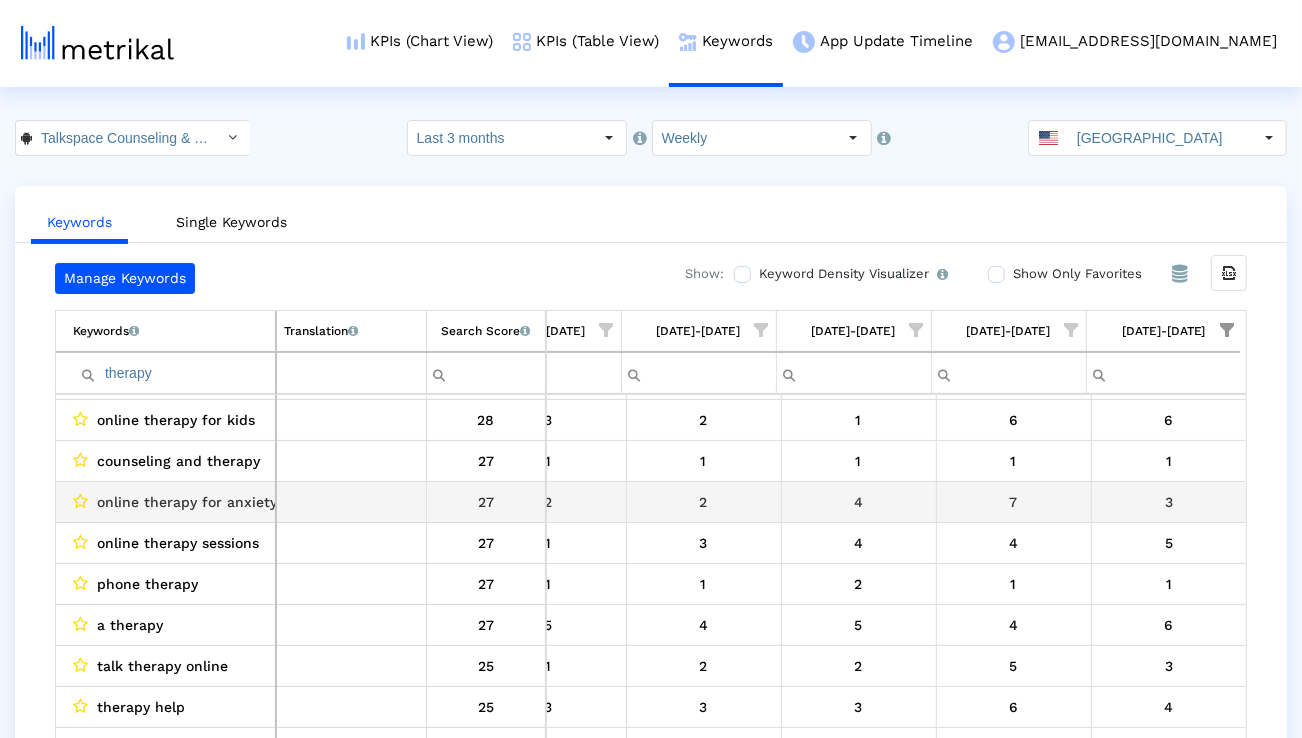 click on "online therapy for anxiety" at bounding box center [166, 502] 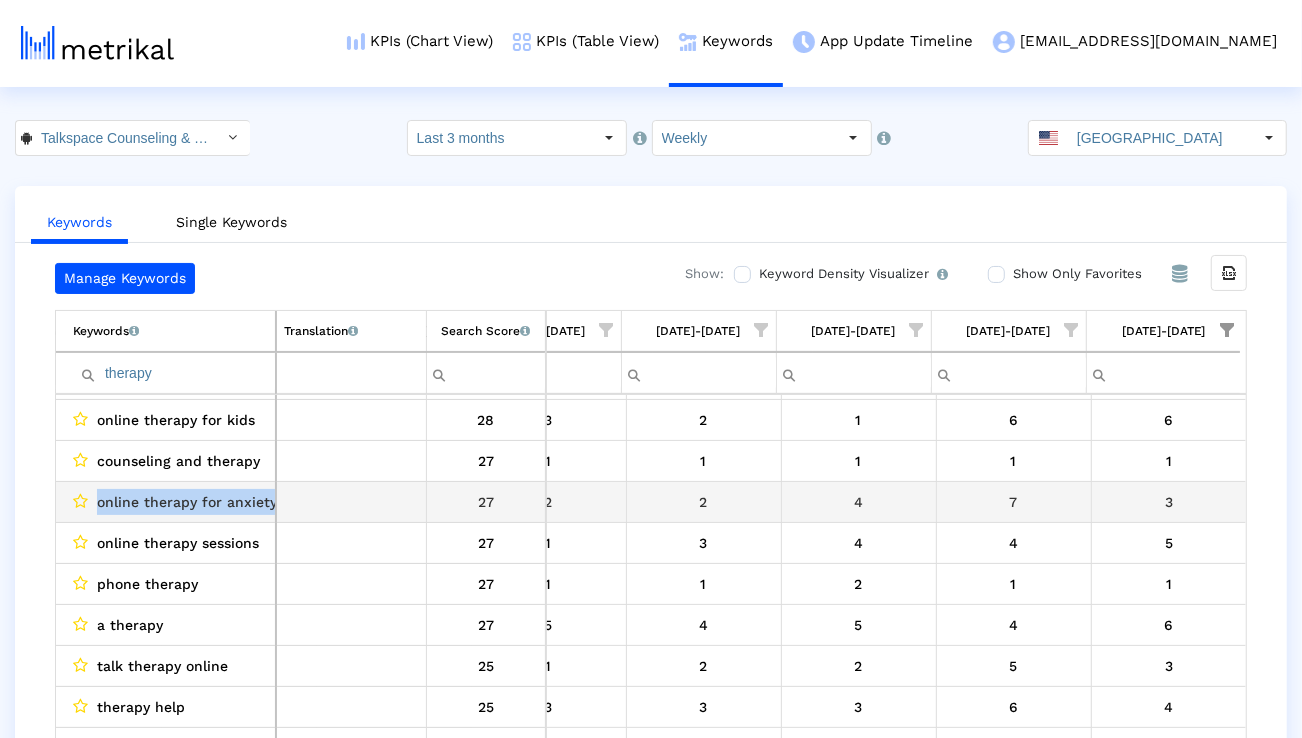 click on "online therapy for anxiety" at bounding box center [166, 502] 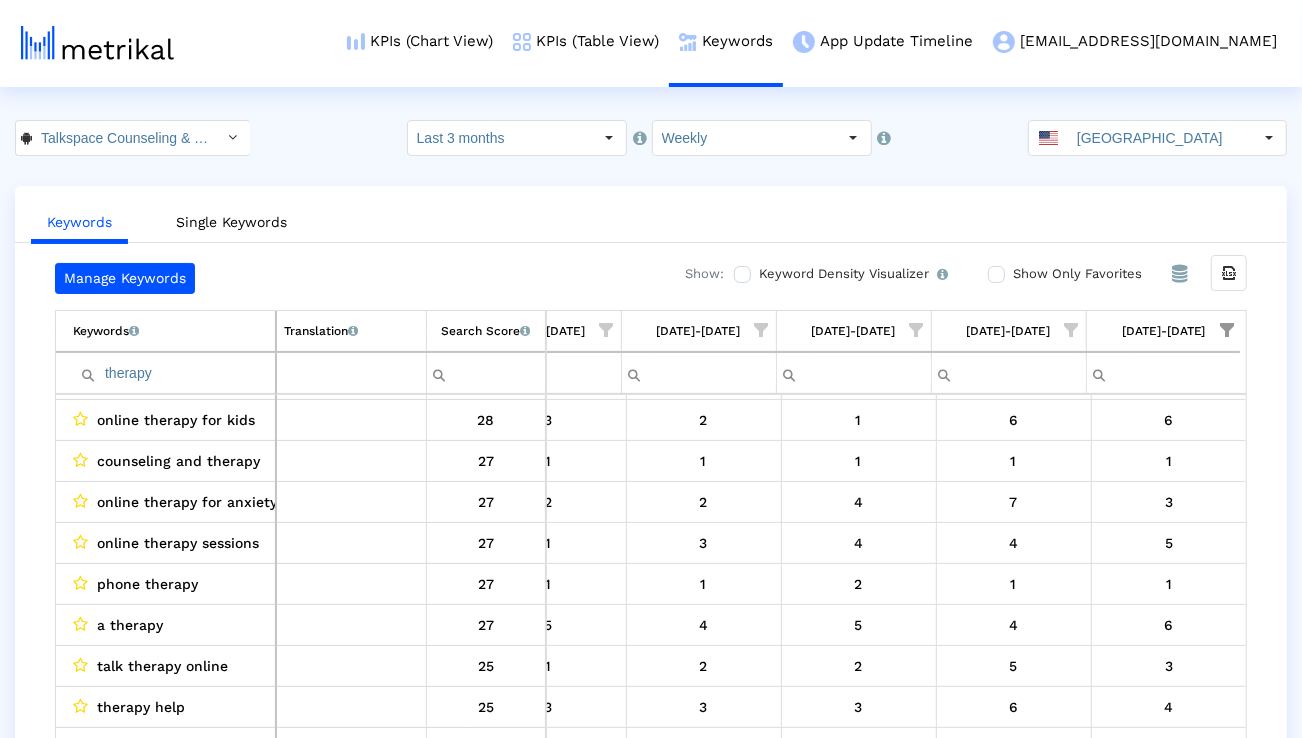 click on "therapy" at bounding box center [174, 373] 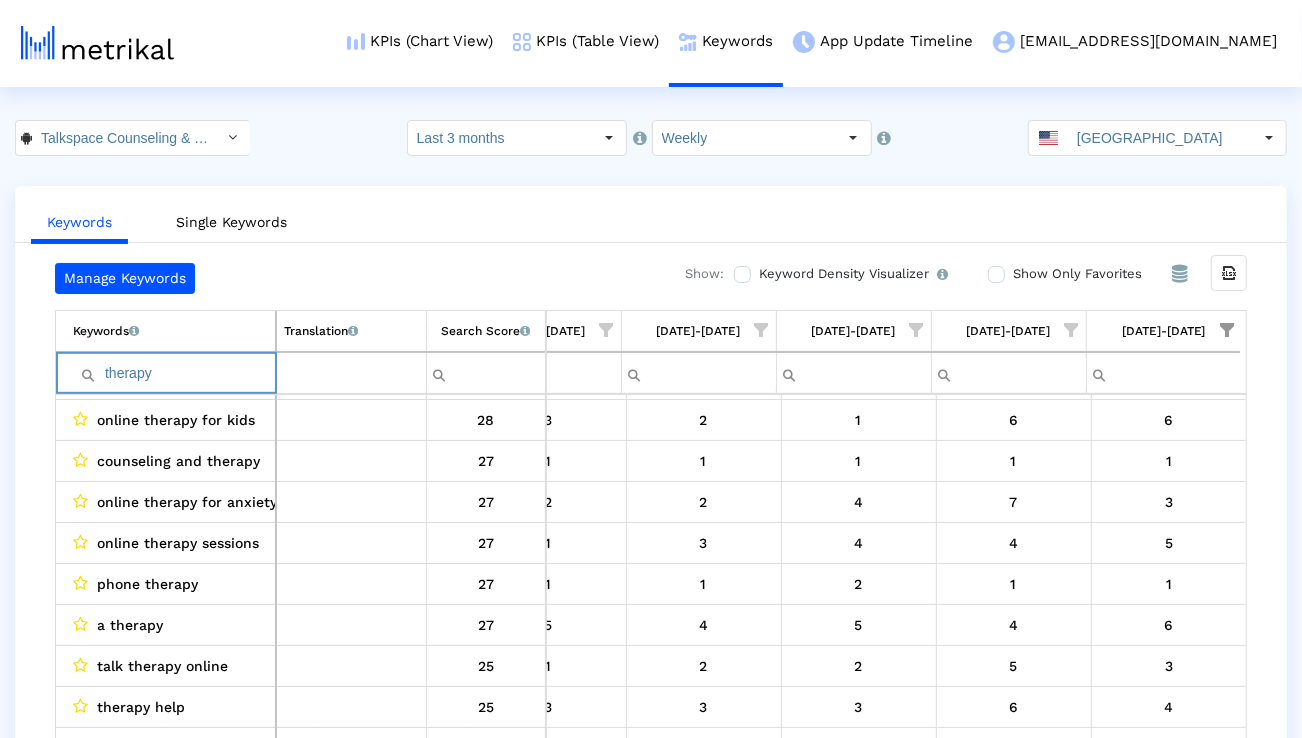 click on "therapy" at bounding box center (174, 373) 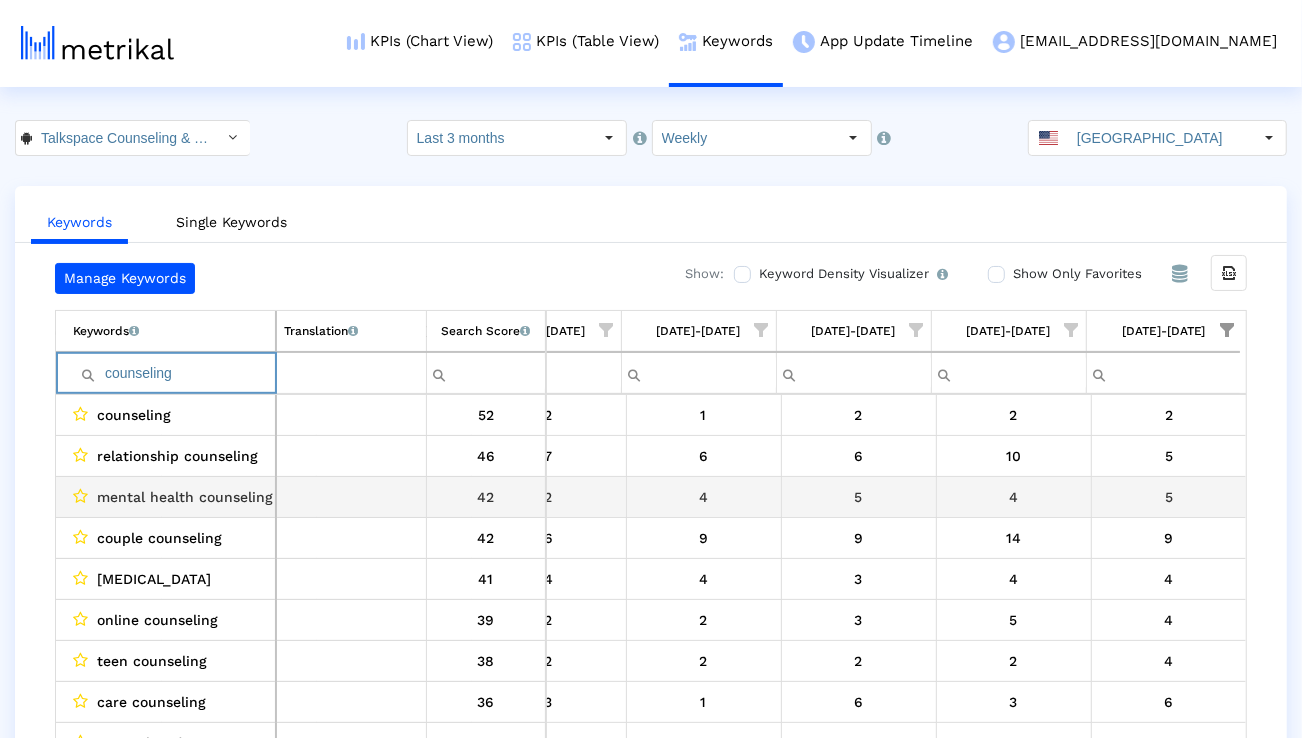 type on "counseling" 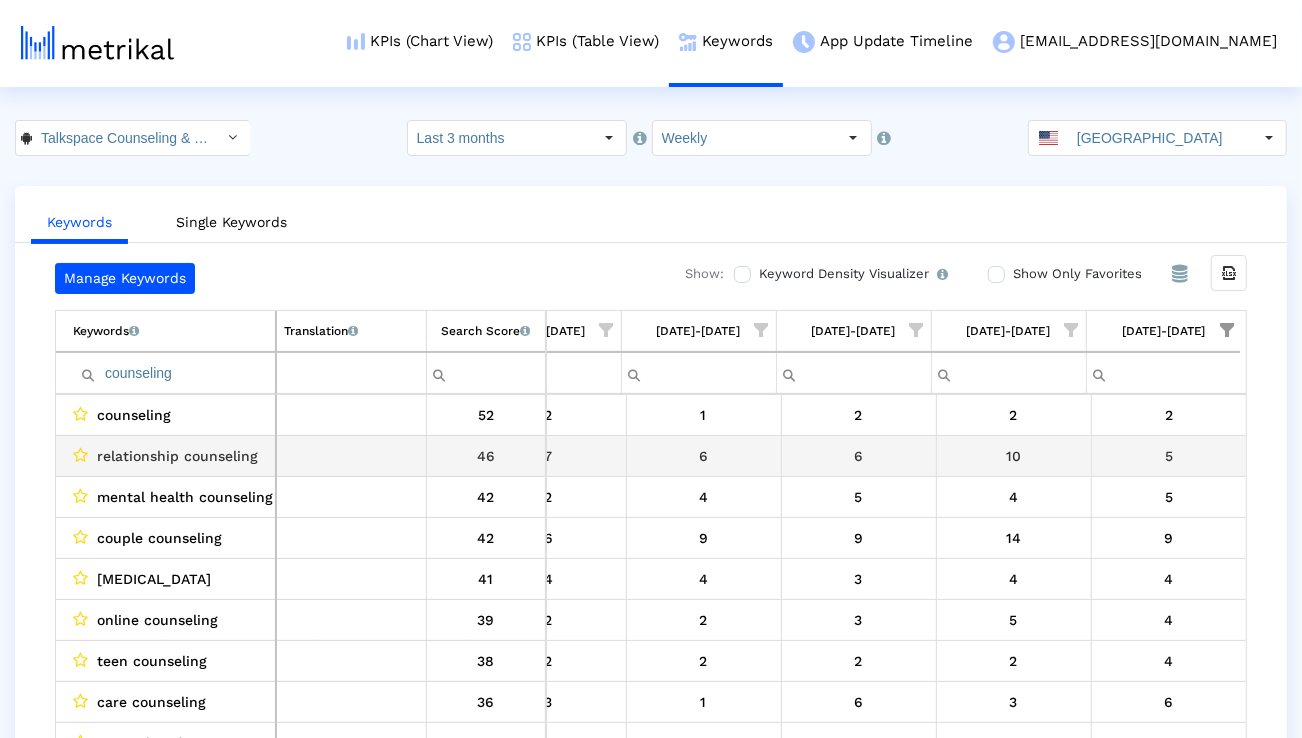 click on "relationship counseling" at bounding box center (177, 456) 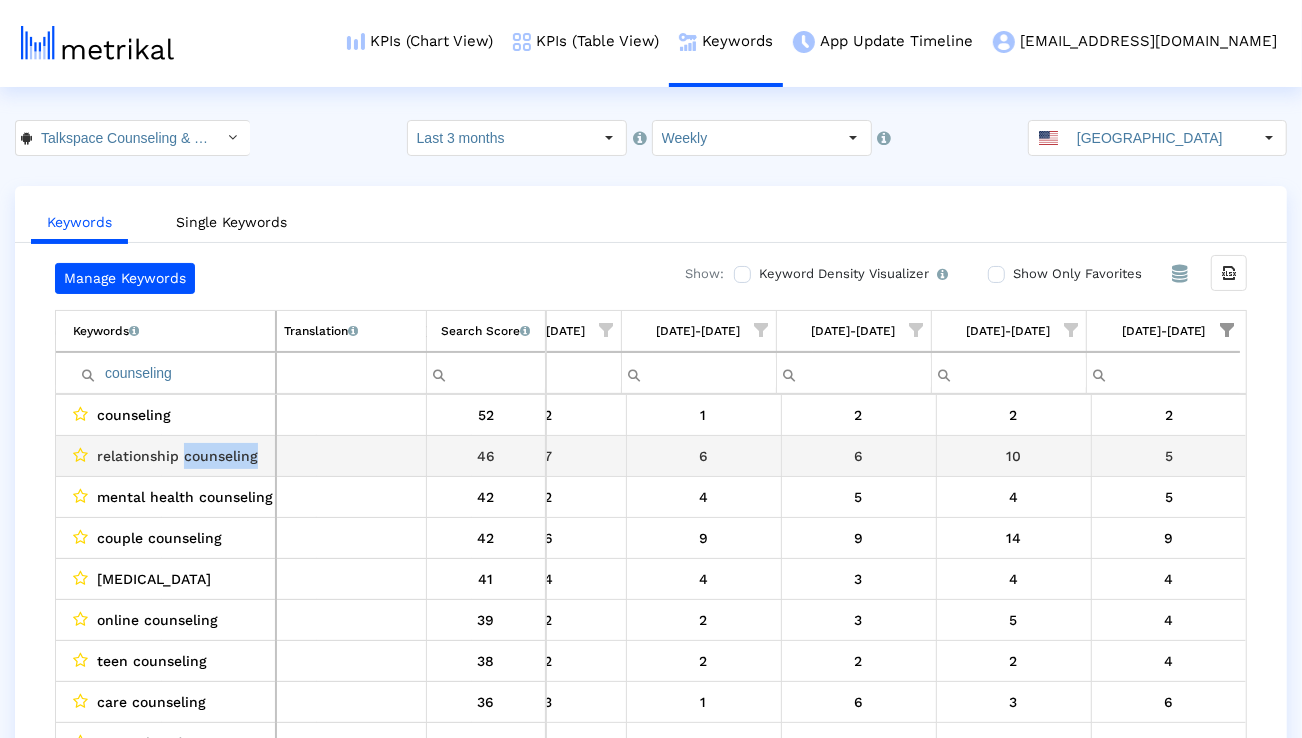 click on "relationship counseling" at bounding box center [177, 456] 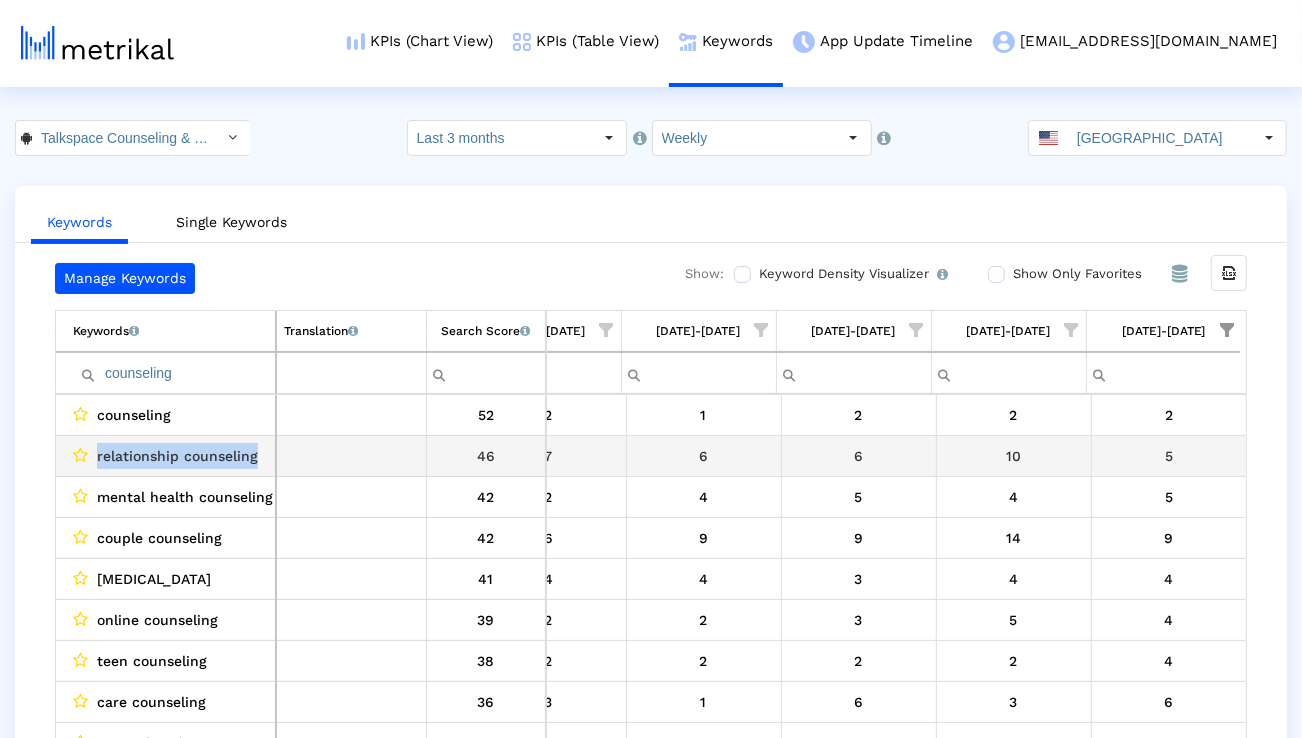 click on "relationship counseling" at bounding box center [177, 456] 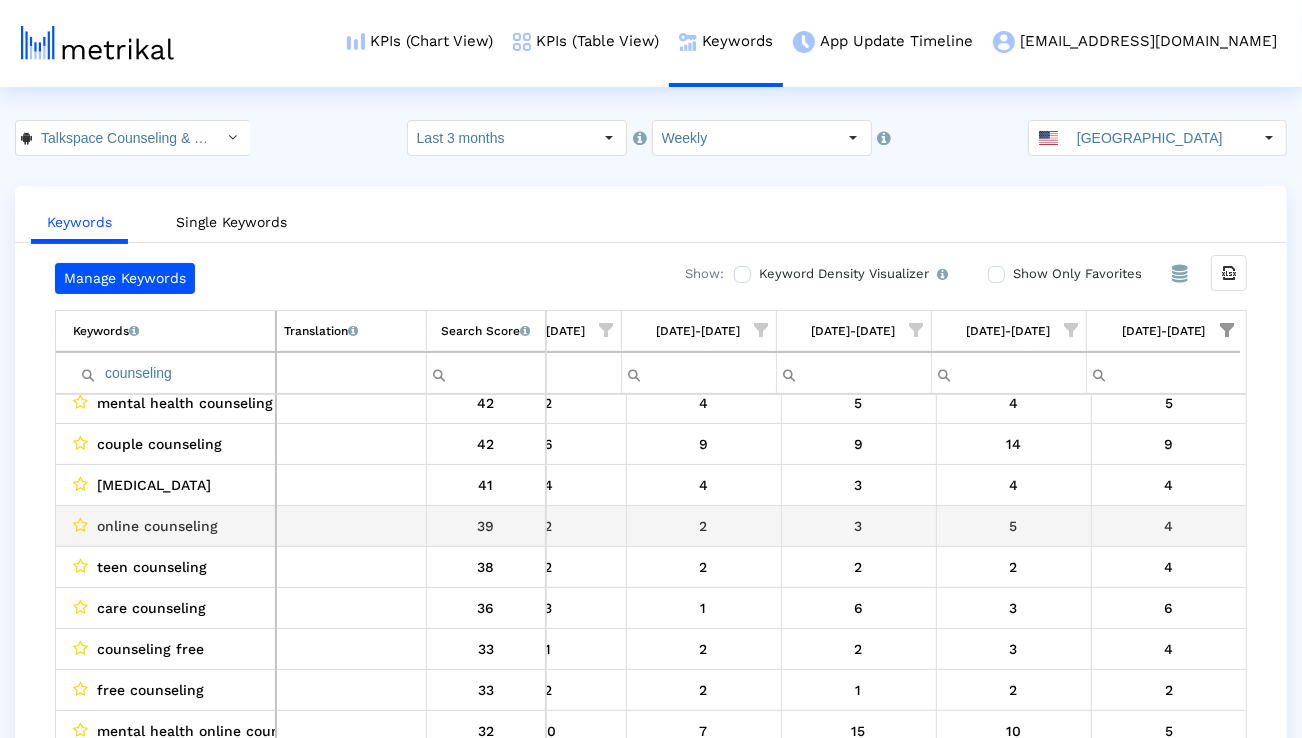 click on "online counseling" at bounding box center (157, 526) 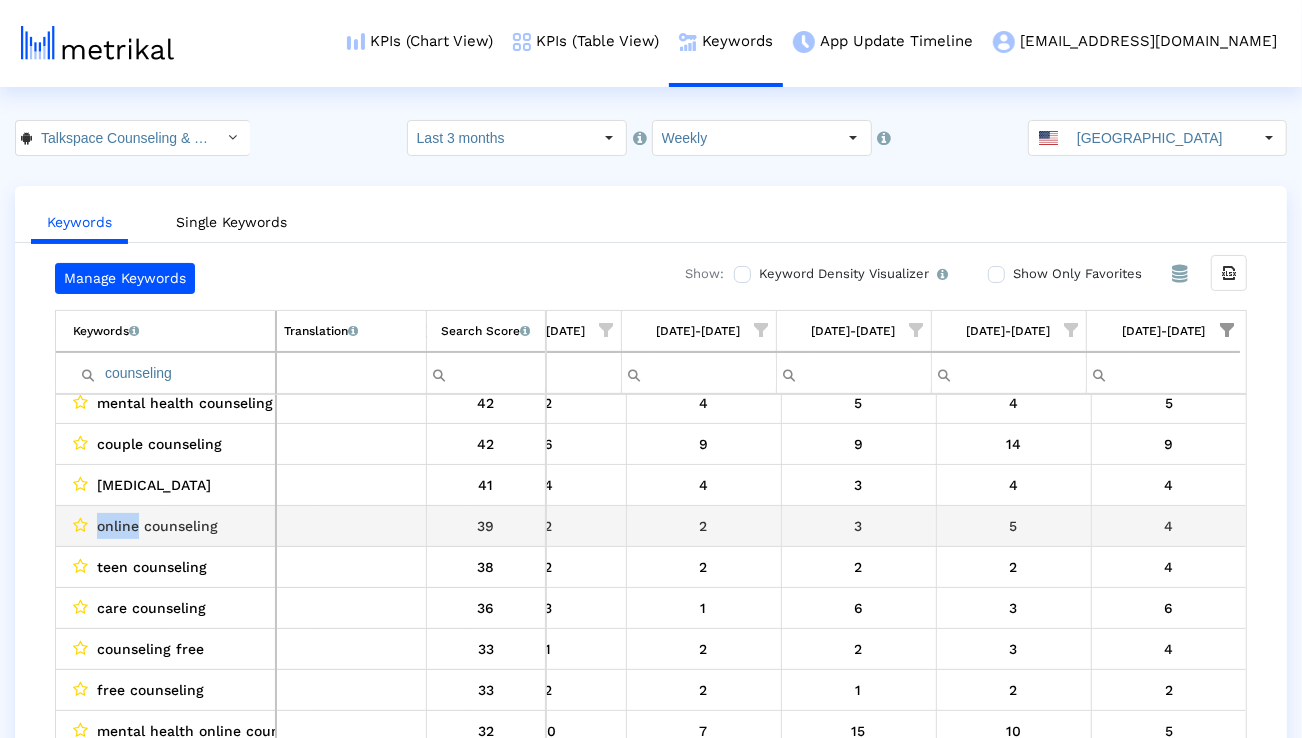 click on "online counseling" at bounding box center (157, 526) 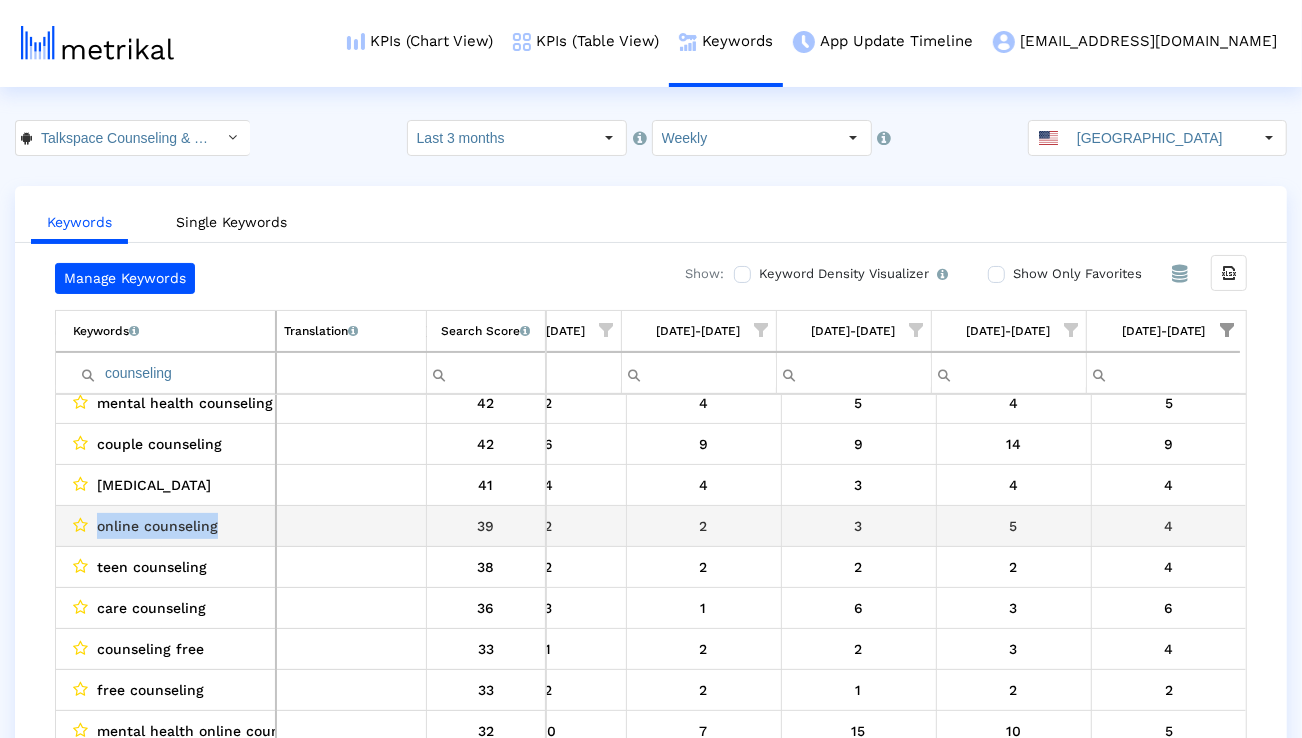 click on "online counseling" at bounding box center [157, 526] 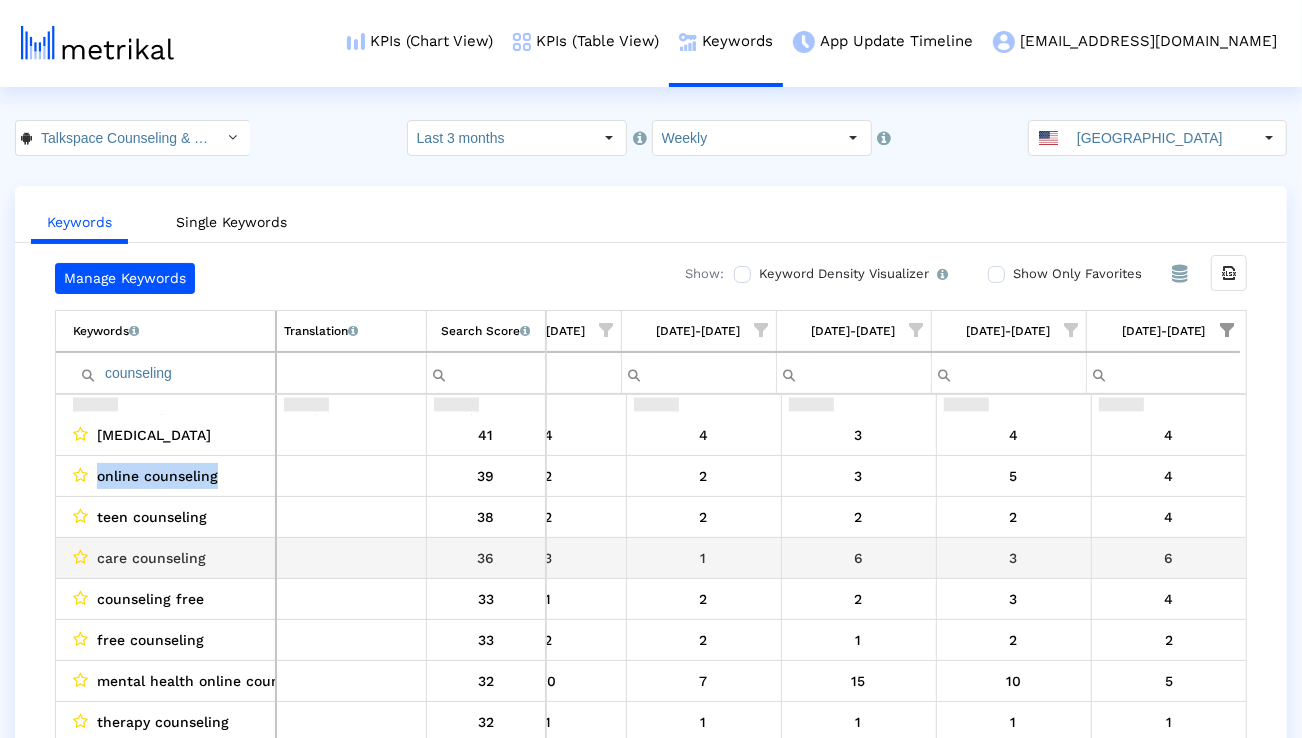 scroll, scrollTop: 210, scrollLeft: 1320, axis: both 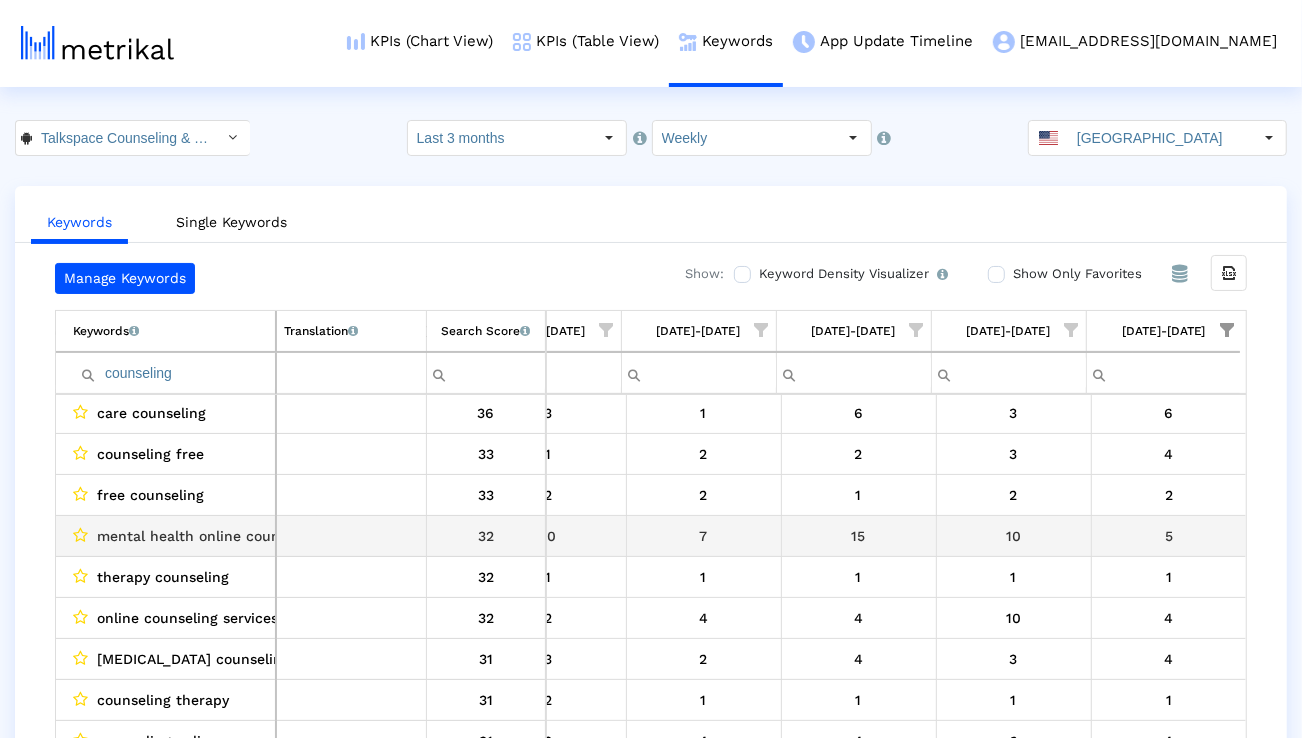 click on "mental health online counseling" at bounding box center (208, 536) 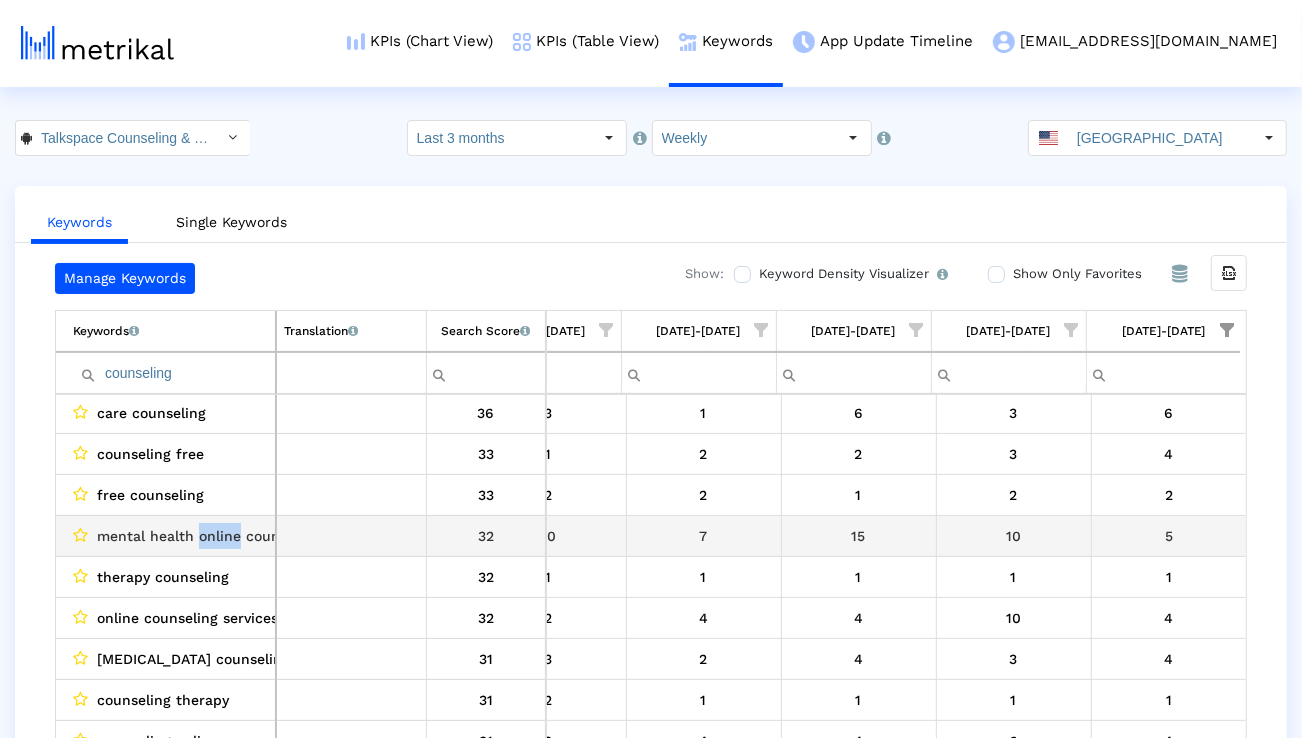 click on "mental health online counseling" at bounding box center [208, 536] 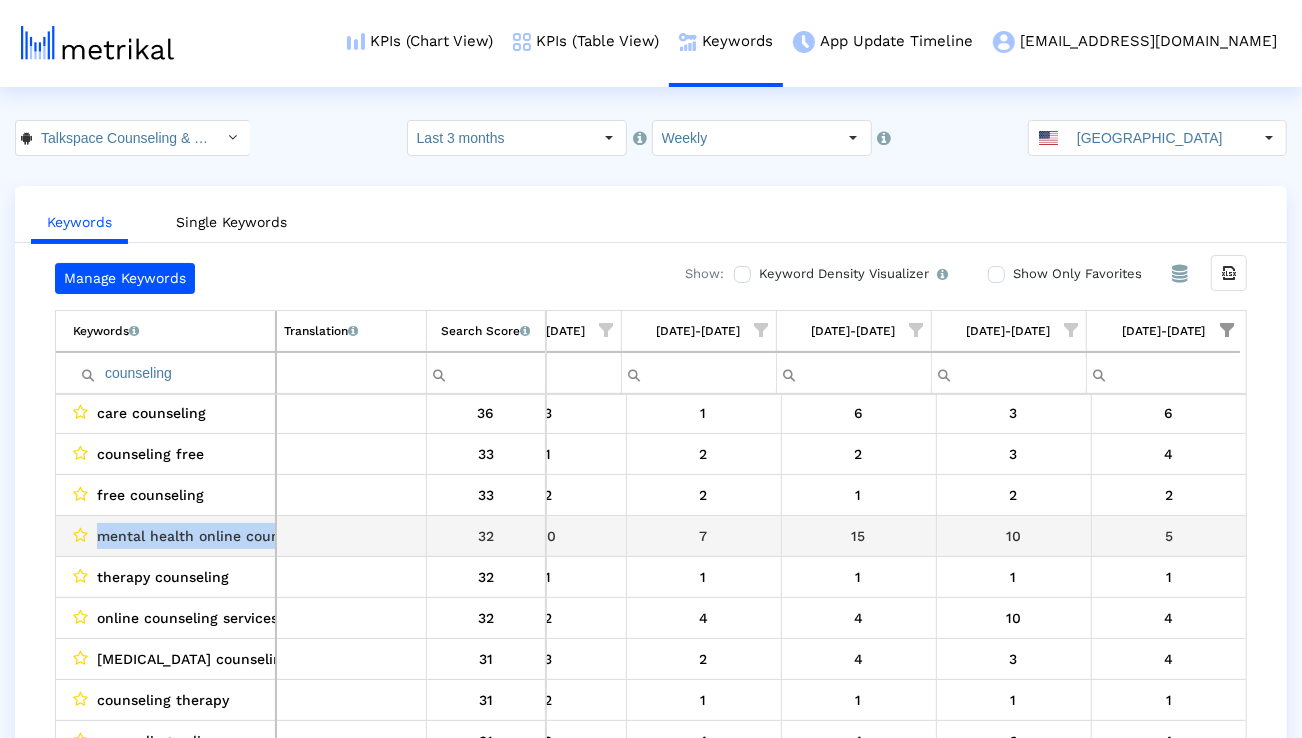 copy on "mental health online counseling" 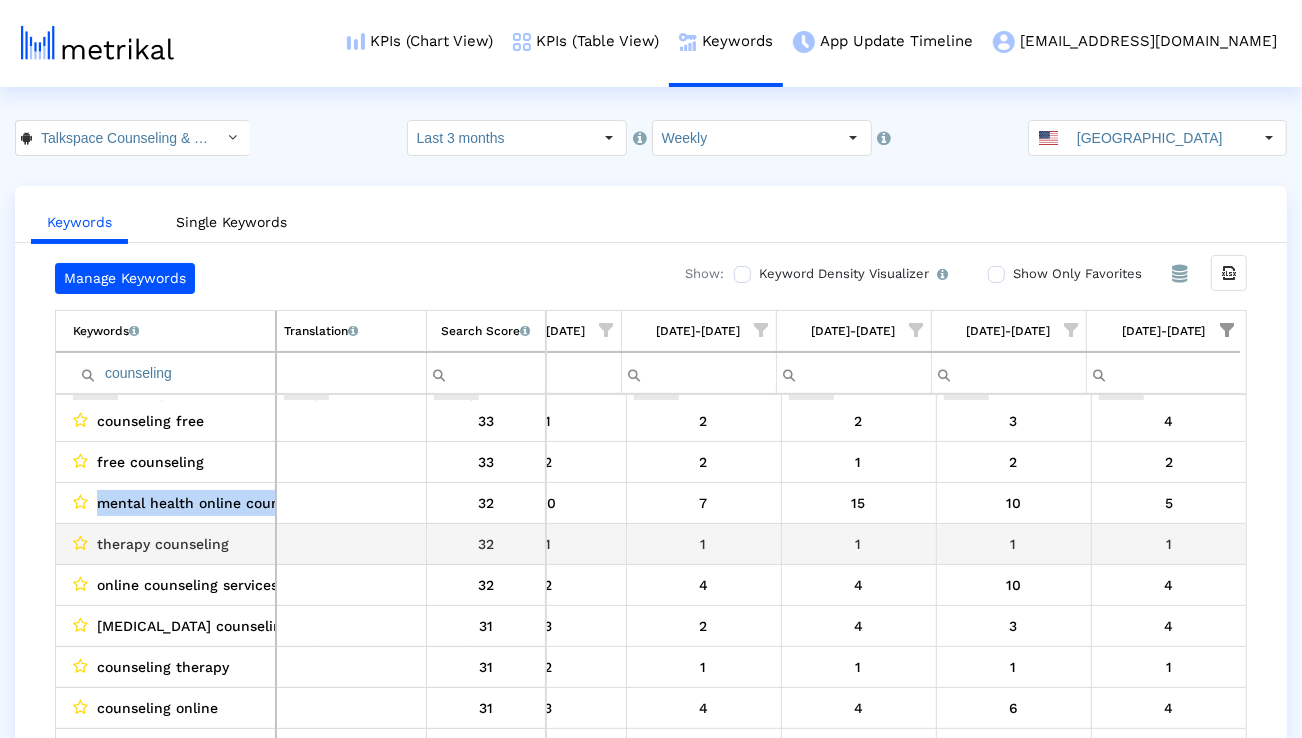scroll, scrollTop: 339, scrollLeft: 1320, axis: both 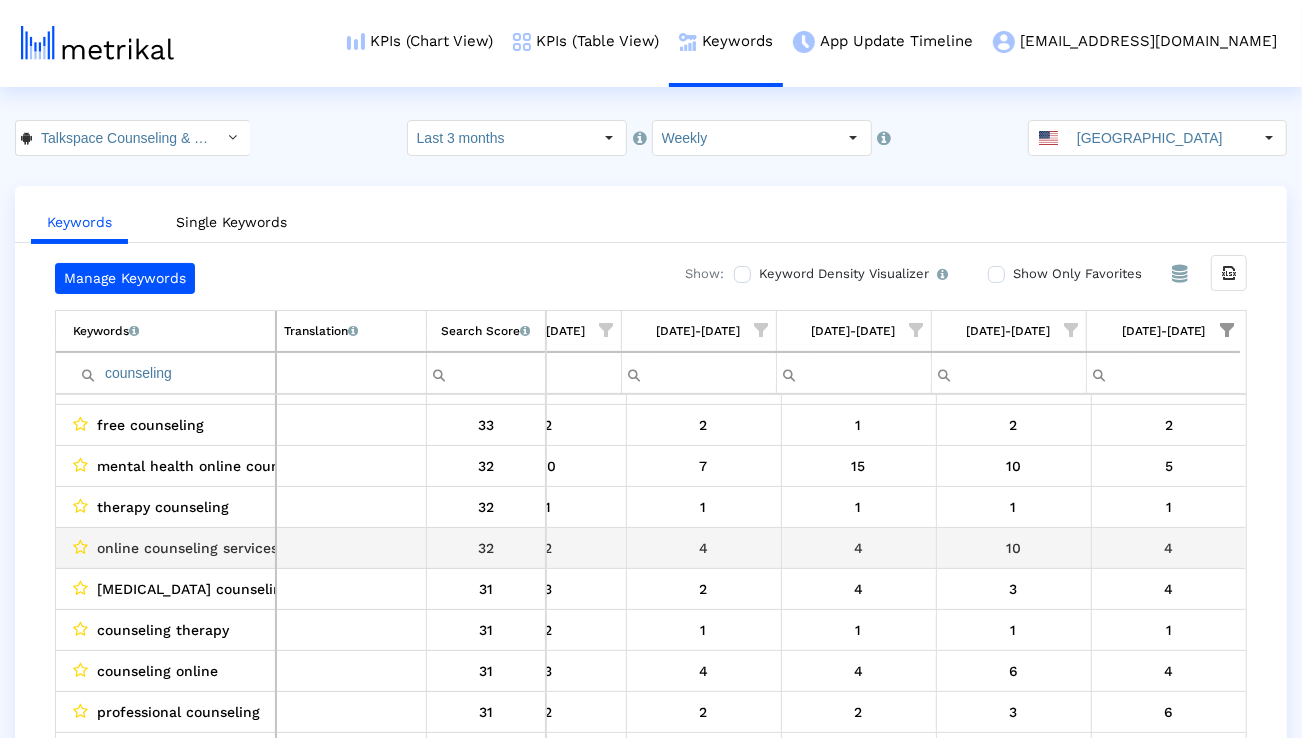 click on "online counseling services" at bounding box center [187, 548] 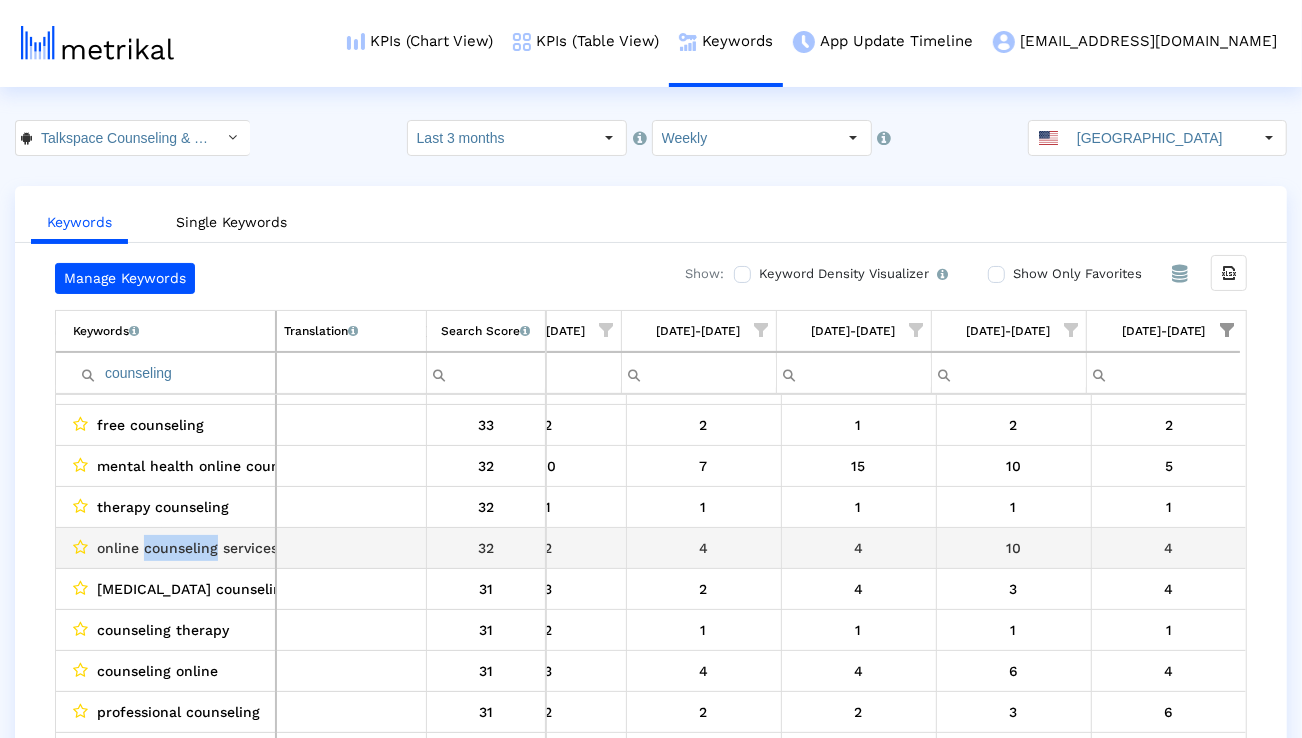 click on "online counseling services" at bounding box center (187, 548) 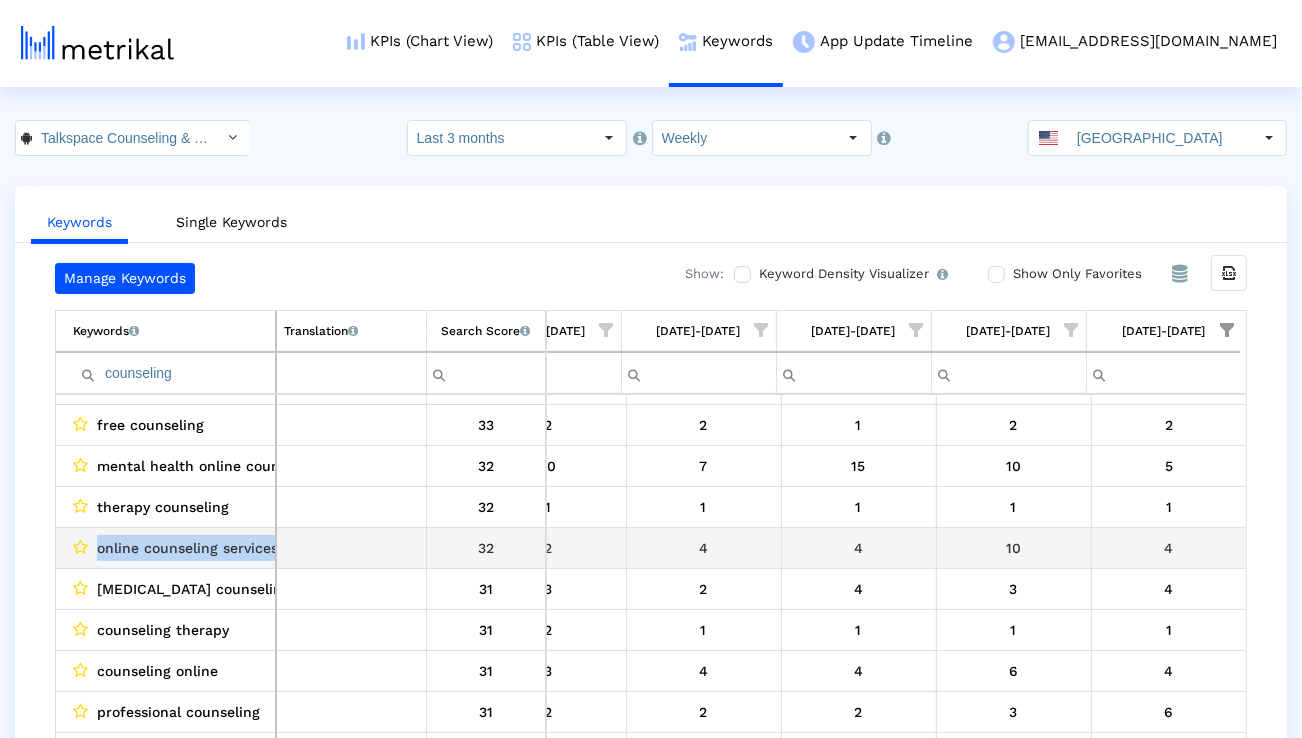 click on "online counseling services" at bounding box center (187, 548) 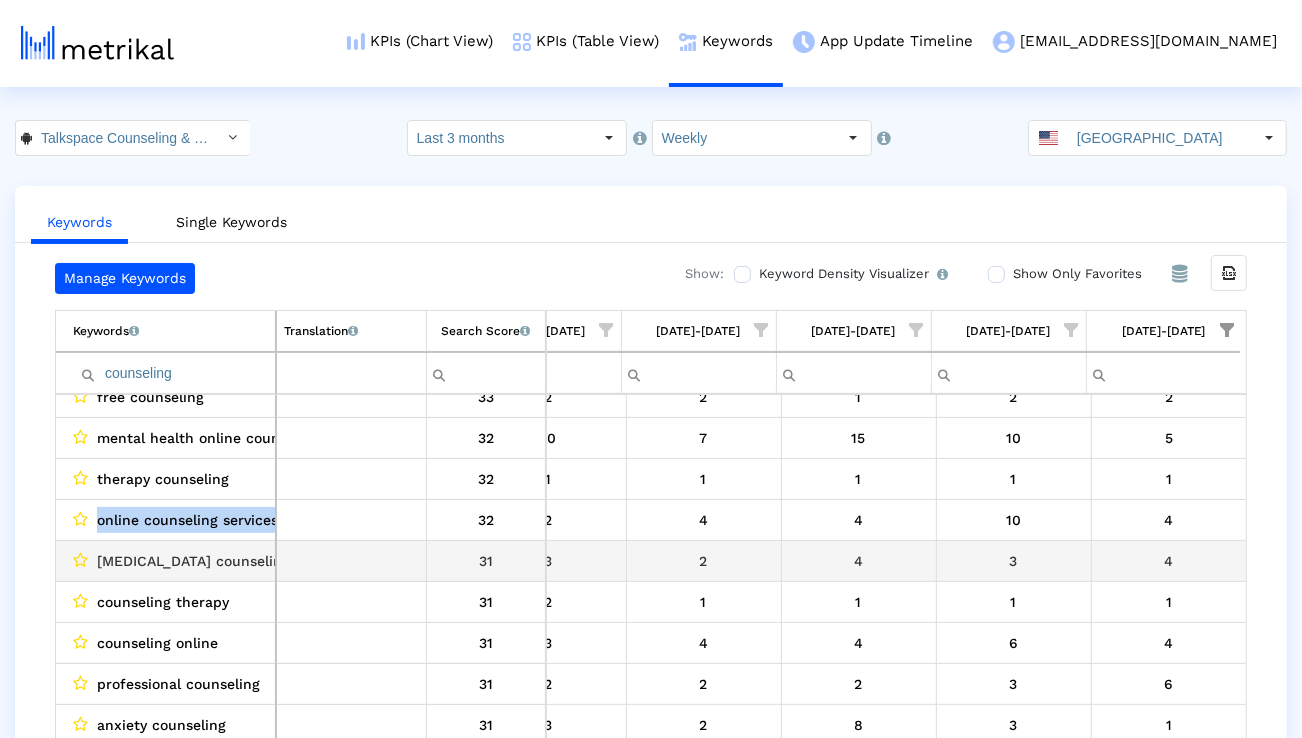 scroll, scrollTop: 401, scrollLeft: 1320, axis: both 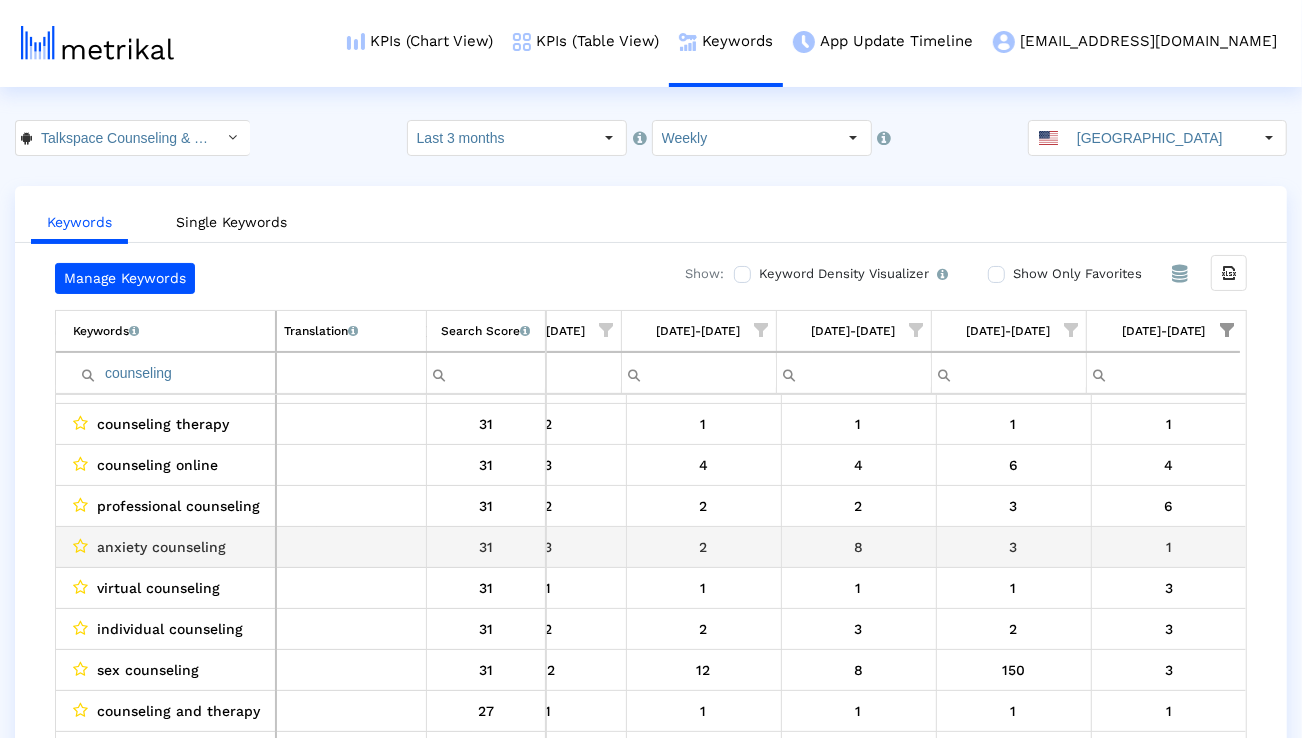 click on "anxiety counseling" at bounding box center (161, 547) 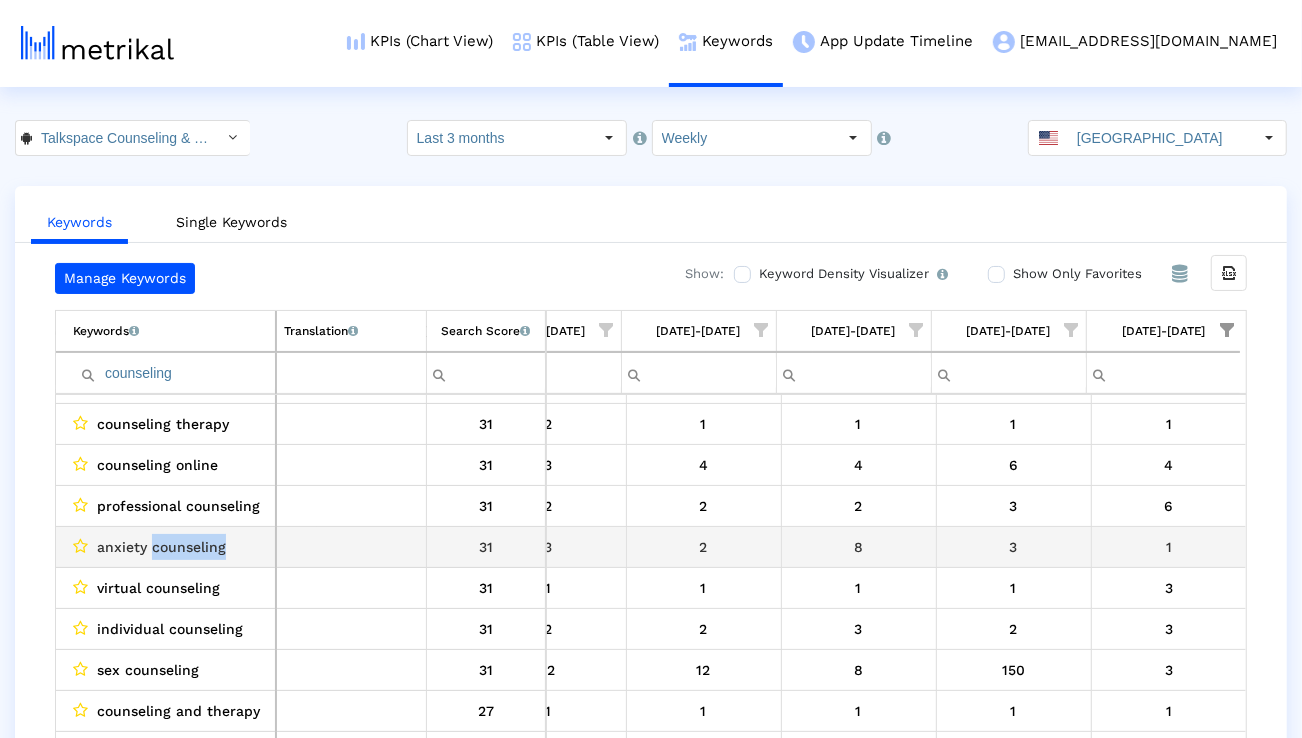 click on "anxiety counseling" at bounding box center (161, 547) 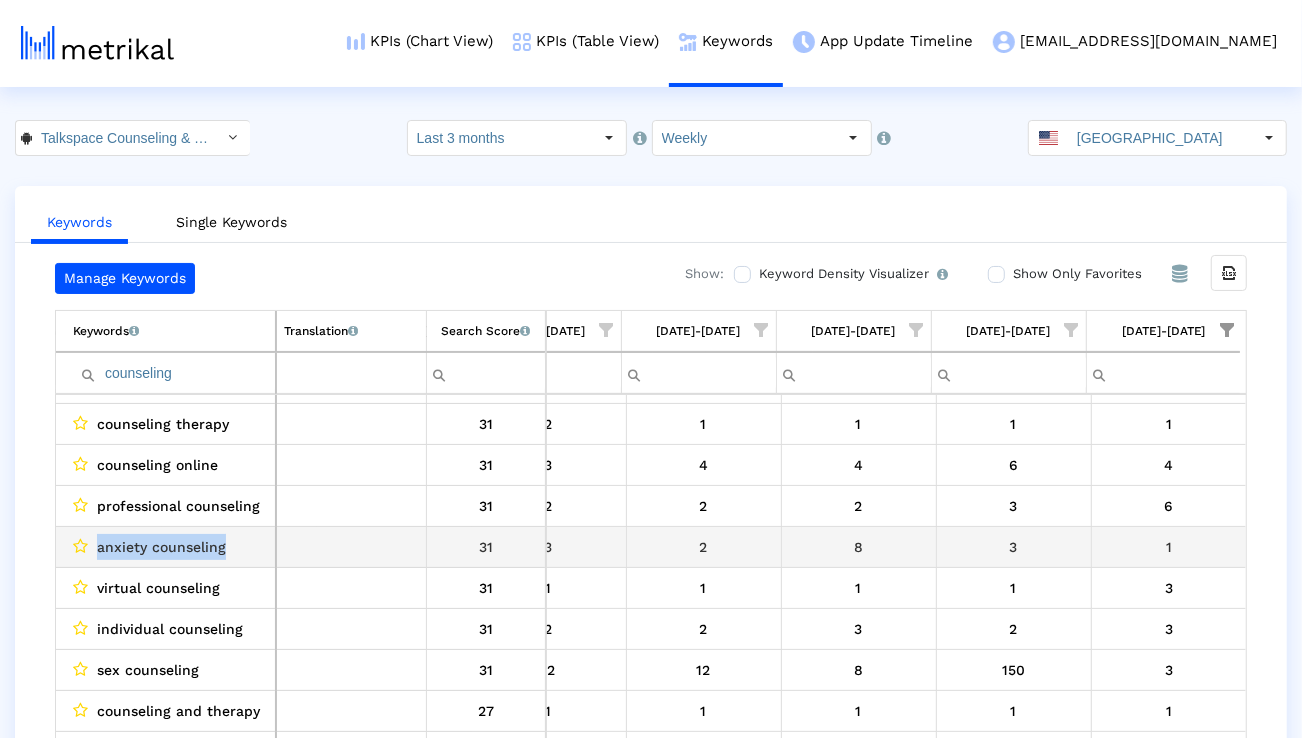 click on "anxiety counseling" at bounding box center (161, 547) 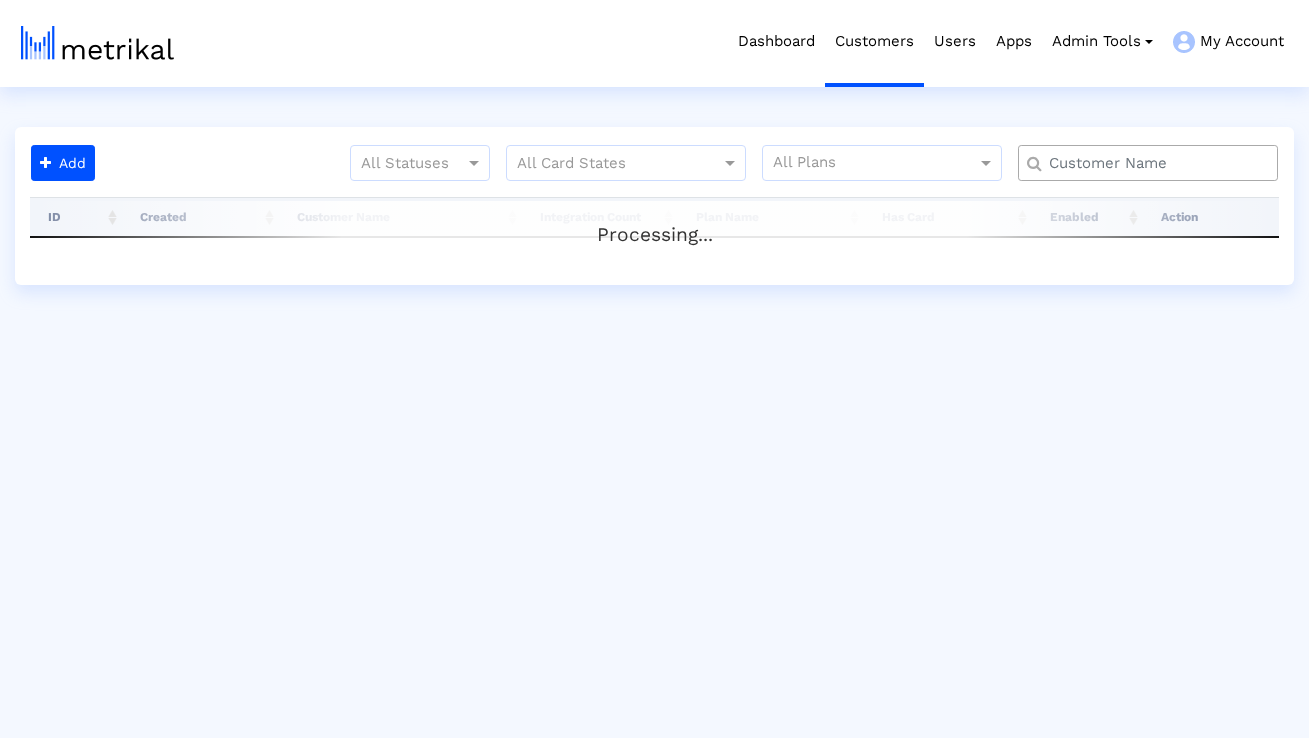 scroll, scrollTop: 0, scrollLeft: 0, axis: both 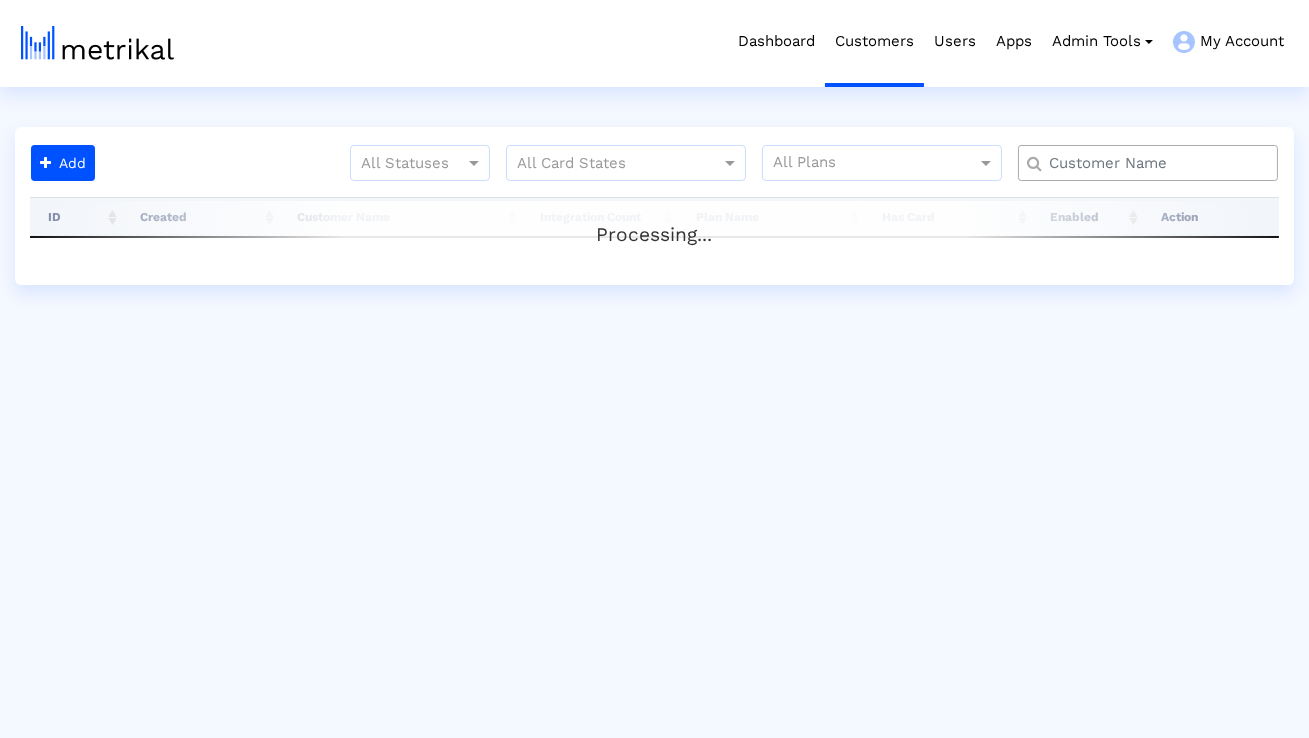 click 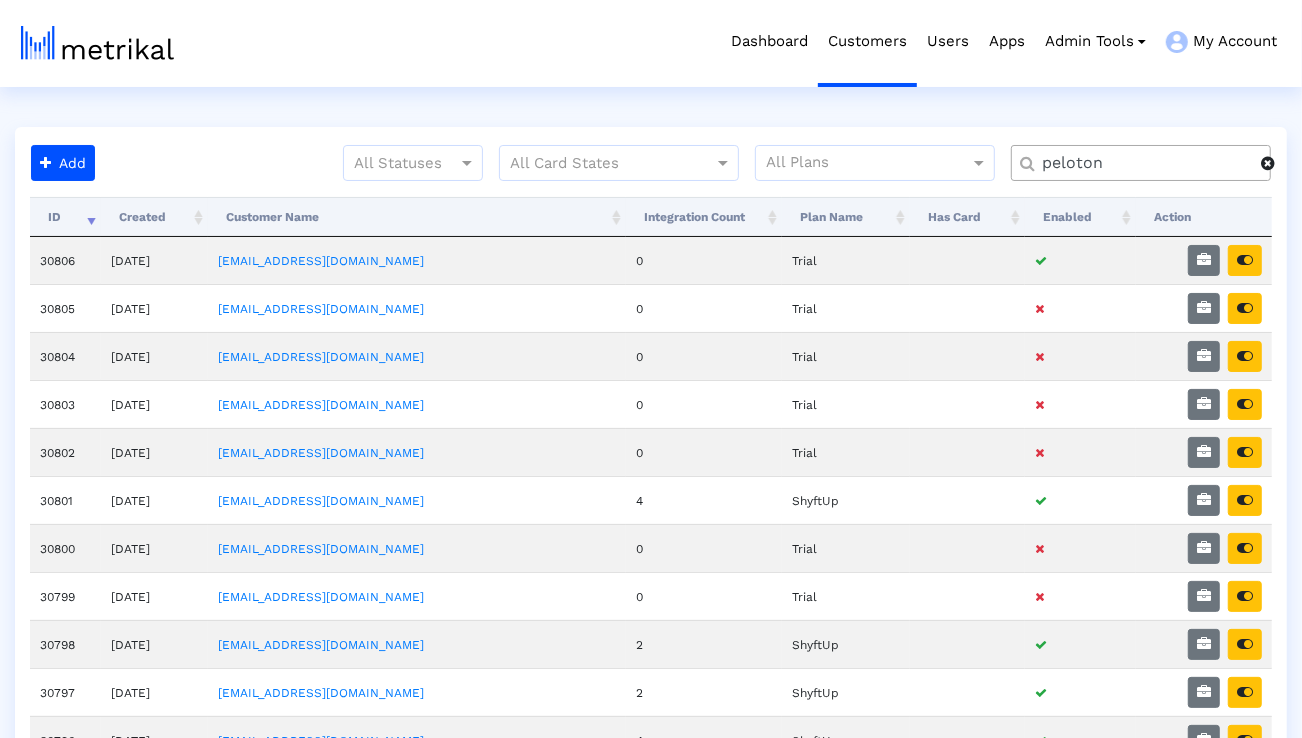 type on "peloton" 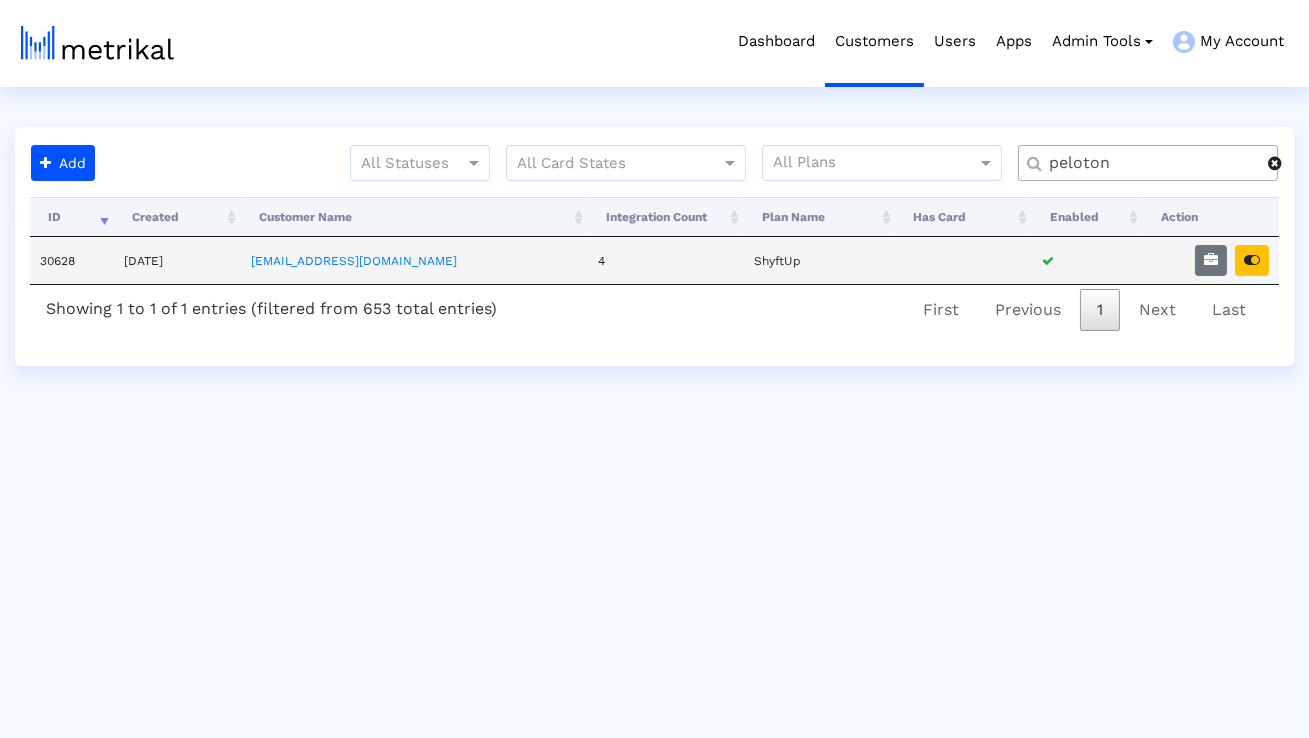click at bounding box center [1211, 260] 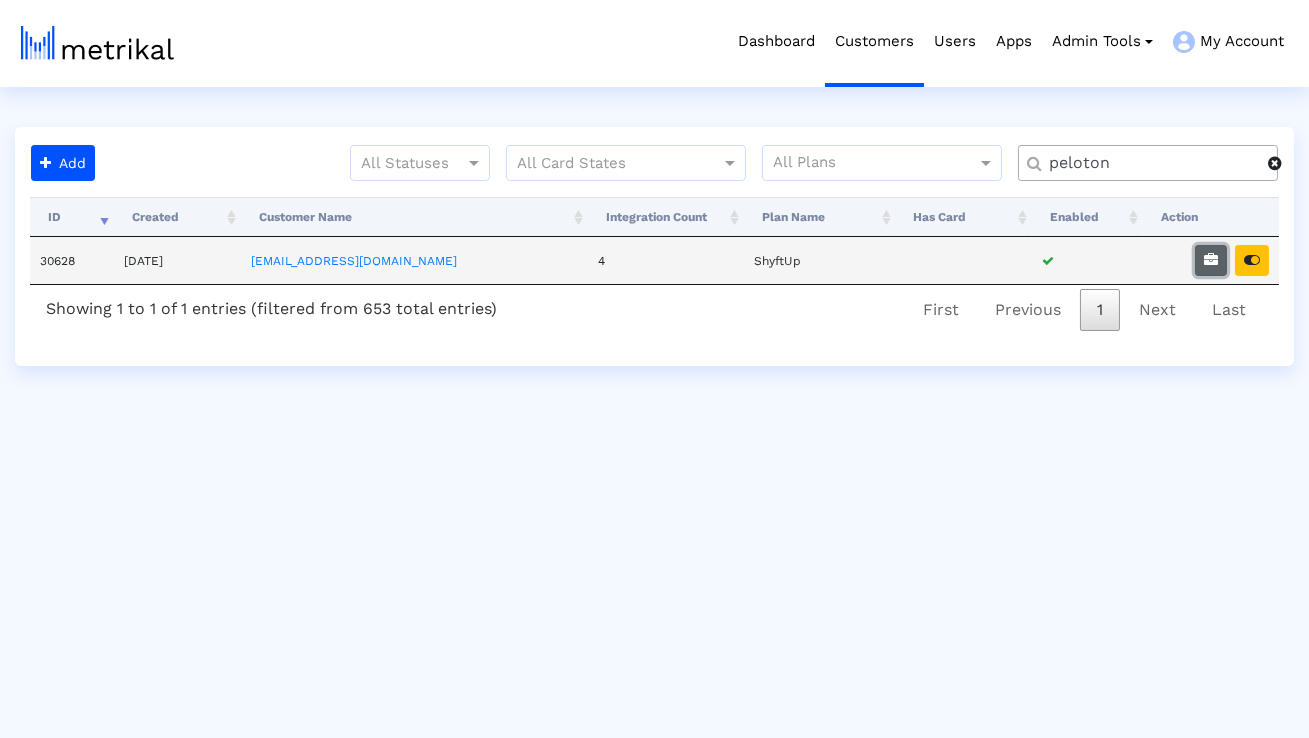 click at bounding box center (1211, 260) 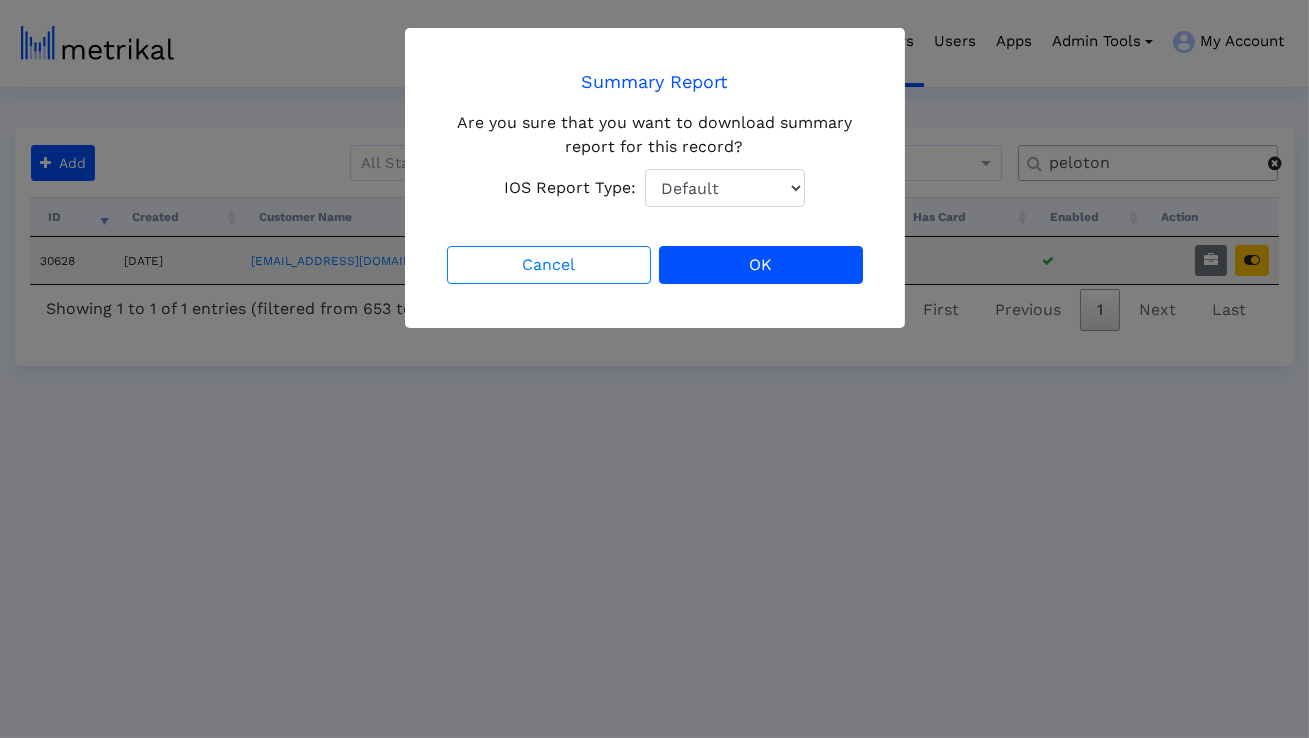 click on "Default Total Downloads New Downloads Redownloads" 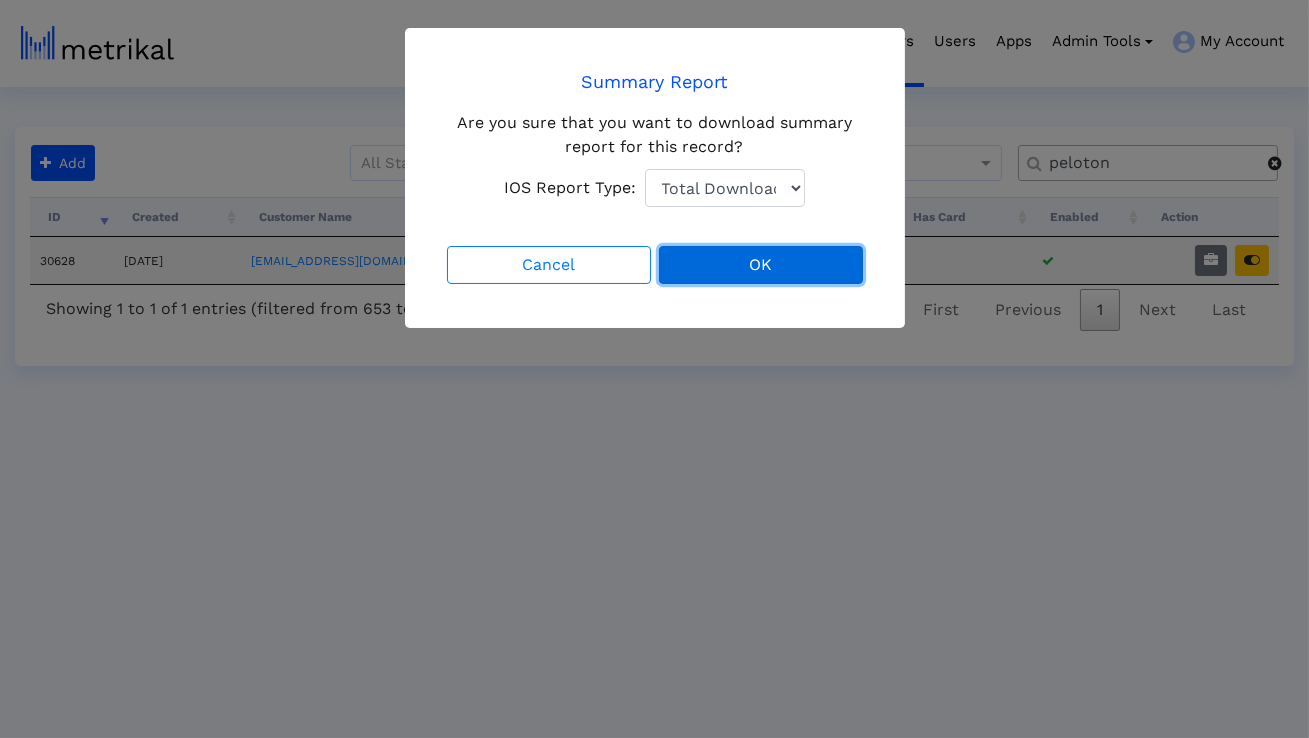 click on "OK" 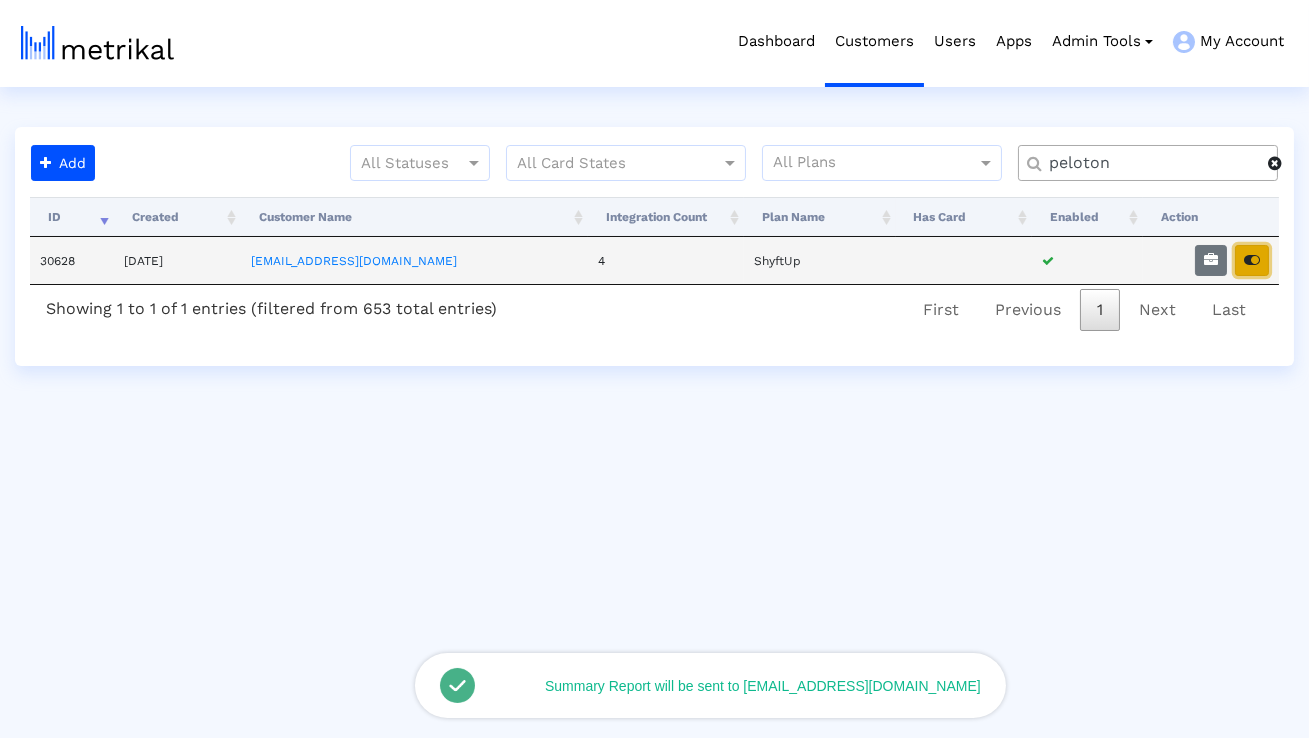 click at bounding box center [1252, 260] 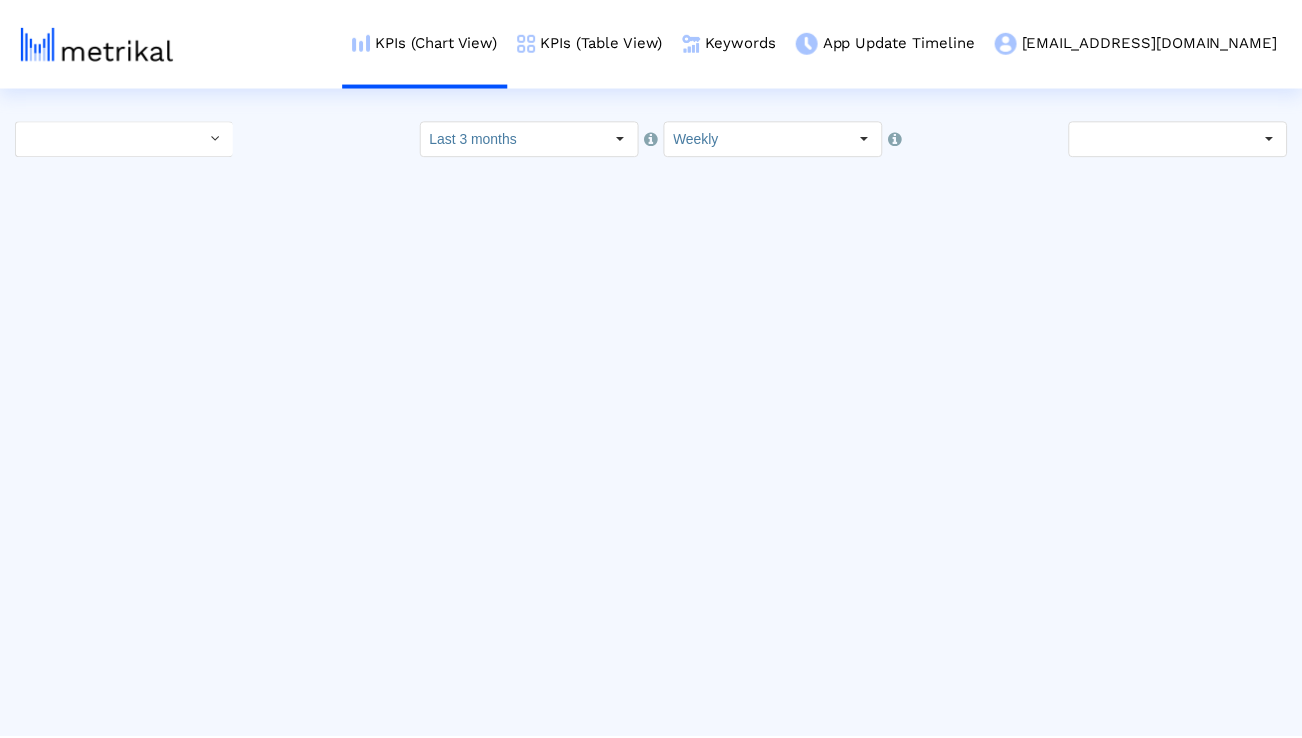 scroll, scrollTop: 0, scrollLeft: 0, axis: both 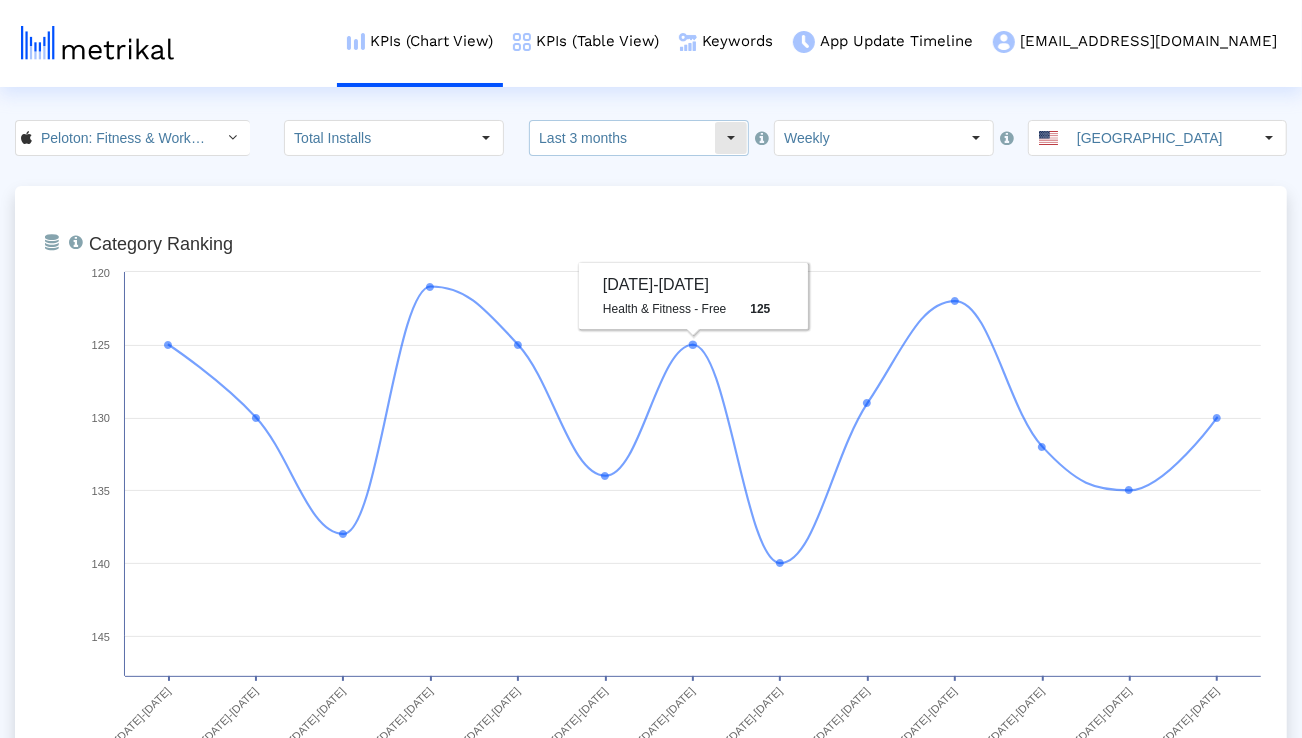 click on "Last 3 months" 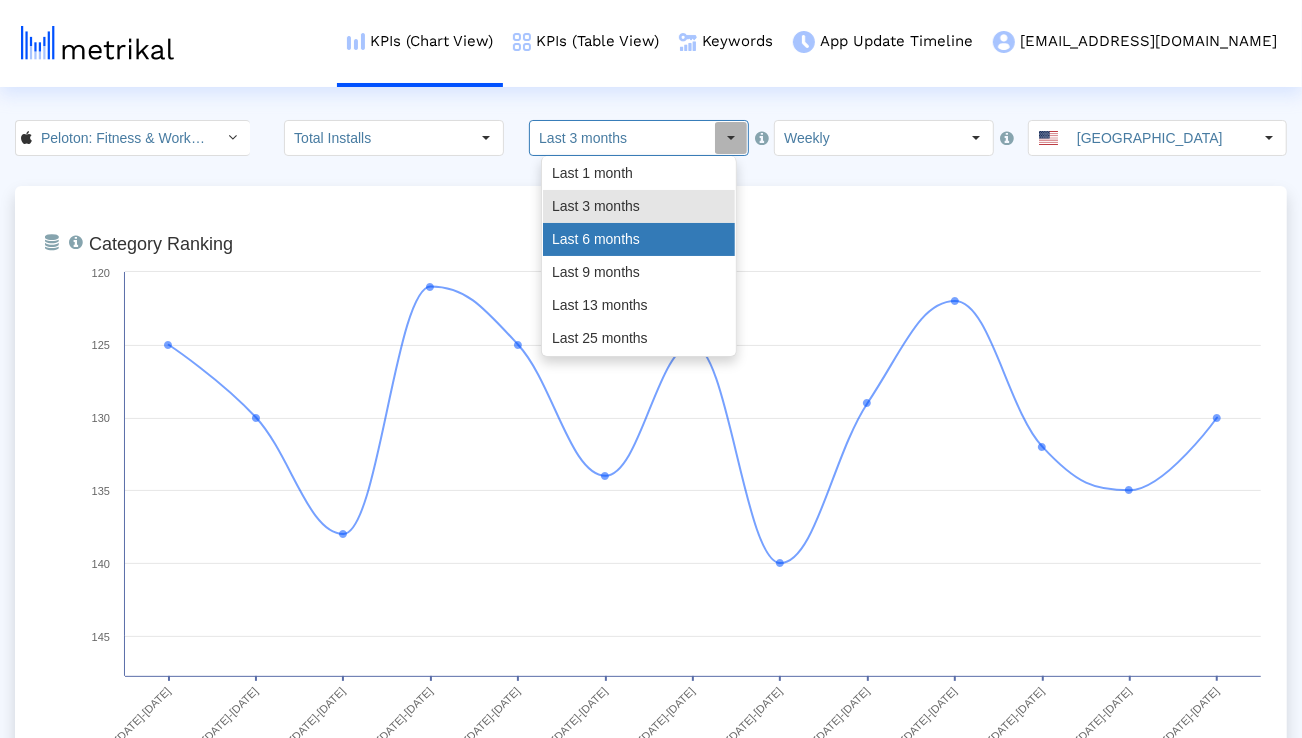 click on "Last 6 months" at bounding box center [639, 239] 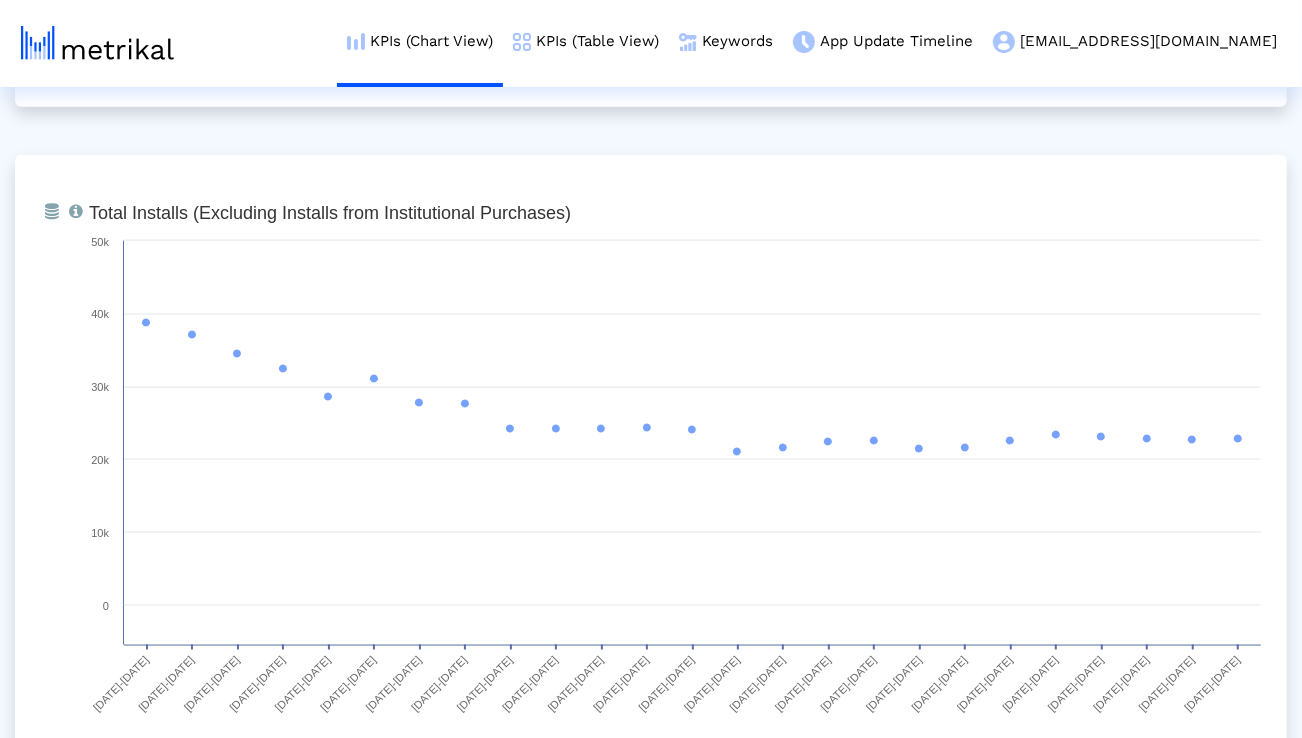 scroll, scrollTop: 1525, scrollLeft: 0, axis: vertical 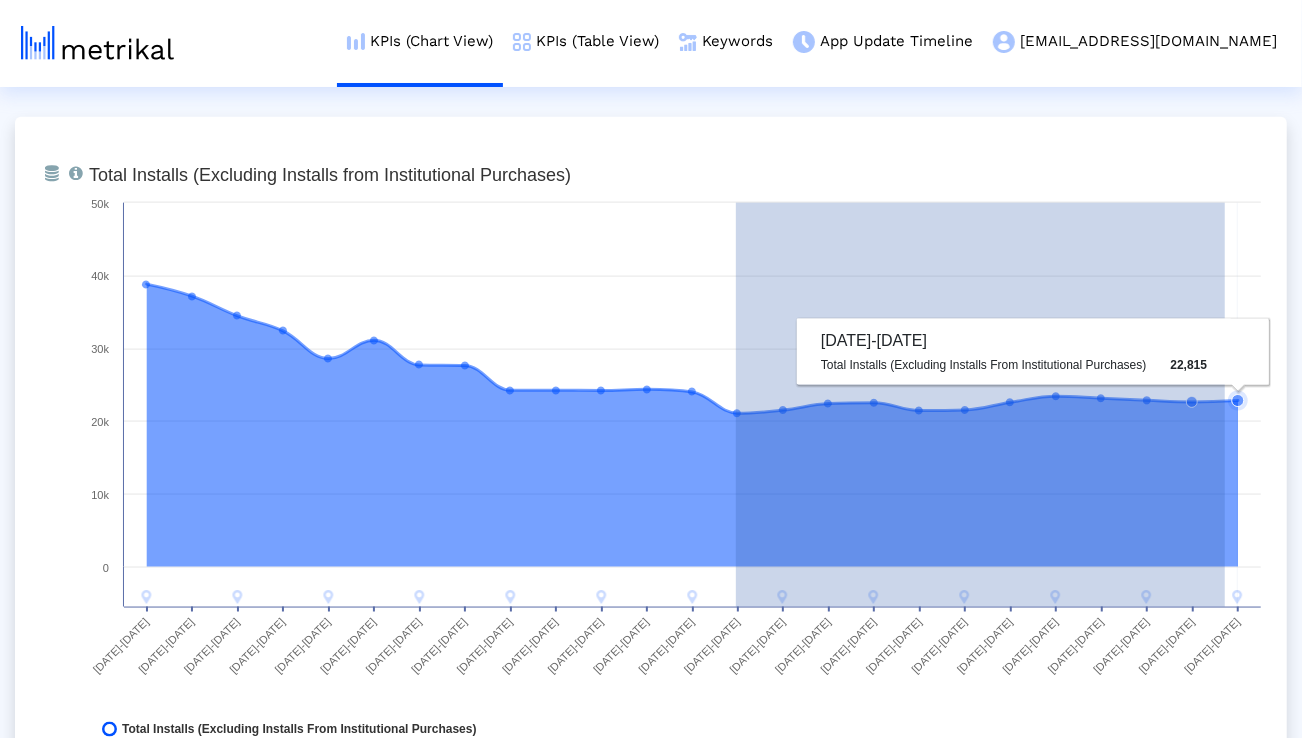drag, startPoint x: 736, startPoint y: 416, endPoint x: 1225, endPoint y: 421, distance: 489.02557 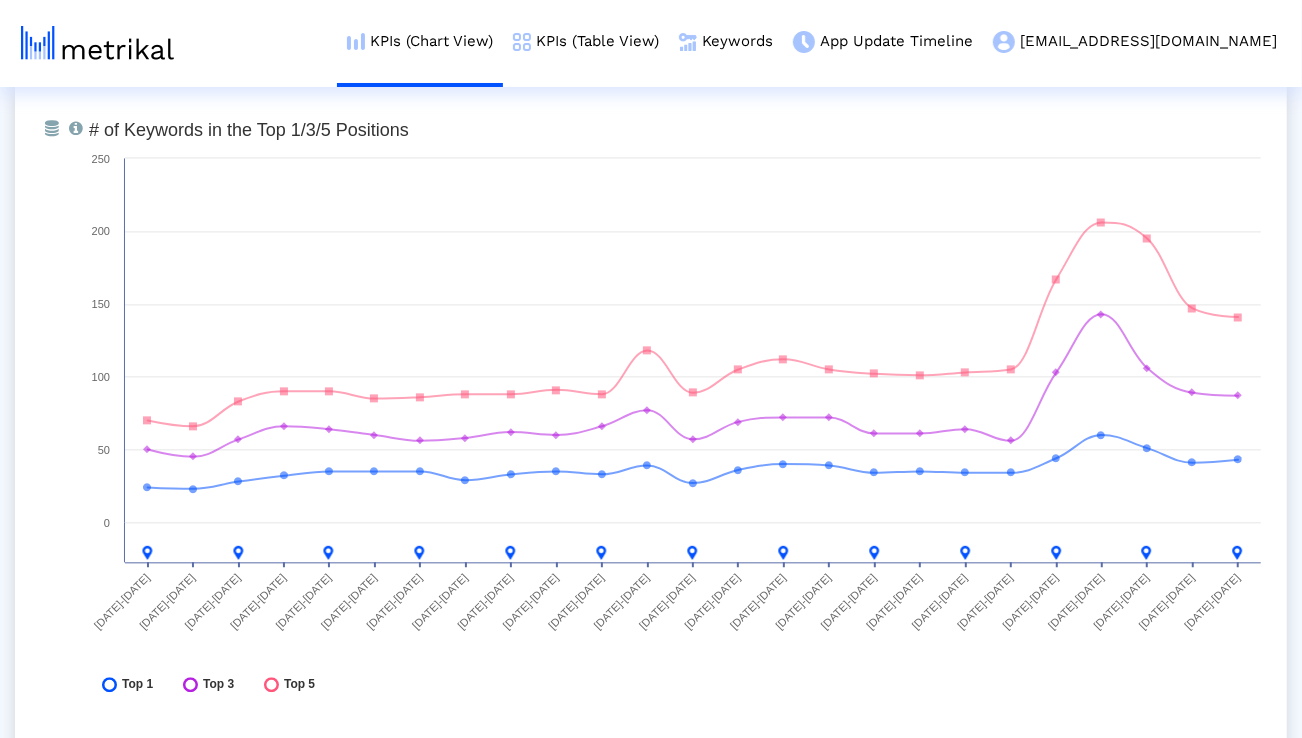 scroll, scrollTop: 7398, scrollLeft: 0, axis: vertical 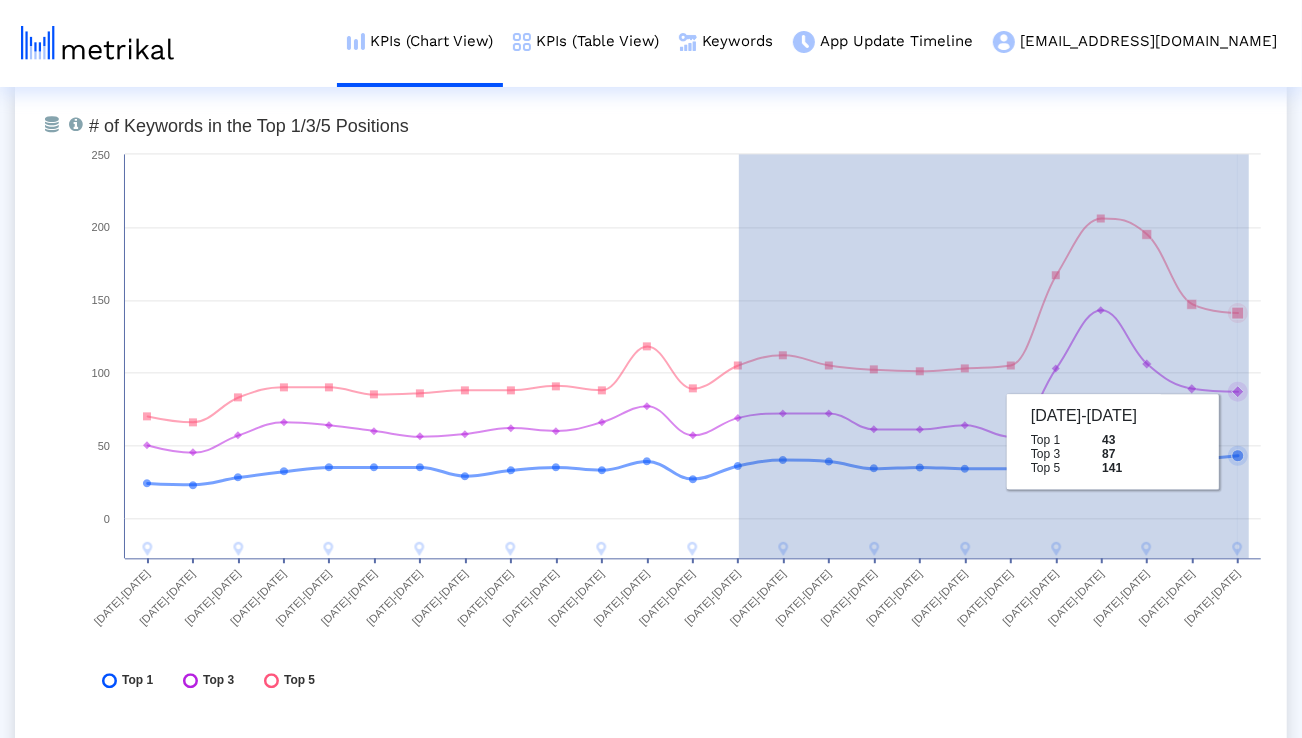 drag, startPoint x: 739, startPoint y: 361, endPoint x: 1249, endPoint y: 450, distance: 517.70746 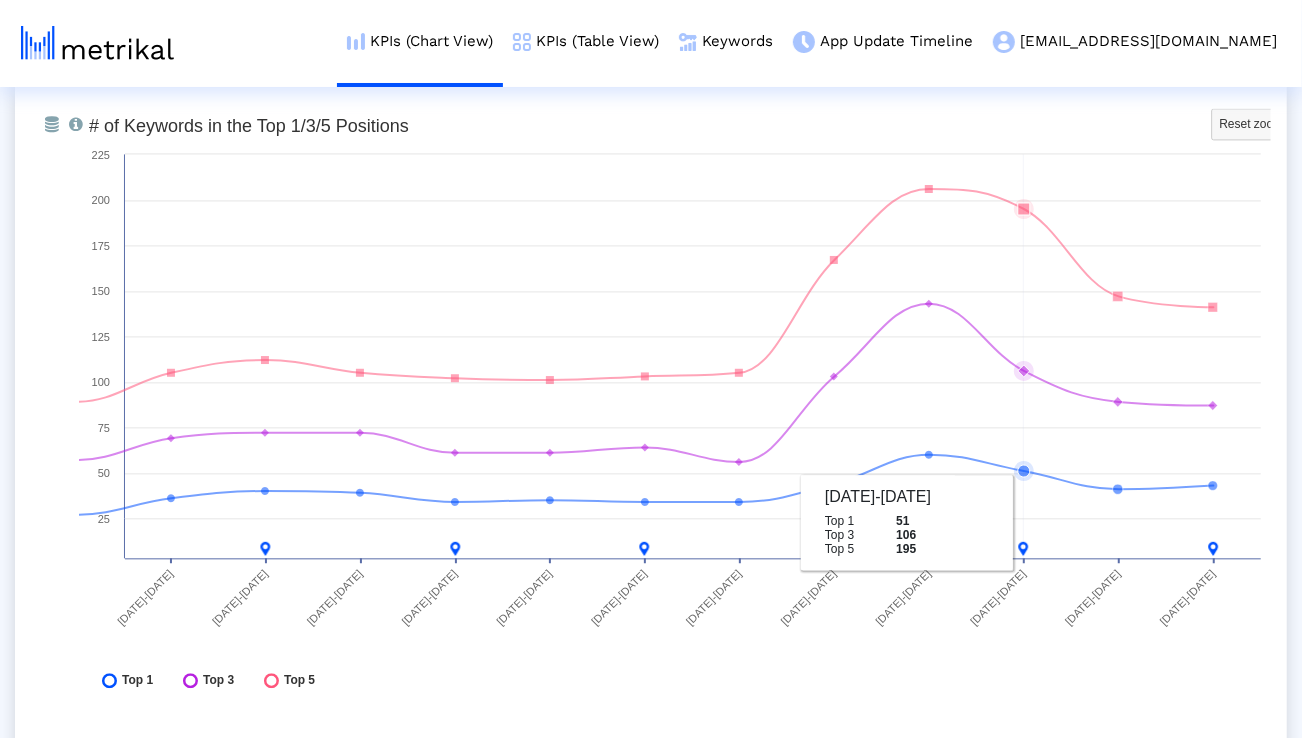 scroll, scrollTop: 7387, scrollLeft: 0, axis: vertical 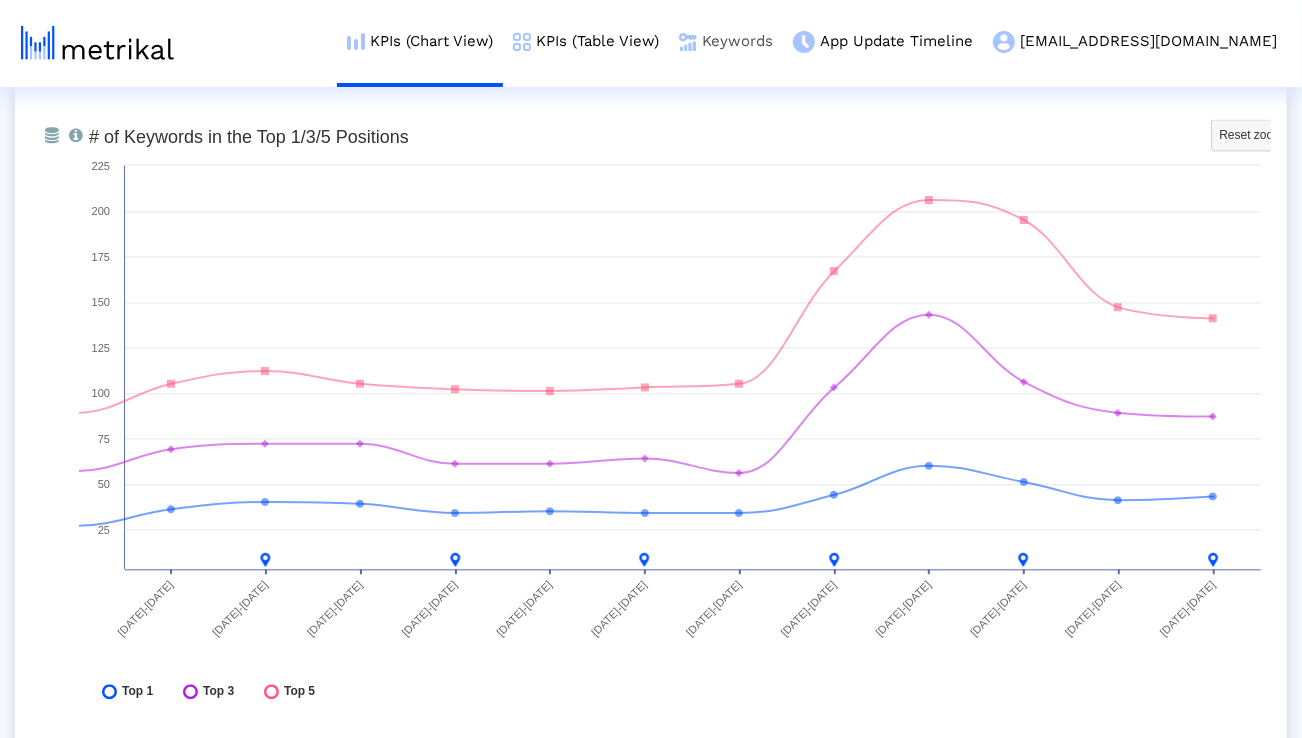 click on "Keywords" at bounding box center [726, 41] 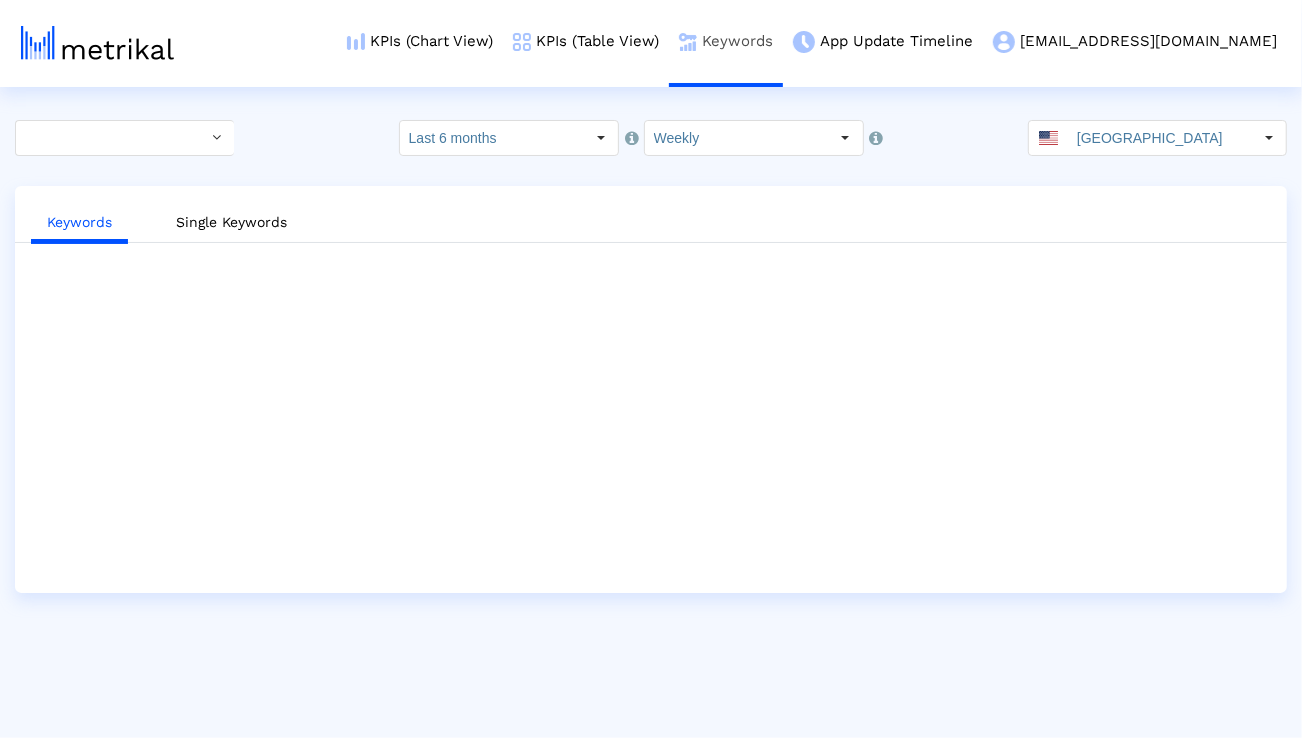scroll, scrollTop: 0, scrollLeft: 0, axis: both 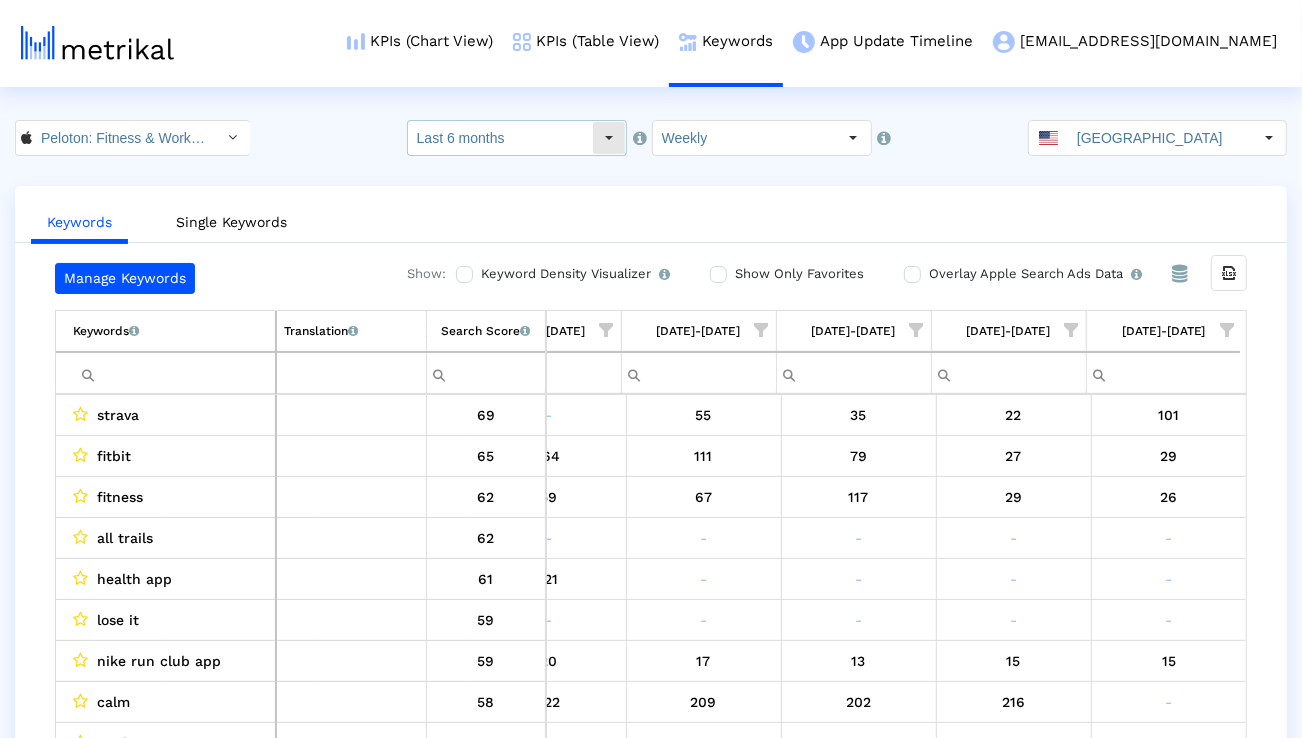 click on "Last 6 months" 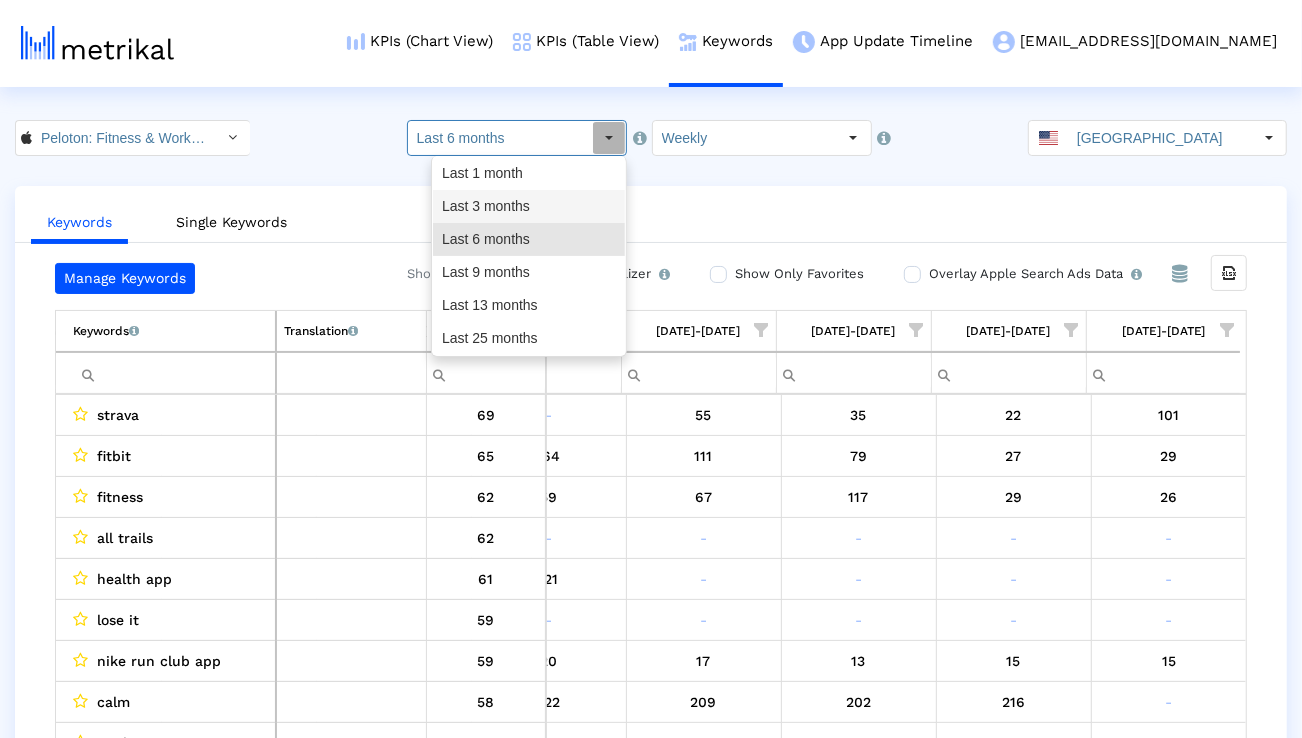 click on "Last 3 months" at bounding box center [529, 206] 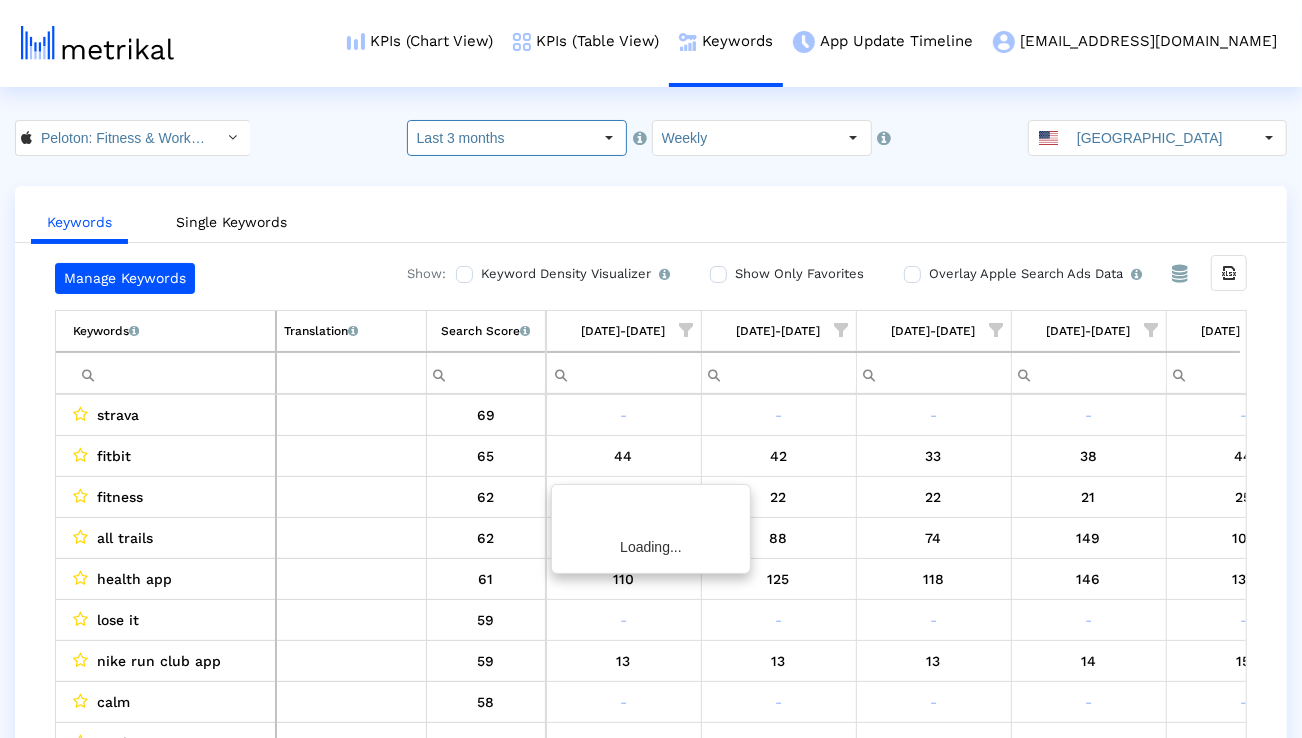 scroll, scrollTop: 0, scrollLeft: 1320, axis: horizontal 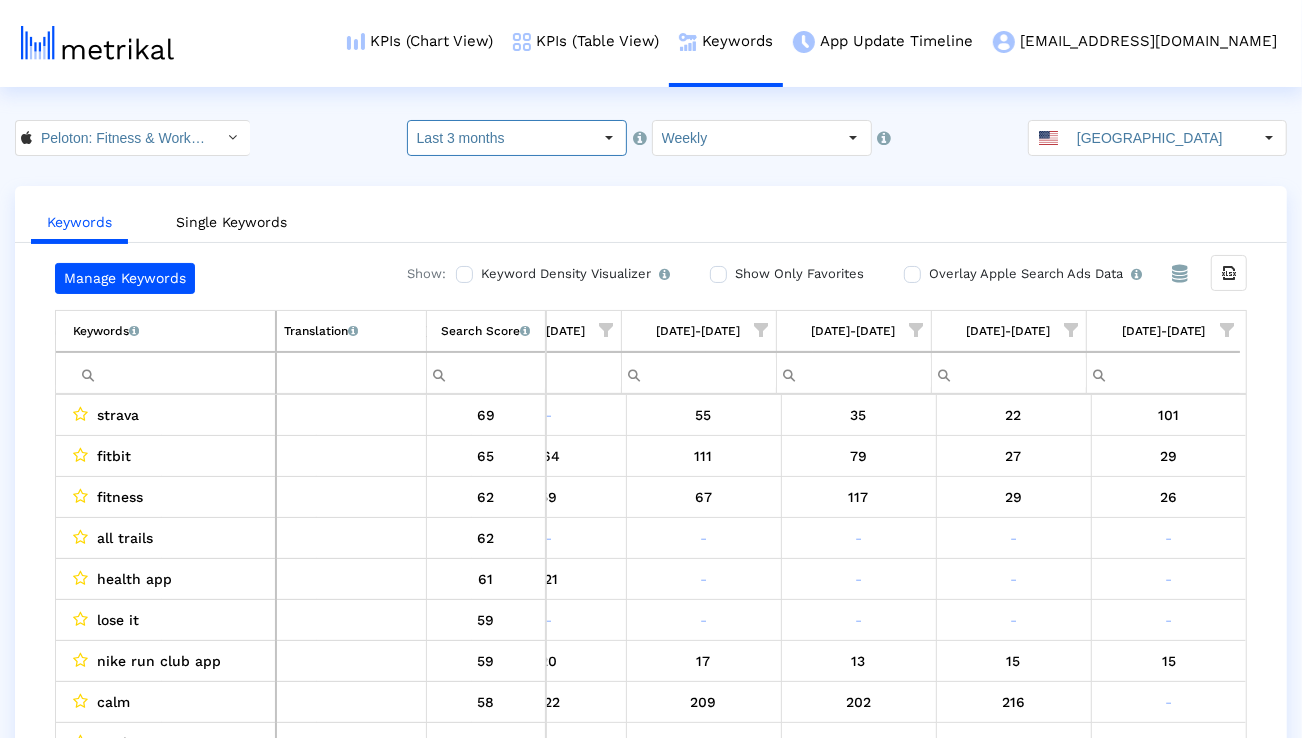 click at bounding box center (174, 373) 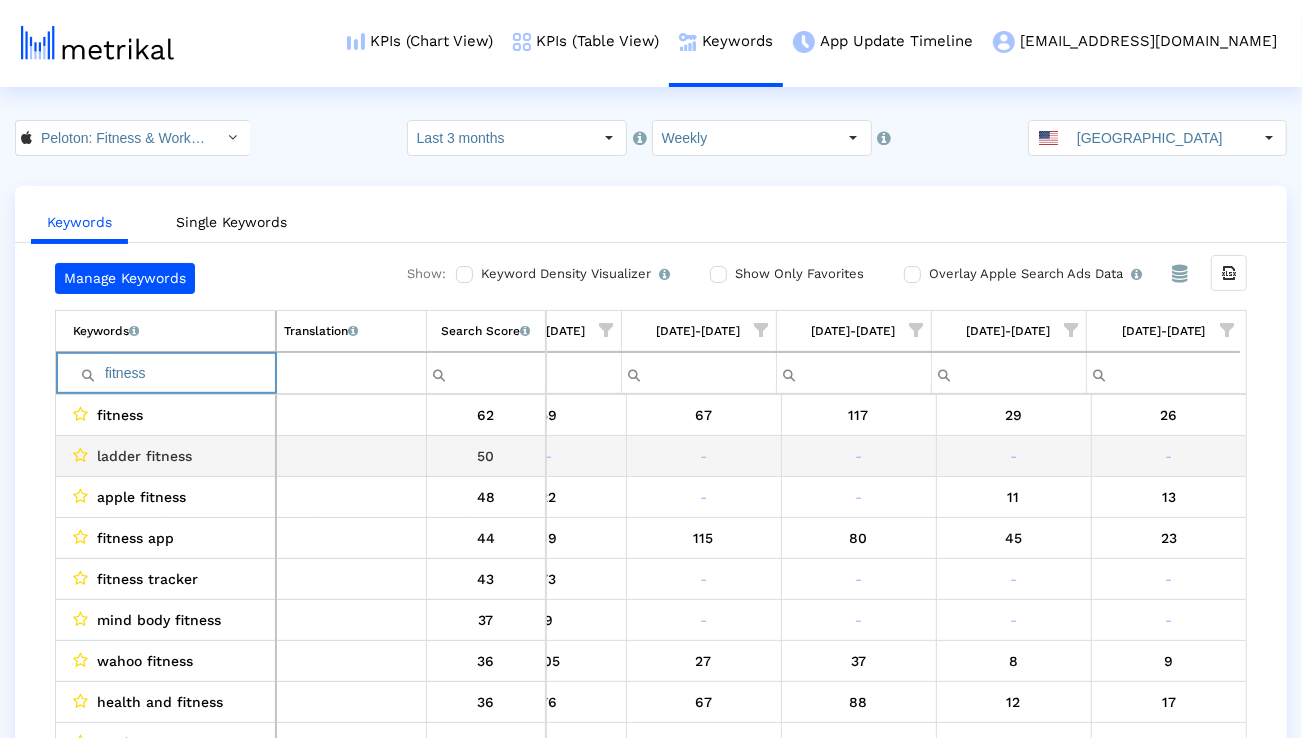 scroll, scrollTop: 0, scrollLeft: 1321, axis: horizontal 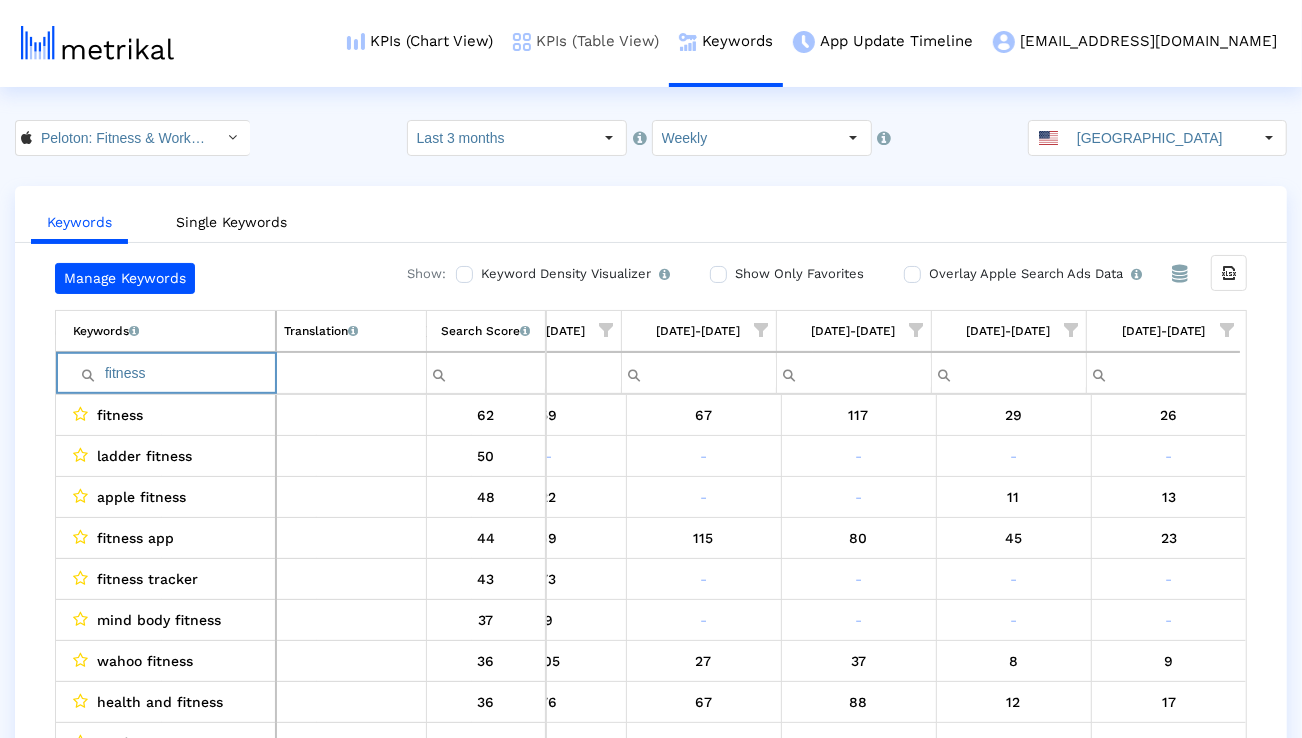 paste on "workout" 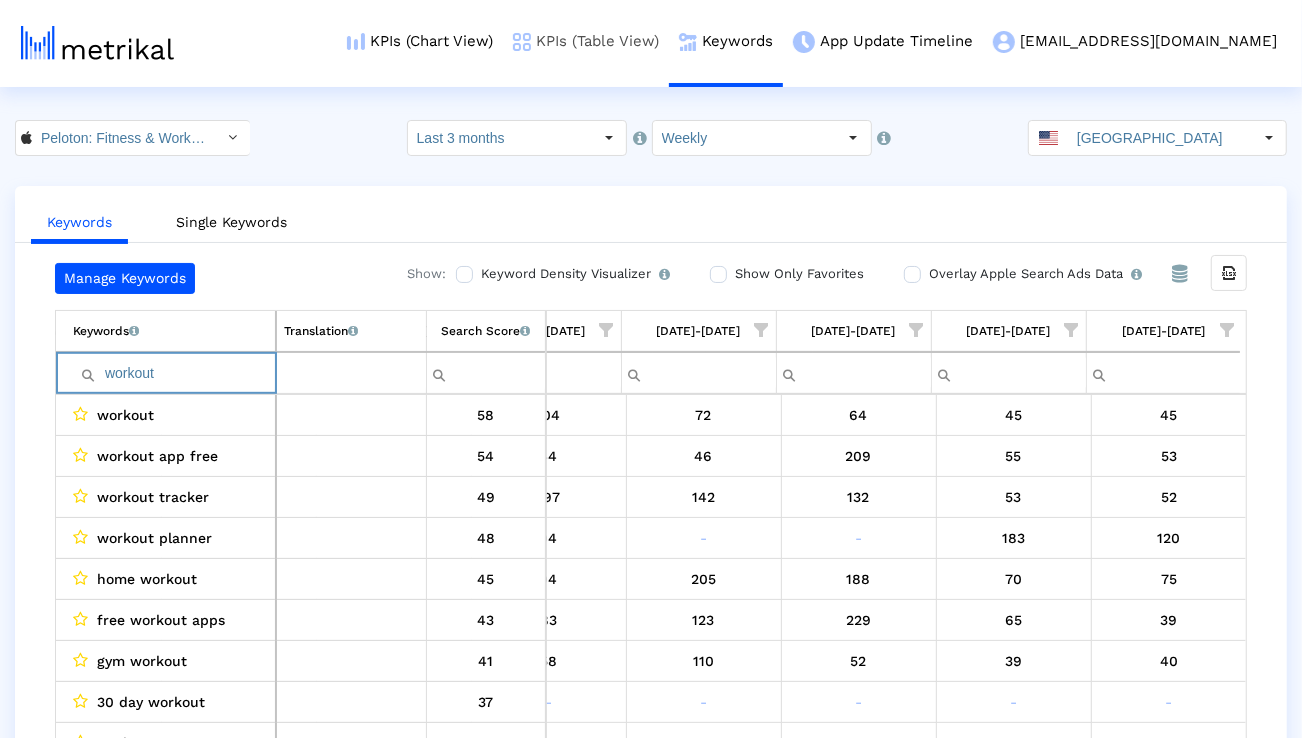 paste on "strength" 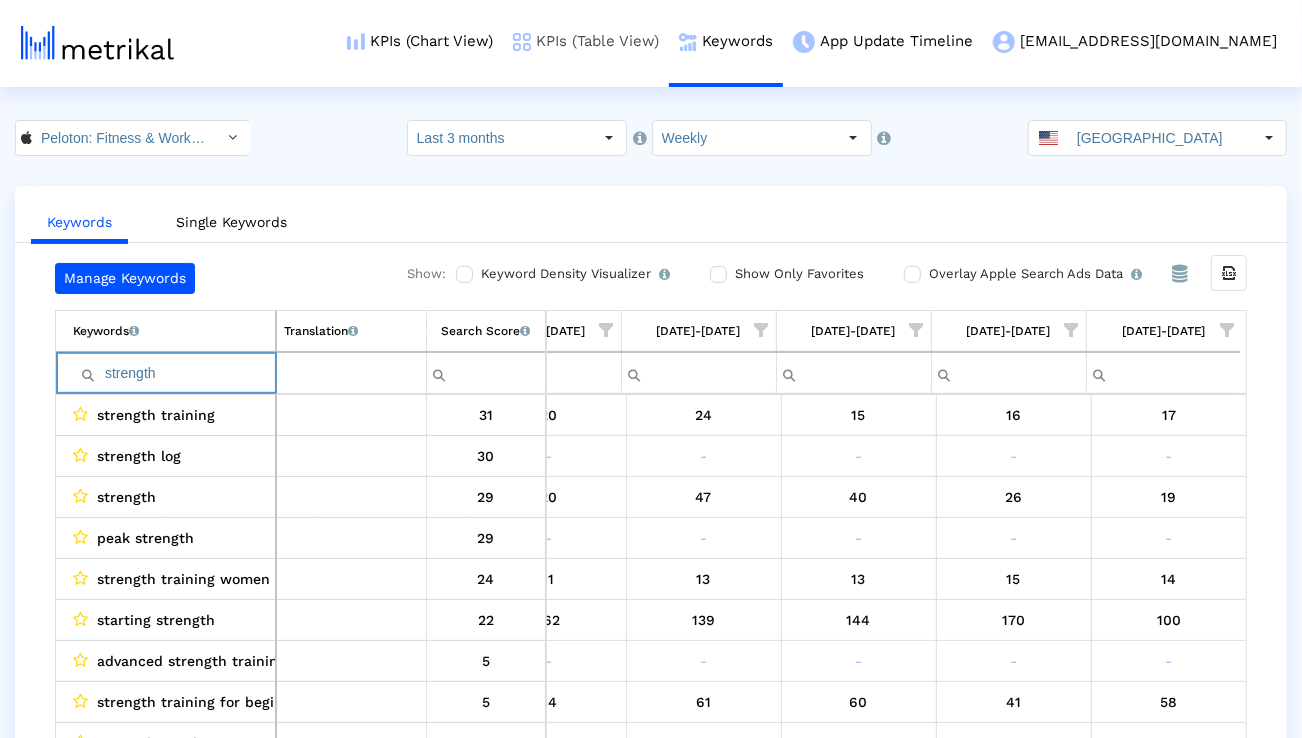 paste on "training" 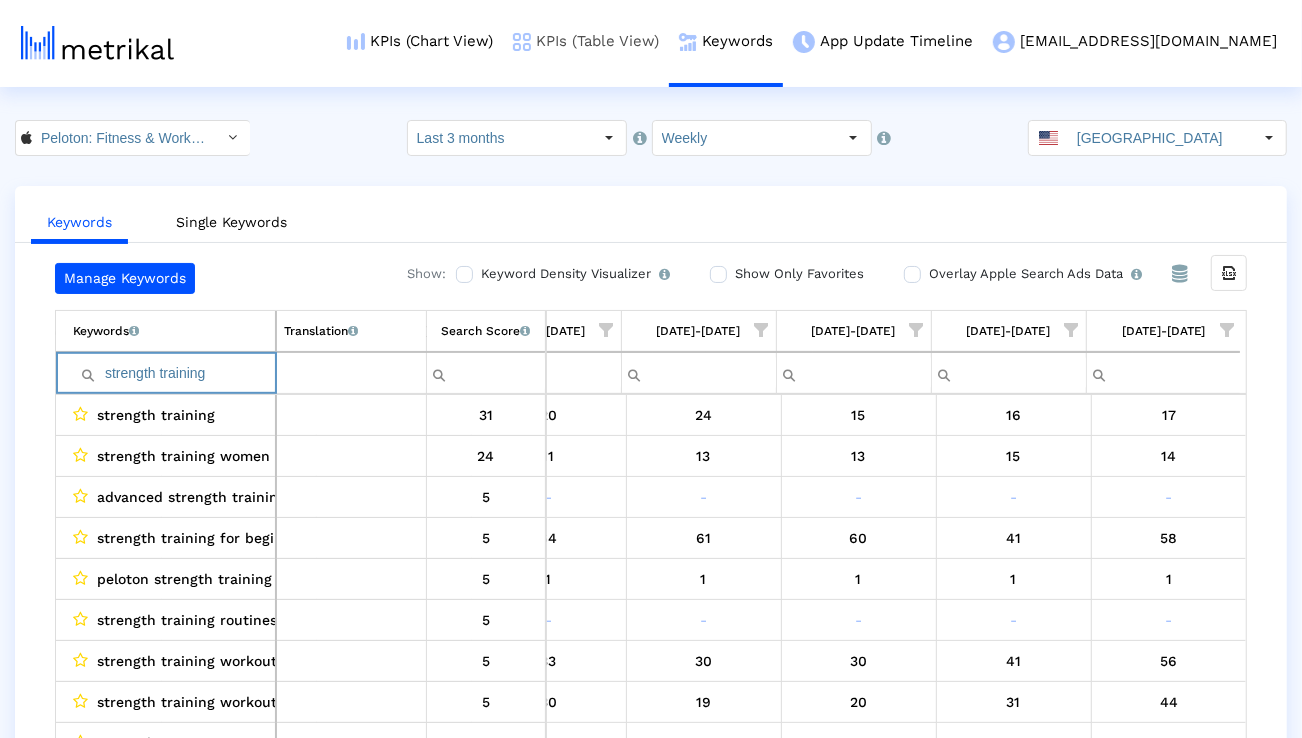 paste on "run" 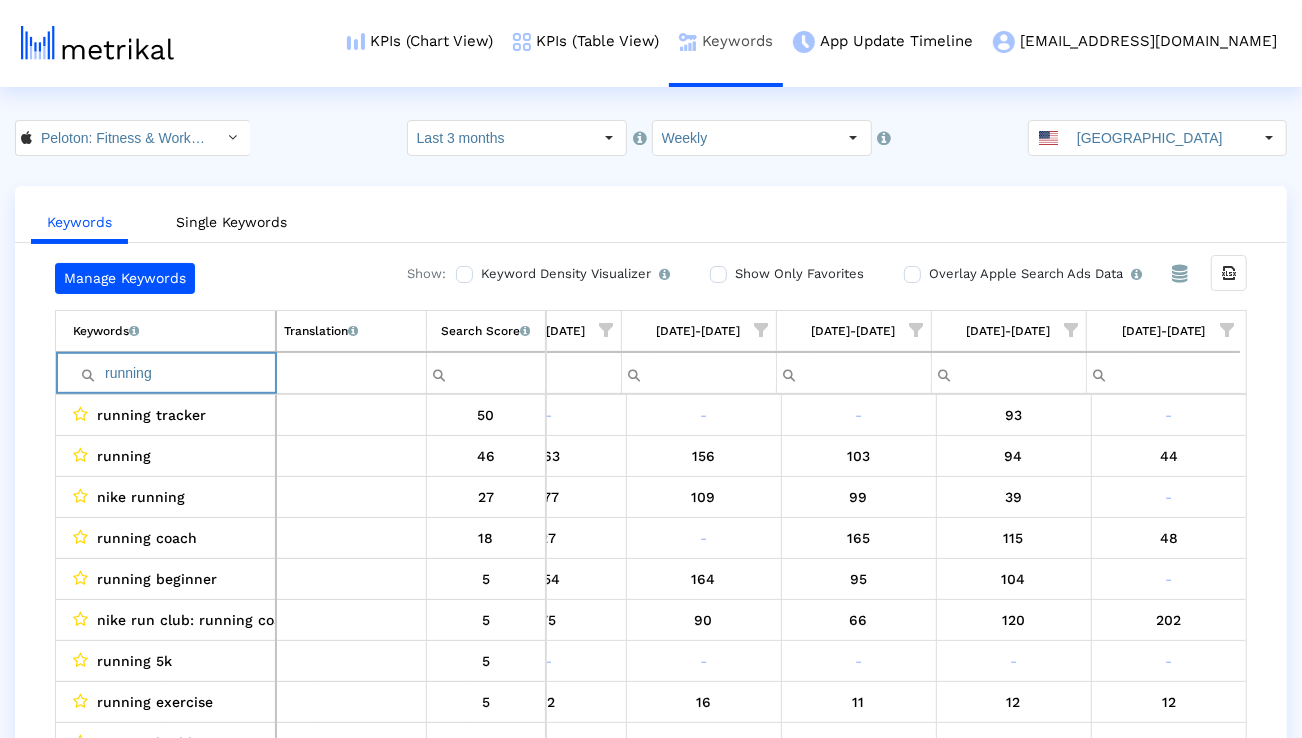 paste on "yoga" 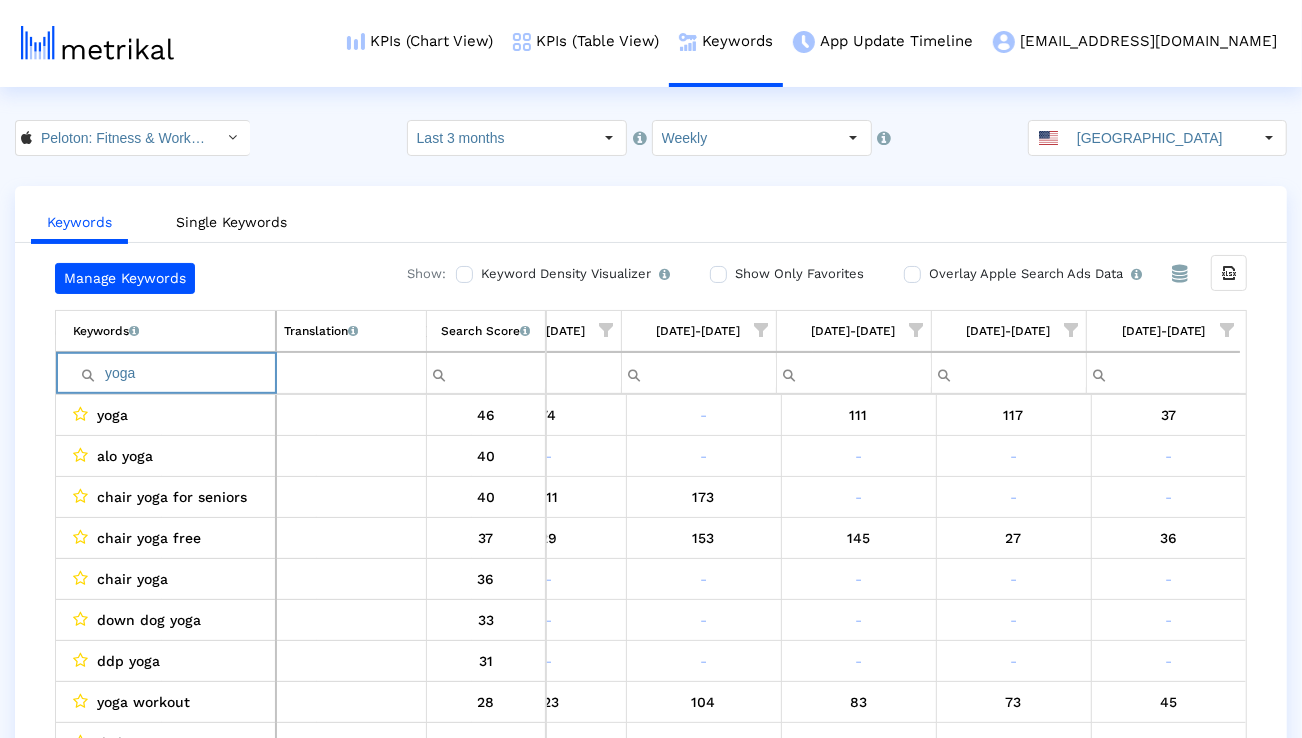 paste on "gym" 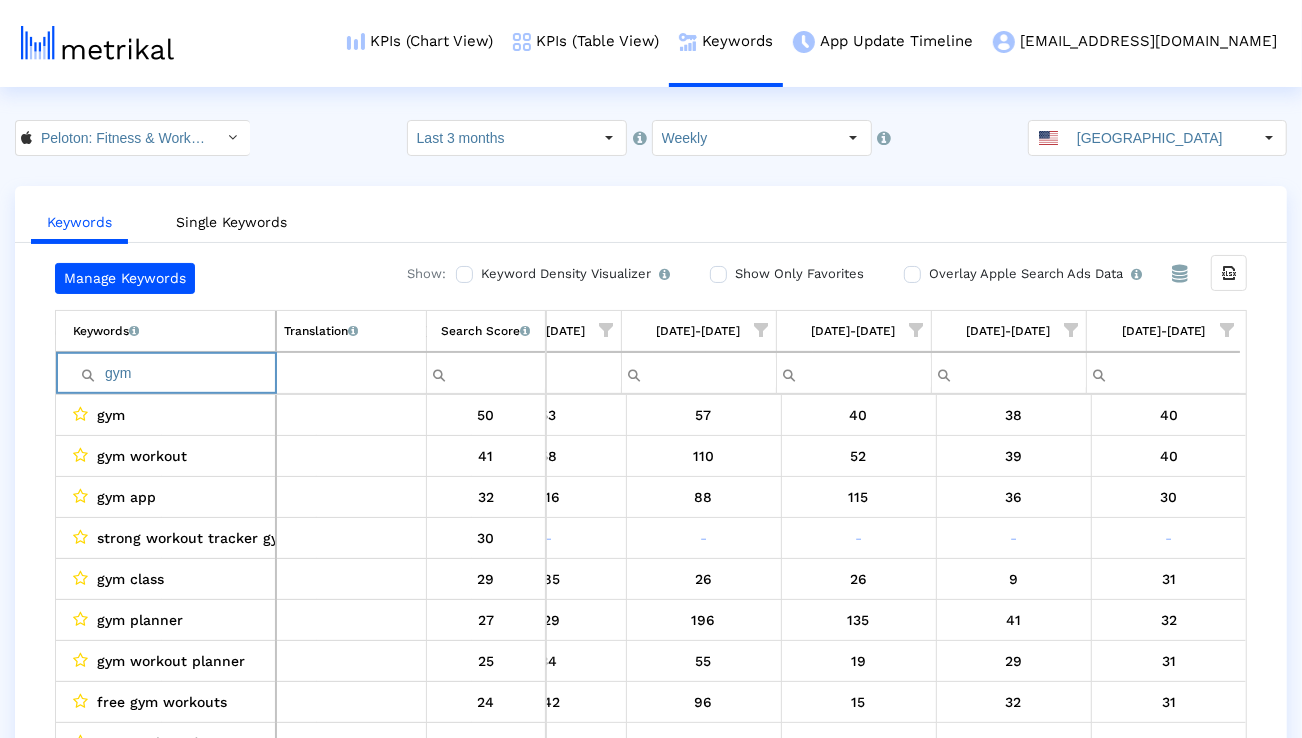 paste on "workout" 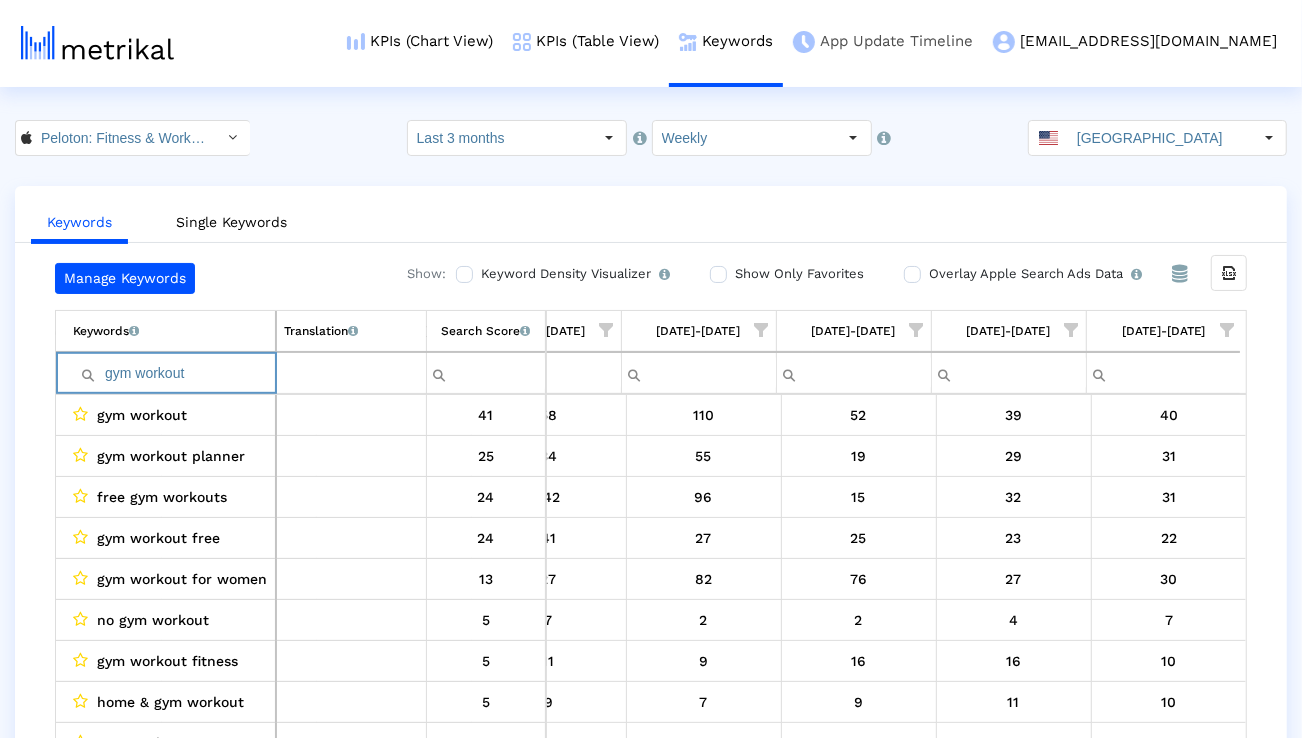 paste on "class" 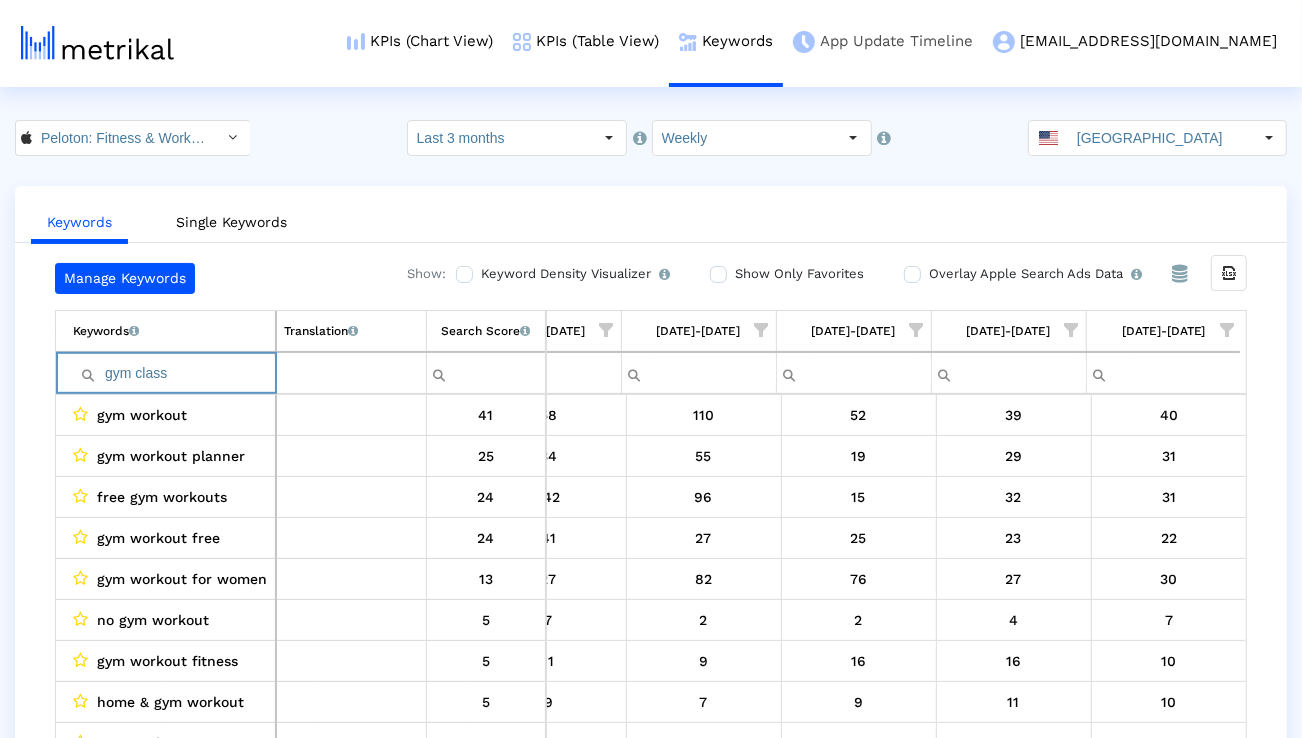 scroll, scrollTop: 0, scrollLeft: 1314, axis: horizontal 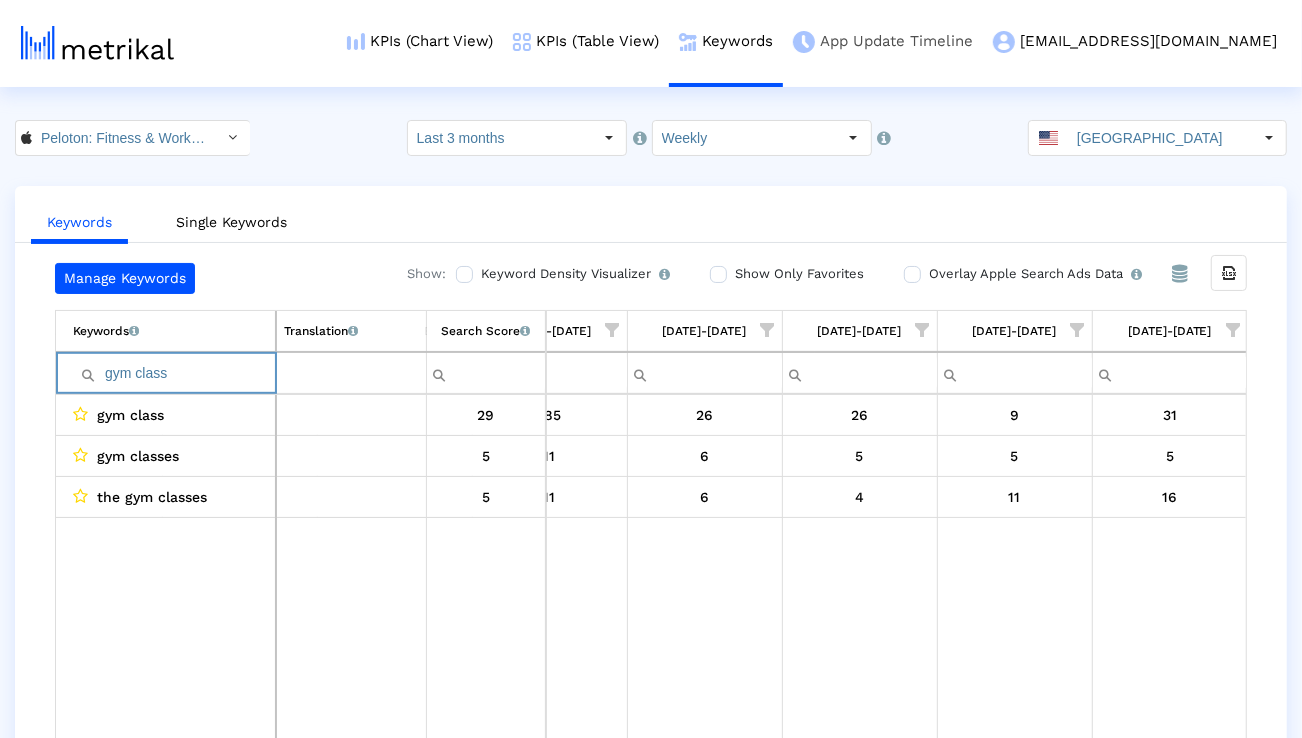 paste on "routine" 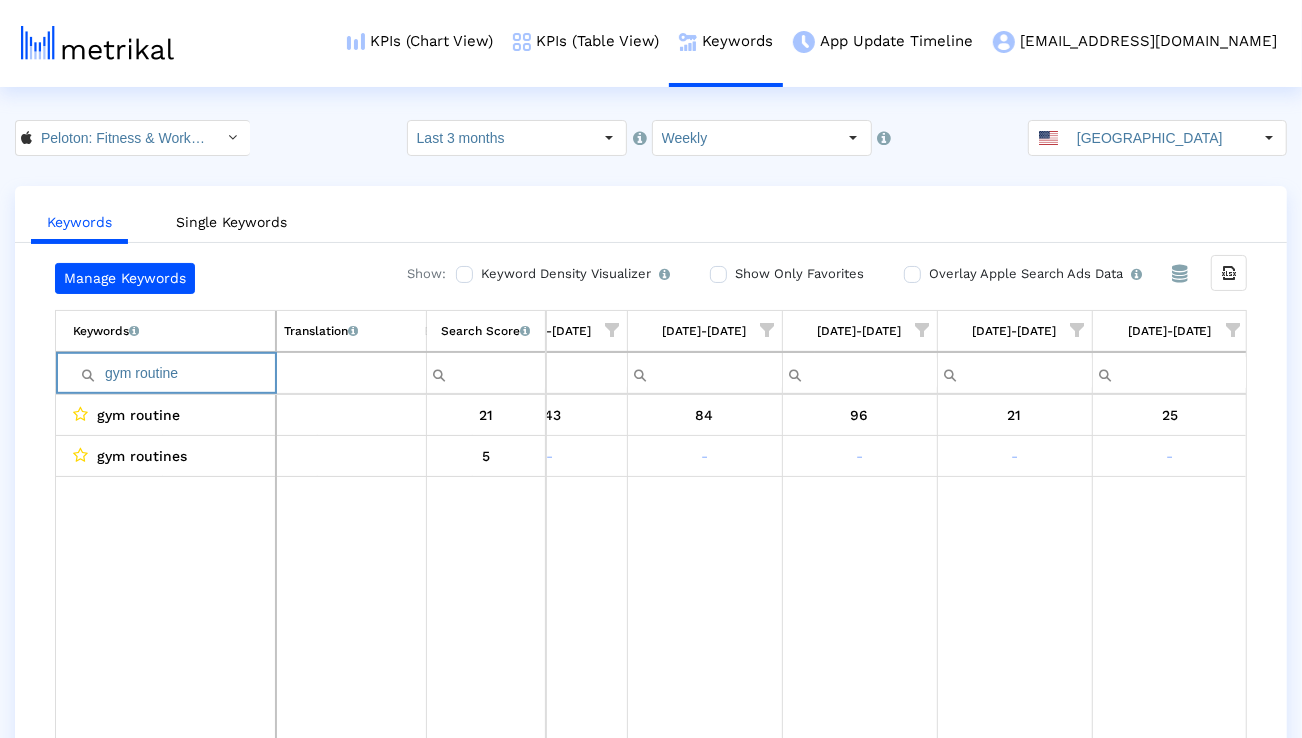 paste on "cardio" 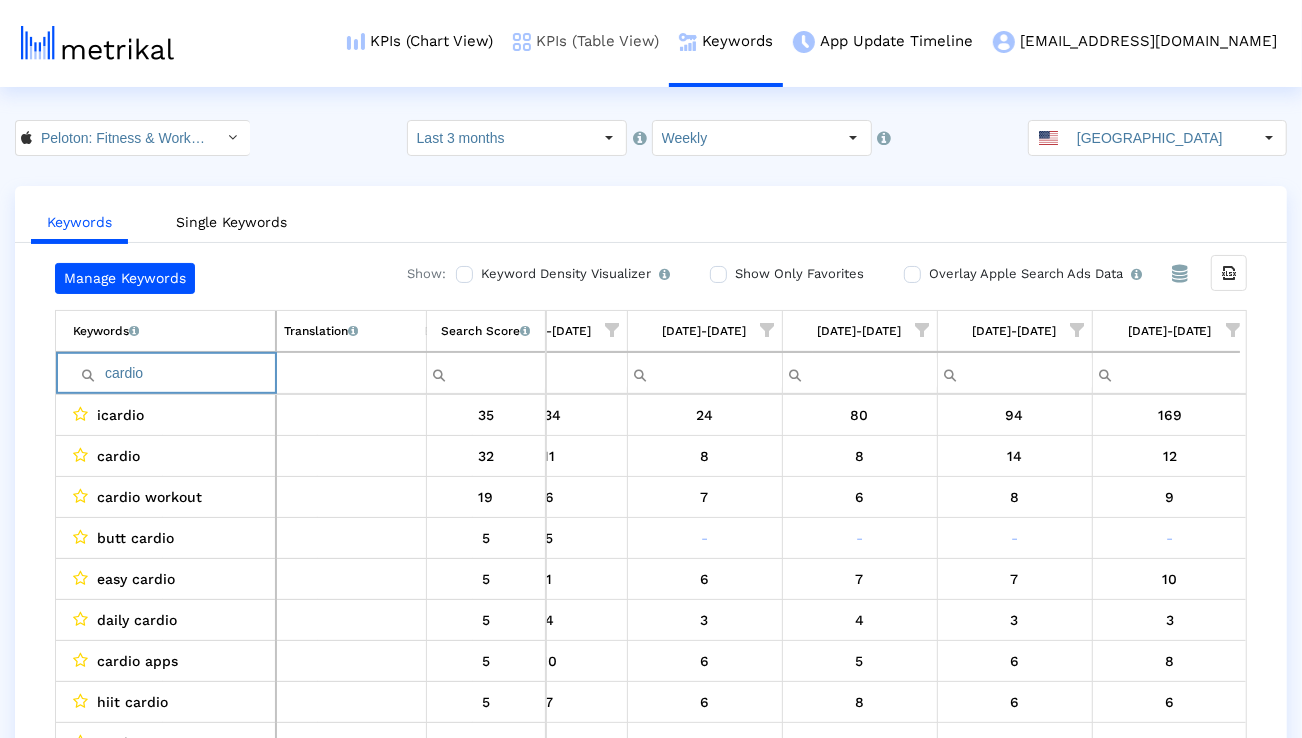 paste on "exercise" 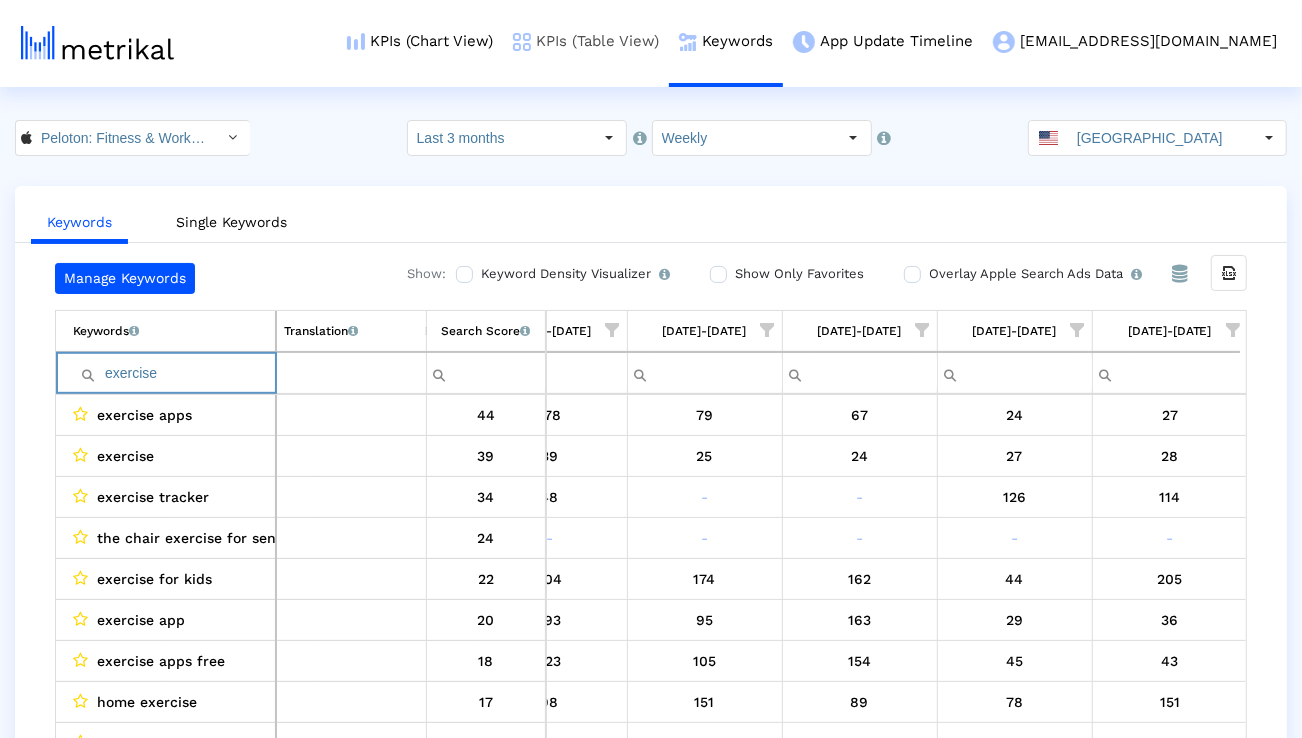 paste on "pilates" 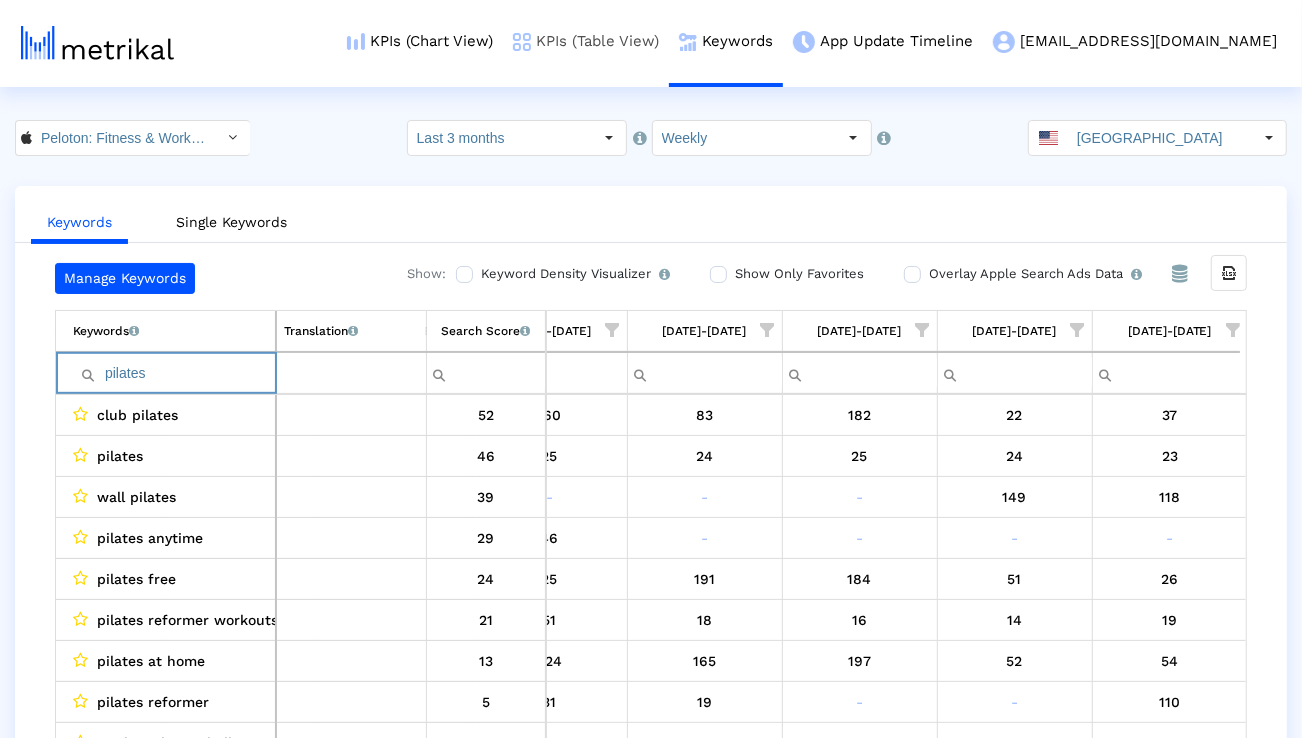 paste on "hiit workout" 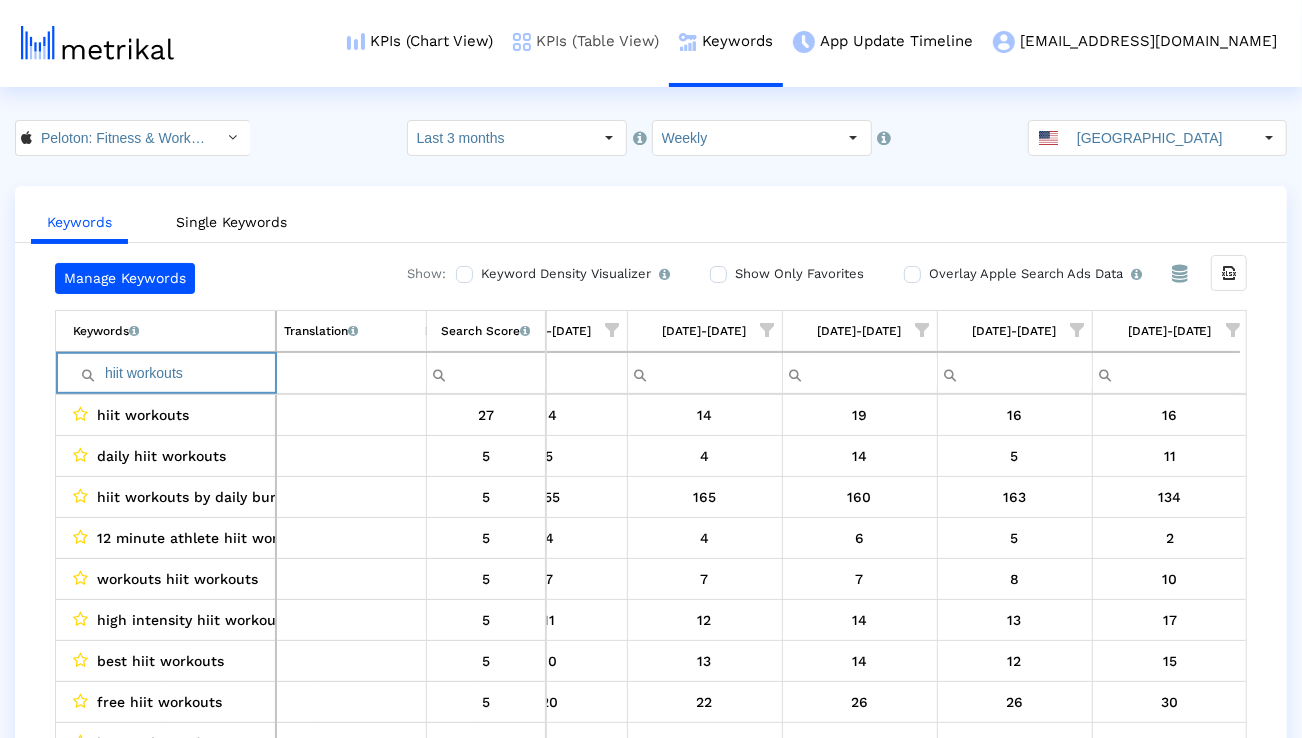 type on "hiit workouts" 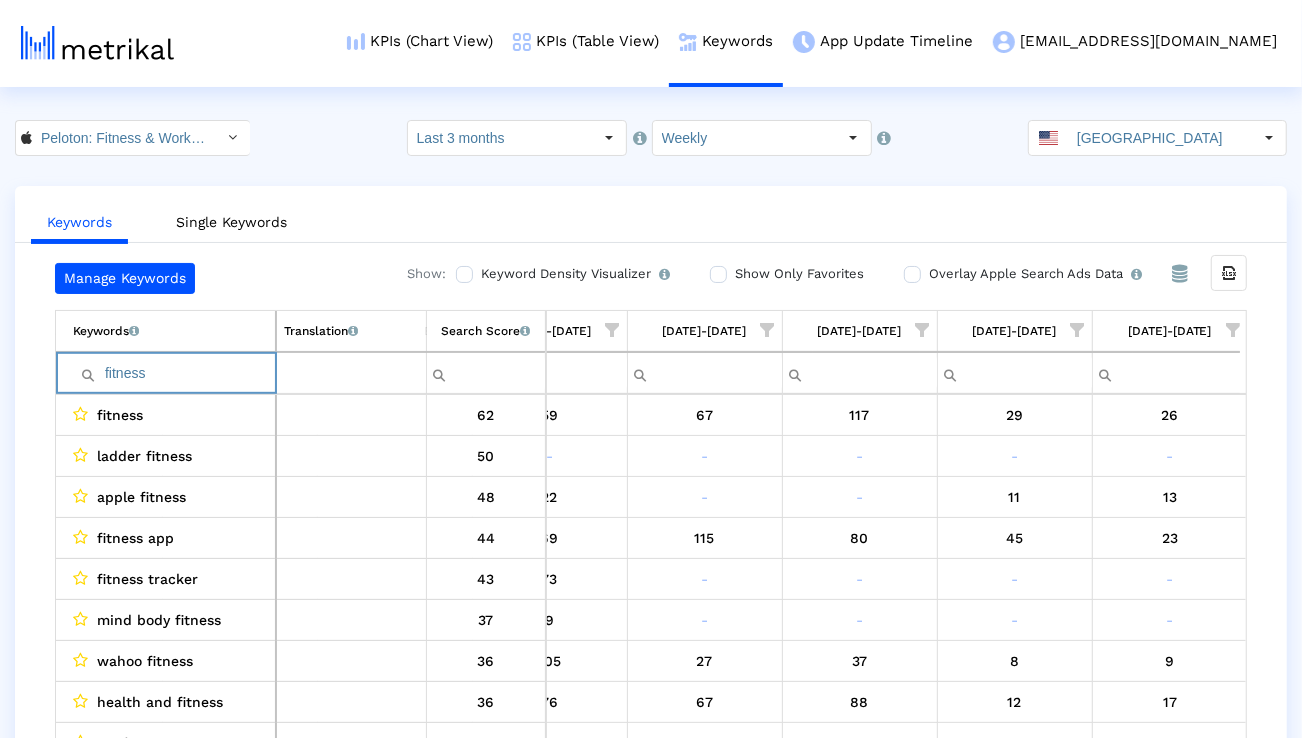 type on "fitness" 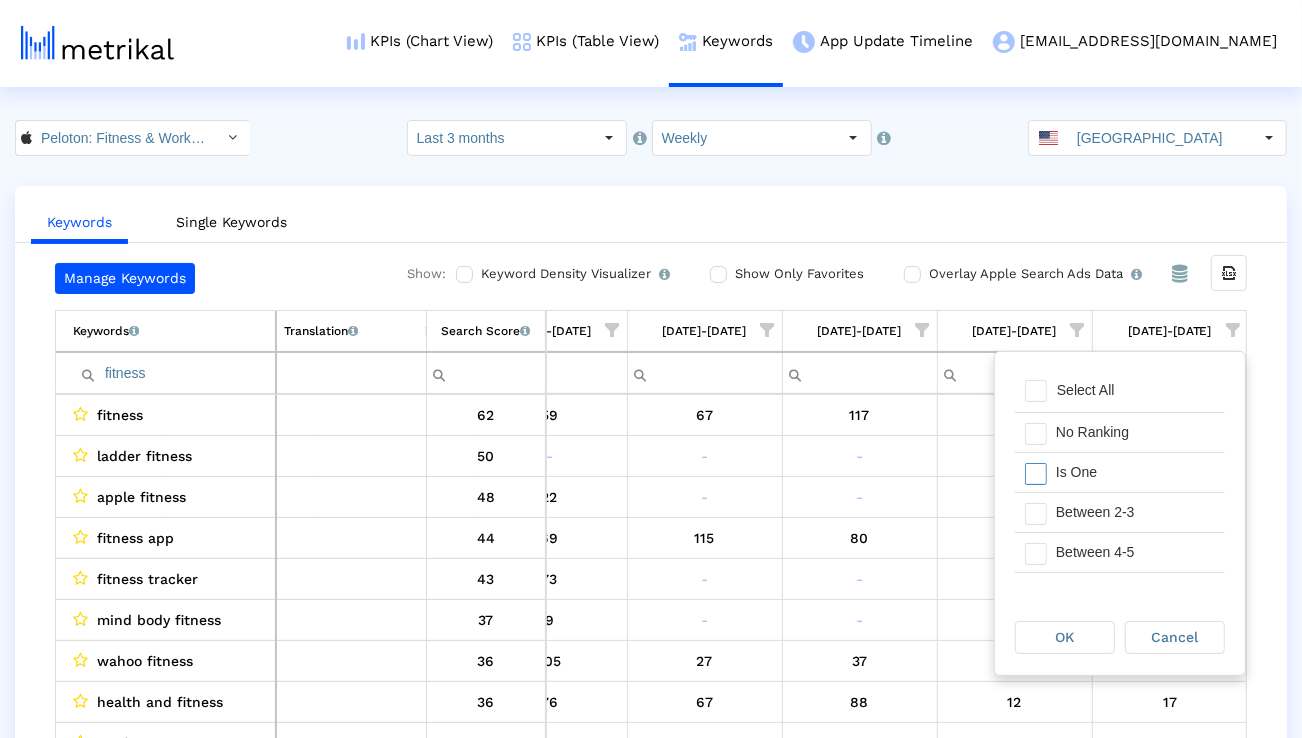 click on "Is One" at bounding box center (1135, 472) 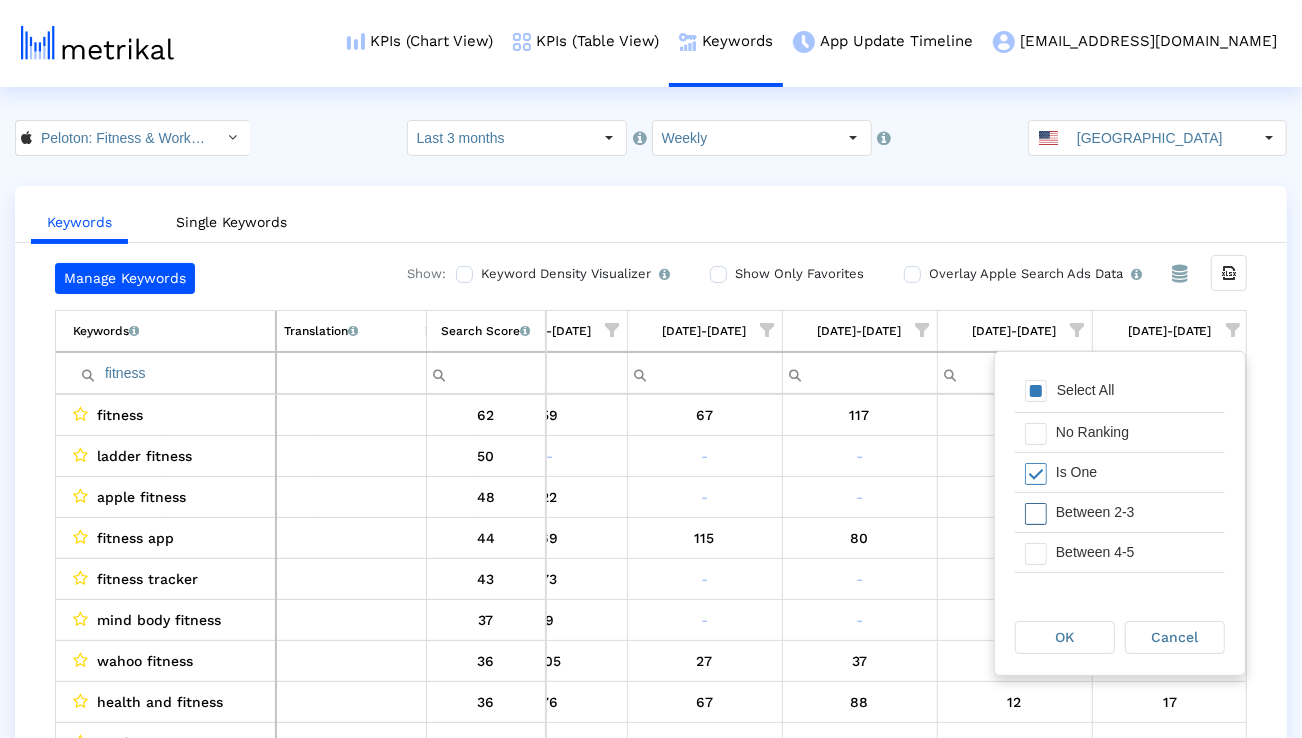 click on "Between 2-3" at bounding box center (1135, 512) 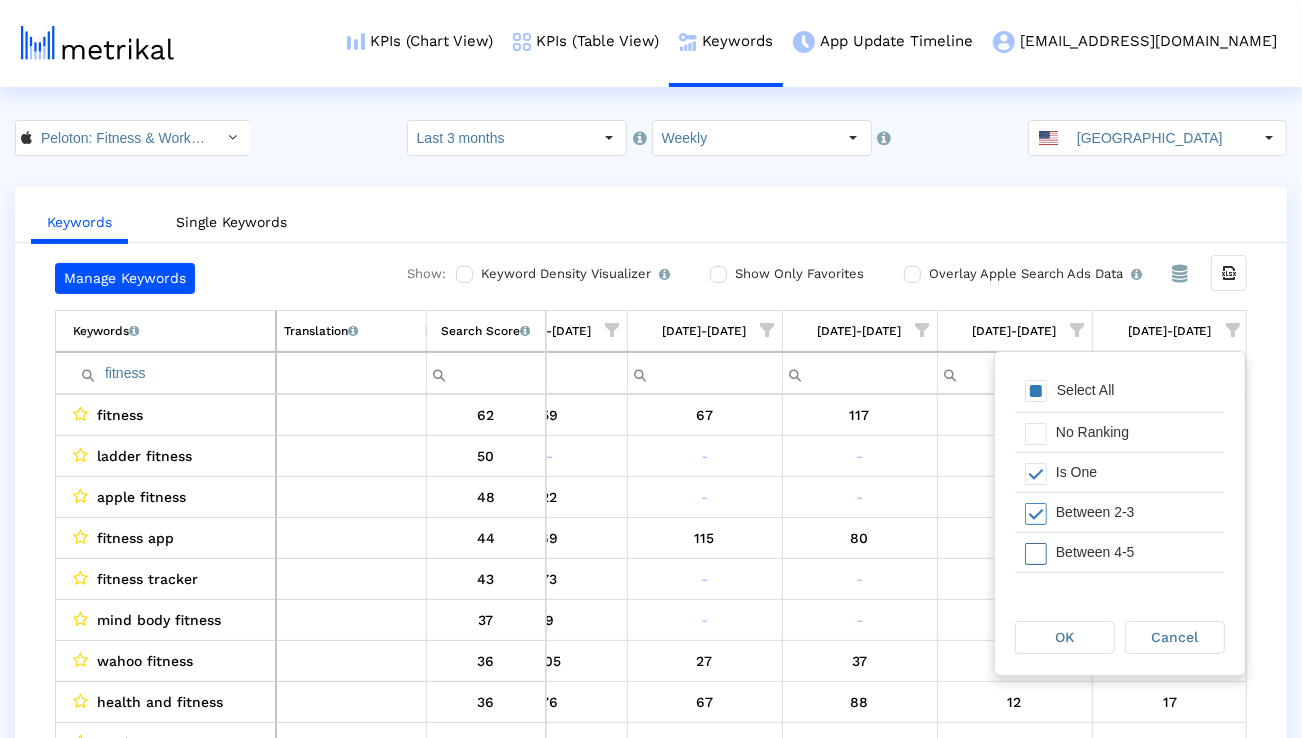 click on "Between 4-5" at bounding box center [1135, 552] 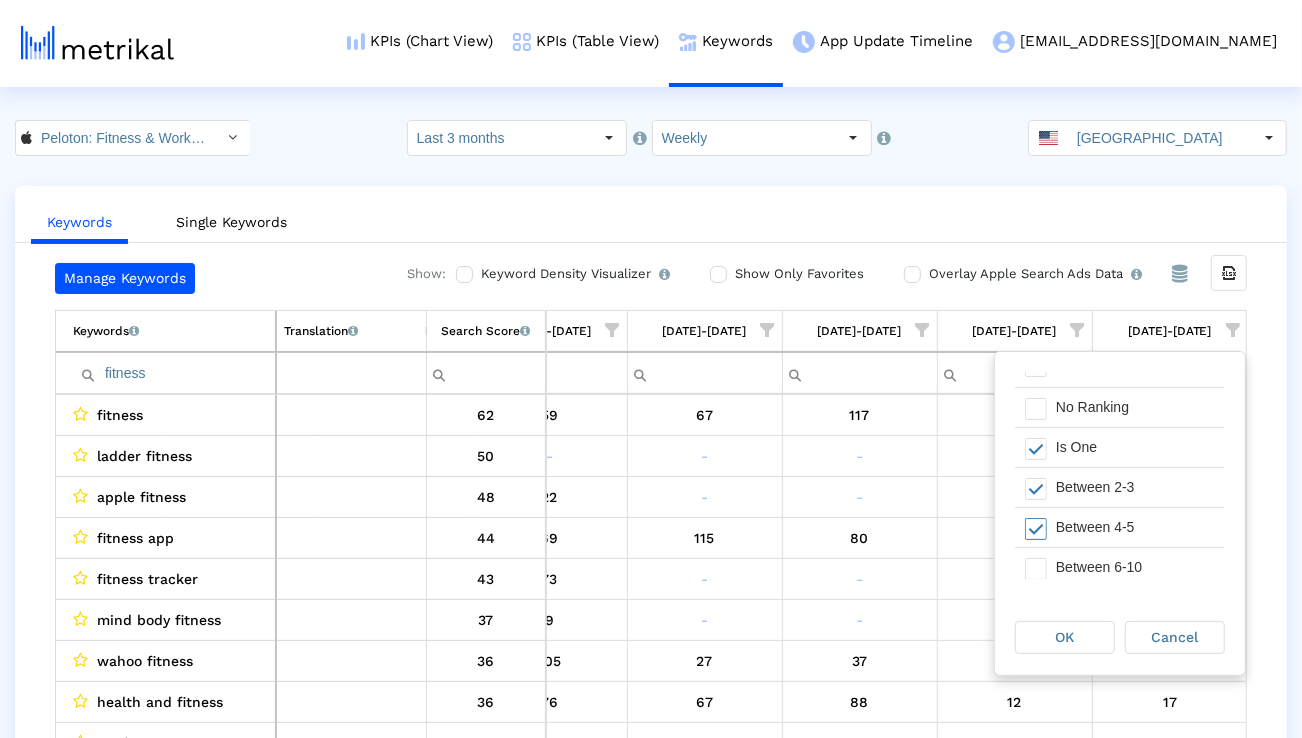 scroll, scrollTop: 48, scrollLeft: 0, axis: vertical 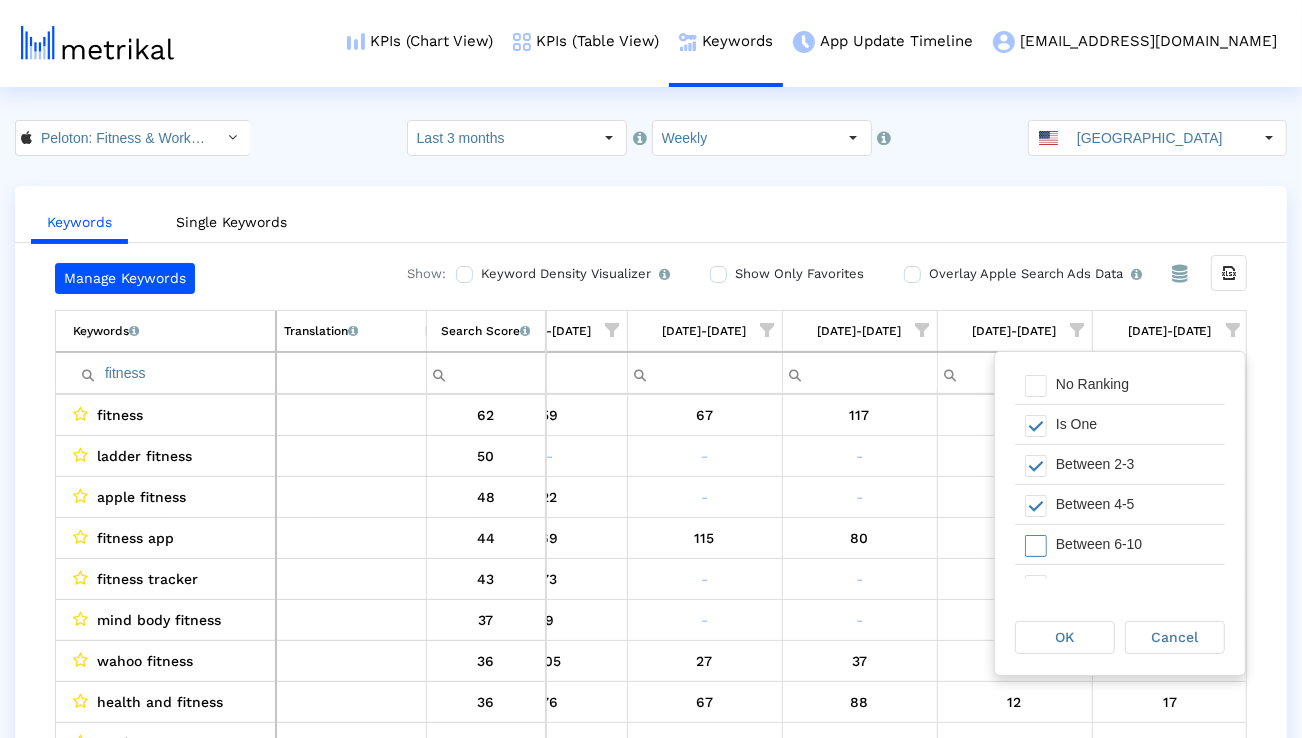 click on "Between 6-10" at bounding box center (1135, 544) 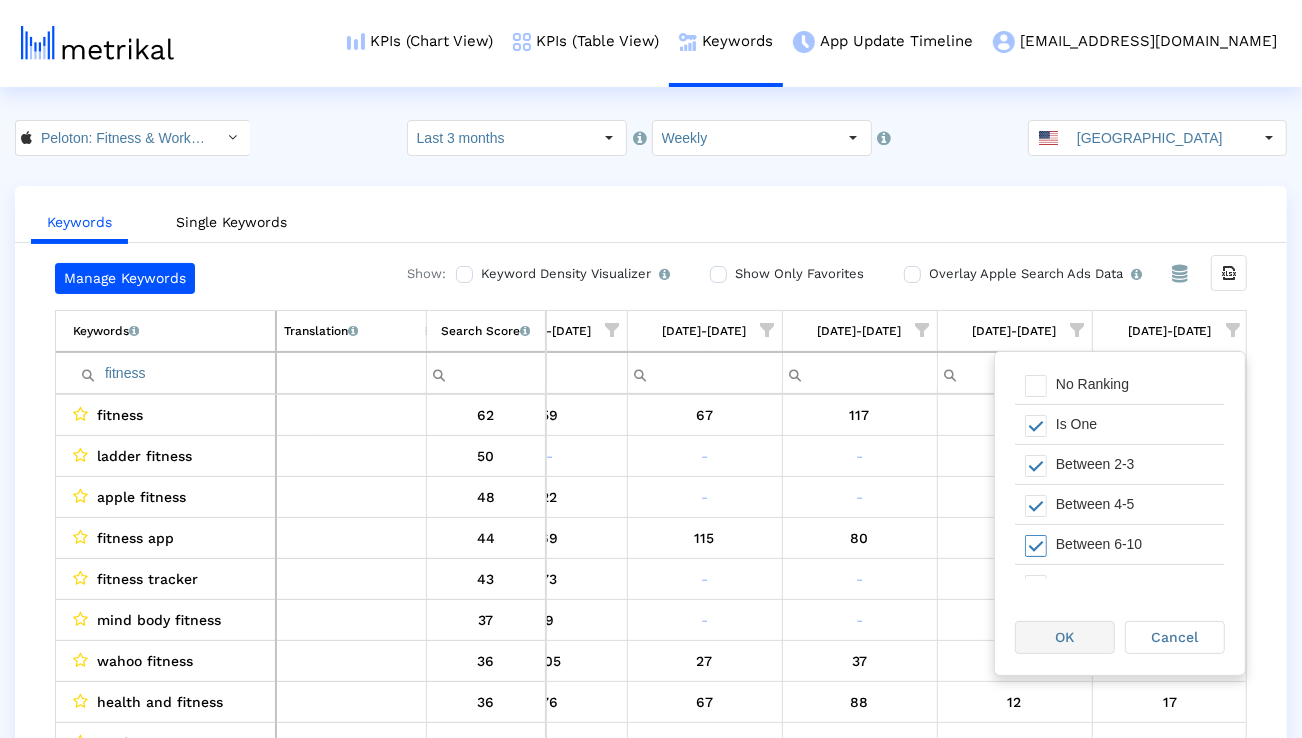 click on "OK" at bounding box center [1065, 637] 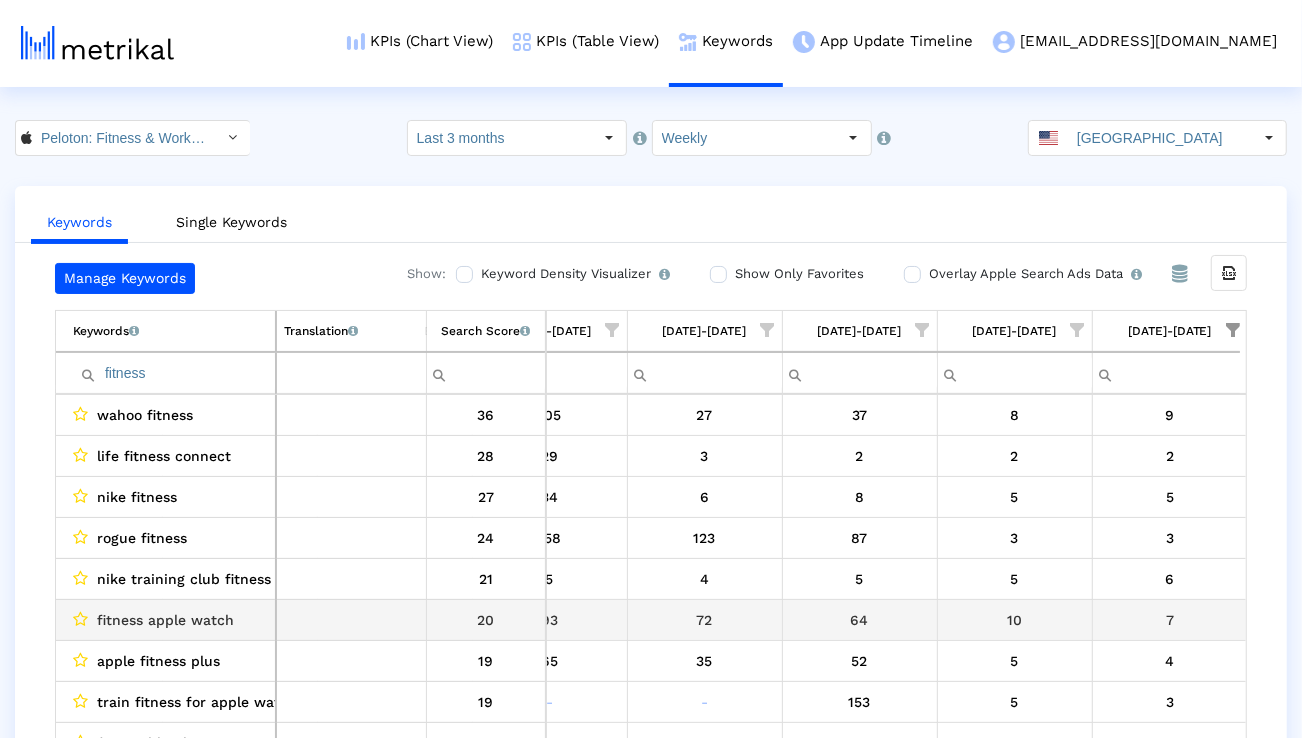 scroll, scrollTop: 0, scrollLeft: 1321, axis: horizontal 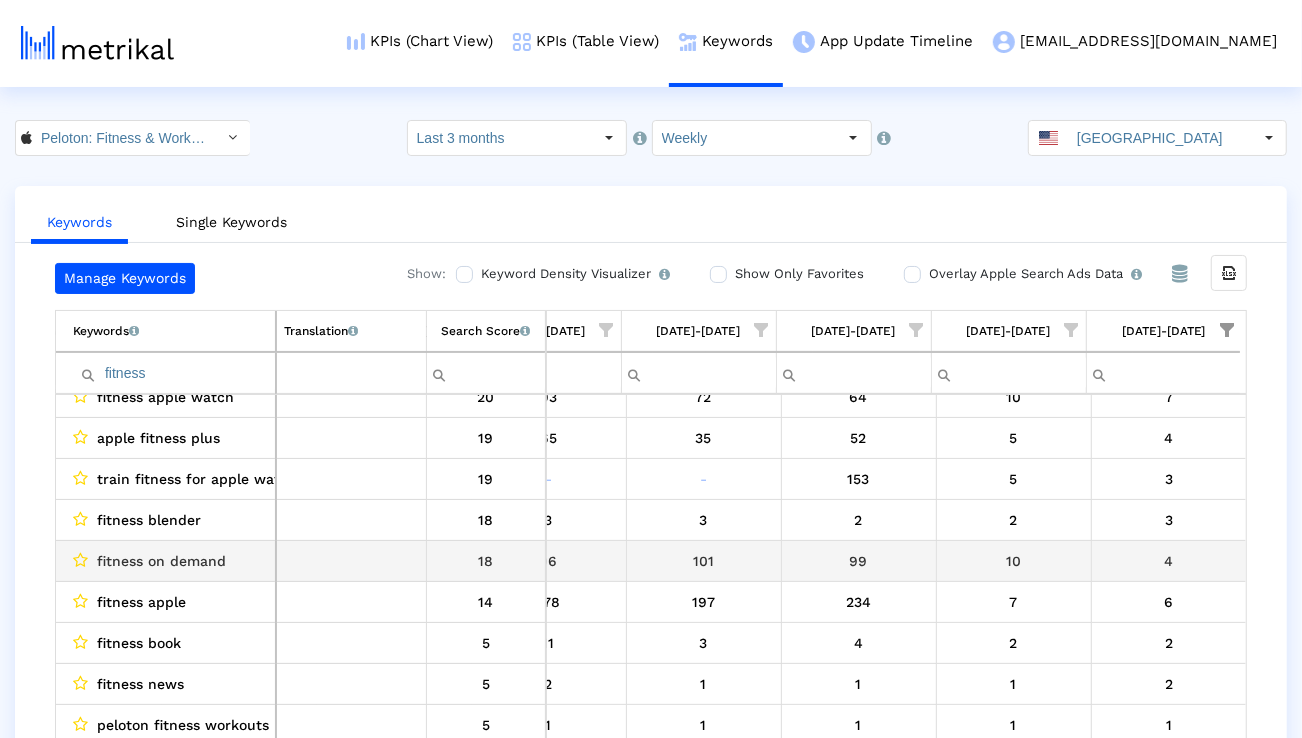 click on "fitness on demand" at bounding box center [161, 561] 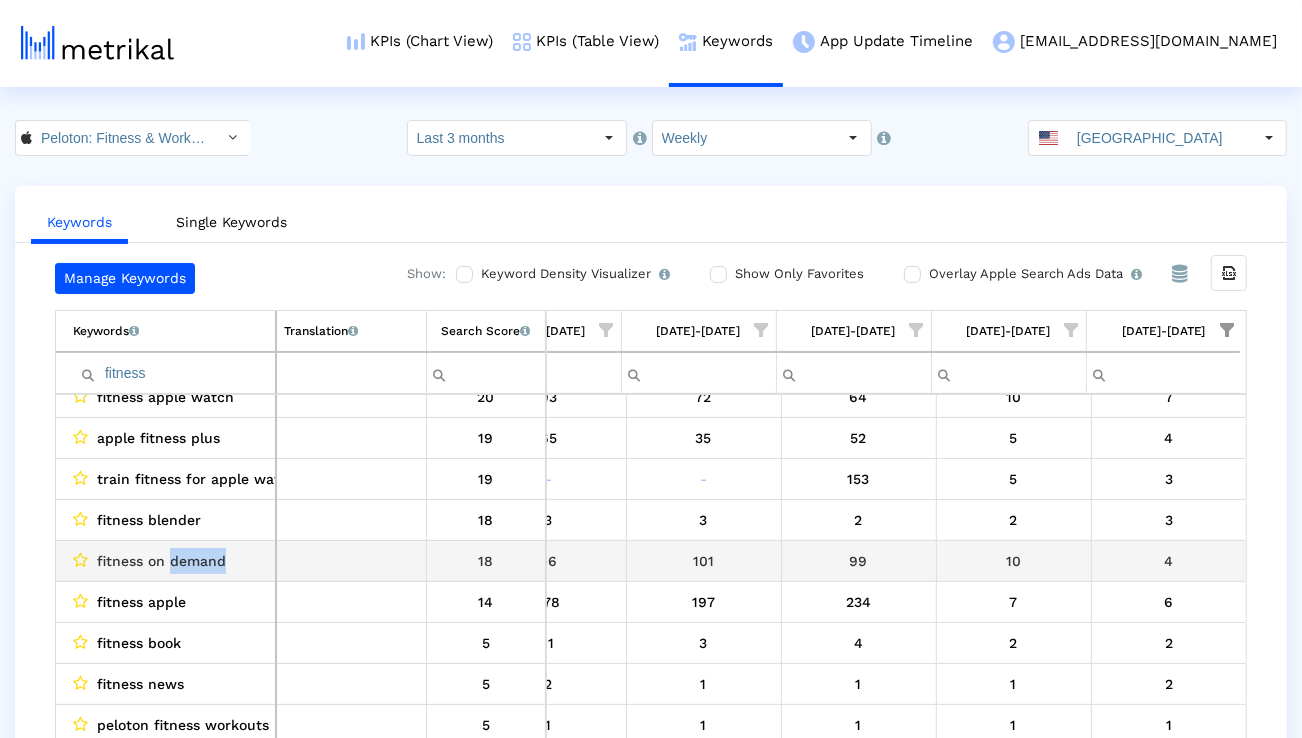 click on "fitness on demand" at bounding box center (161, 561) 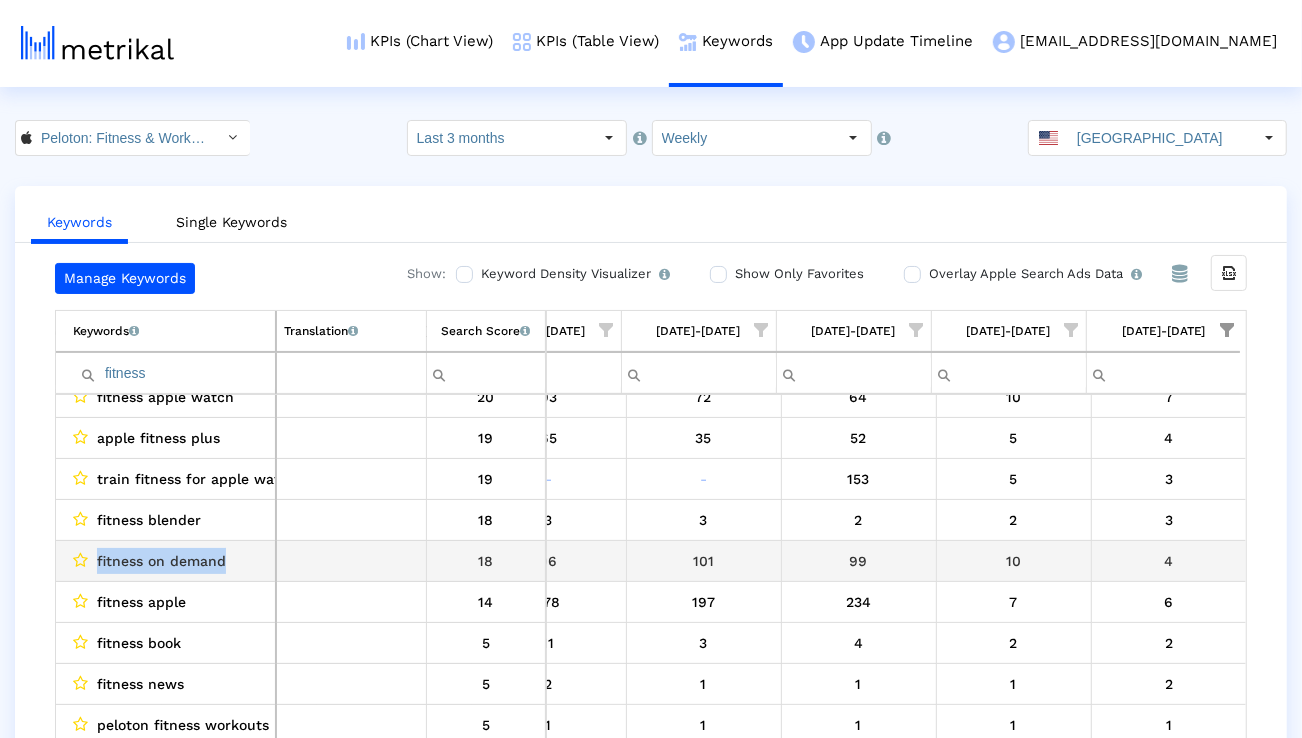 click on "fitness on demand" at bounding box center (161, 561) 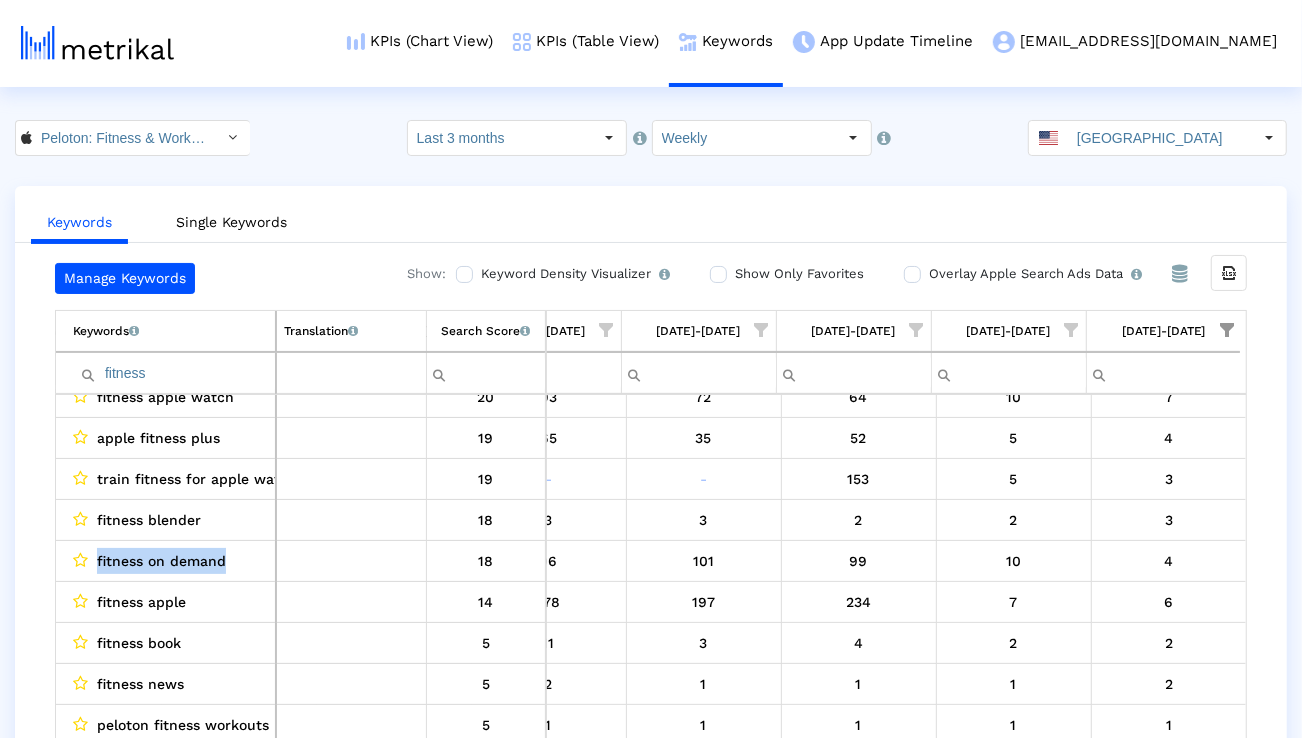 copy on "fitness on demand" 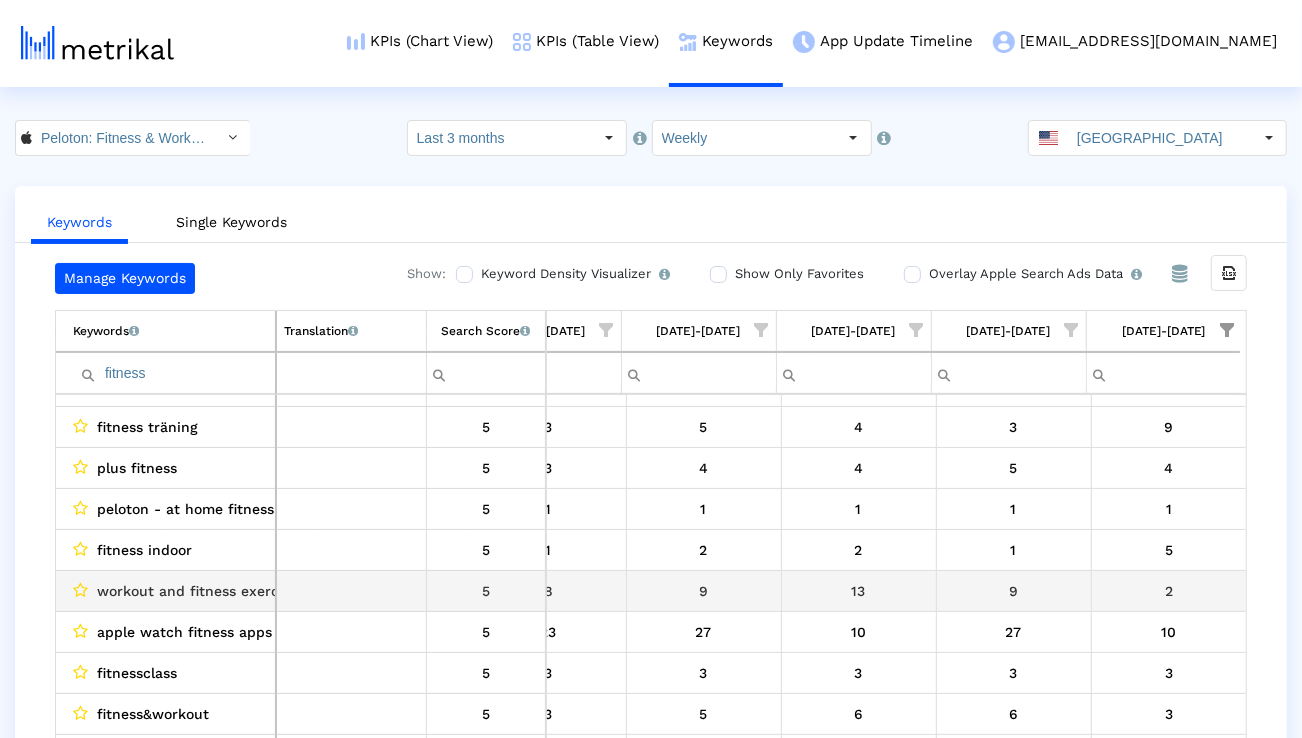 click on "workout and fitness exercises" at bounding box center (201, 591) 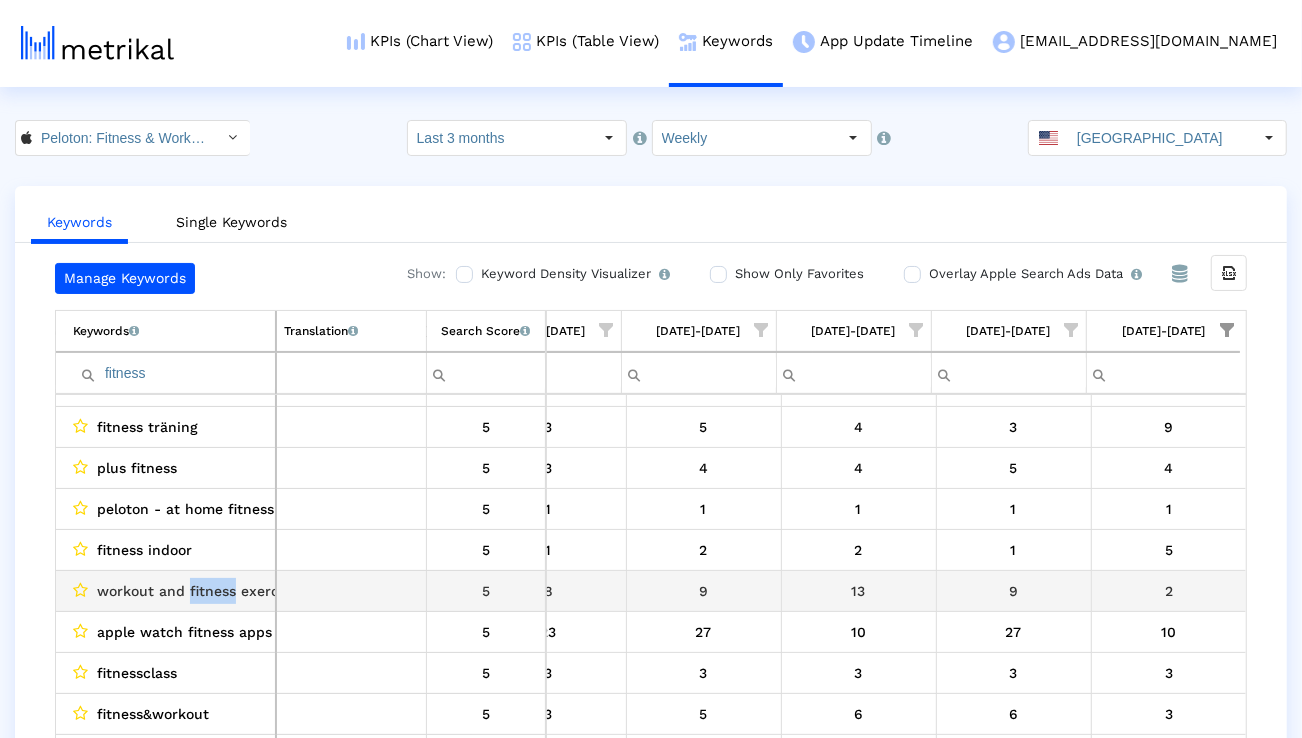 click on "workout and fitness exercises" at bounding box center (201, 591) 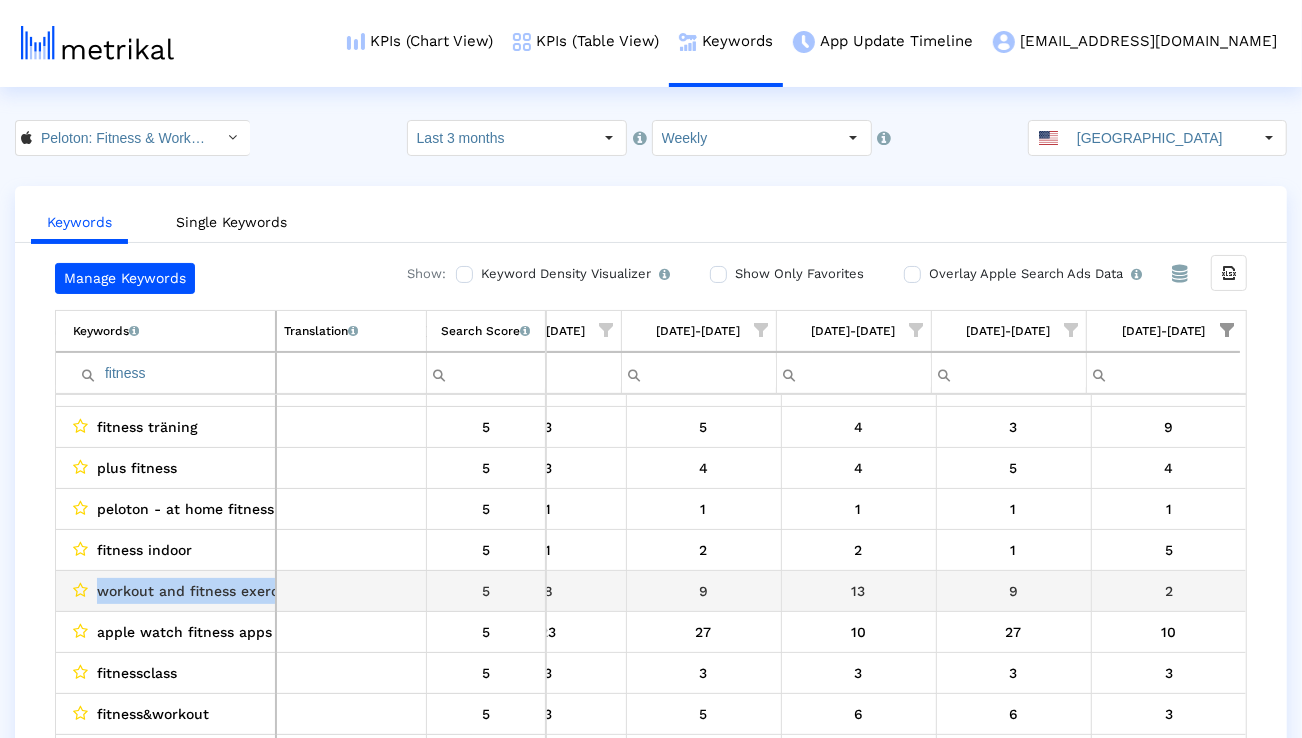 copy on "workout and fitness exercises" 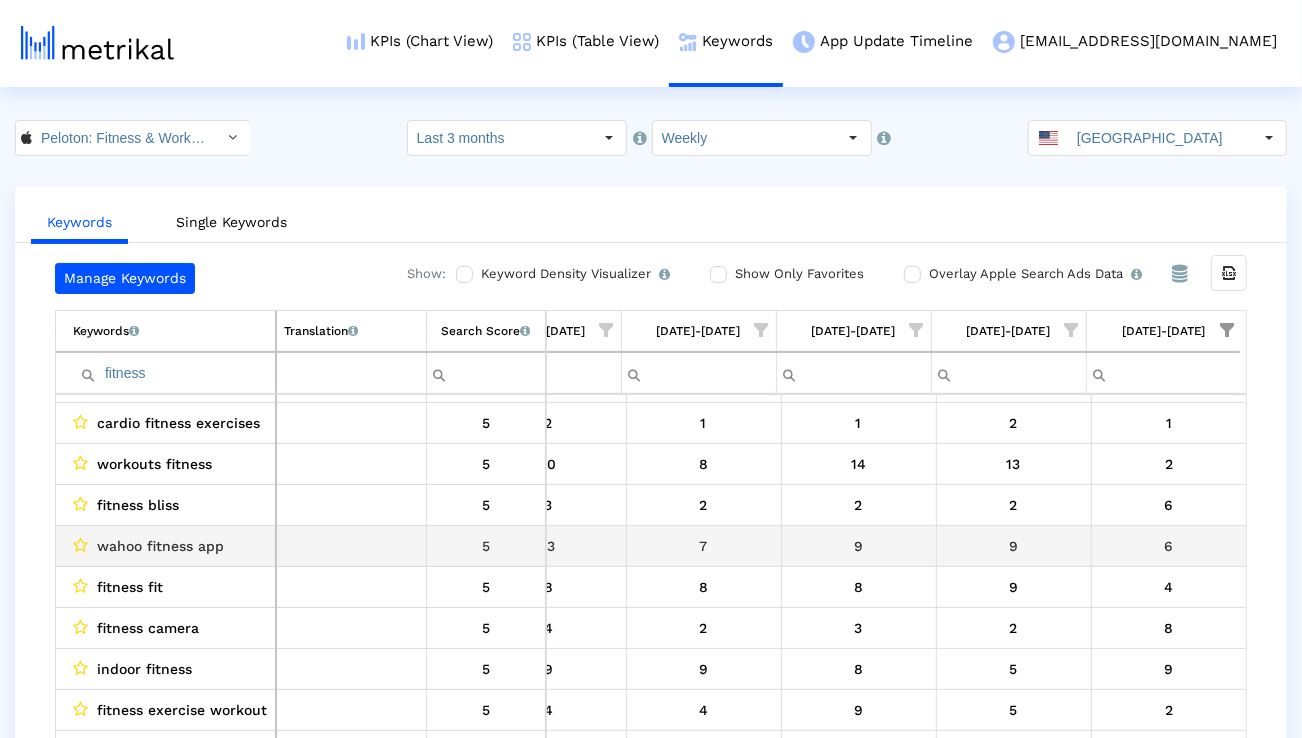 click on "wahoo fitness app" at bounding box center [160, 546] 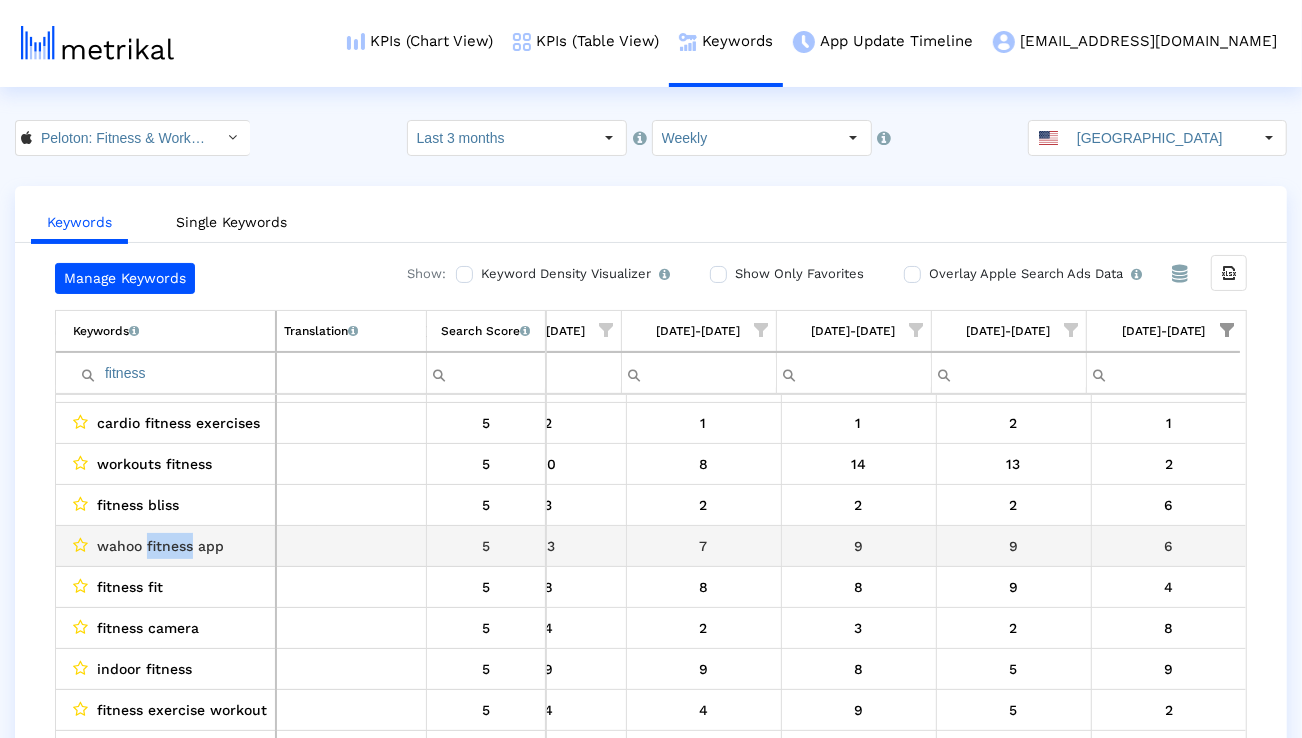 click on "wahoo fitness app" at bounding box center [160, 546] 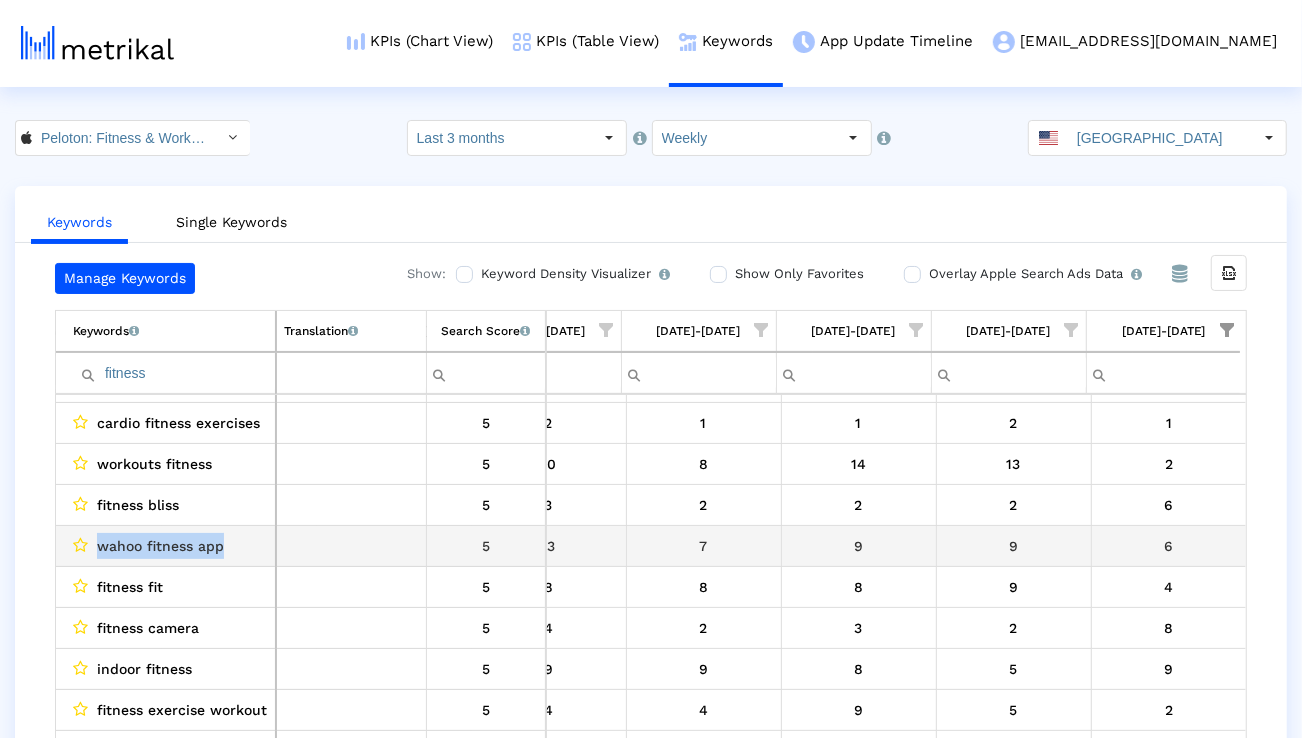 click on "wahoo fitness app" at bounding box center (160, 546) 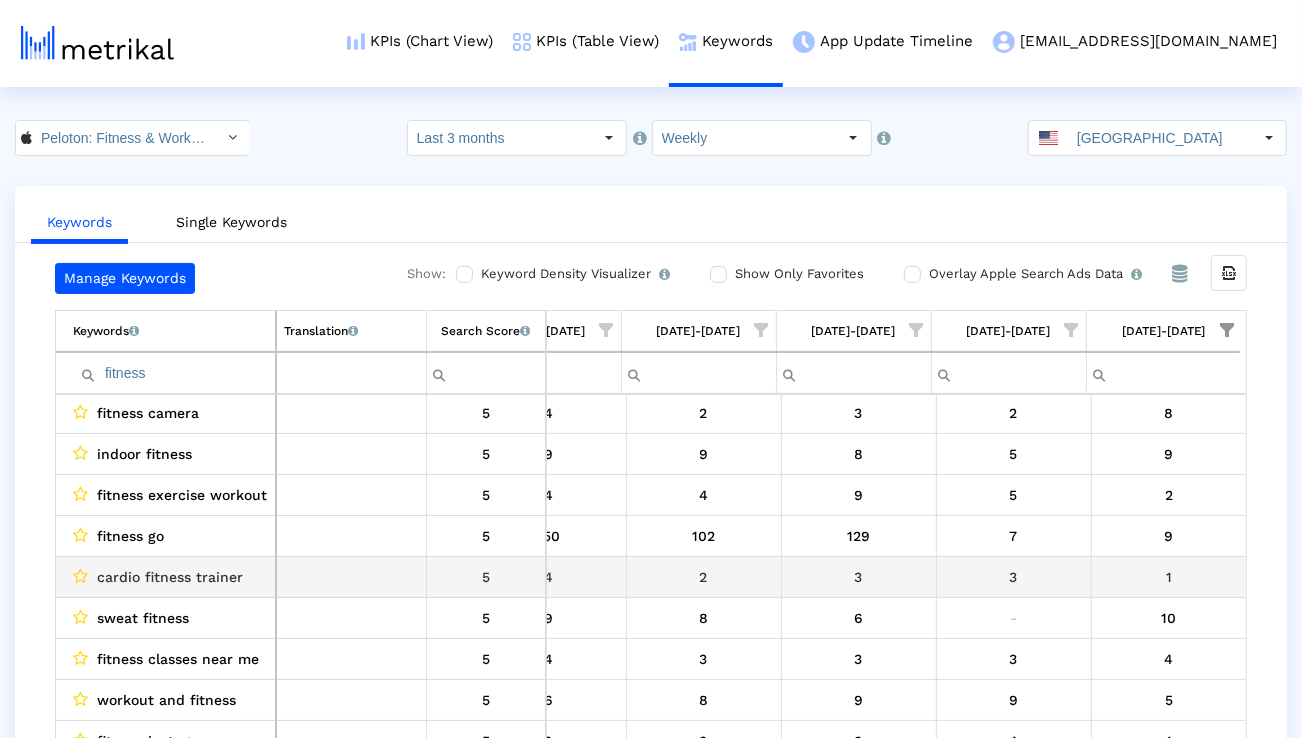 click on "cardio fitness trainer" at bounding box center (170, 577) 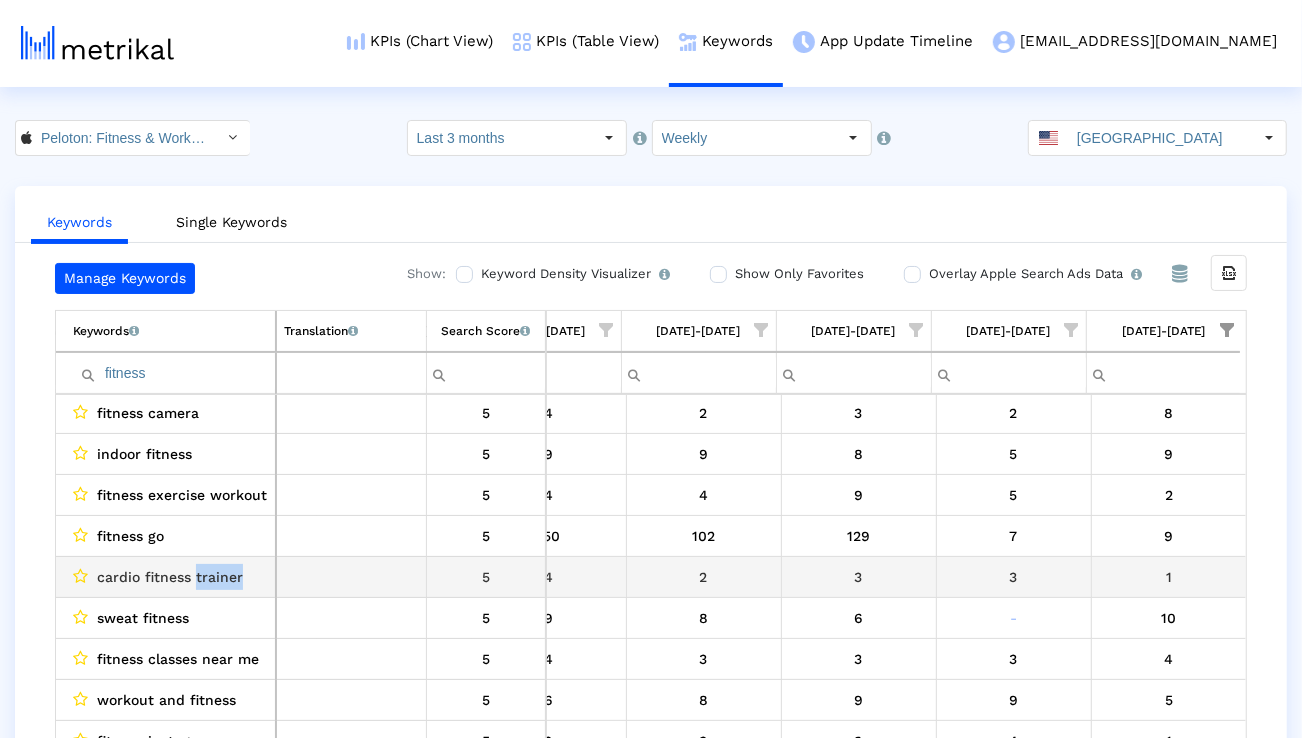 click on "cardio fitness trainer" at bounding box center [170, 577] 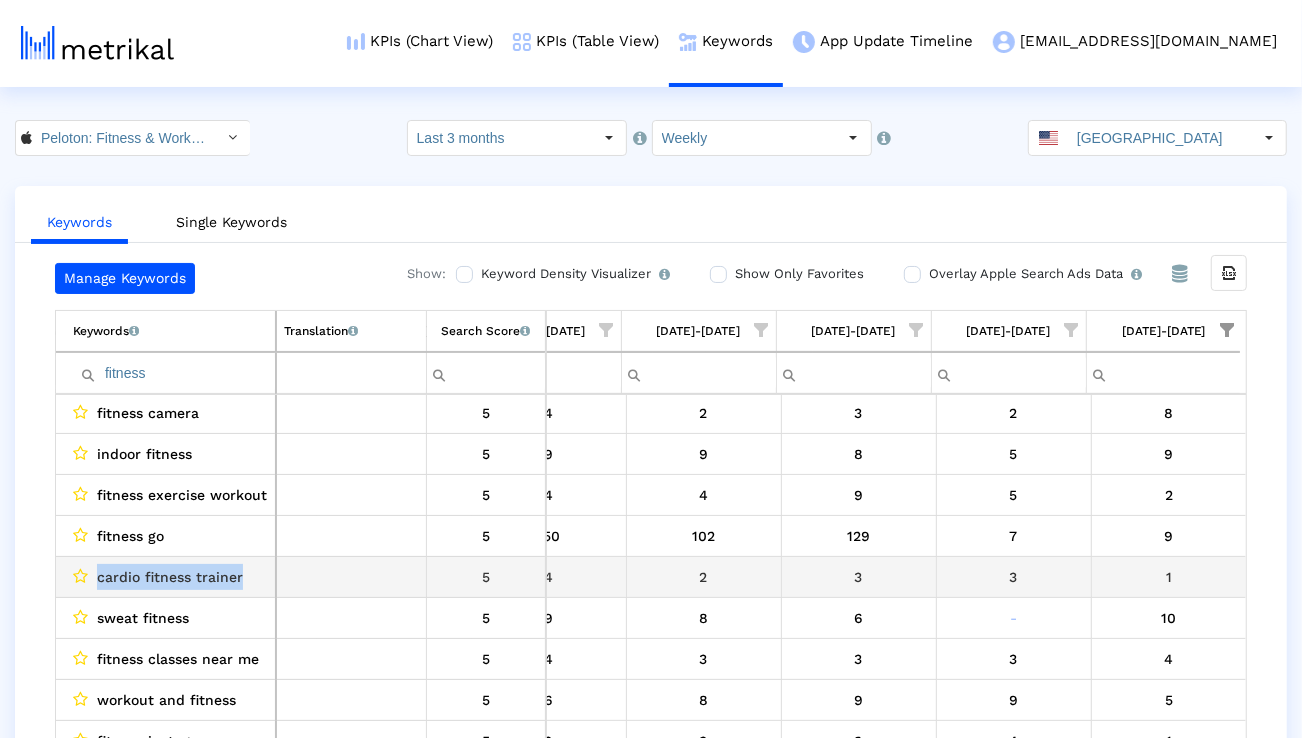 click on "cardio fitness trainer" at bounding box center (170, 577) 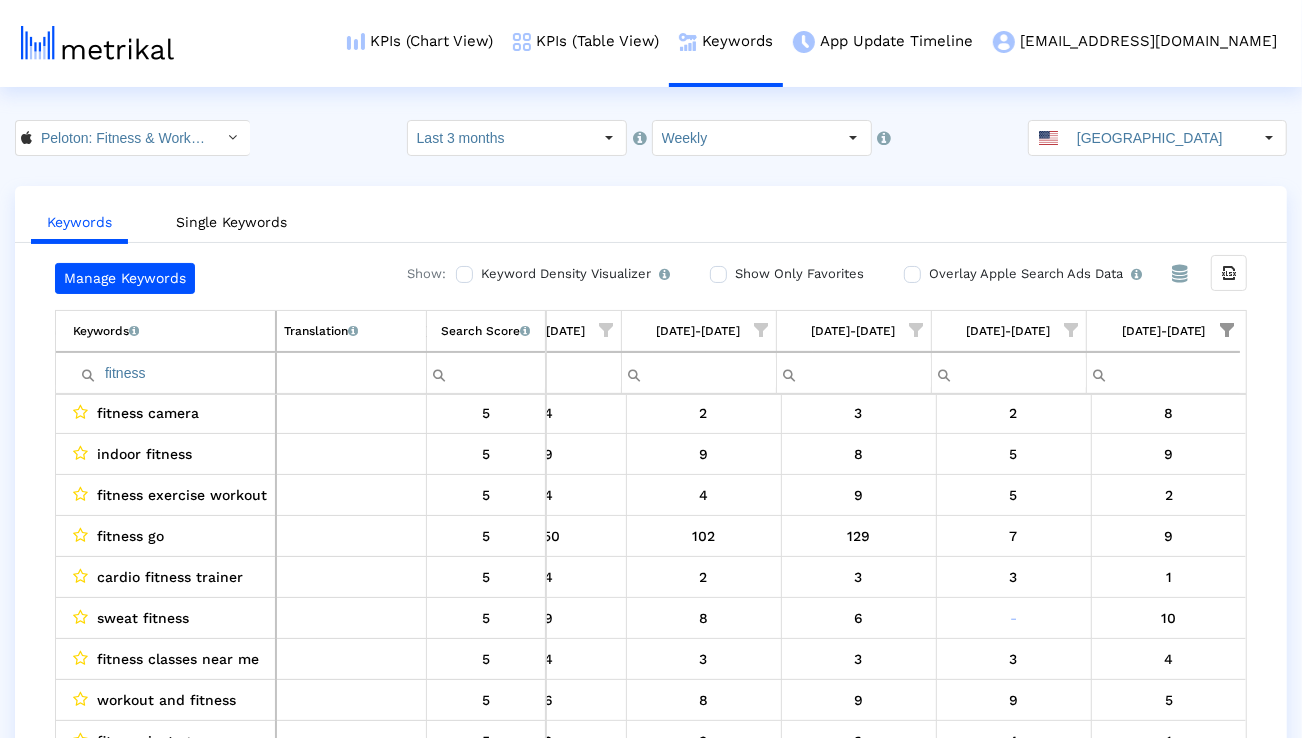 click on "fitness" at bounding box center (174, 373) 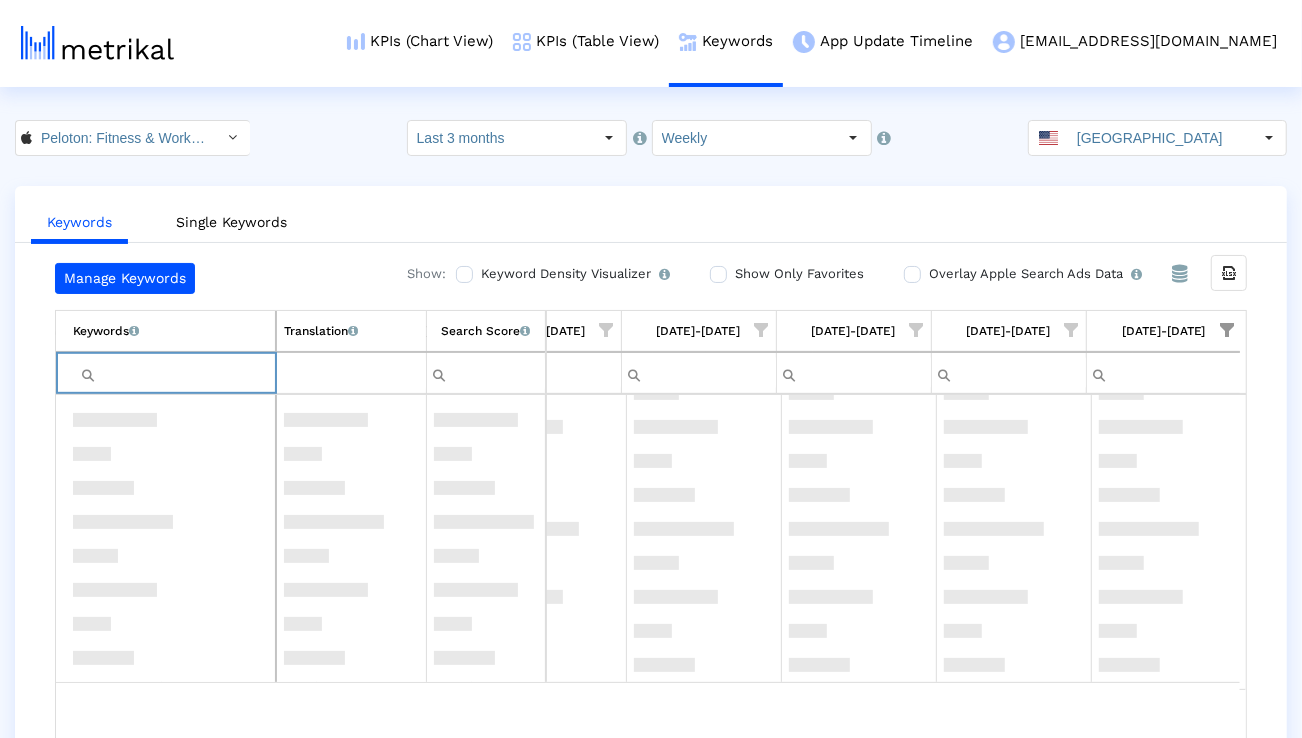 scroll, scrollTop: 0, scrollLeft: 0, axis: both 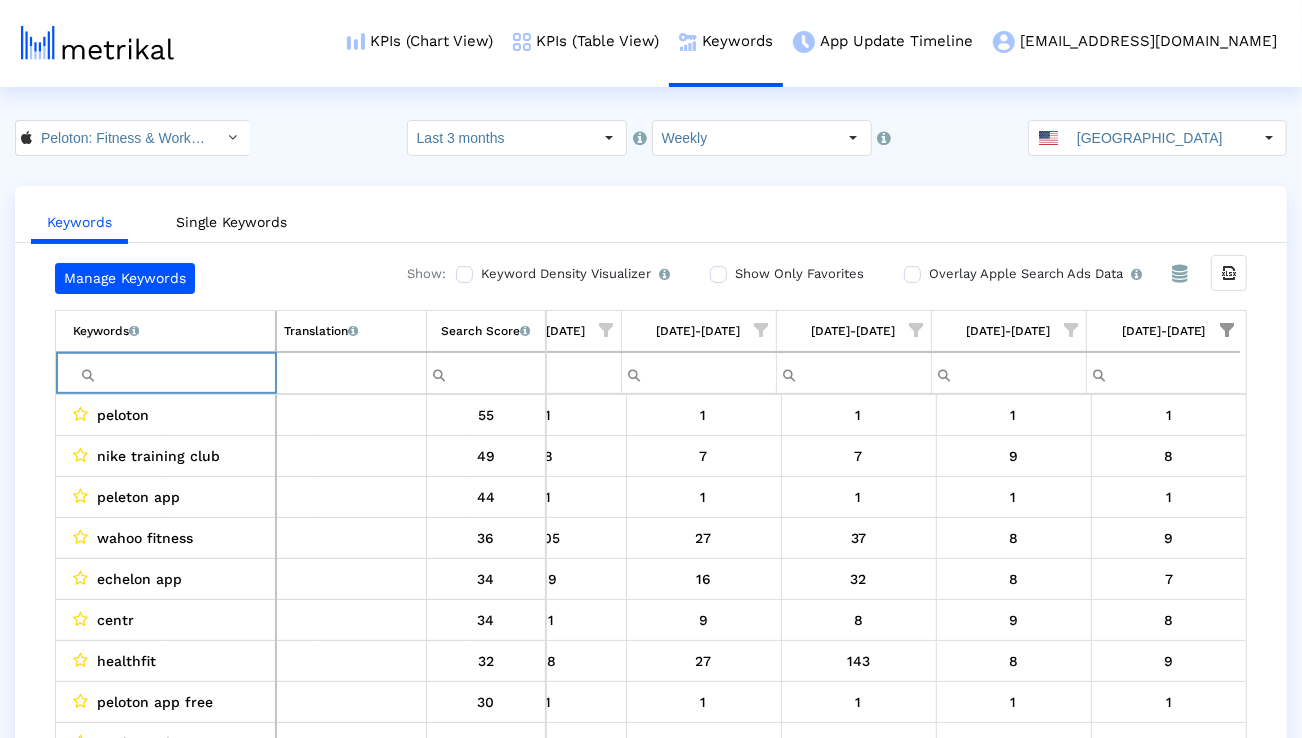 type 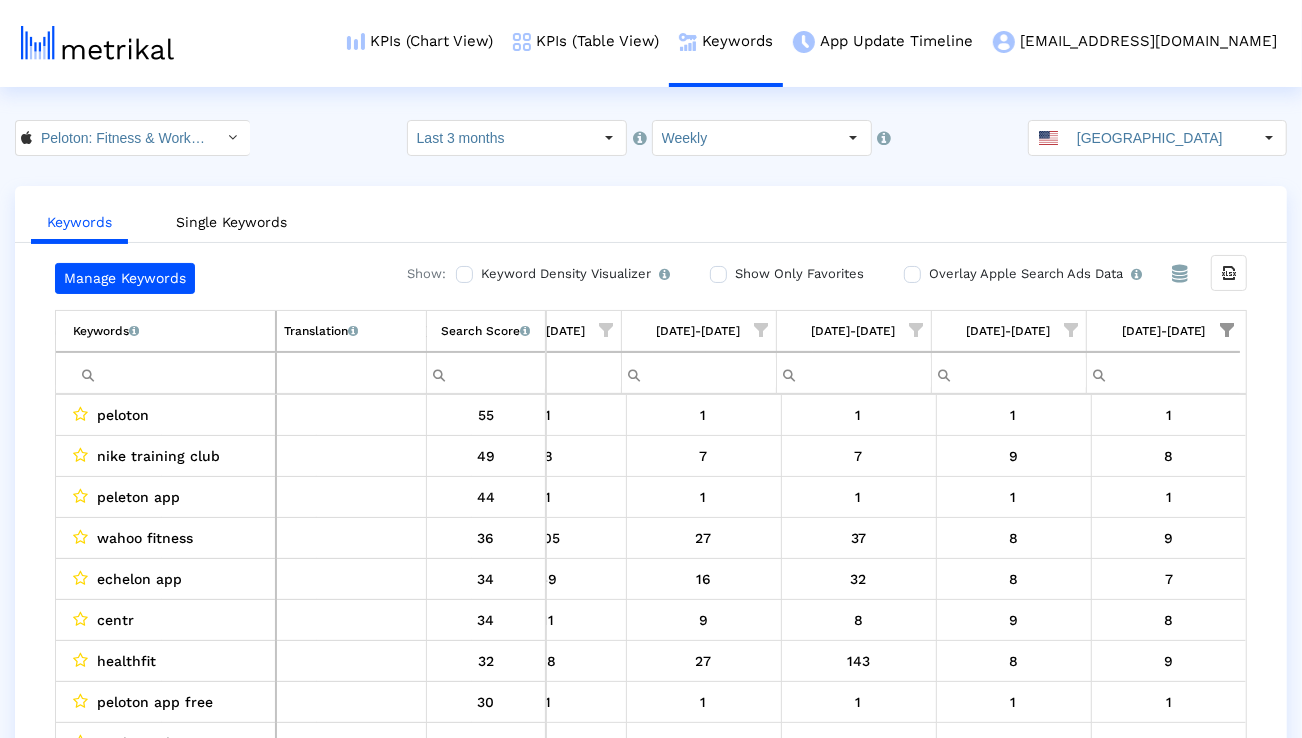 click at bounding box center [1227, 330] 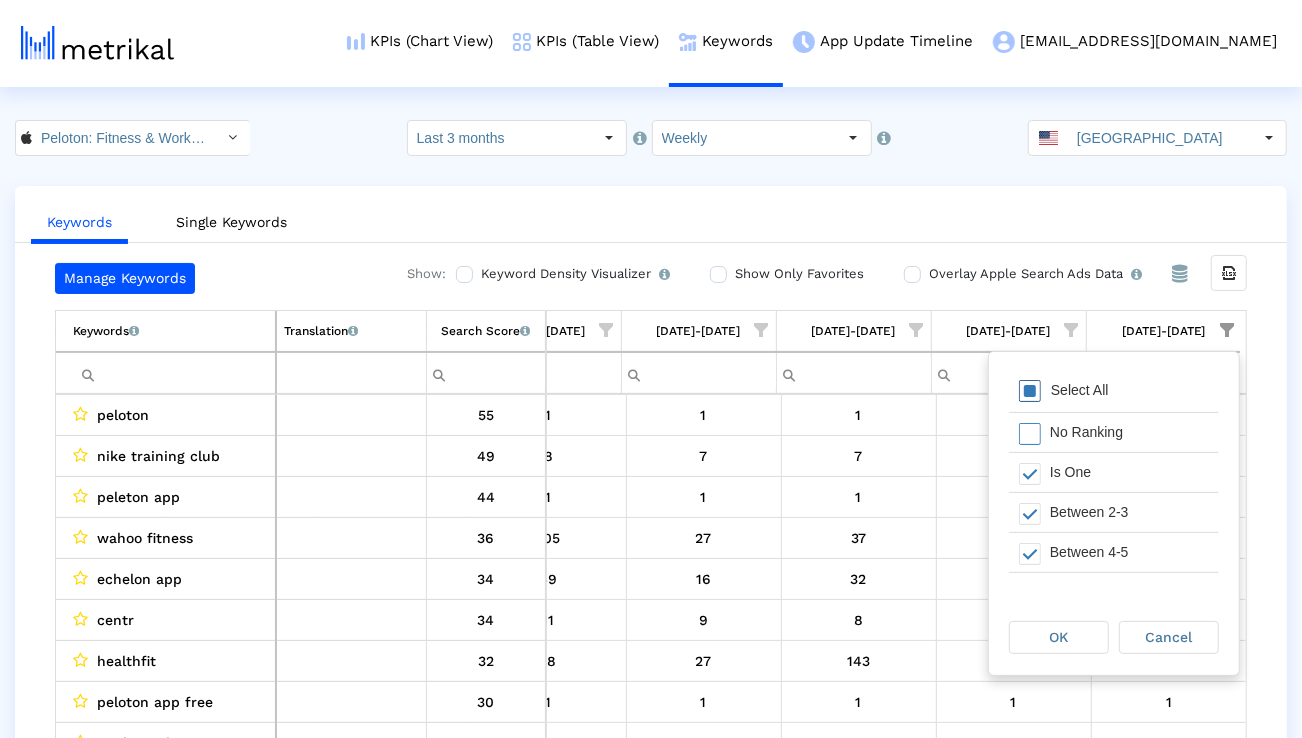 click on "Select All" at bounding box center [1080, 390] 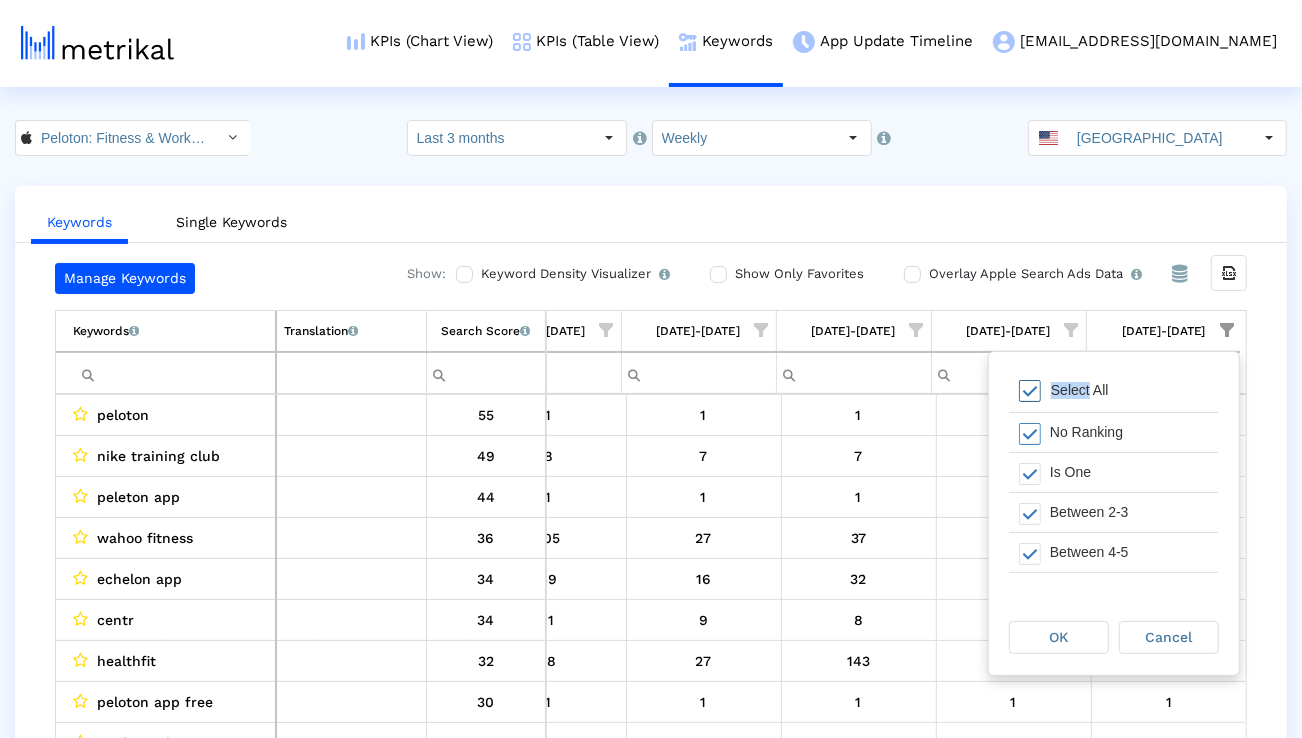 click on "Select All" at bounding box center [1080, 390] 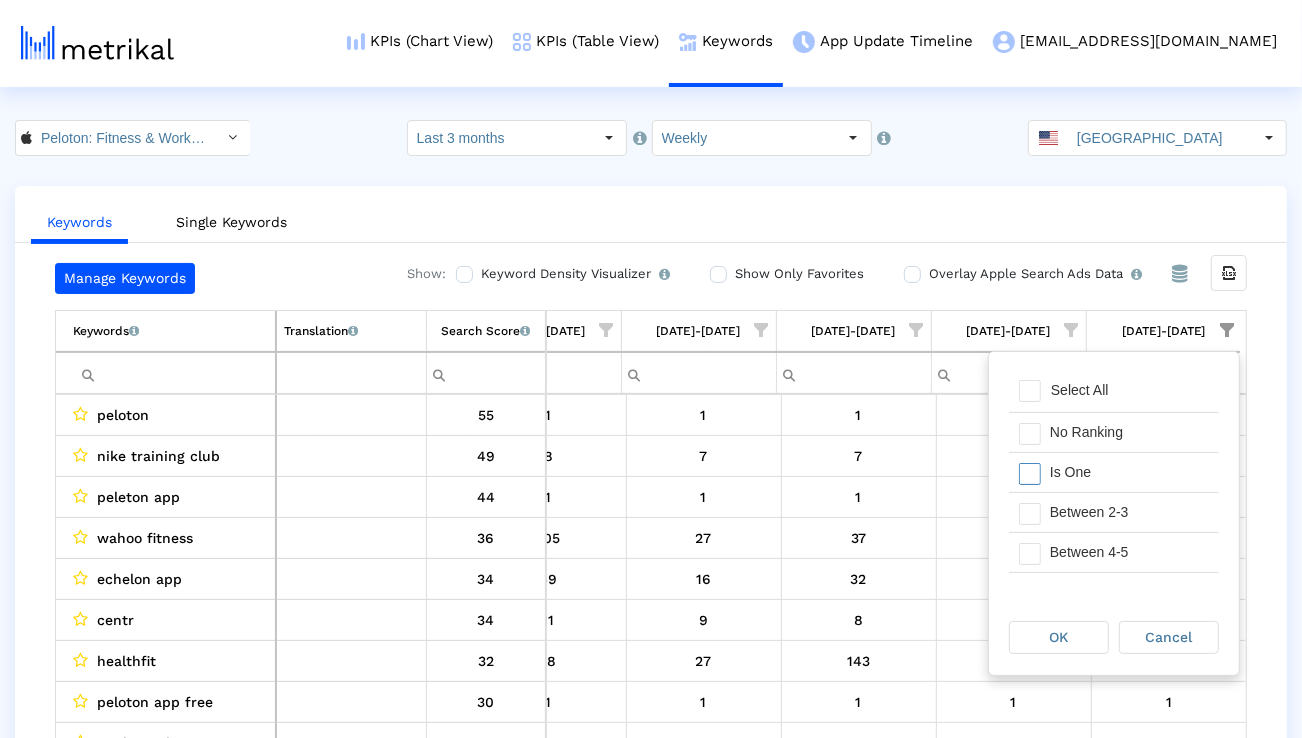 click on "Is One" at bounding box center (1129, 472) 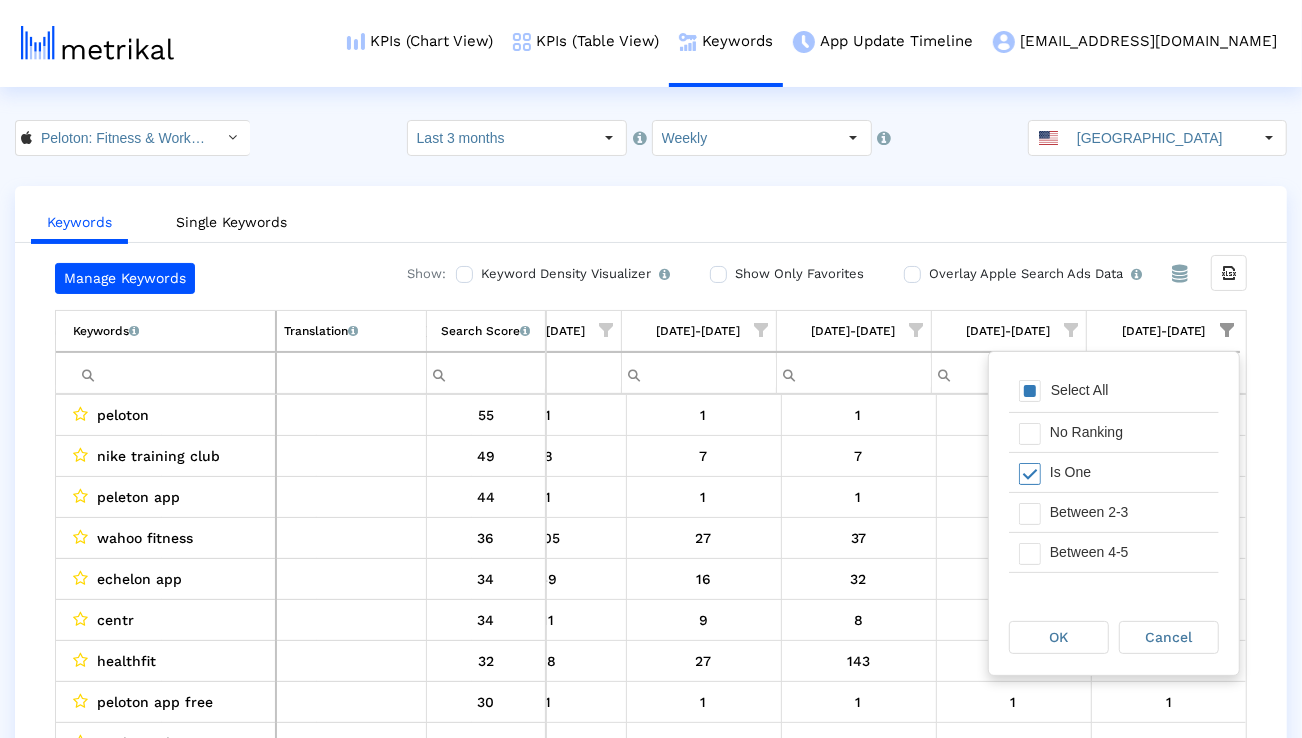 click on "OK" at bounding box center [1059, 637] 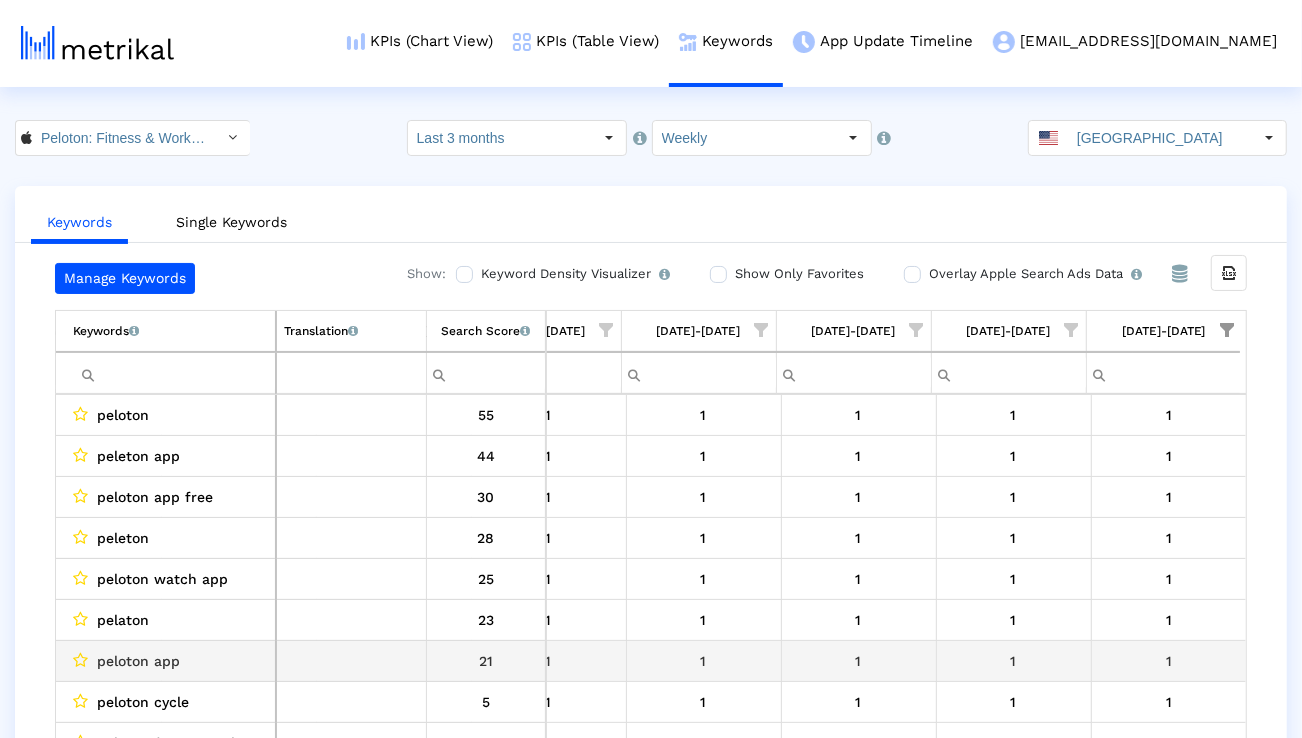 scroll, scrollTop: 65, scrollLeft: 1320, axis: both 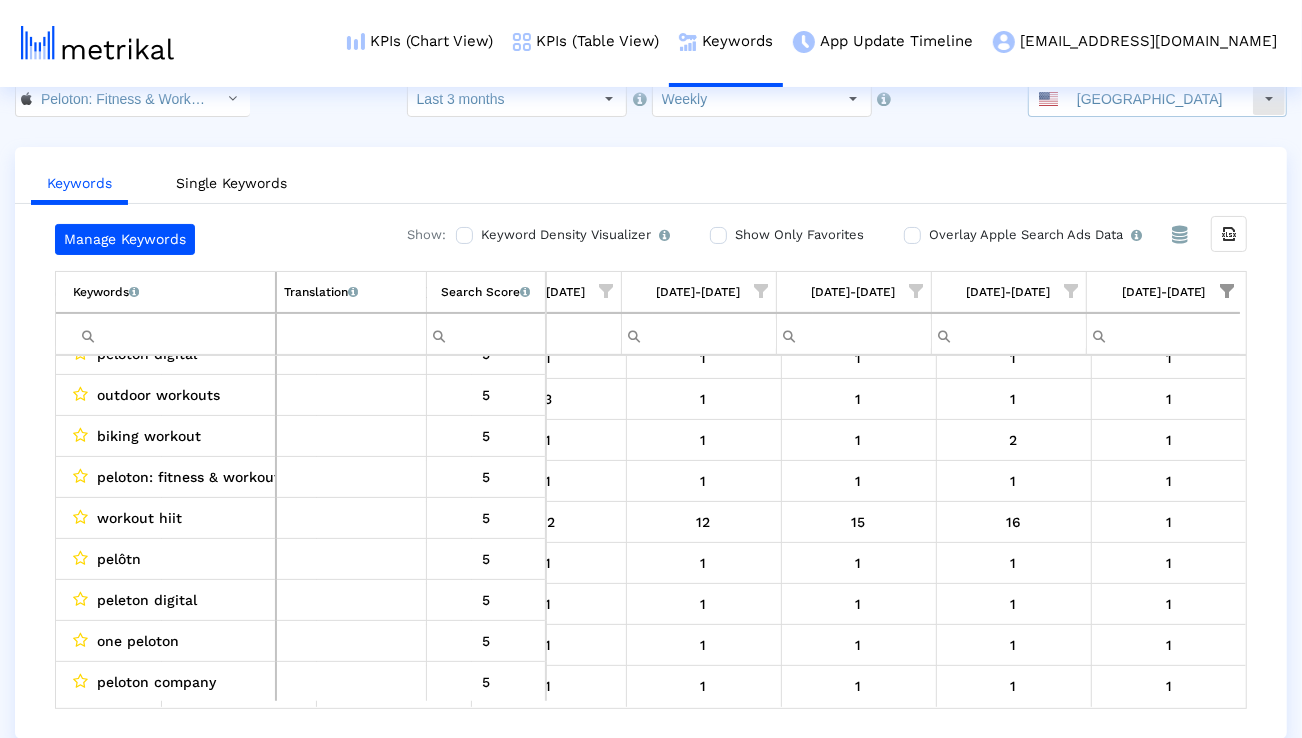 click on "[GEOGRAPHIC_DATA]" 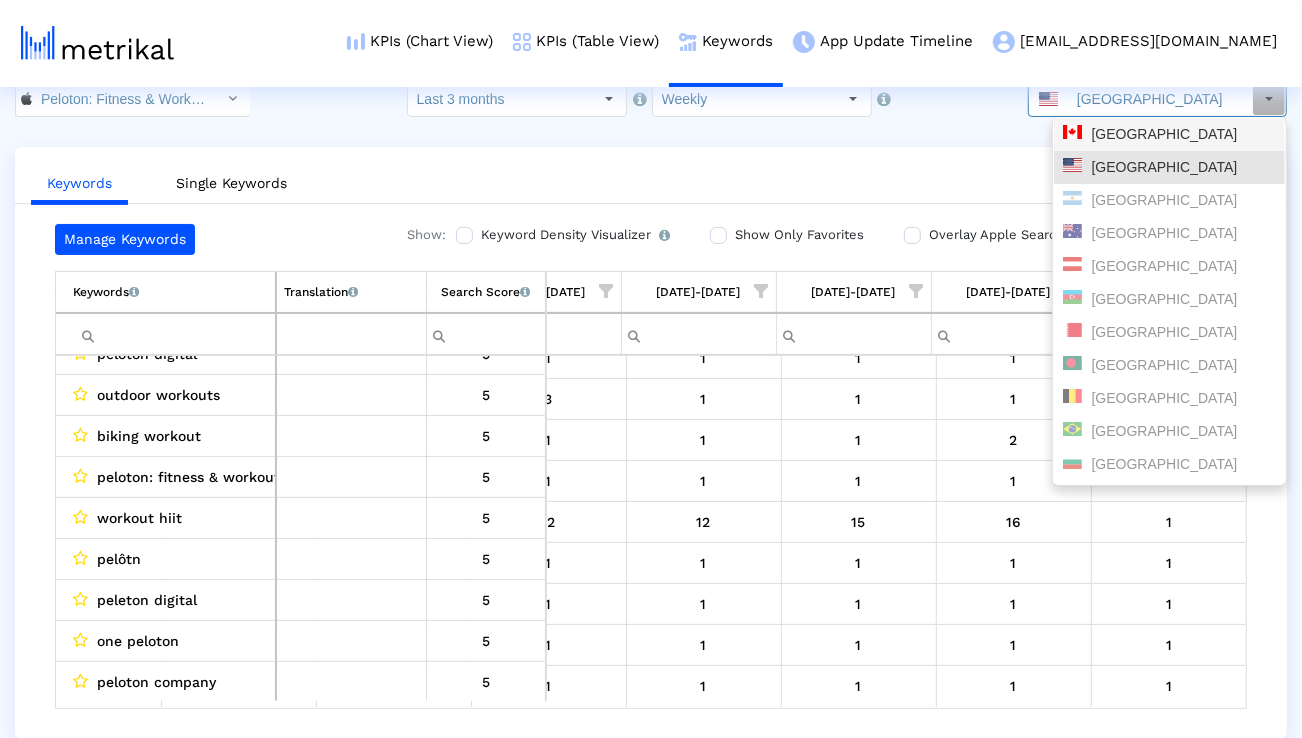 click on "[GEOGRAPHIC_DATA]" at bounding box center [1169, 134] 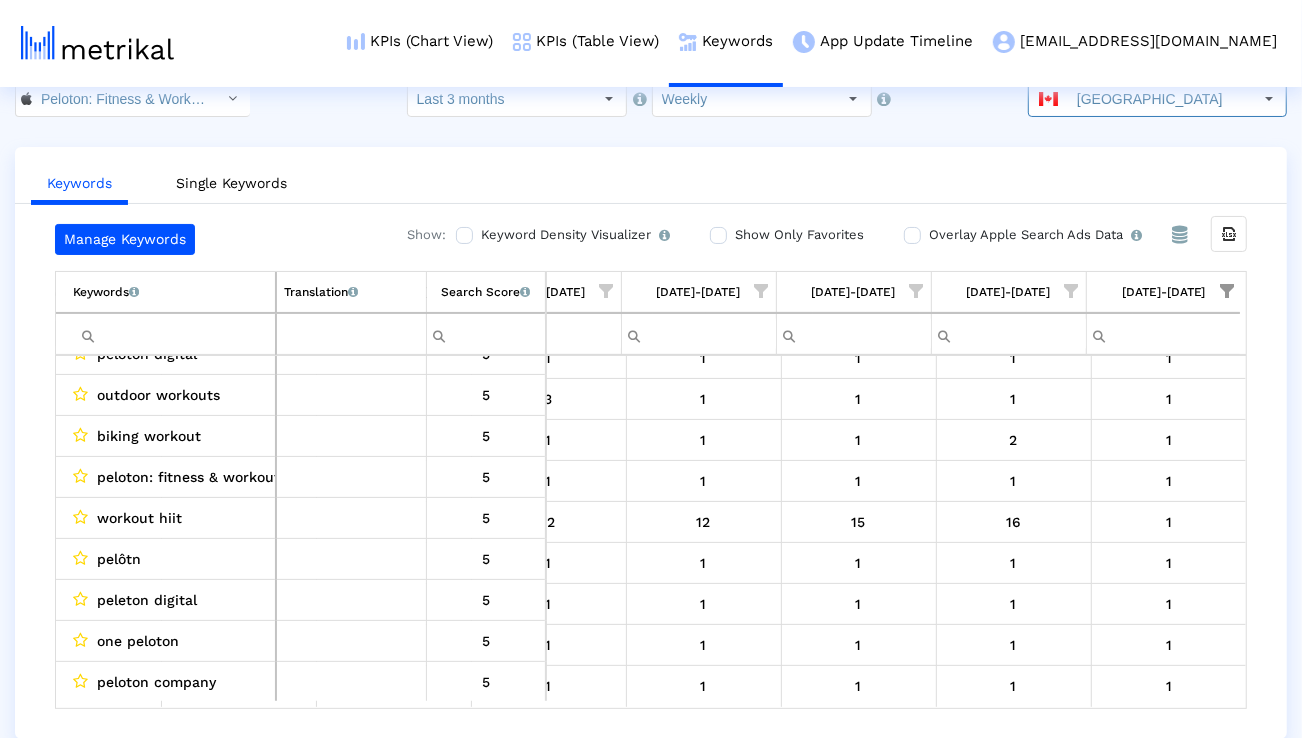 scroll, scrollTop: 0, scrollLeft: 0, axis: both 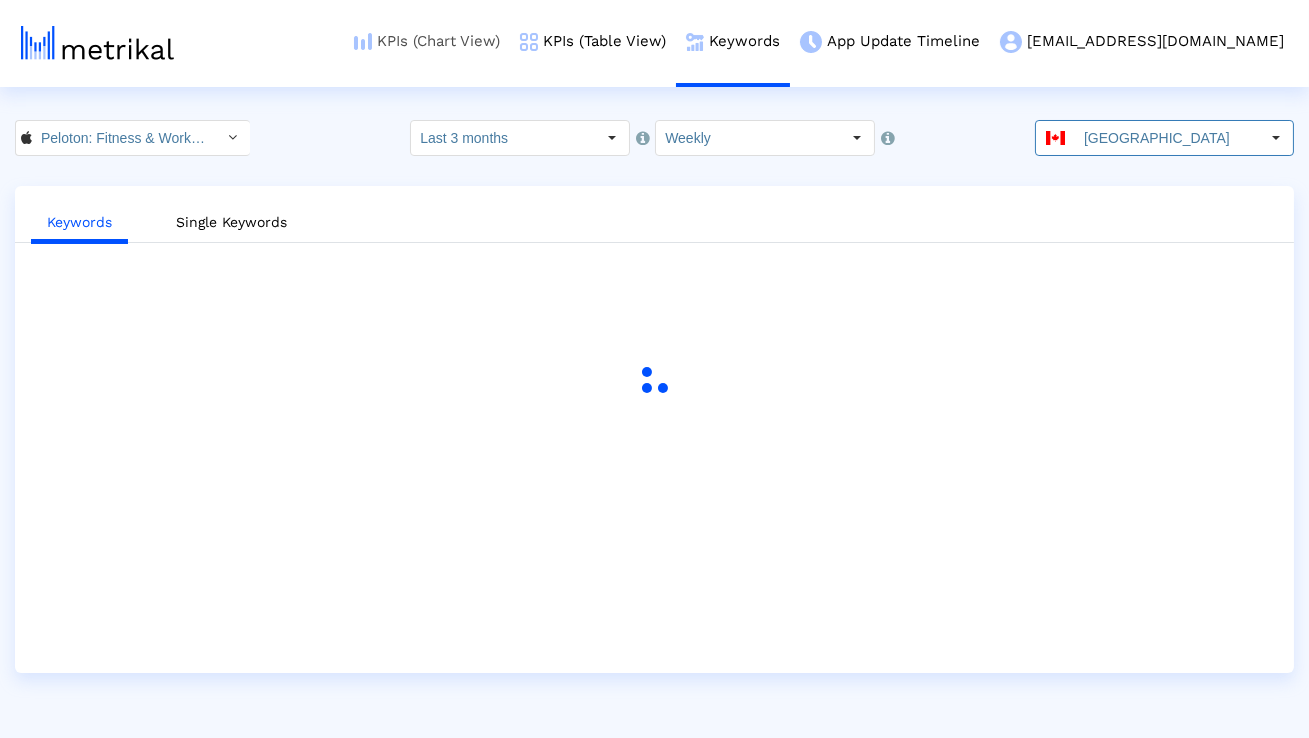 click on "KPIs (Chart View)" at bounding box center (427, 41) 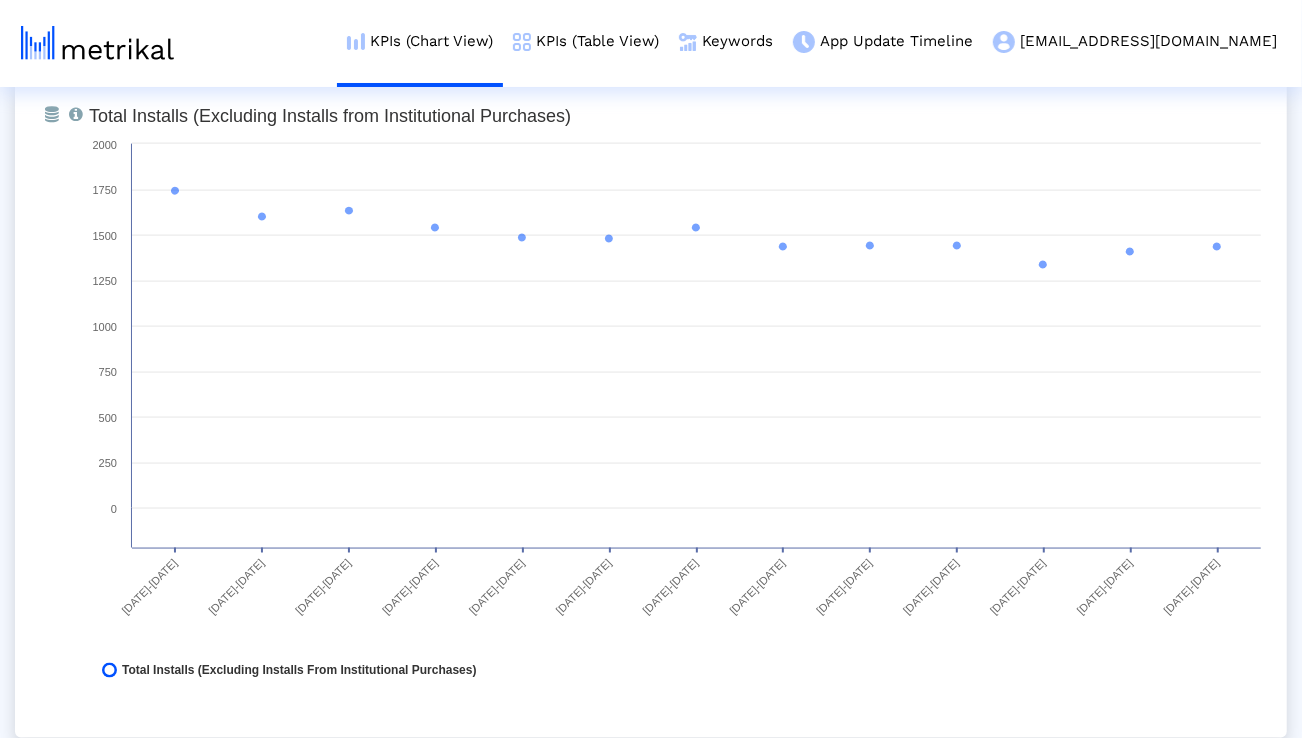 scroll, scrollTop: 1600, scrollLeft: 0, axis: vertical 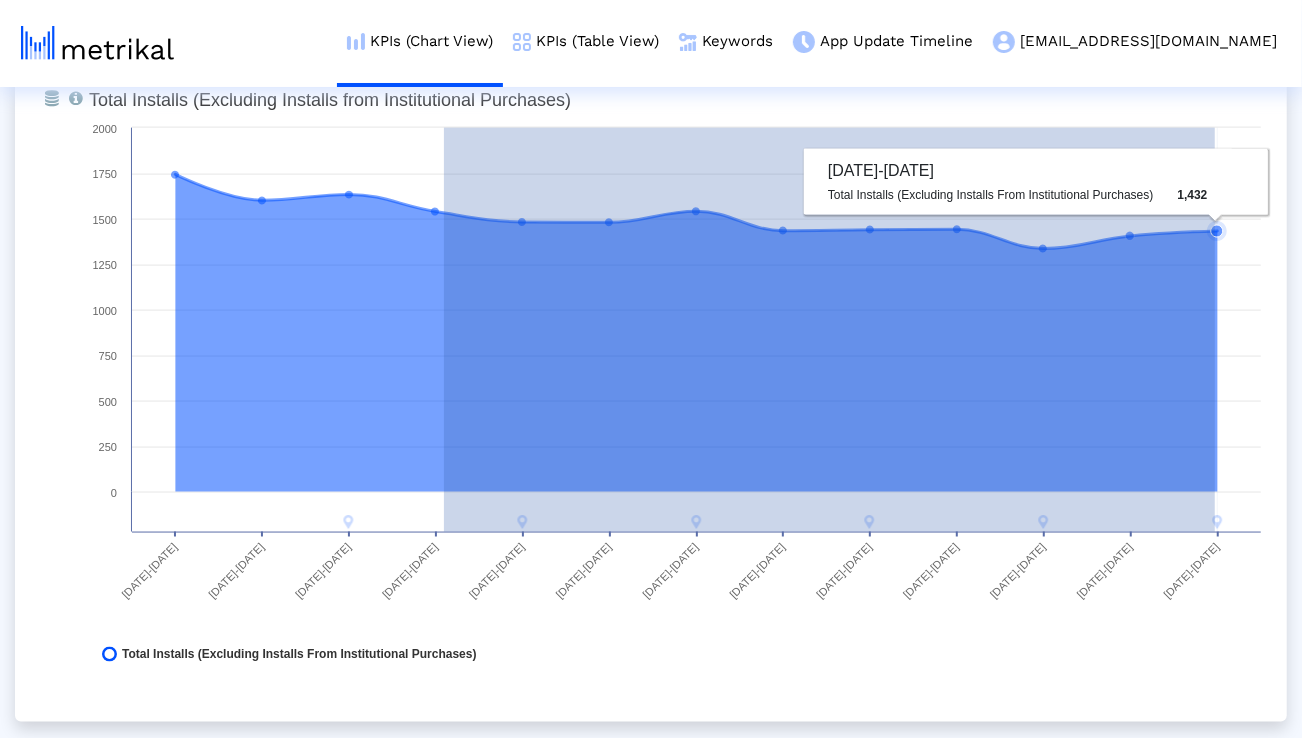 drag, startPoint x: 444, startPoint y: 219, endPoint x: 1215, endPoint y: 283, distance: 773.65173 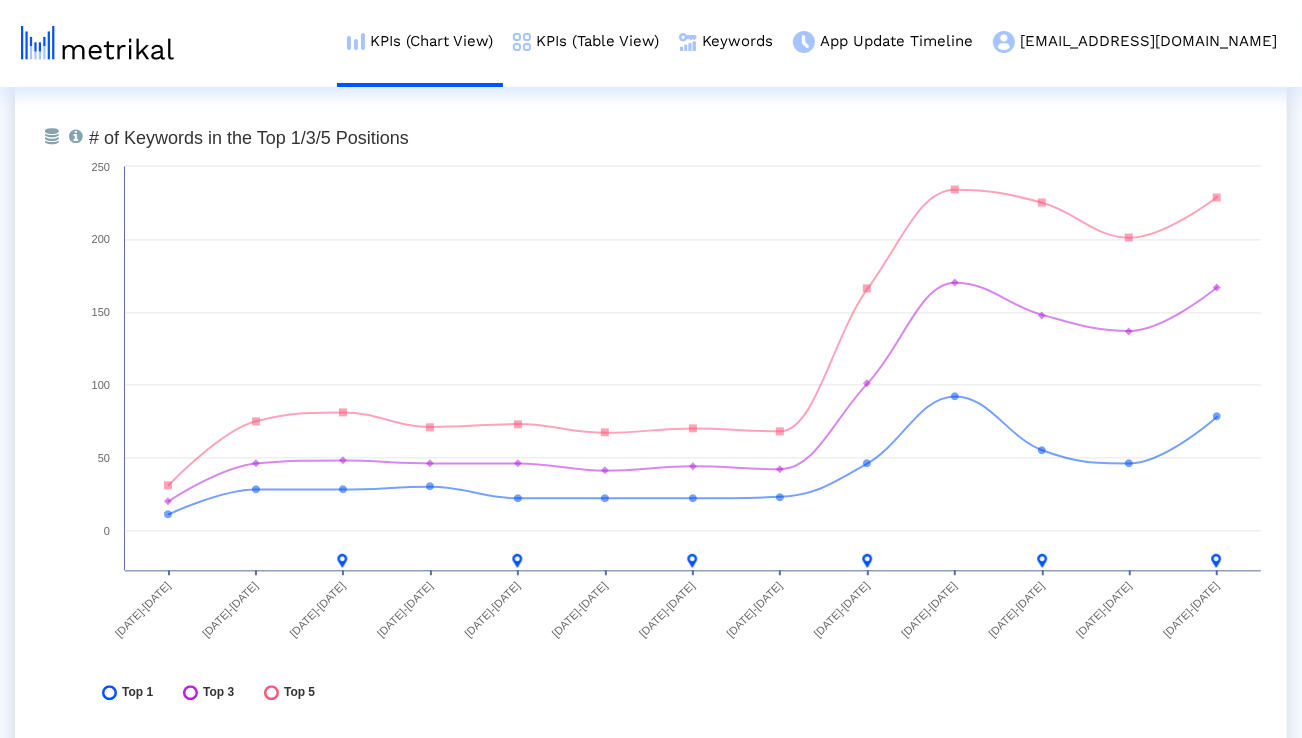 scroll, scrollTop: 7390, scrollLeft: 0, axis: vertical 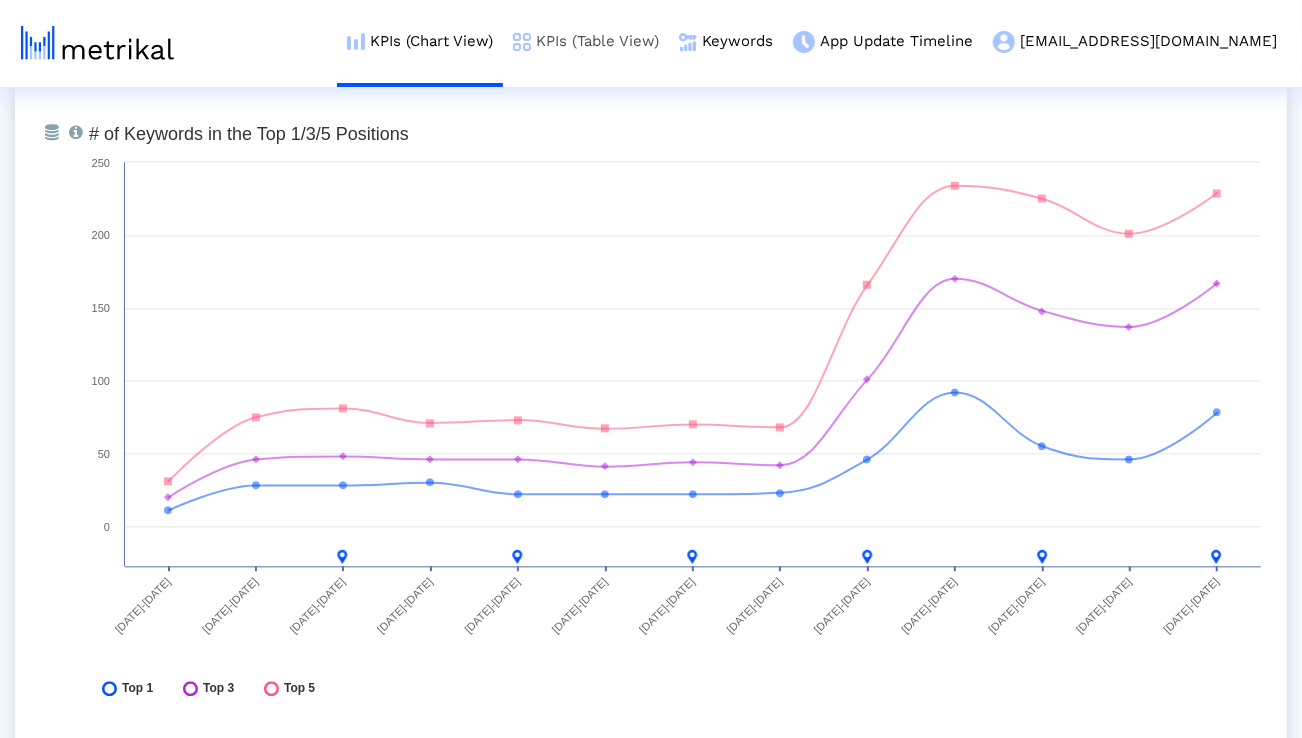 click on "KPIs (Table View)" at bounding box center (586, 41) 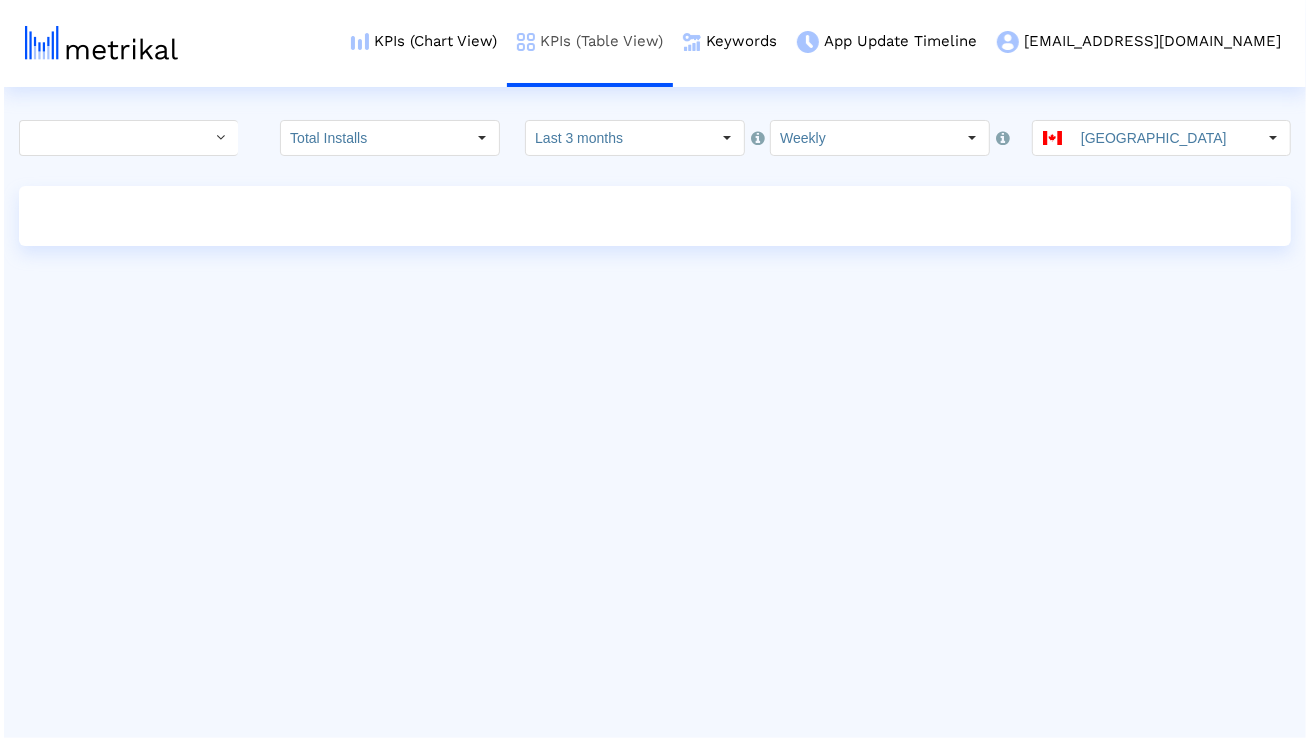 scroll, scrollTop: 0, scrollLeft: 0, axis: both 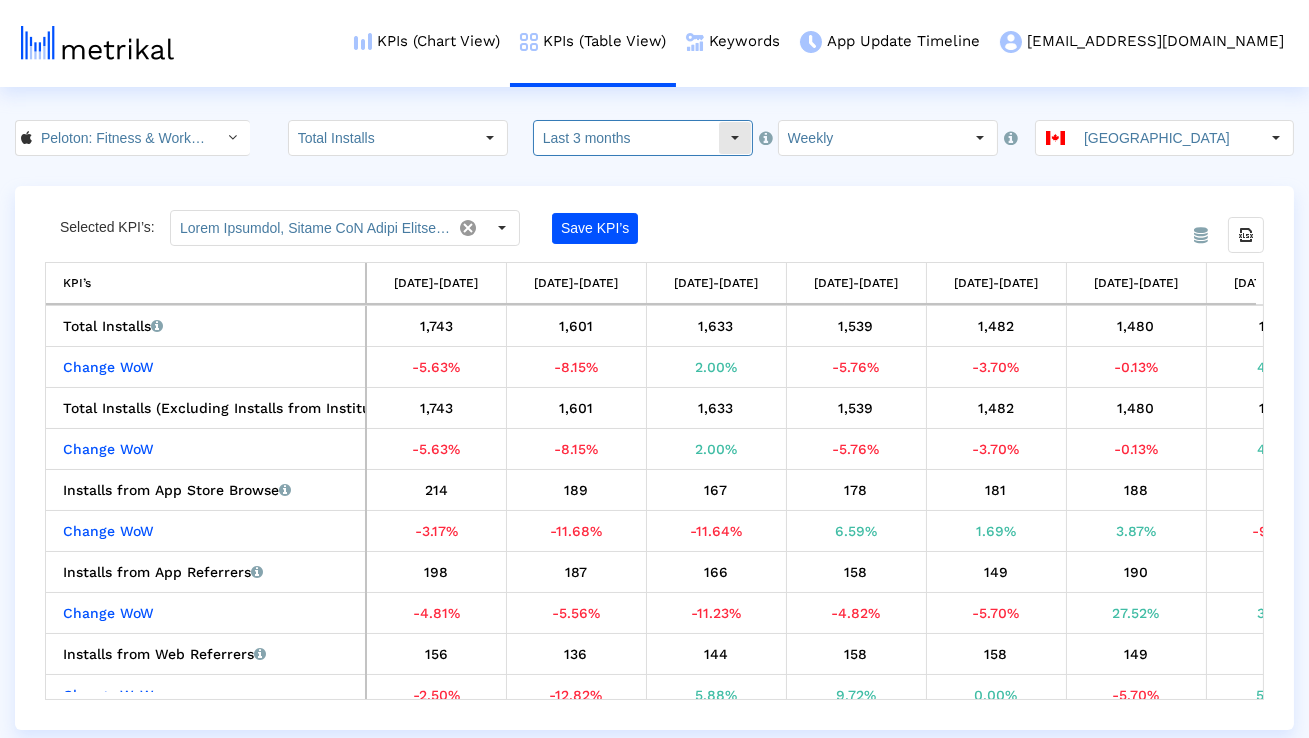 click on "Last 3 months" 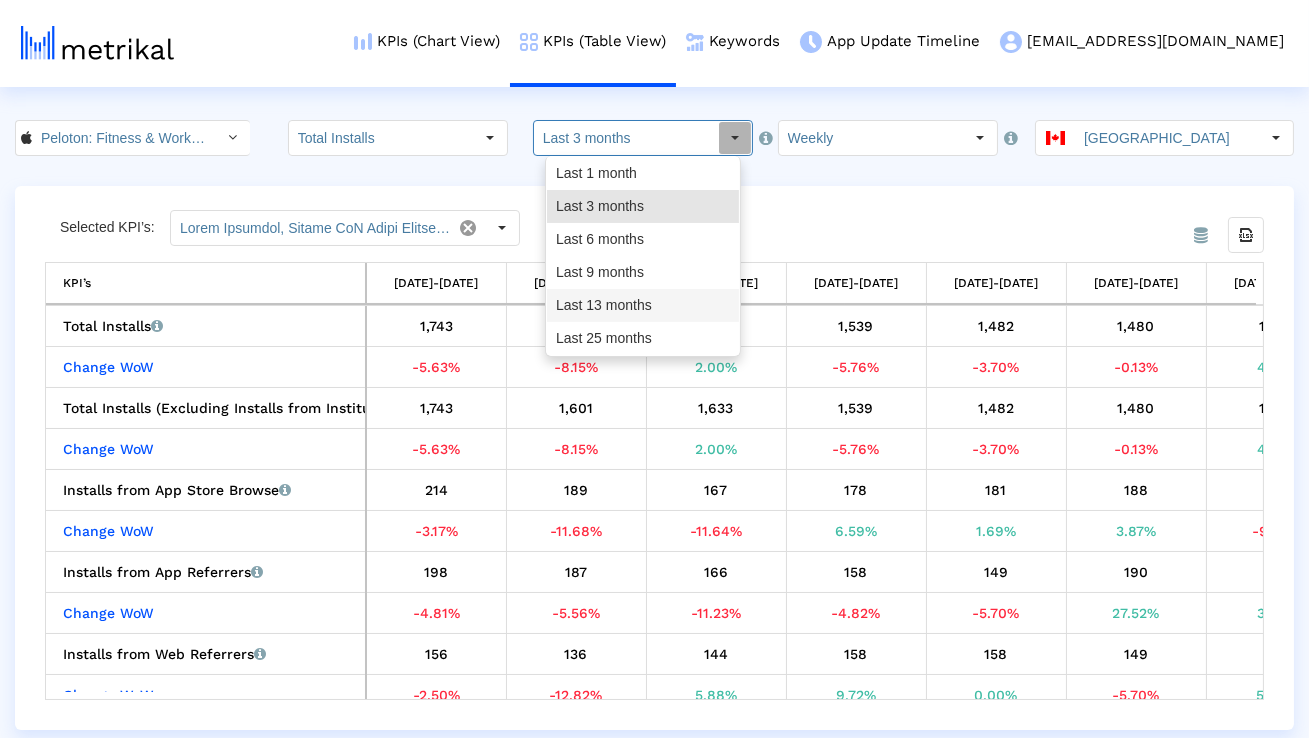 click on "Last 13 months" at bounding box center [643, 305] 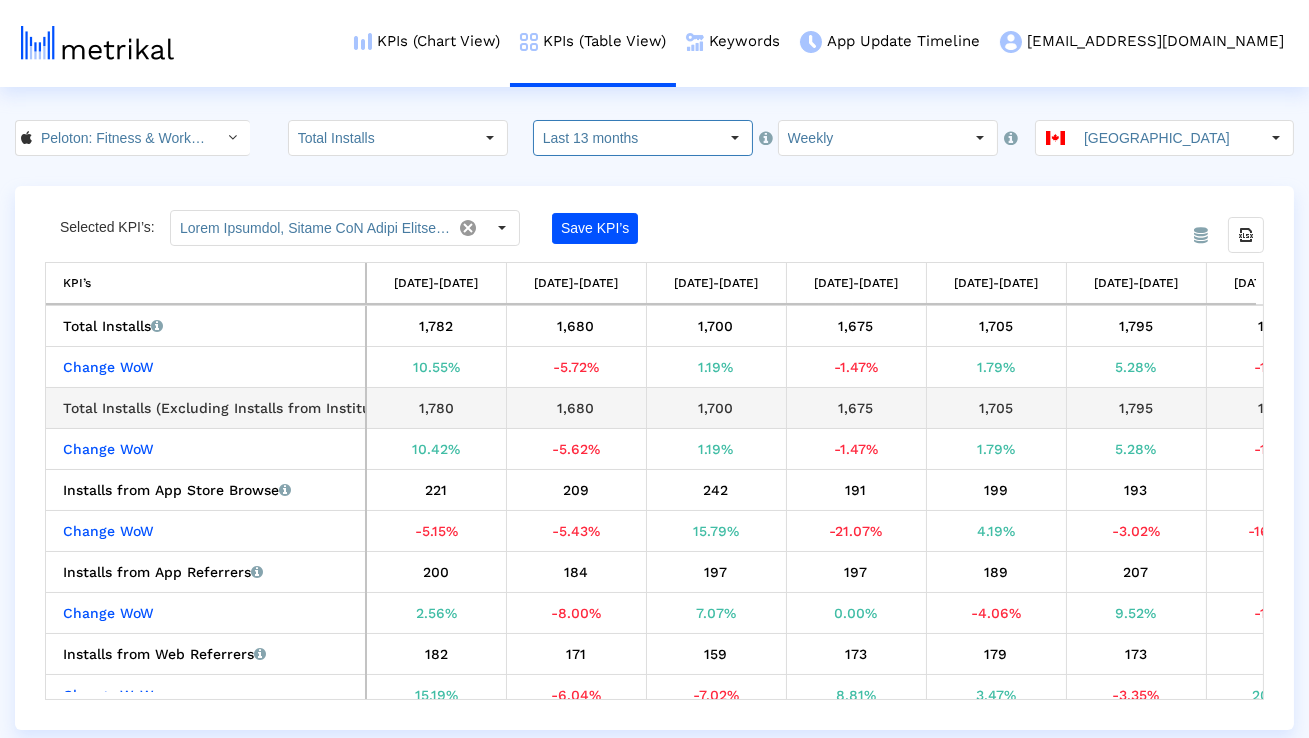 scroll, scrollTop: 78, scrollLeft: 0, axis: vertical 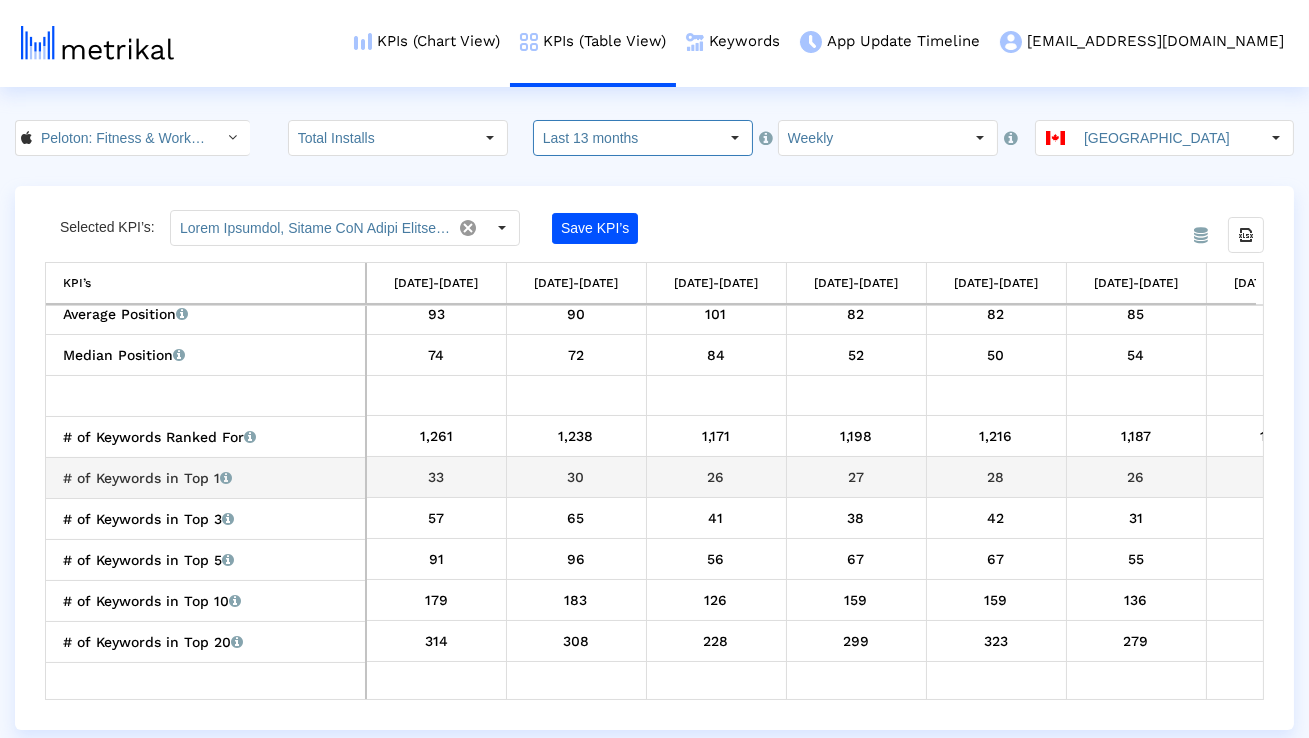 click on "# of Keywords in Top 1   Total number of keywords that the app currently ranks for in the Top 1 position." at bounding box center [210, 478] 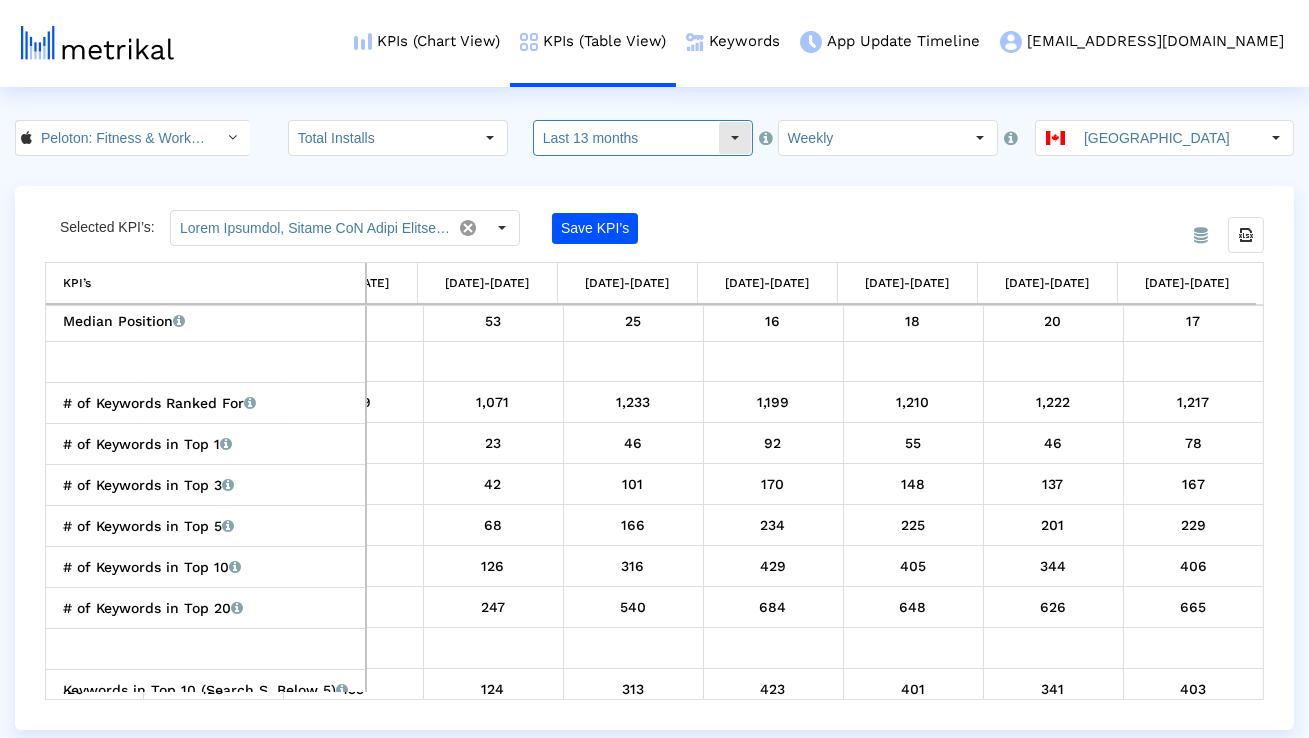 click on "Last 13 months" 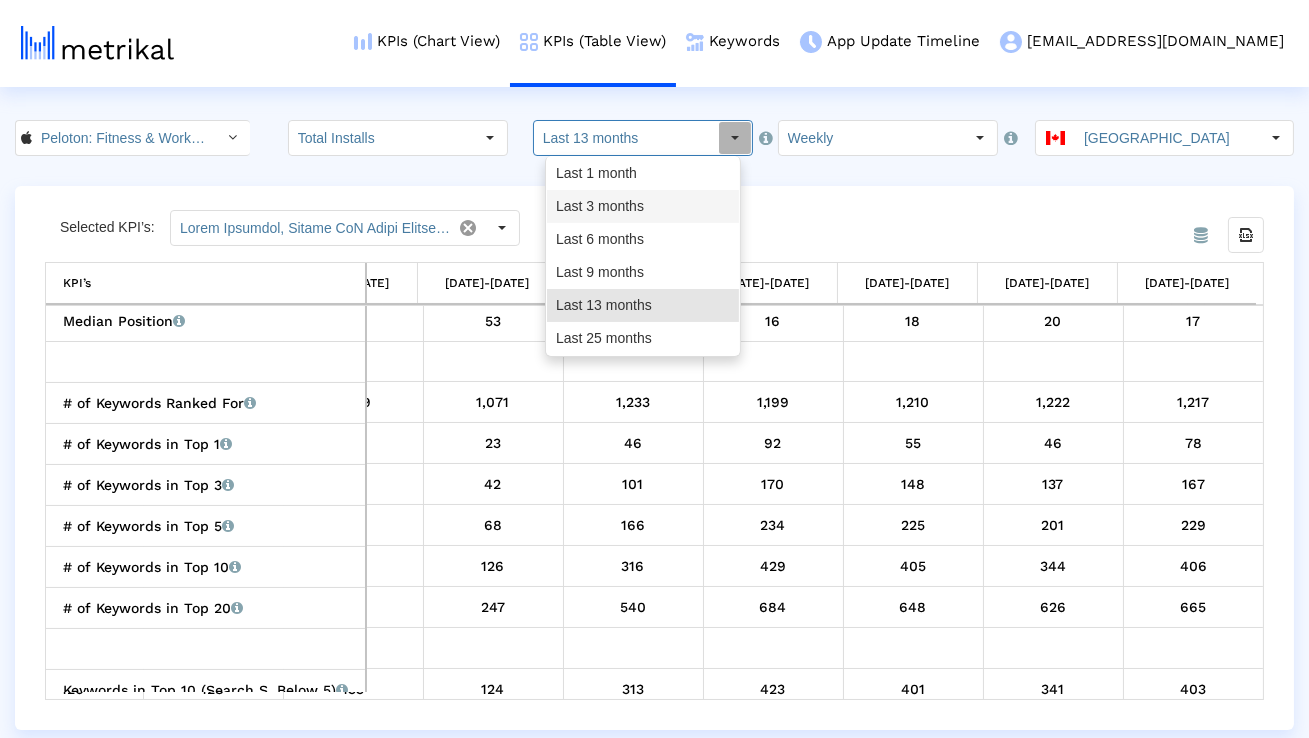 click on "Last 3 months" at bounding box center (643, 206) 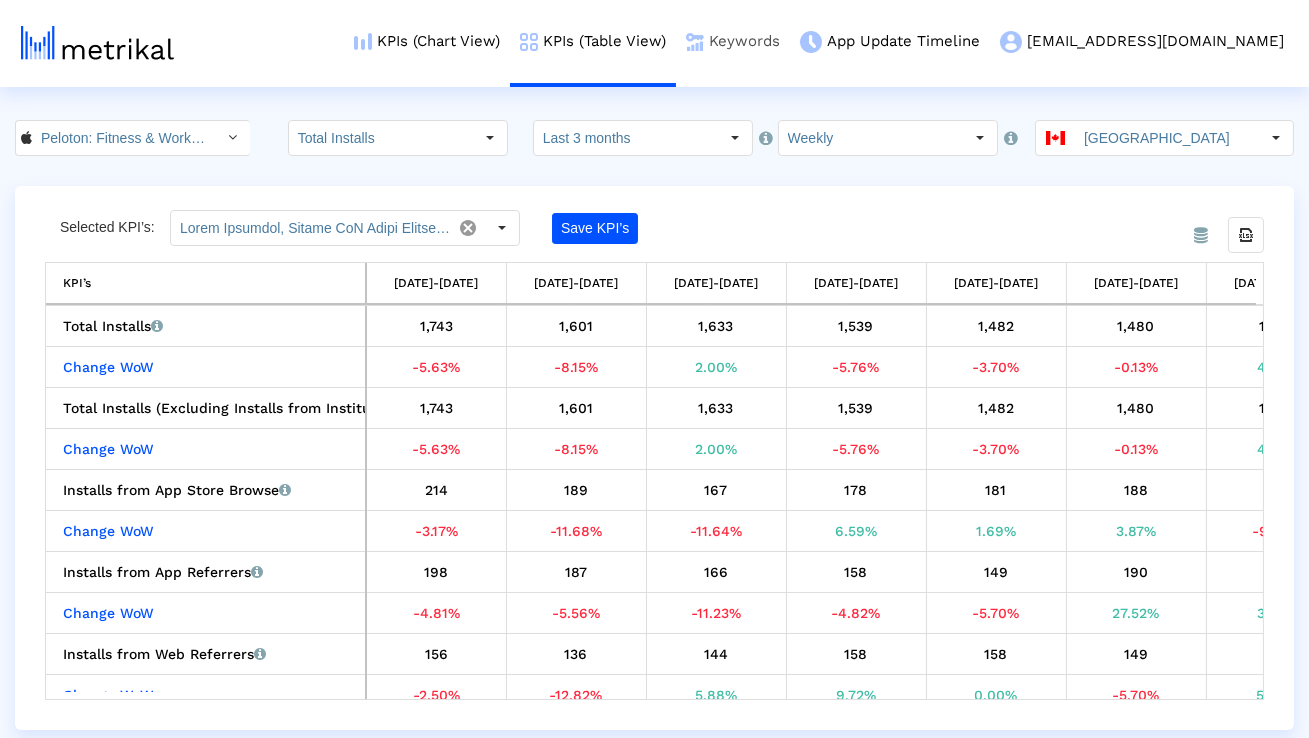 click on "Keywords" at bounding box center (733, 41) 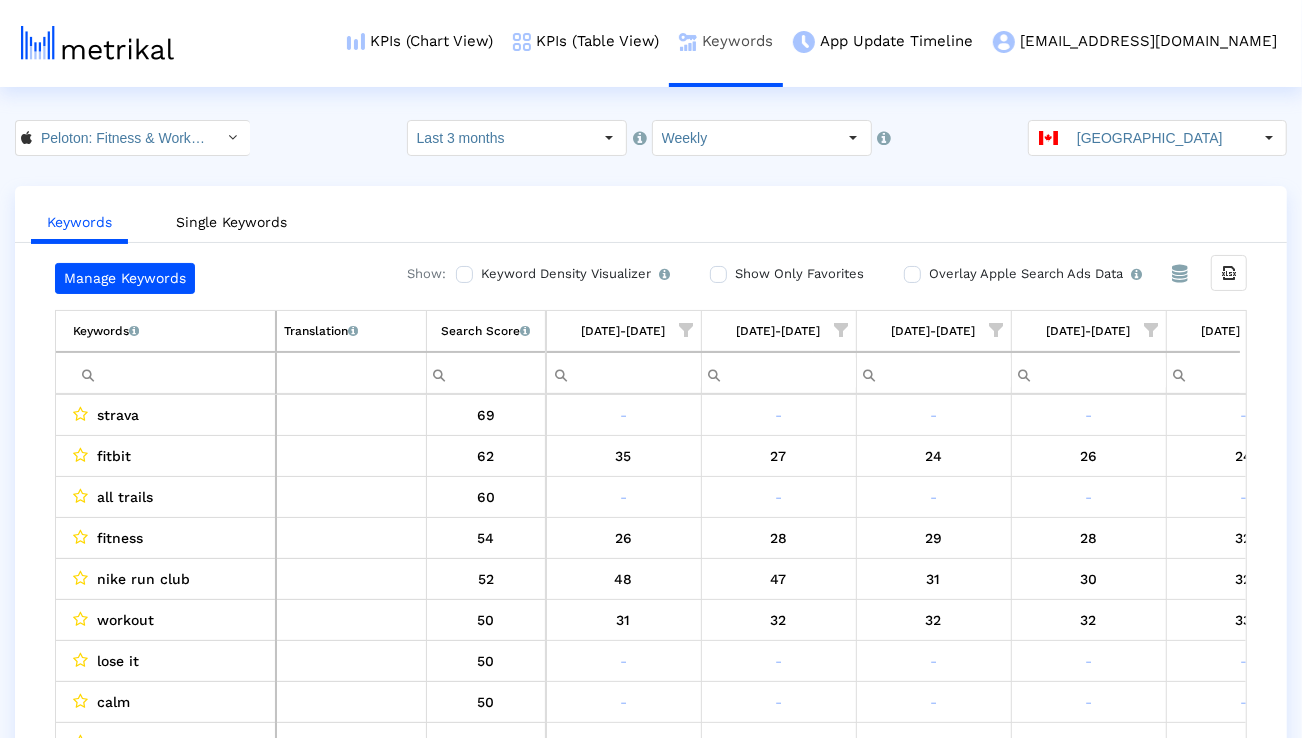 scroll, scrollTop: 0, scrollLeft: 1320, axis: horizontal 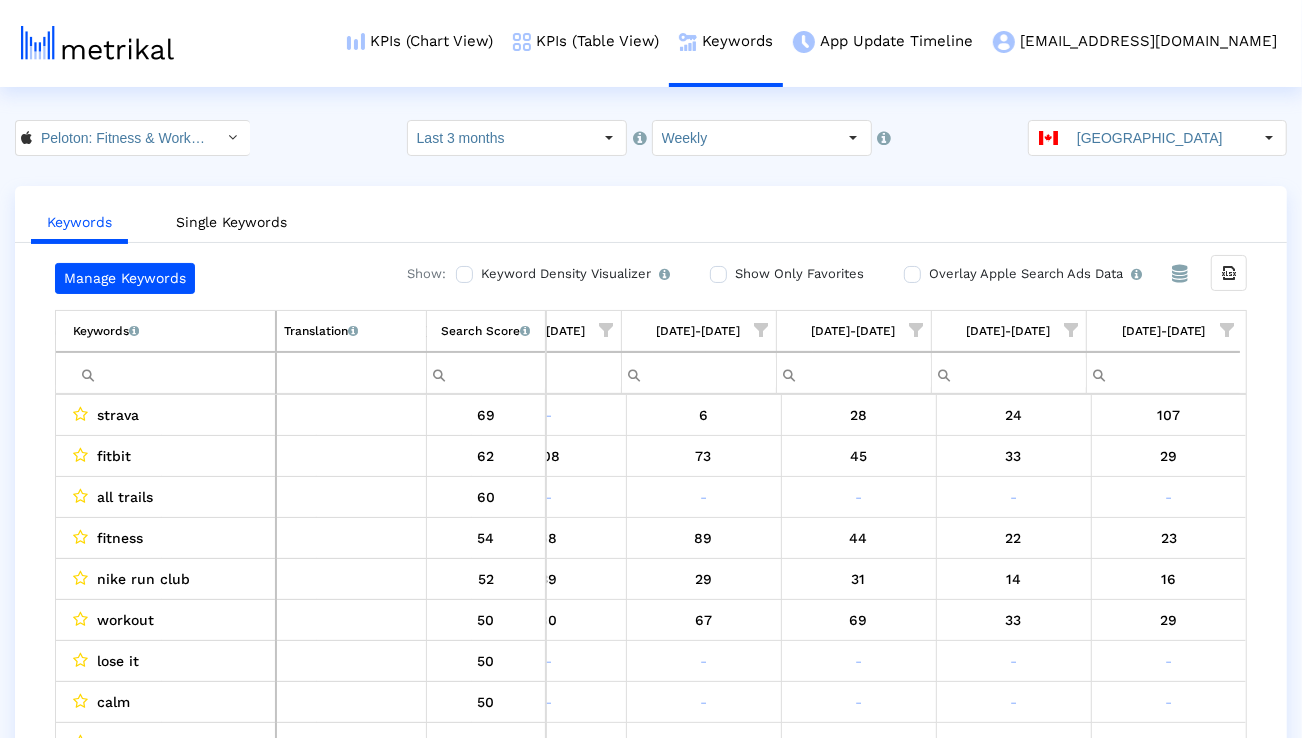 click at bounding box center [174, 373] 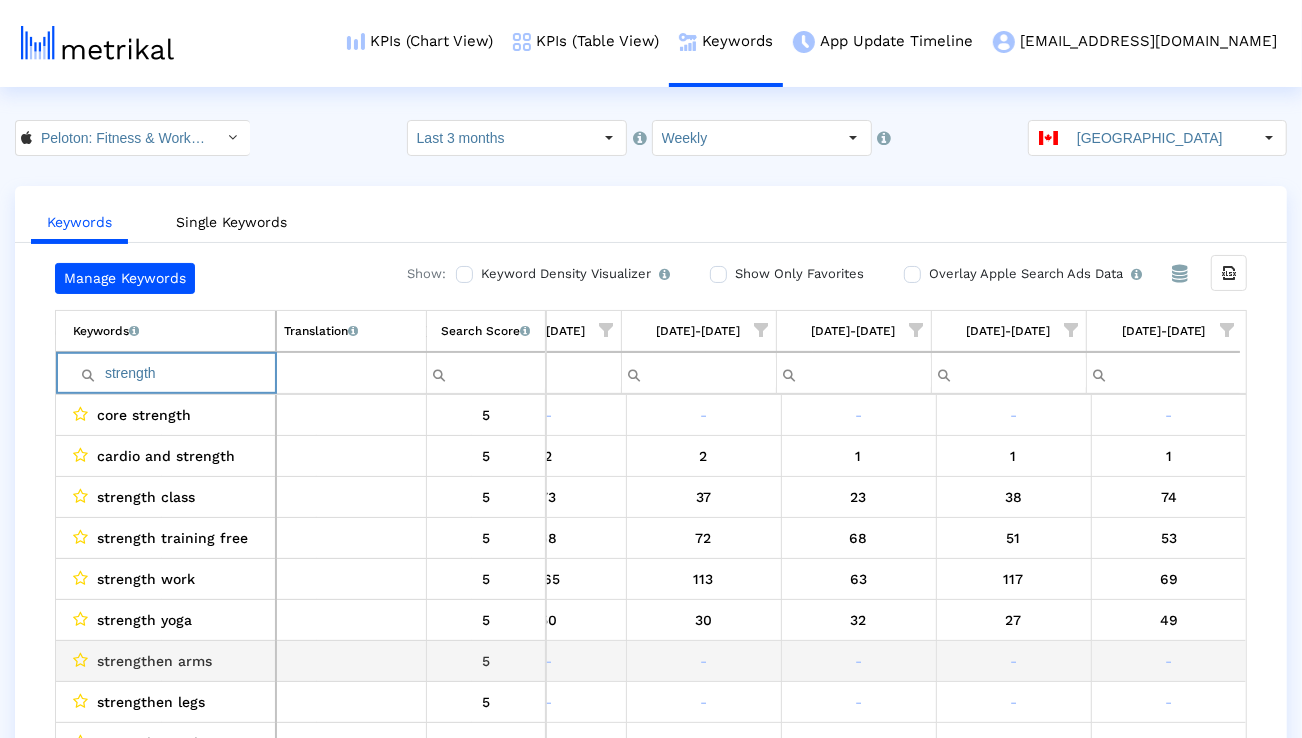 scroll, scrollTop: 50, scrollLeft: 1320, axis: both 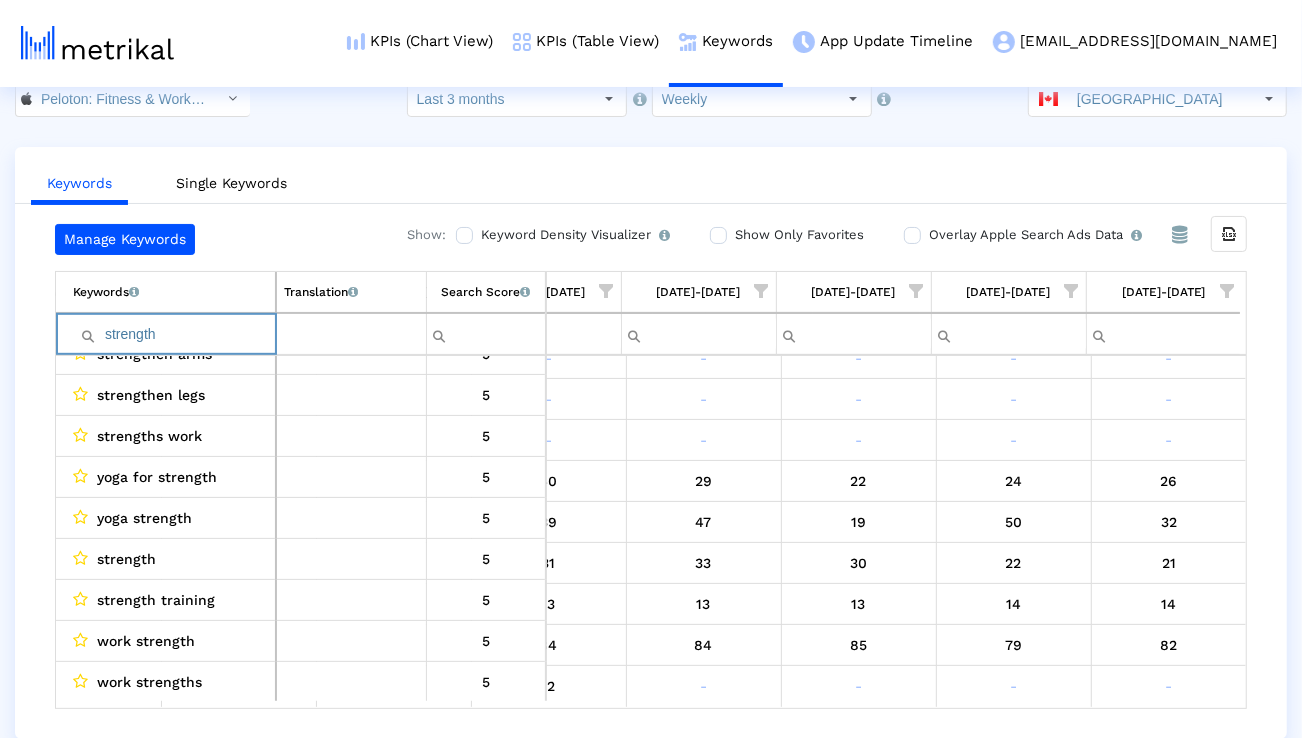 paste on "training" 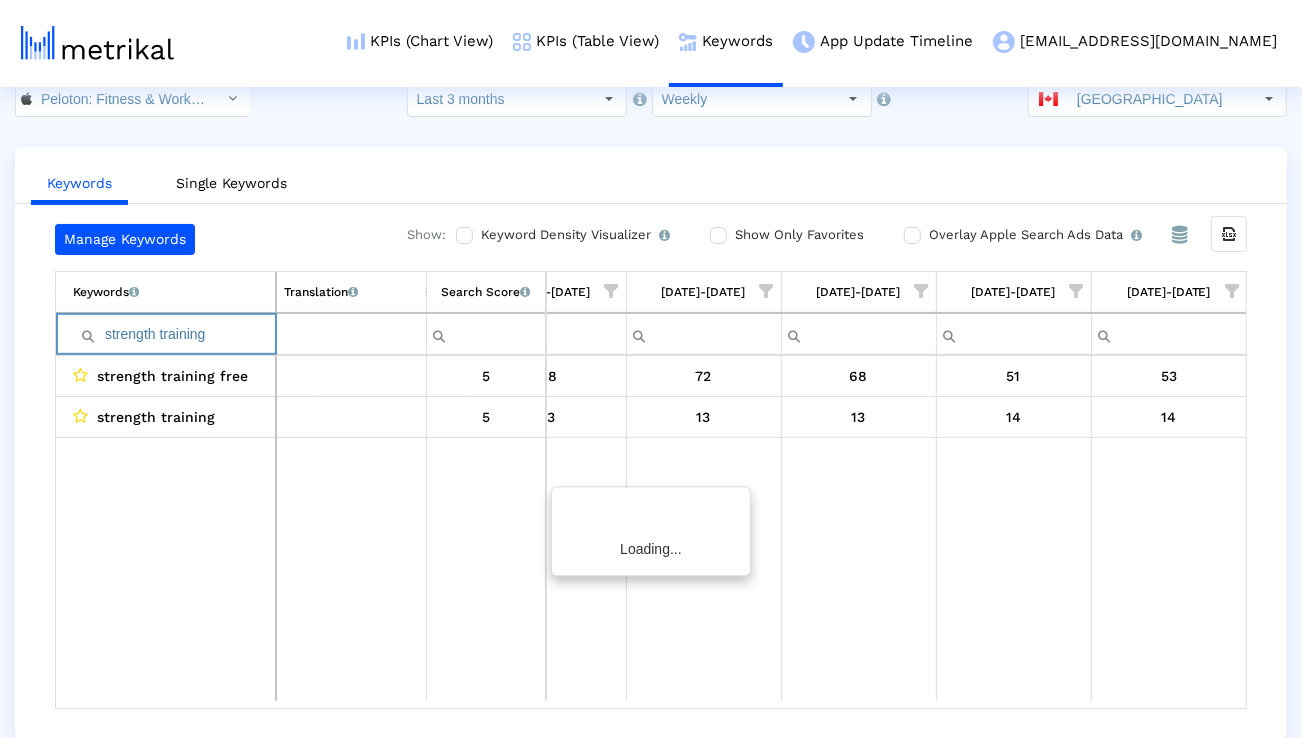scroll, scrollTop: 0, scrollLeft: 1314, axis: horizontal 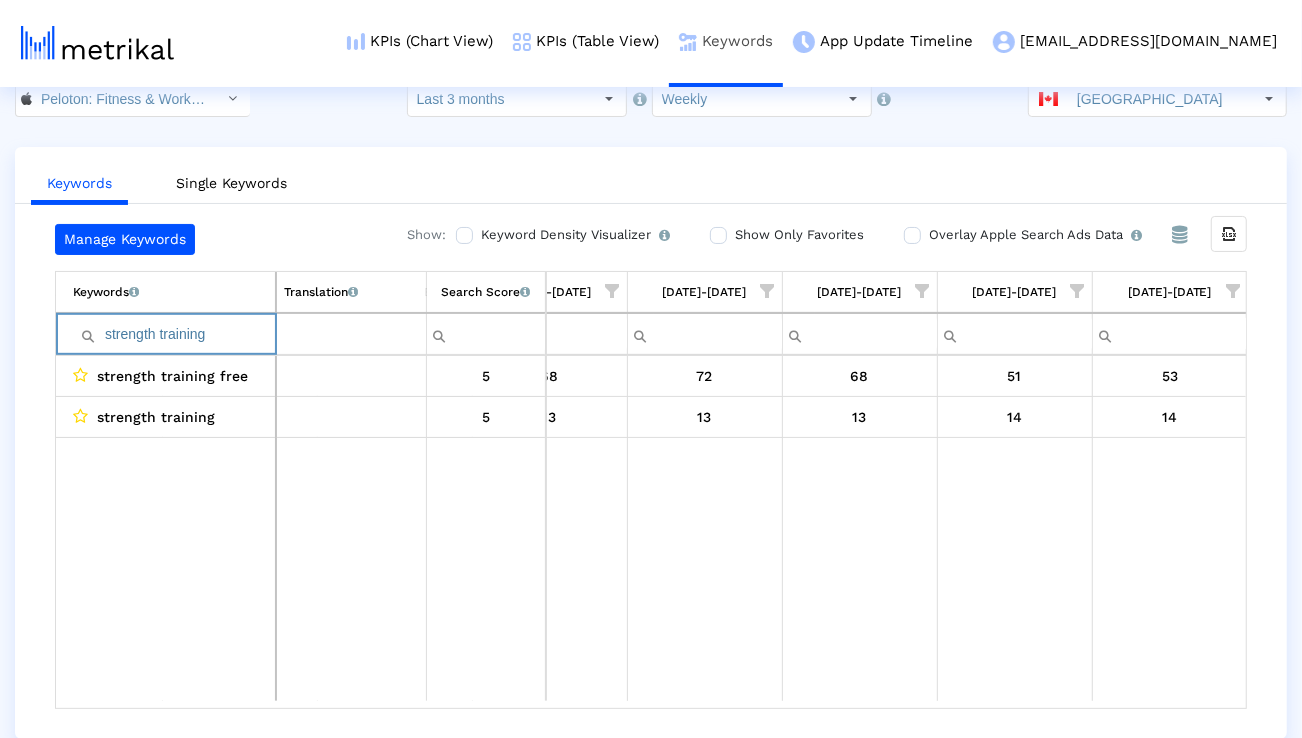 paste on "run" 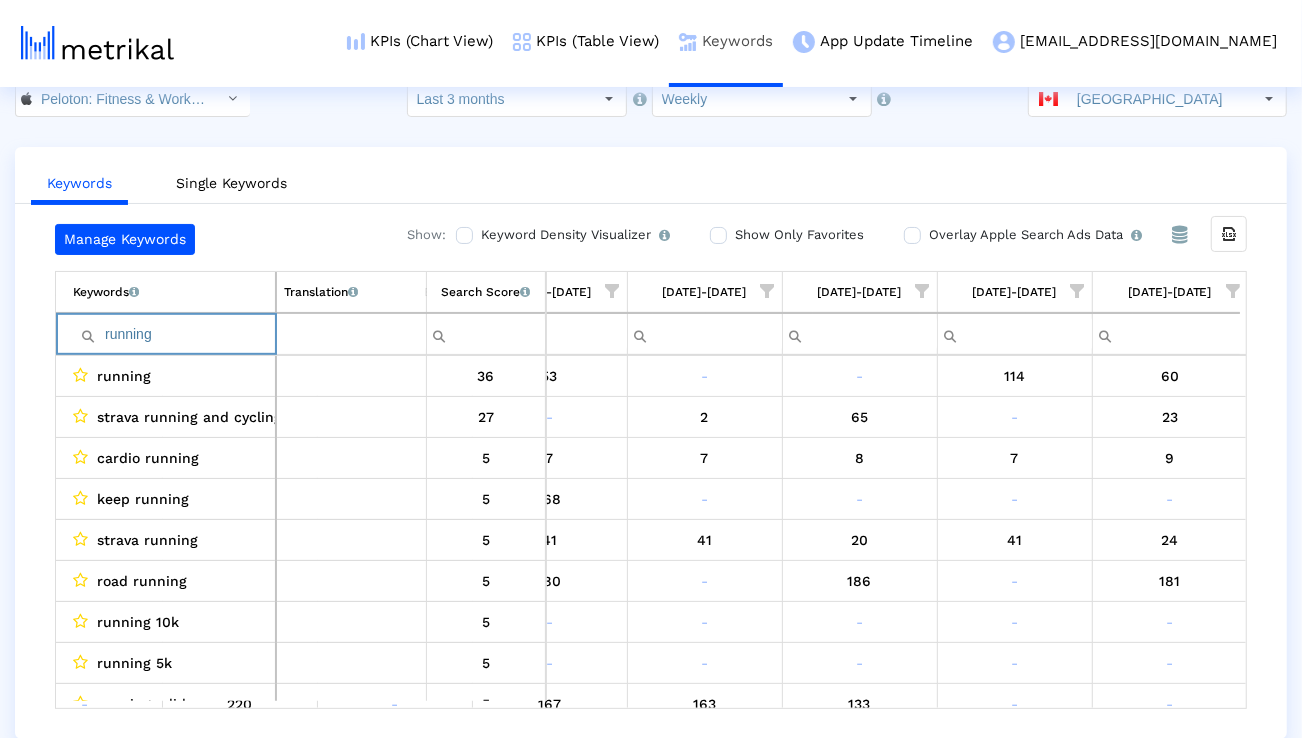 paste on "yoga" 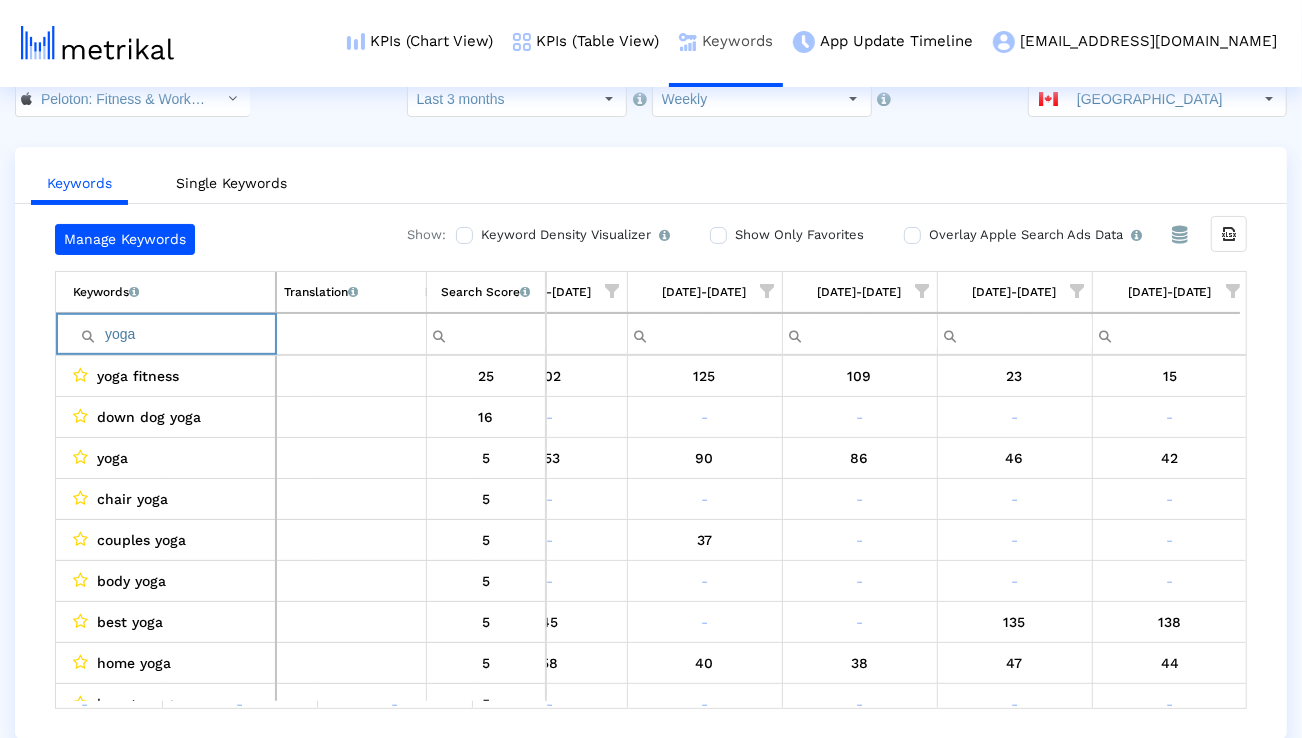 paste on "gym" 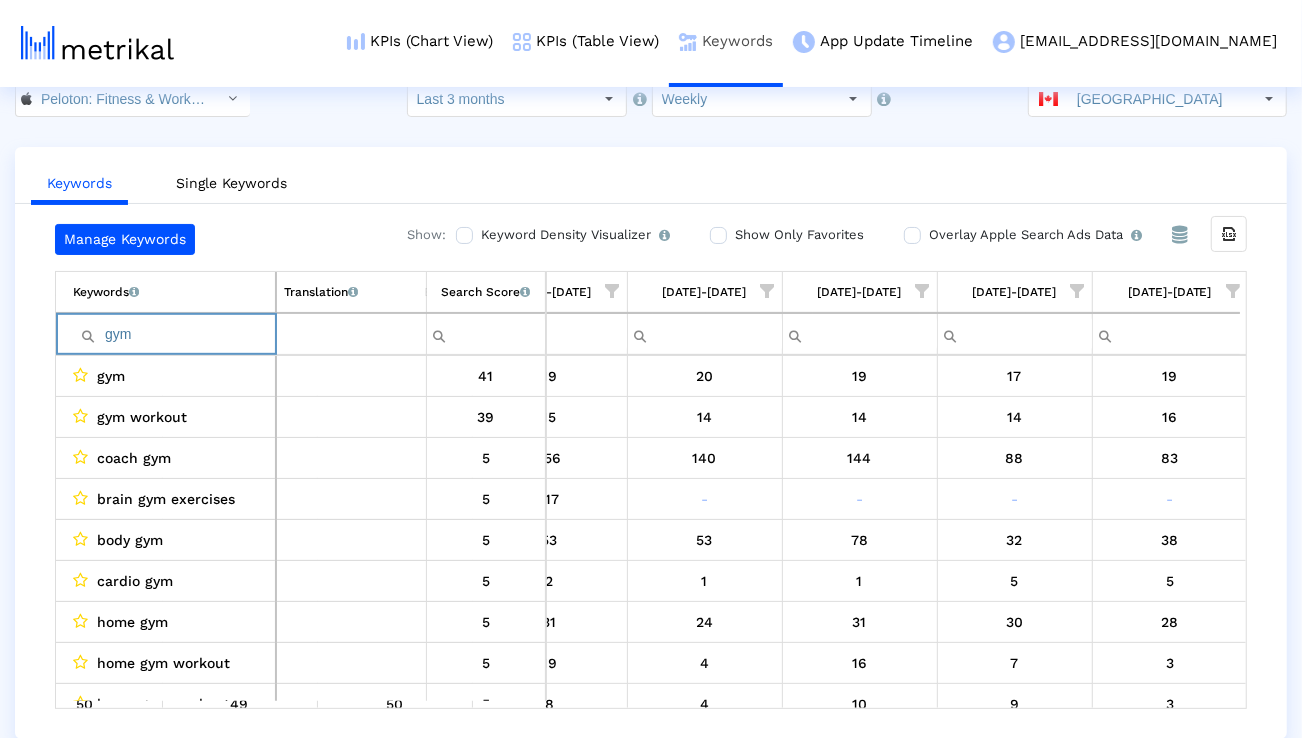 paste on "workout" 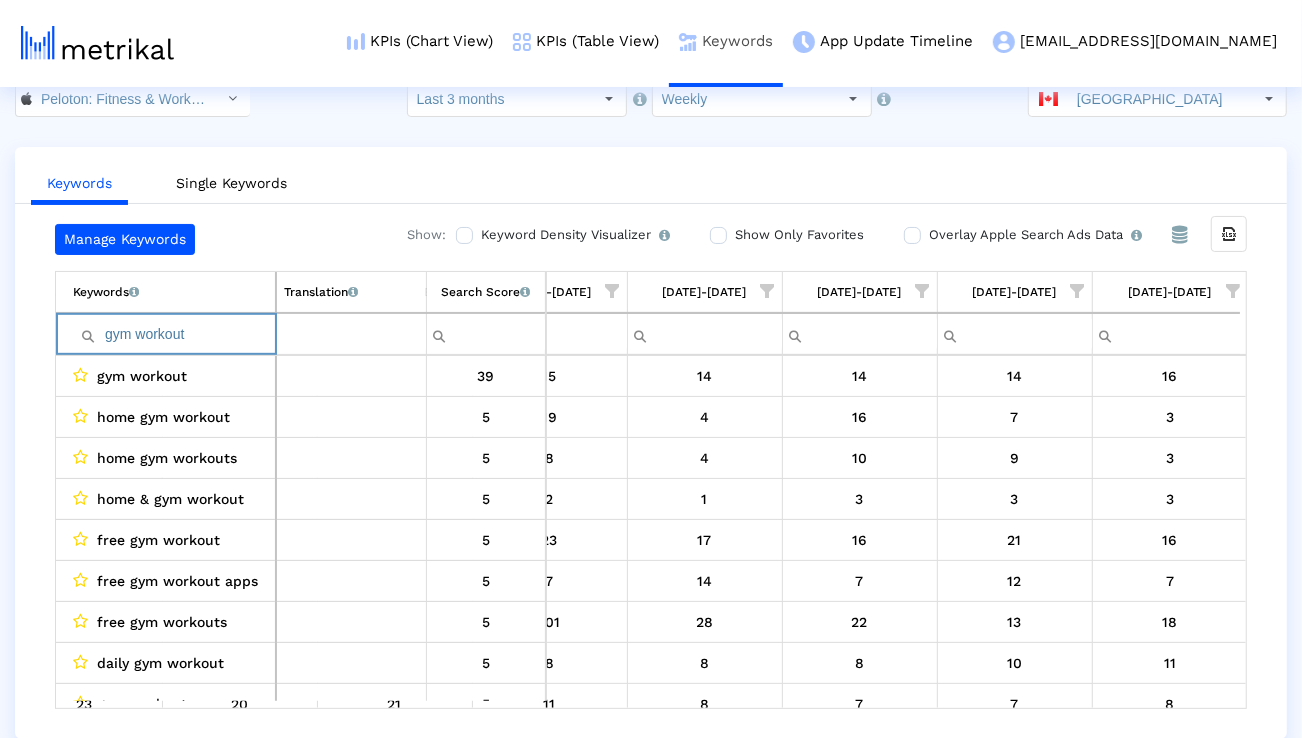 paste on "cardio" 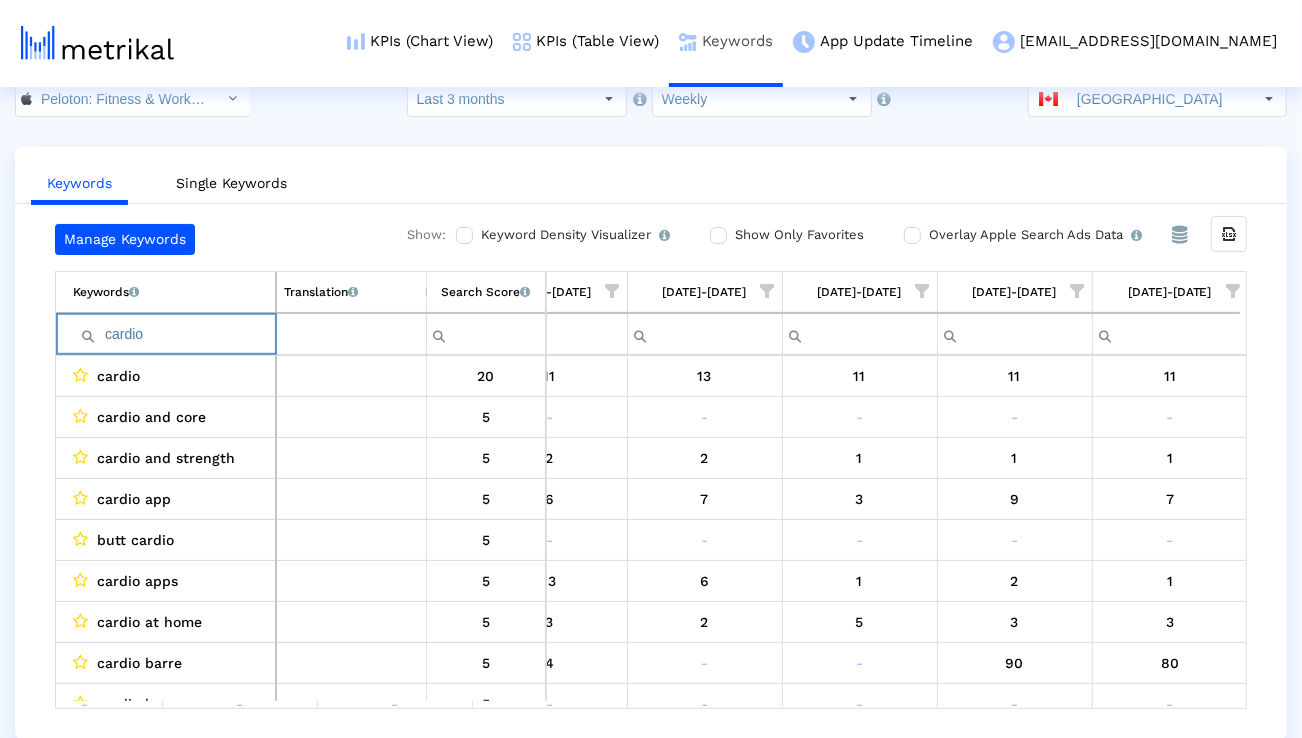 paste on "exercise" 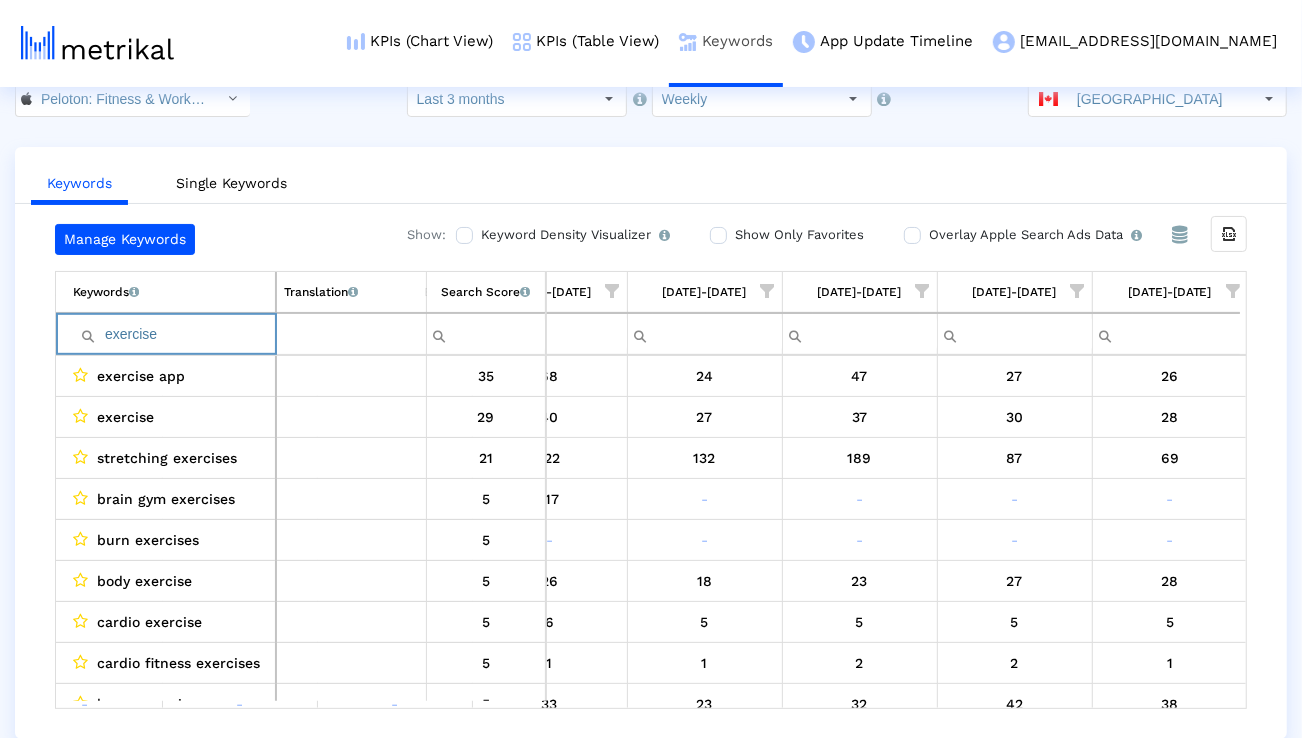paste on "pilates" 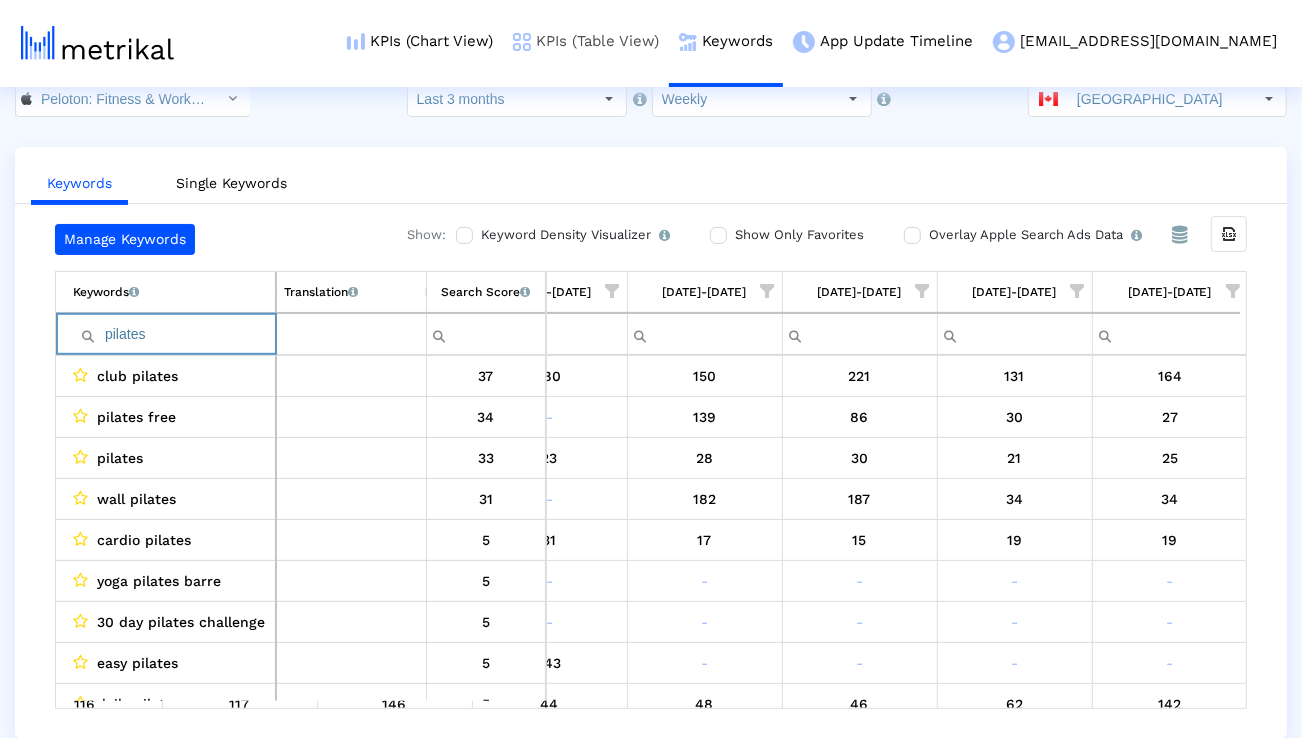 paste on "hiit workout" 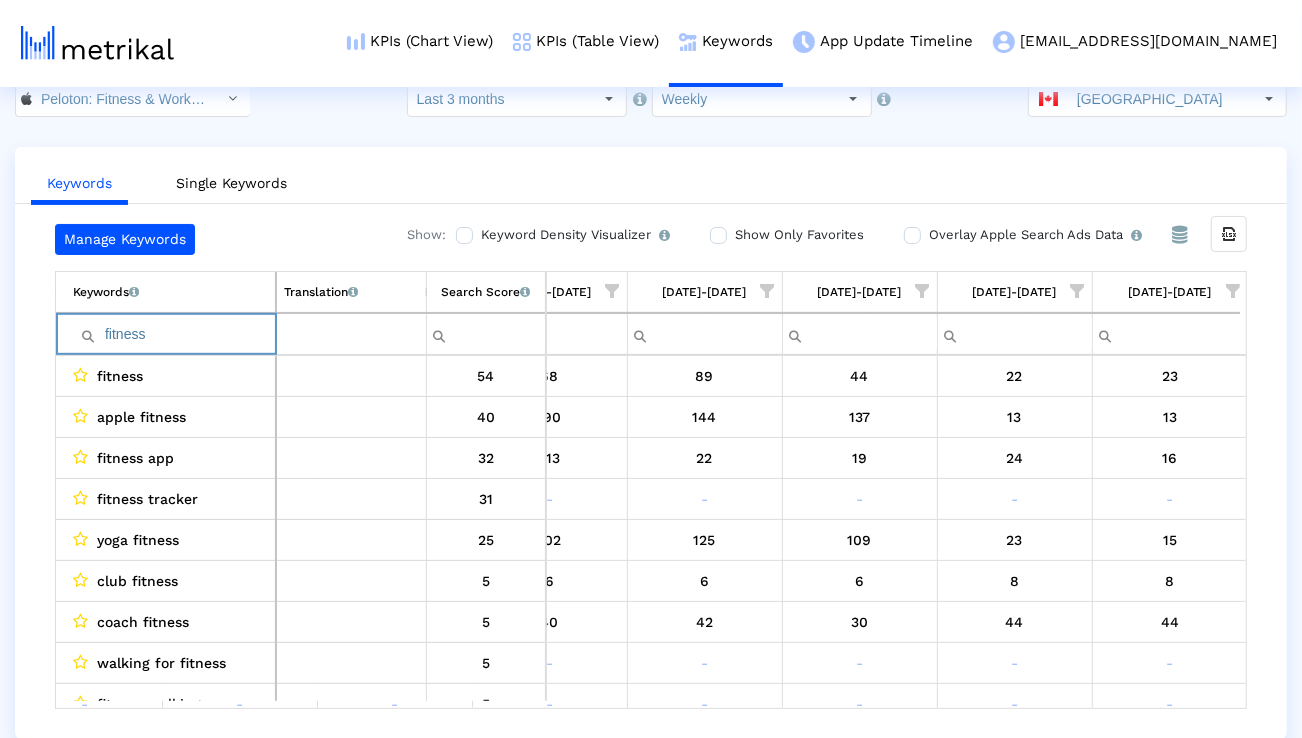 type on "fitness" 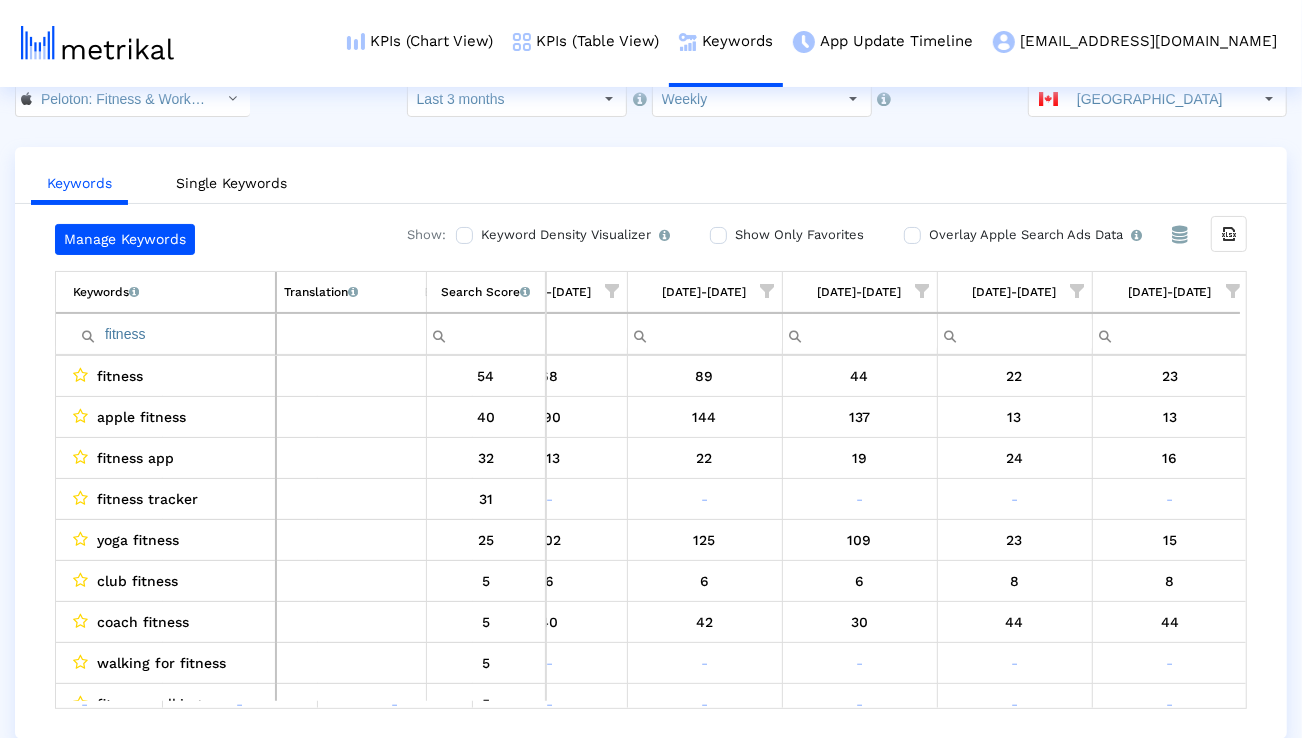 click at bounding box center [1233, 291] 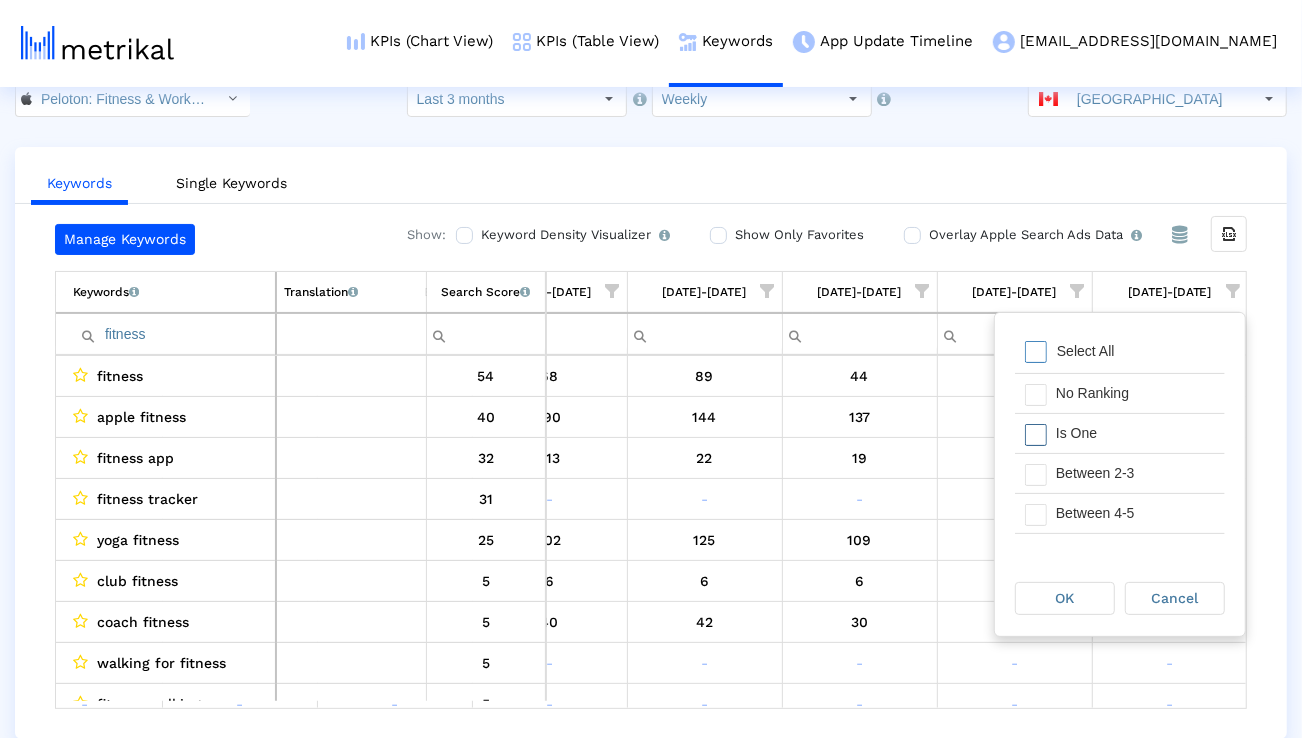 click on "Is One" at bounding box center (1135, 433) 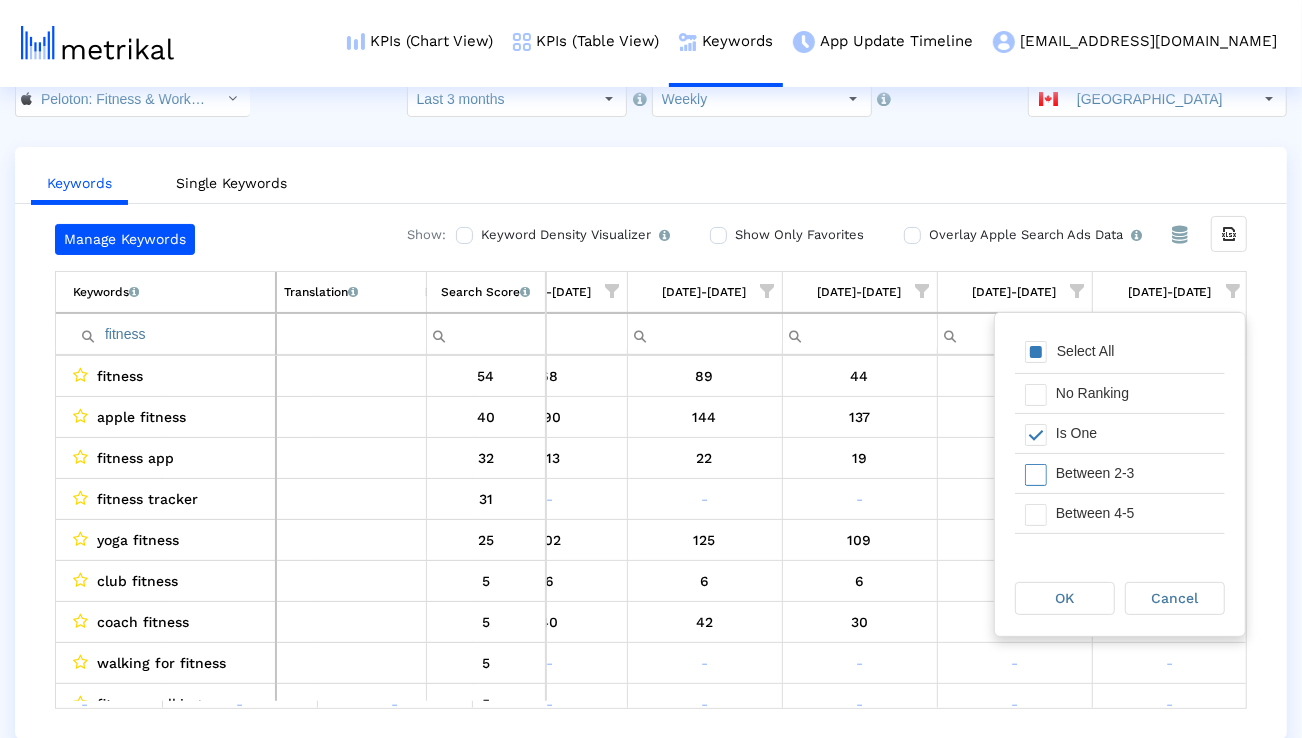 click on "Between 2-3" at bounding box center [1135, 473] 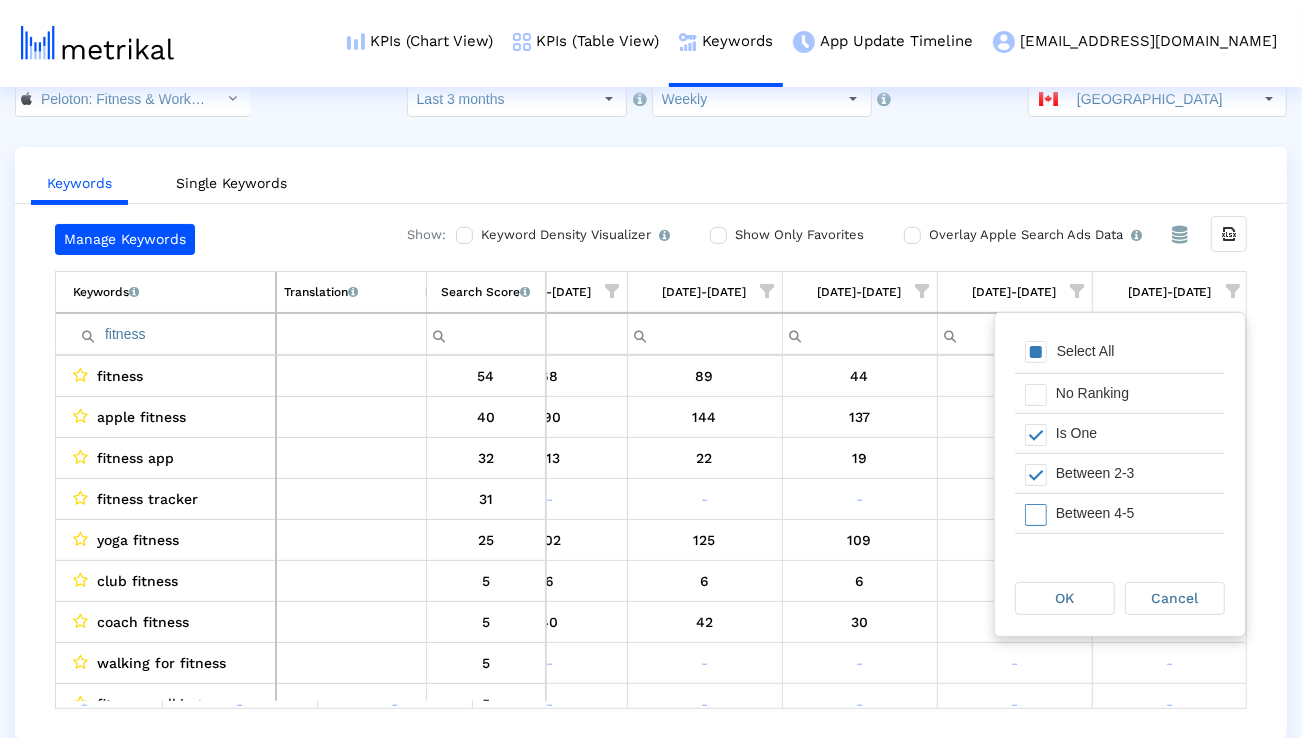 click on "Between 4-5" at bounding box center [1135, 513] 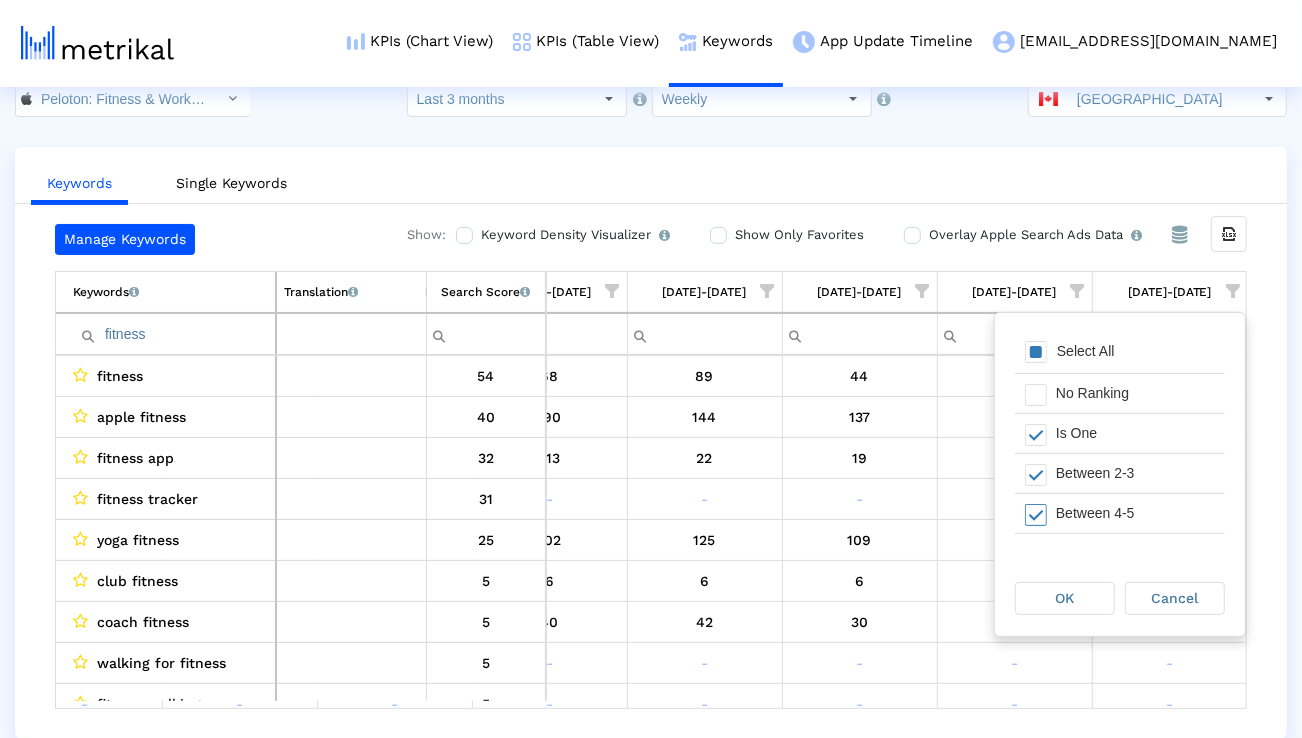 scroll, scrollTop: 18, scrollLeft: 0, axis: vertical 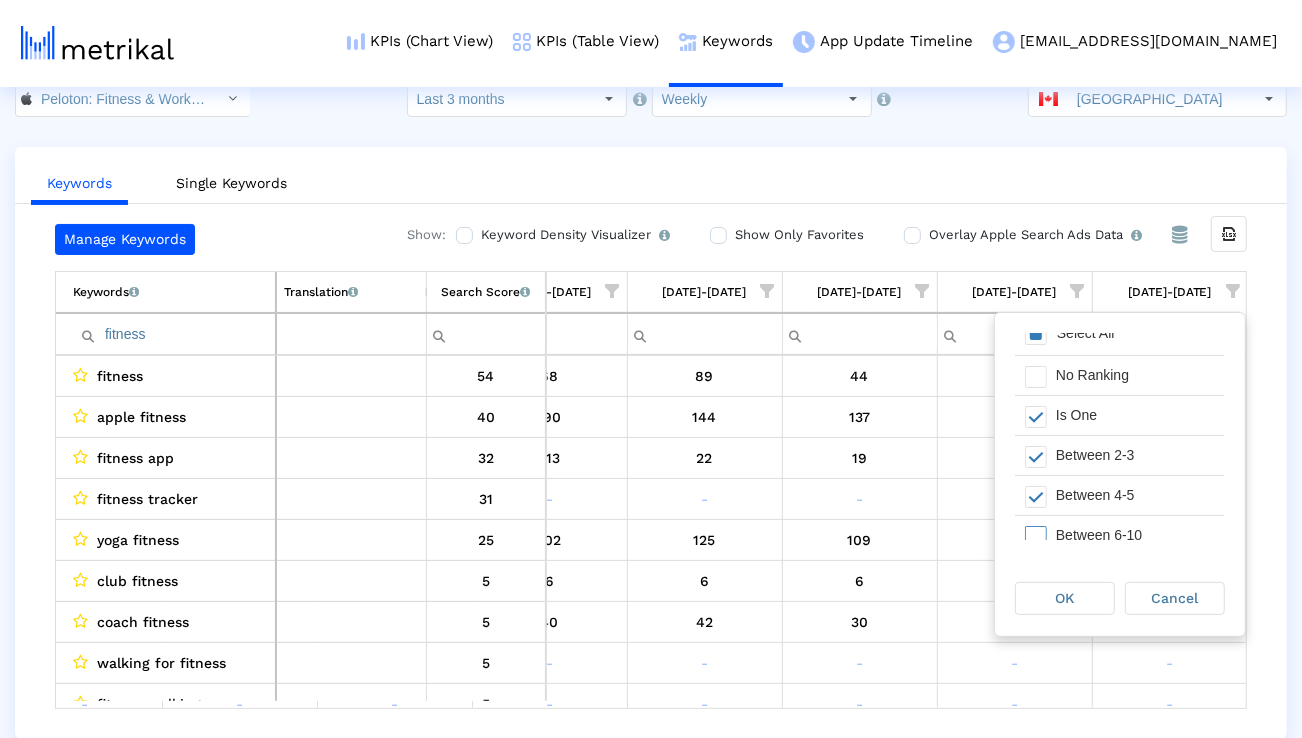 click on "Between 6-10" at bounding box center [1135, 535] 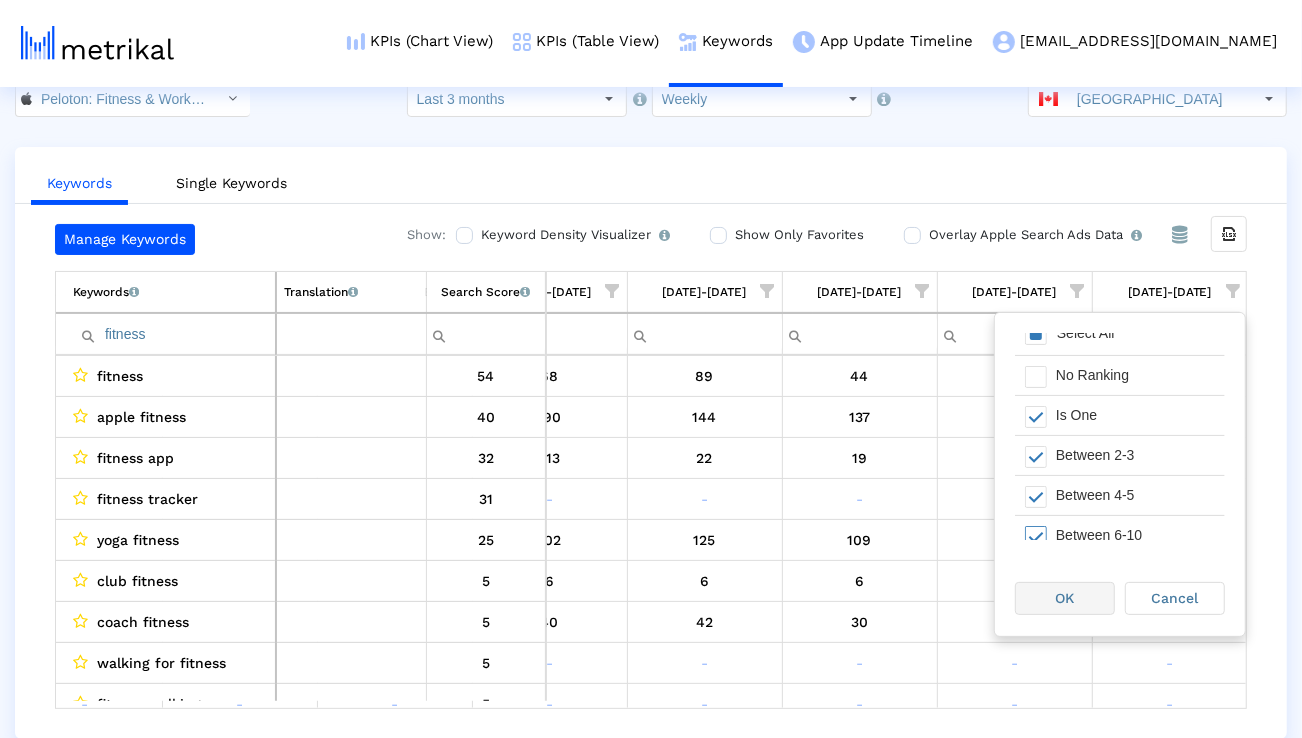 click on "OK" at bounding box center [1065, 598] 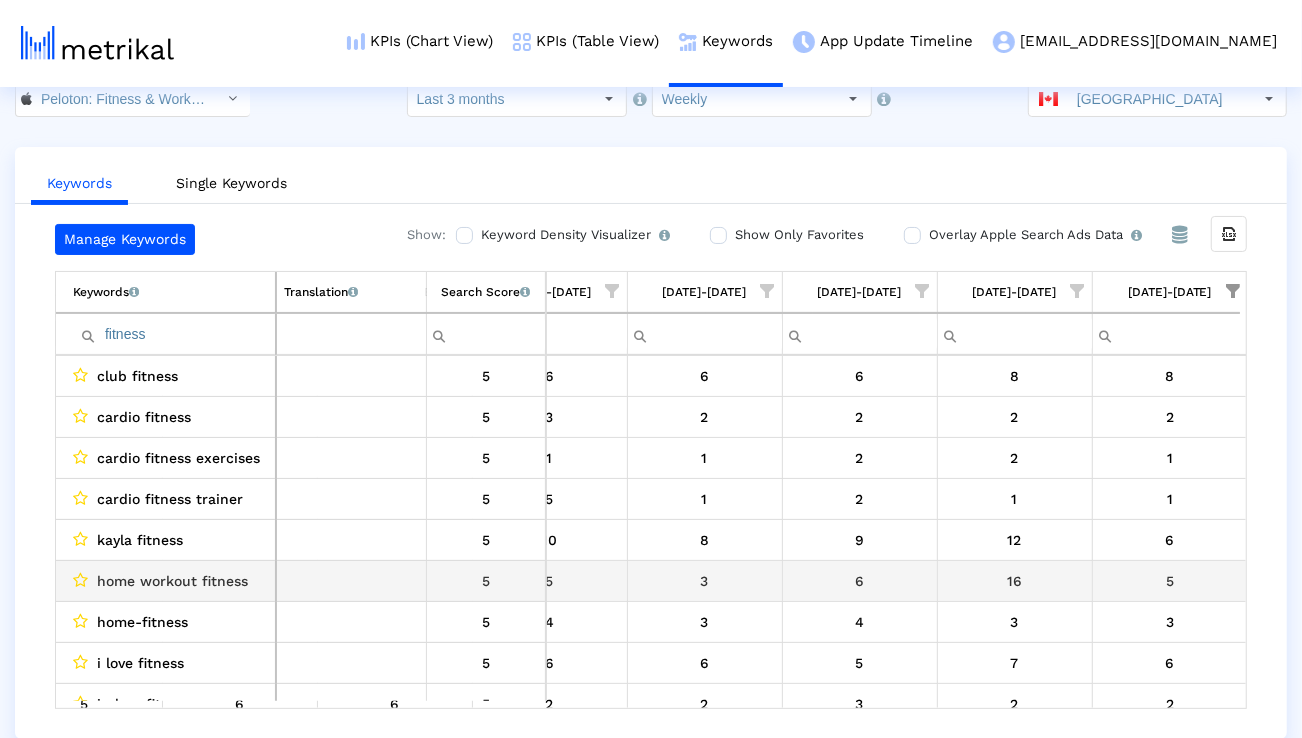 scroll, scrollTop: 11, scrollLeft: 1315, axis: both 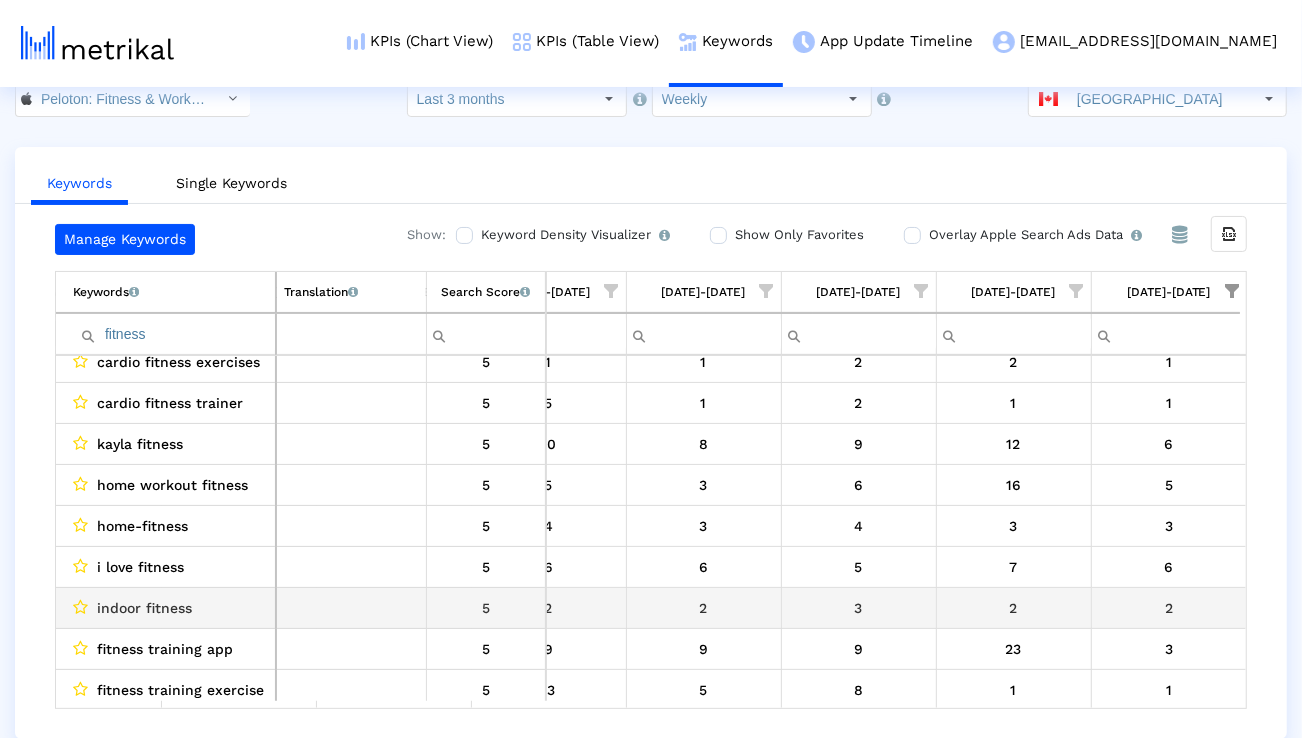 click on "indoor fitness" at bounding box center (144, 608) 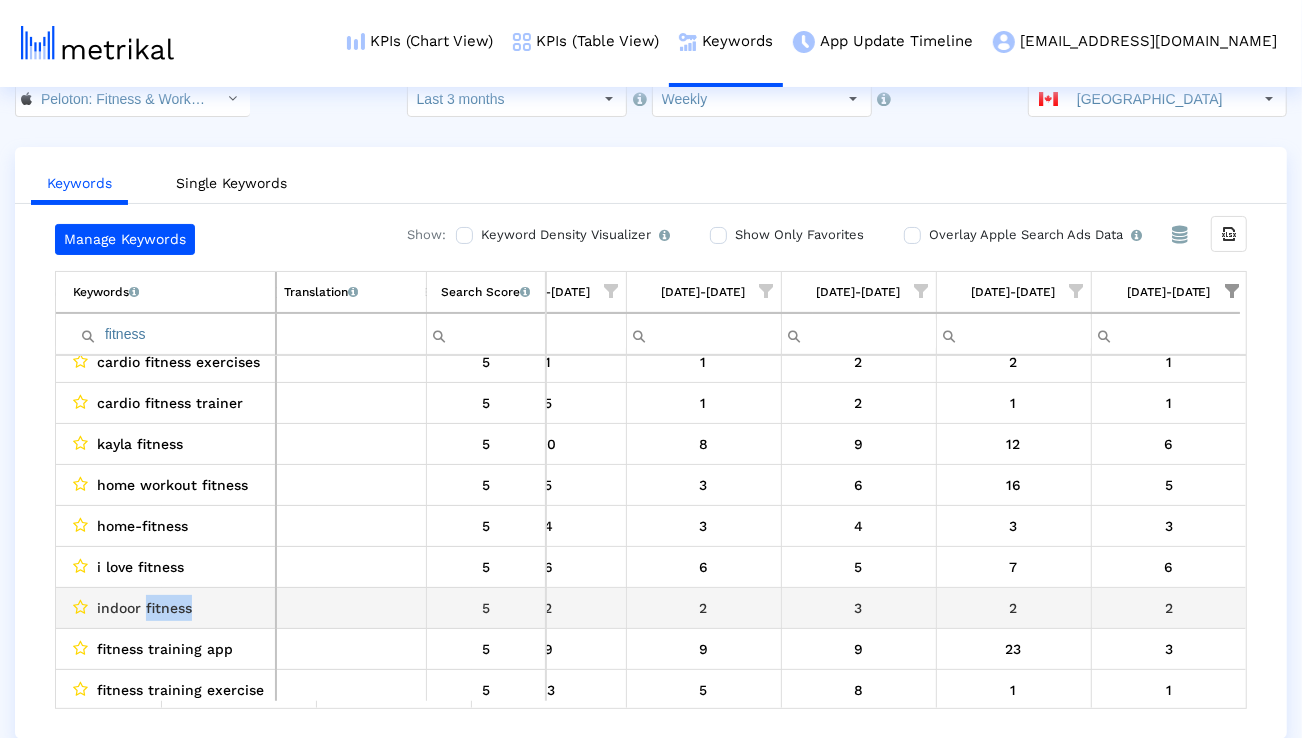 click on "indoor fitness" at bounding box center [144, 608] 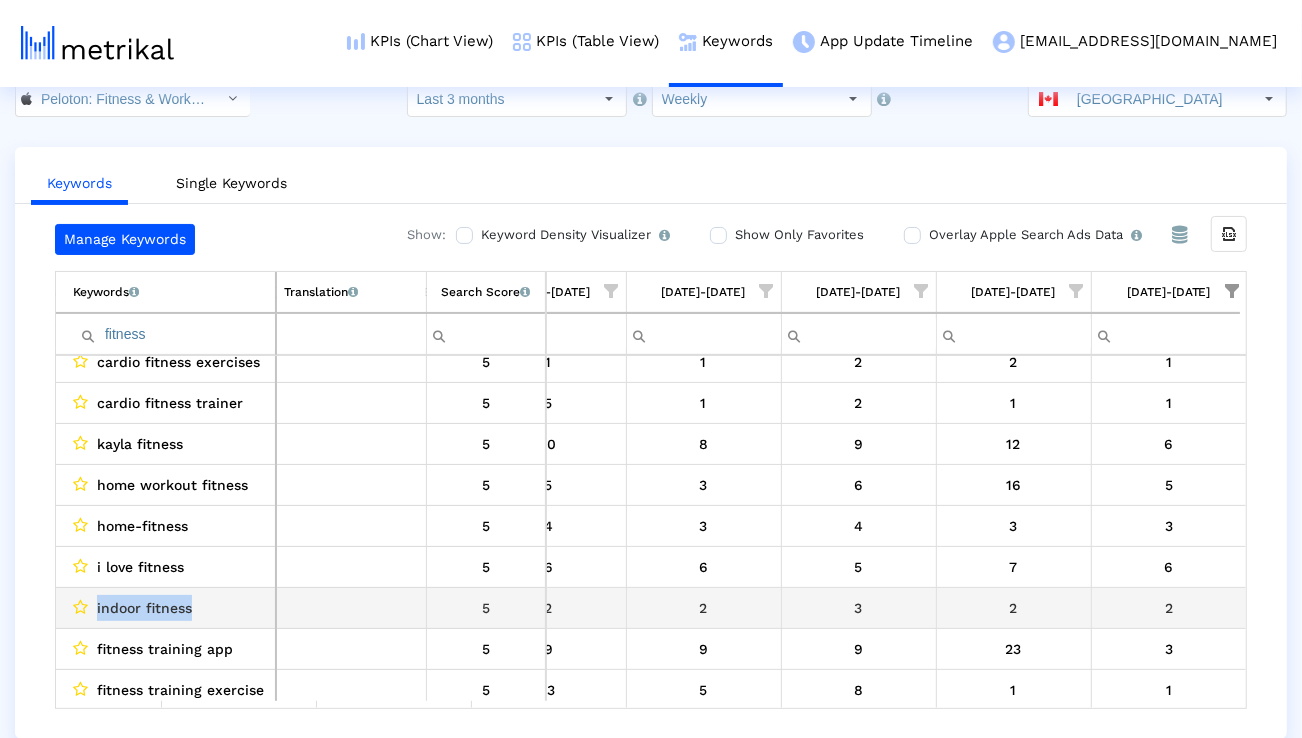 click on "indoor fitness" at bounding box center (144, 608) 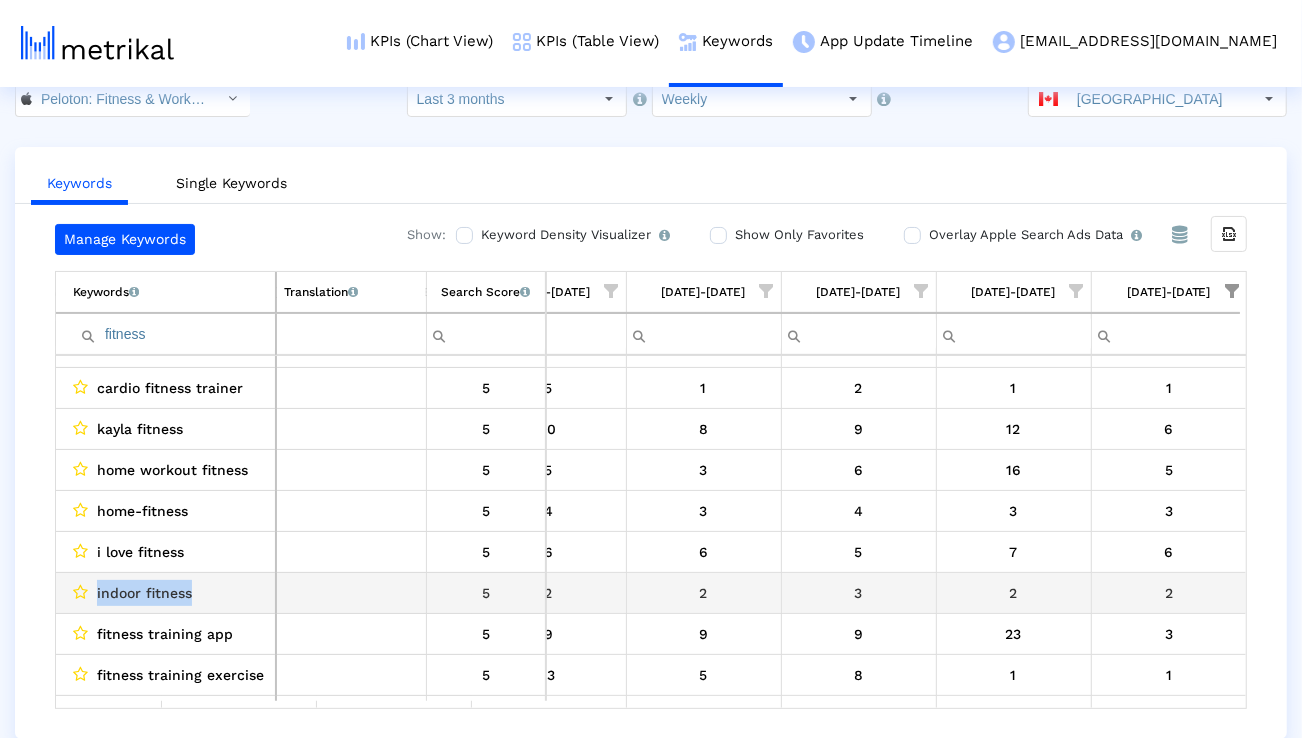 scroll, scrollTop: 130, scrollLeft: 1315, axis: both 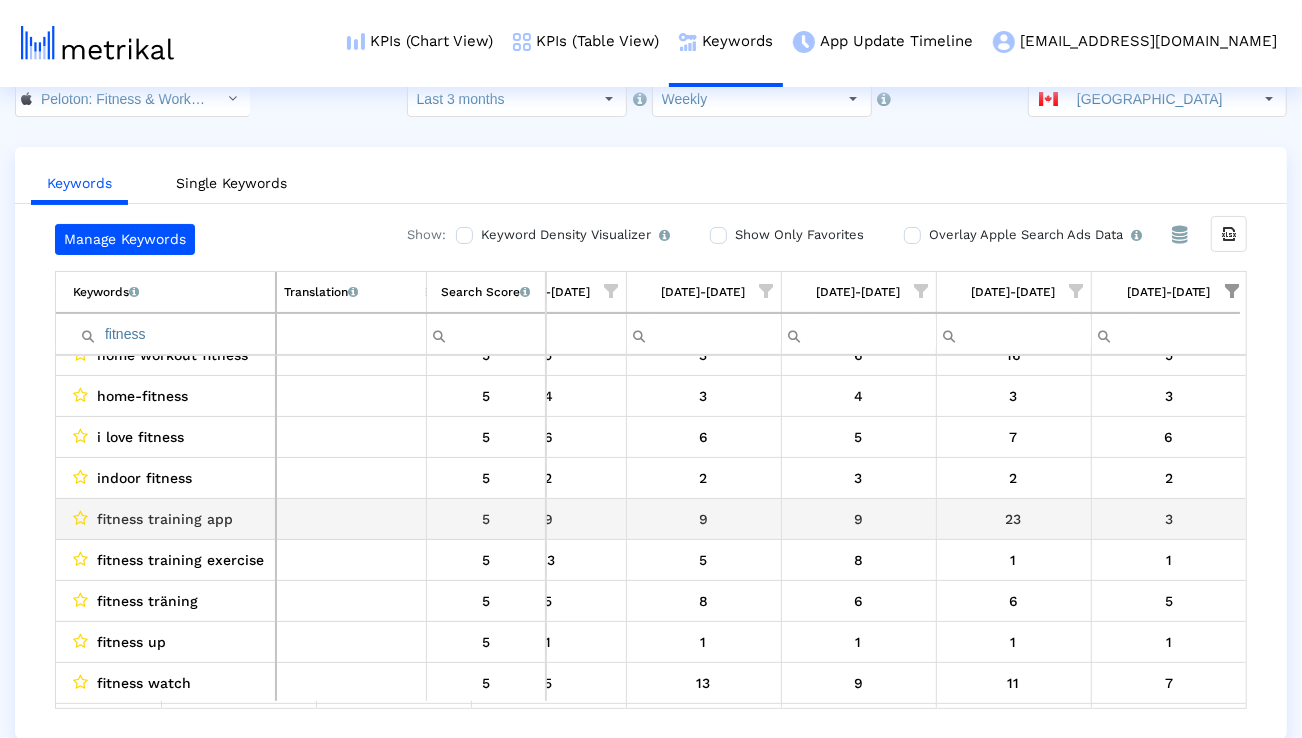click on "fitness training app" at bounding box center [165, 519] 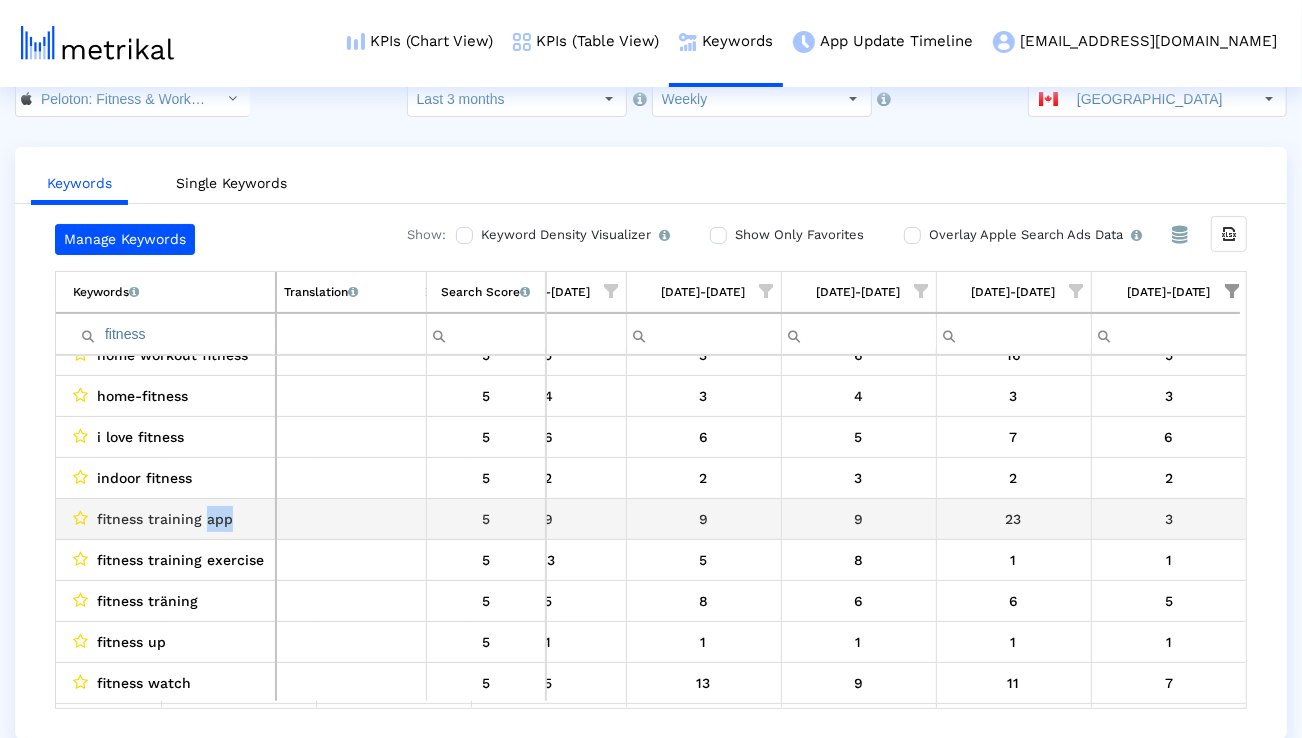 click on "fitness training app" at bounding box center [165, 519] 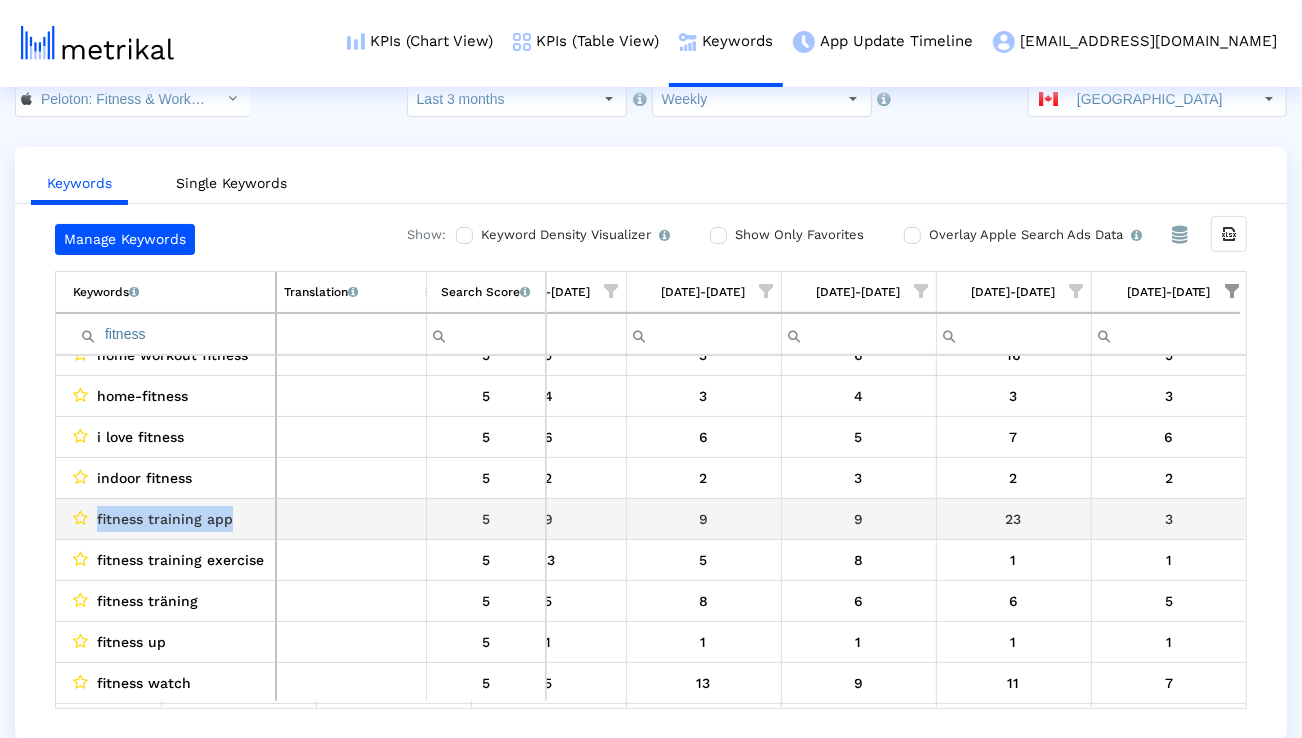 click on "fitness training app" at bounding box center (165, 519) 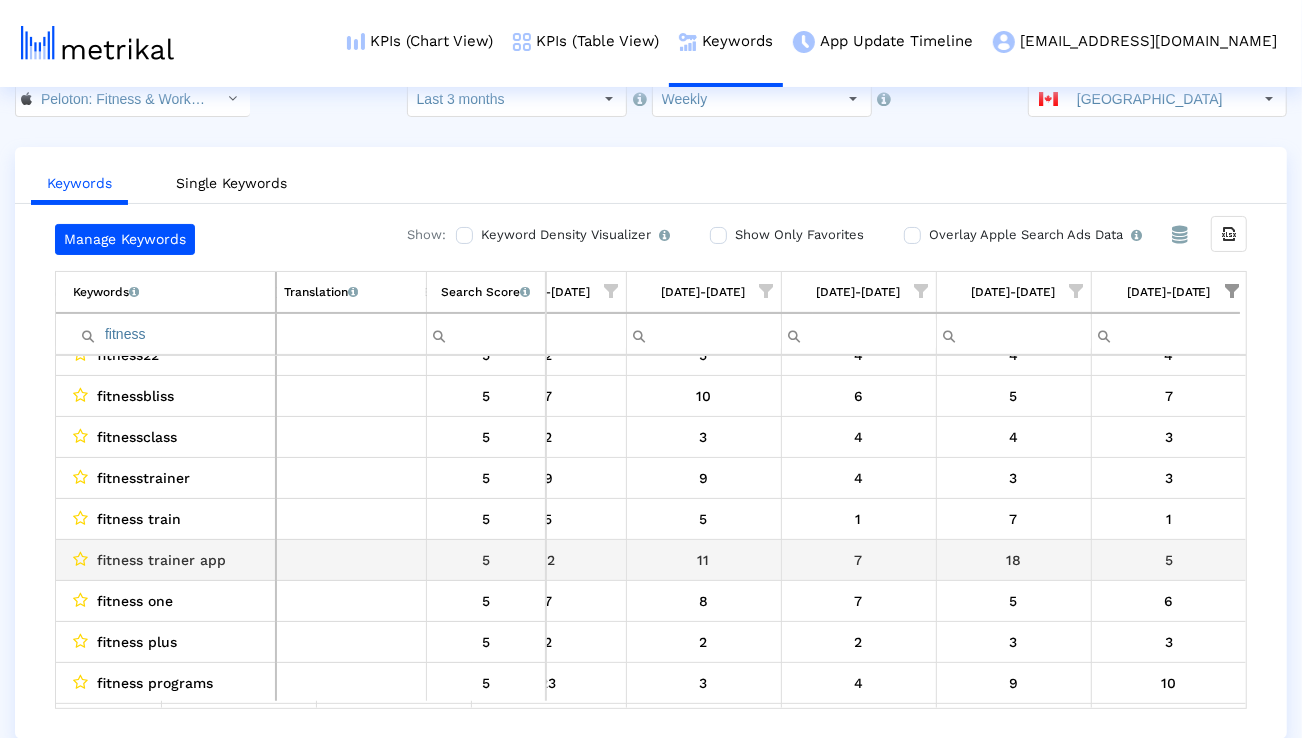 click on "fitness trainer app" at bounding box center (161, 560) 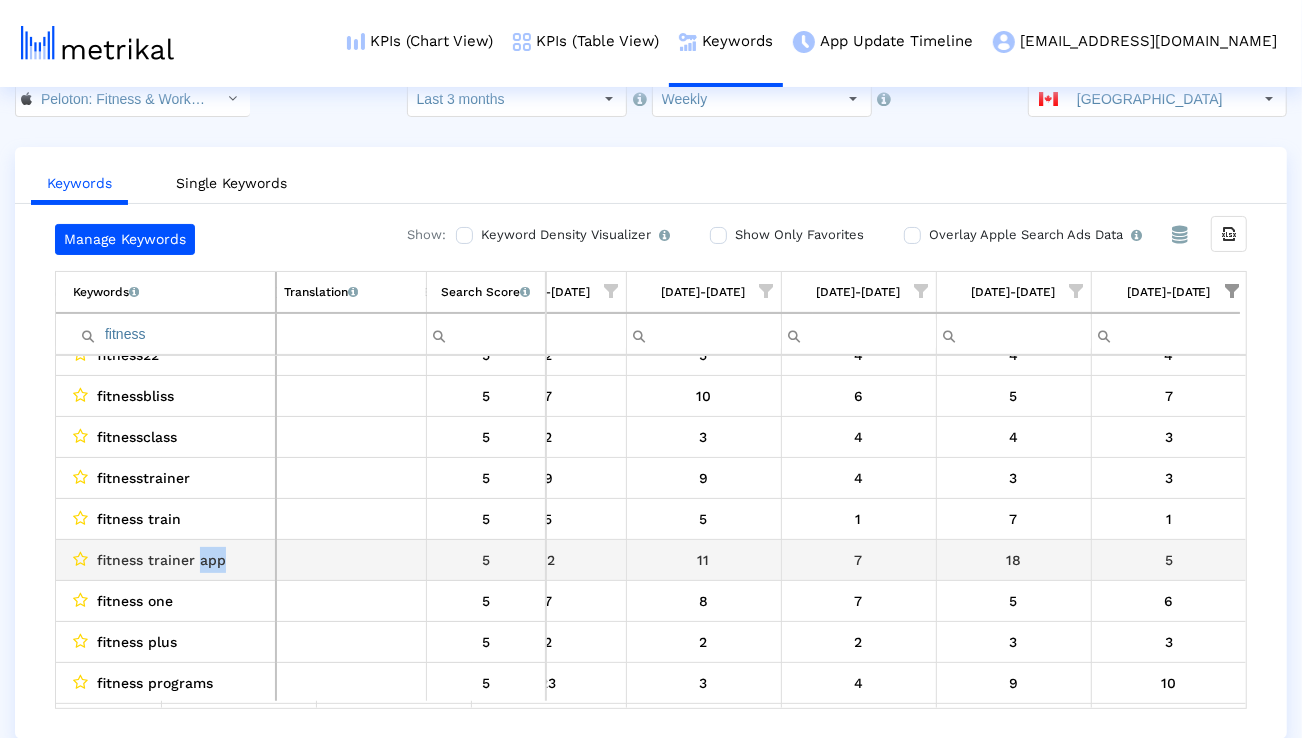 click on "fitness trainer app" at bounding box center [161, 560] 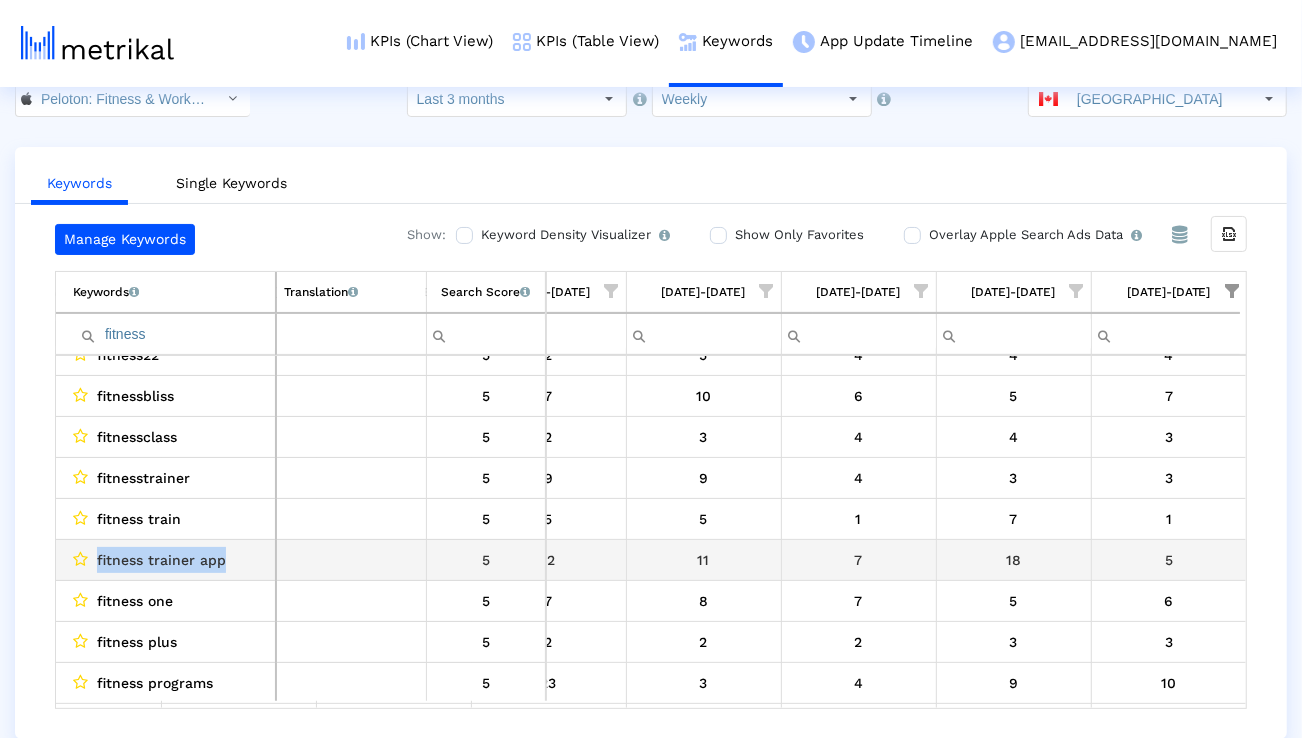 click on "fitness trainer app" at bounding box center (161, 560) 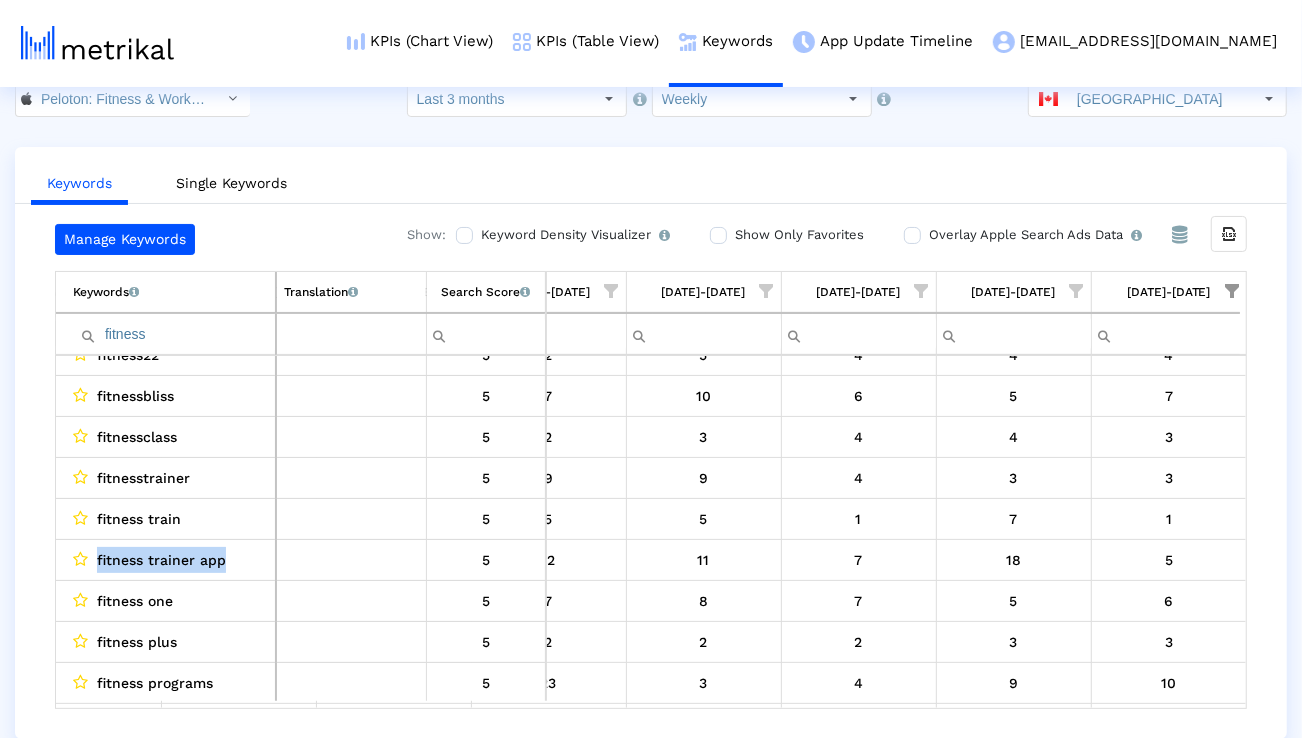 click on "[GEOGRAPHIC_DATA]" 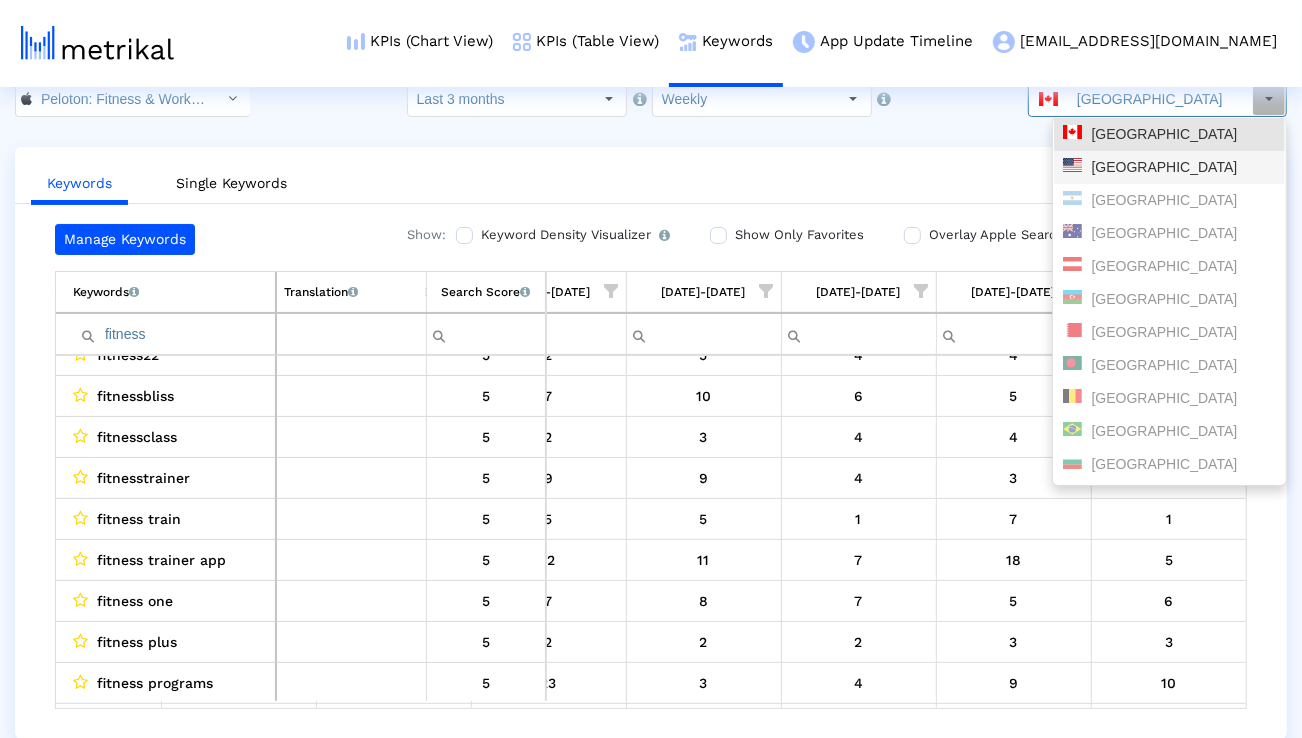click on "[GEOGRAPHIC_DATA]" at bounding box center [1169, 167] 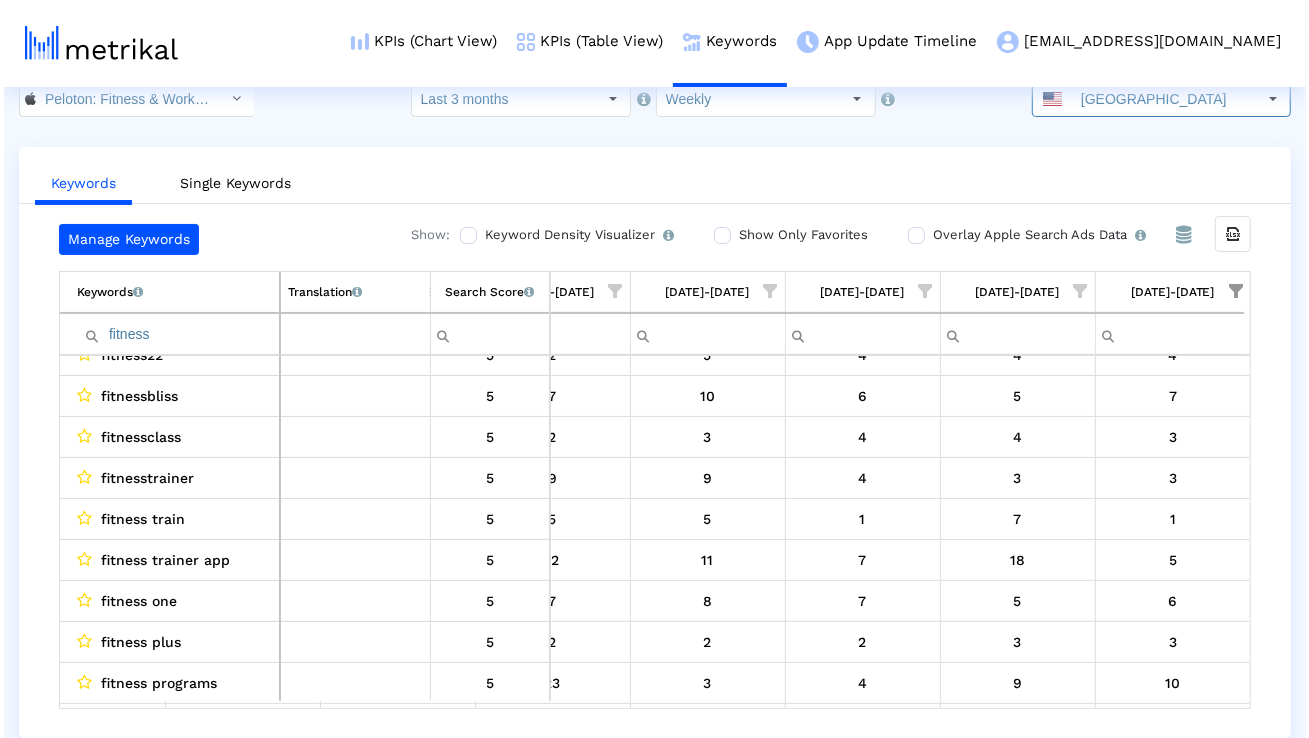 scroll, scrollTop: 0, scrollLeft: 0, axis: both 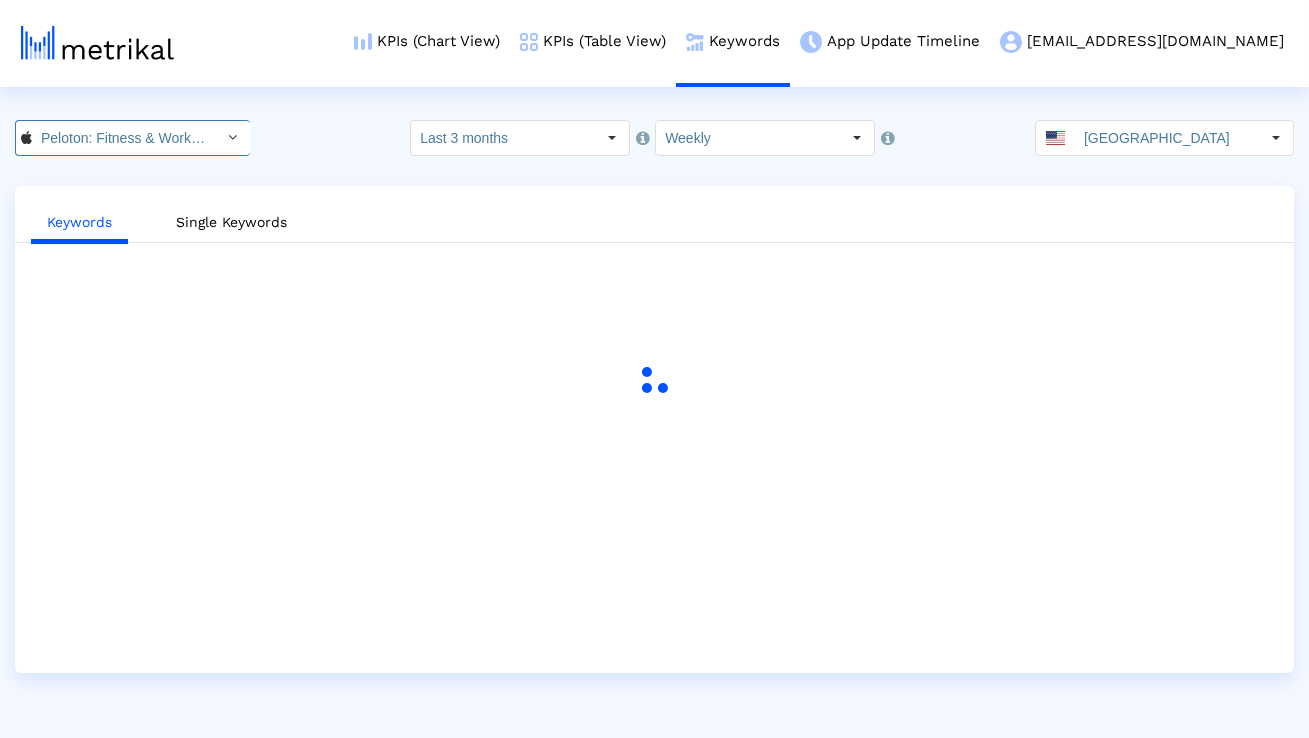 click 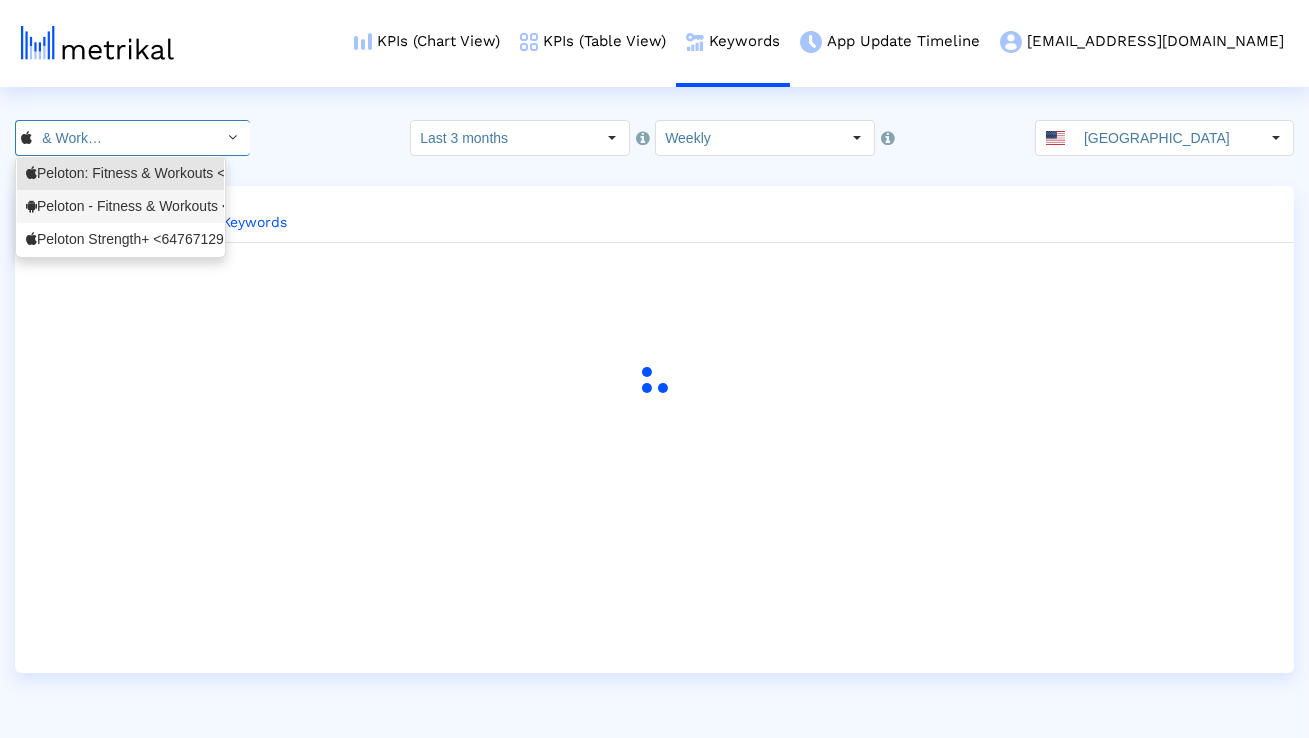 click on "Peloton - Fitness & Workouts <com.onepeloton.callisto>" at bounding box center [120, 206] 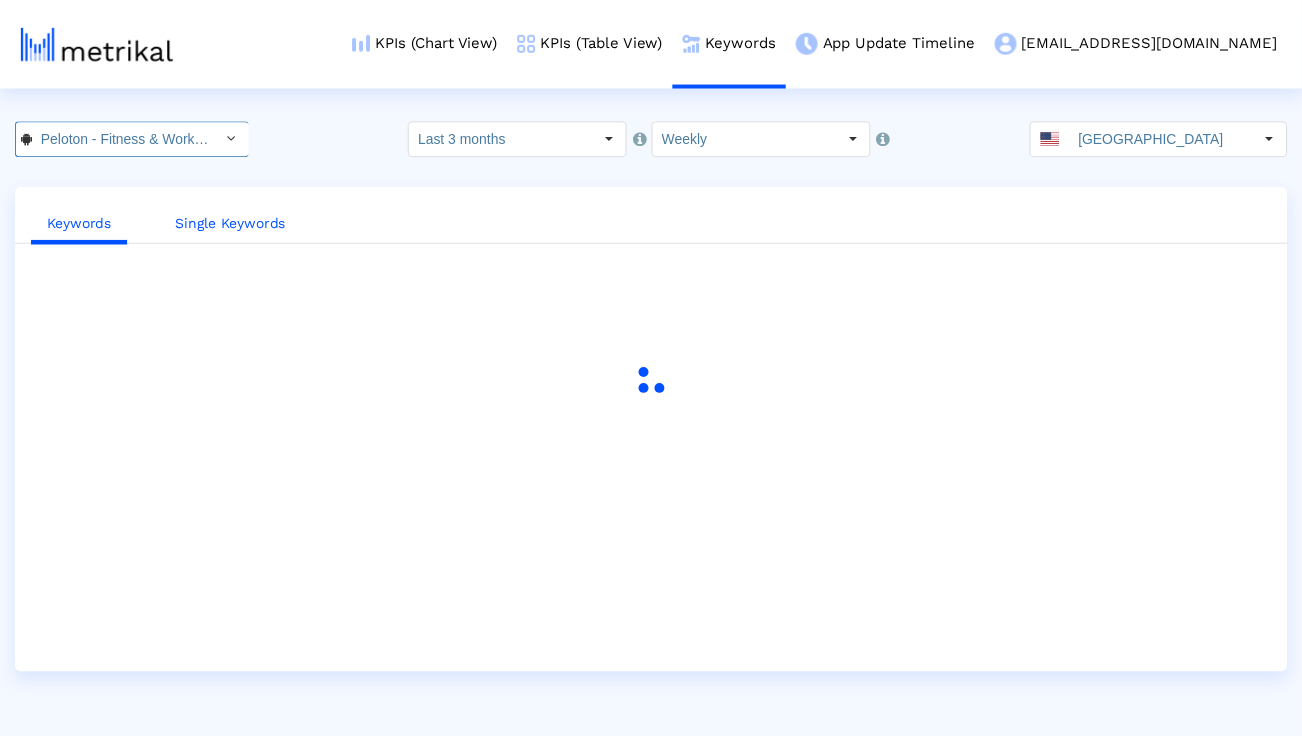 scroll, scrollTop: 0, scrollLeft: 214, axis: horizontal 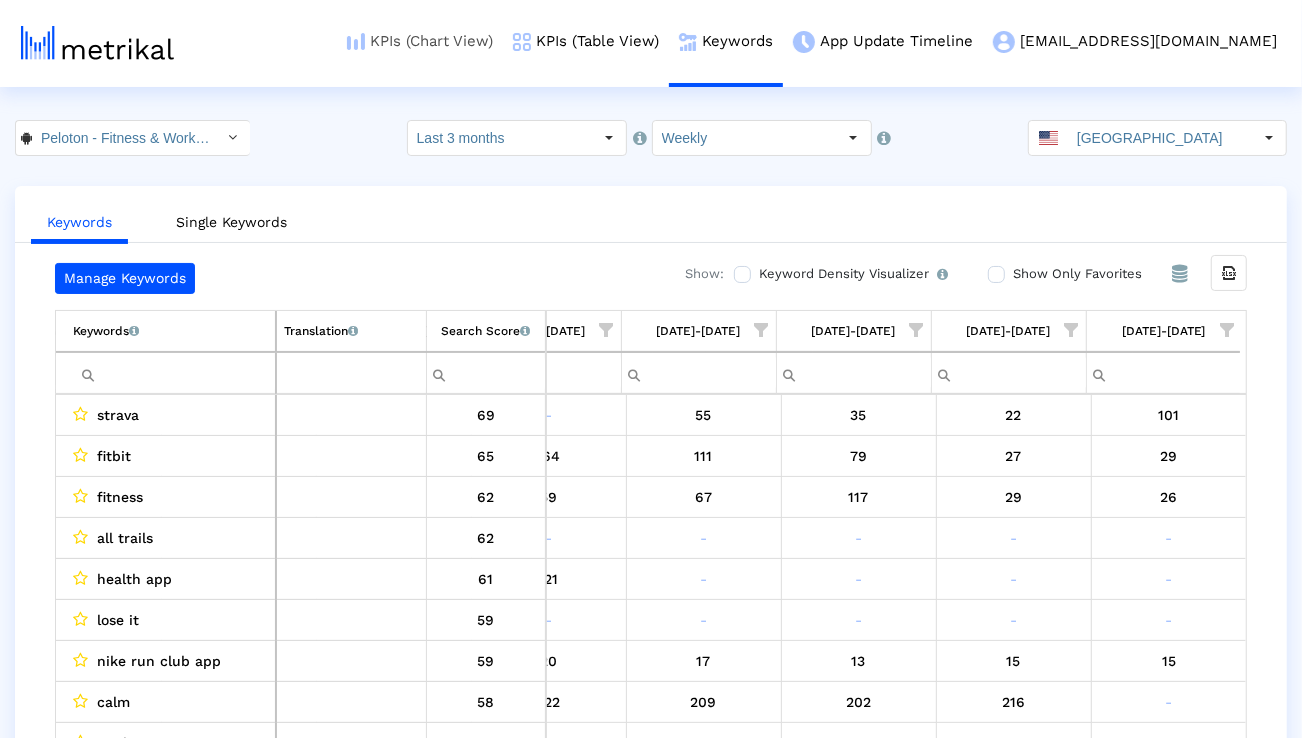 click on "KPIs (Chart View)" at bounding box center (420, 41) 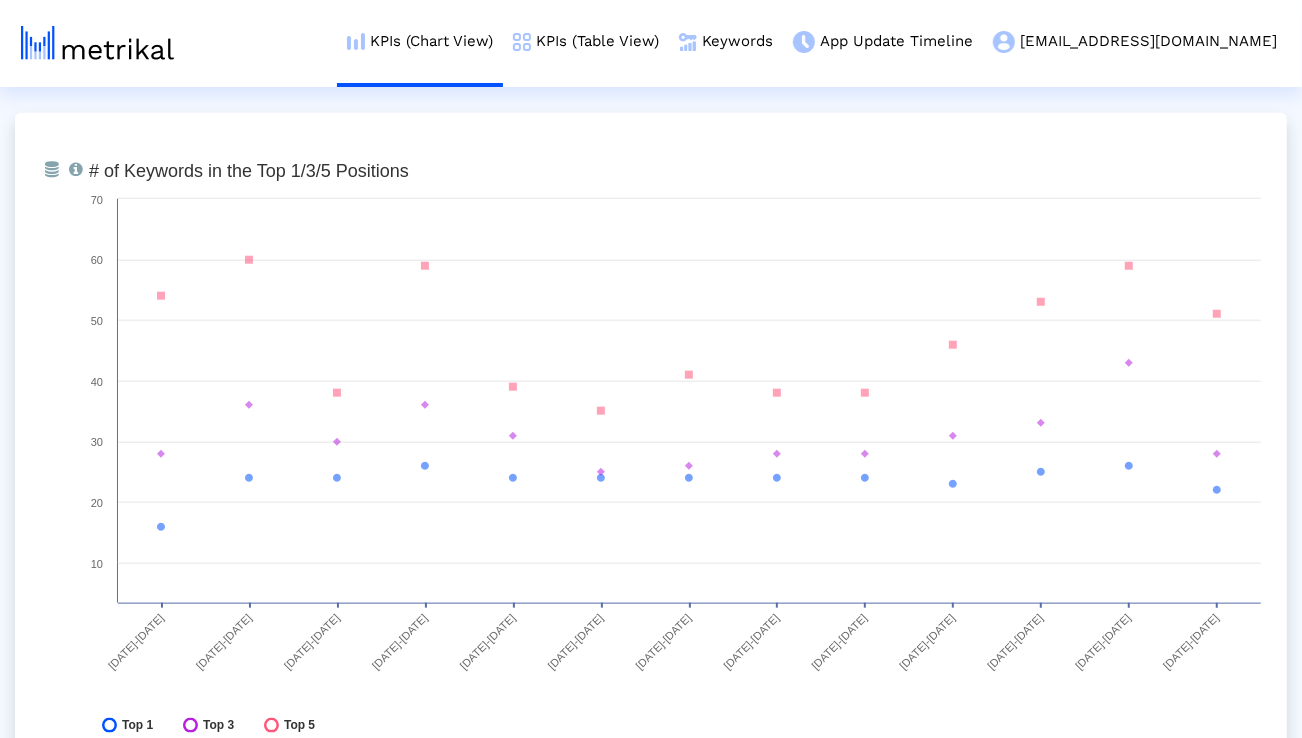 scroll, scrollTop: 5942, scrollLeft: 0, axis: vertical 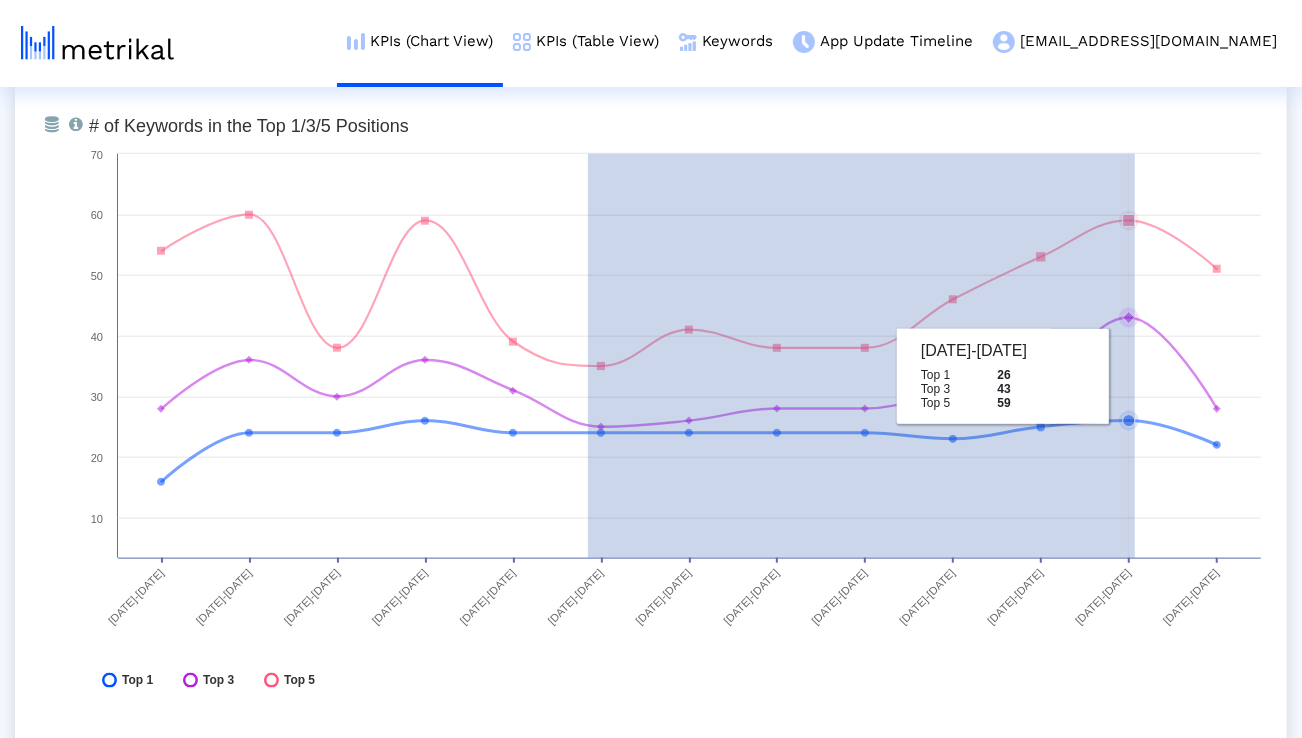 drag, startPoint x: 588, startPoint y: 376, endPoint x: 1162, endPoint y: 390, distance: 574.1707 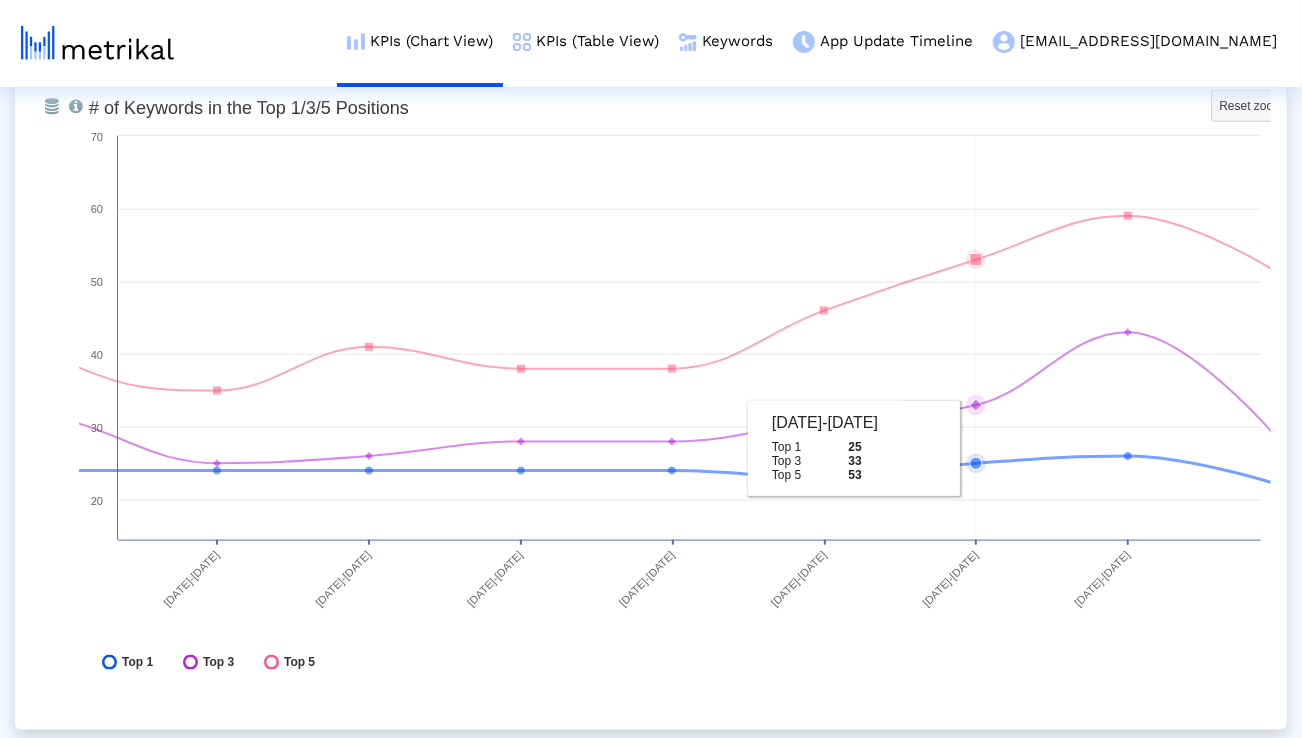 scroll, scrollTop: 5964, scrollLeft: 0, axis: vertical 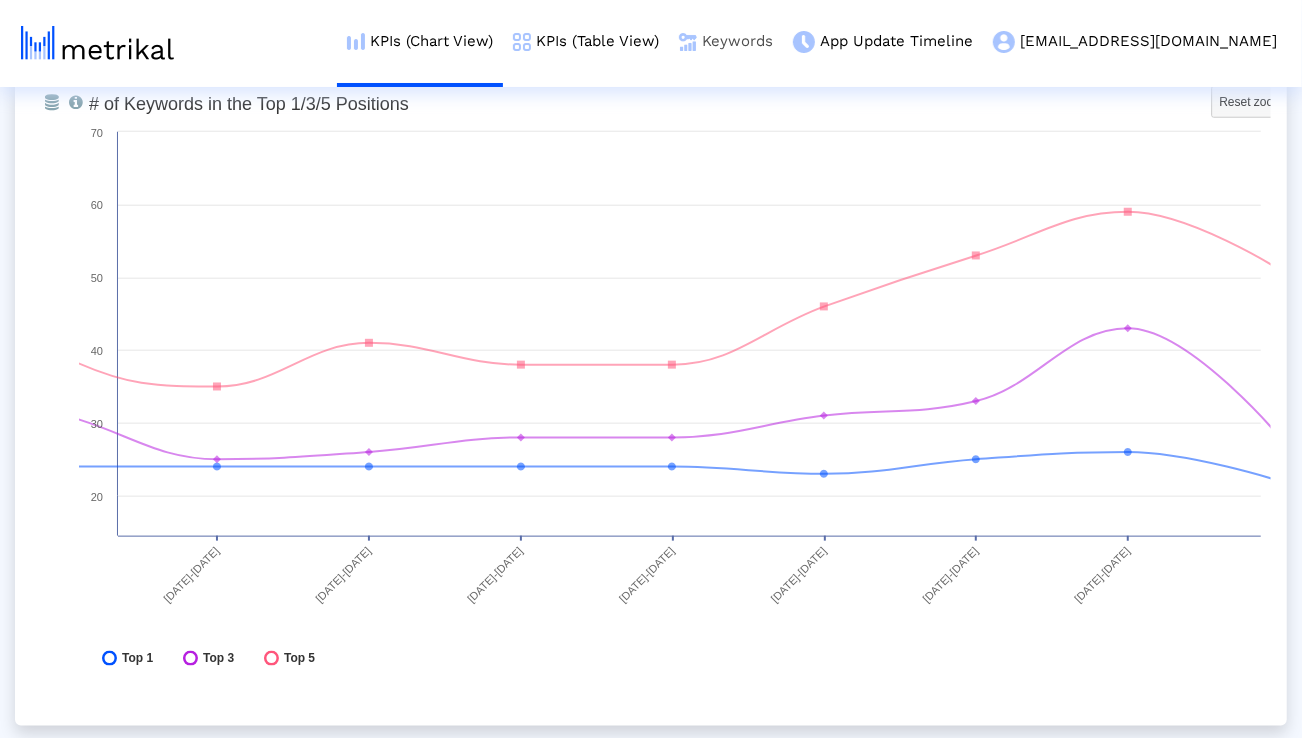 click on "Keywords" at bounding box center [726, 41] 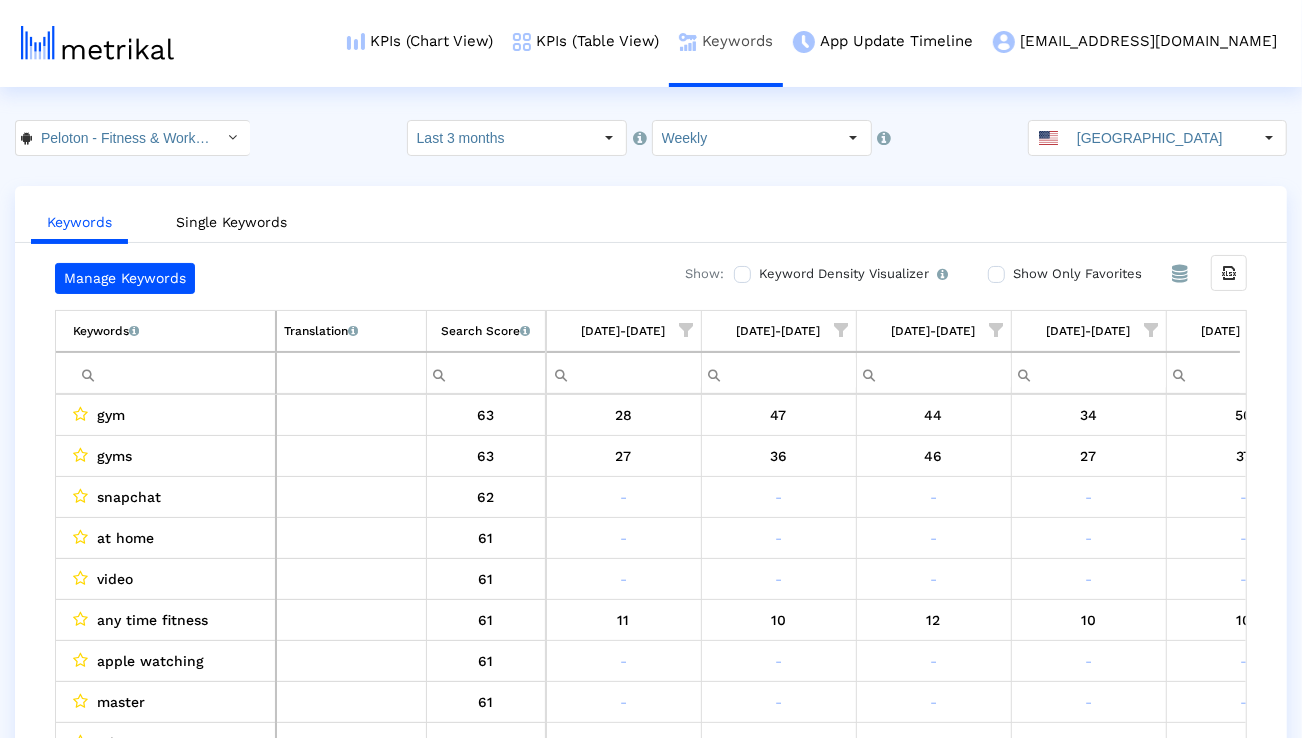 scroll, scrollTop: 0, scrollLeft: 1320, axis: horizontal 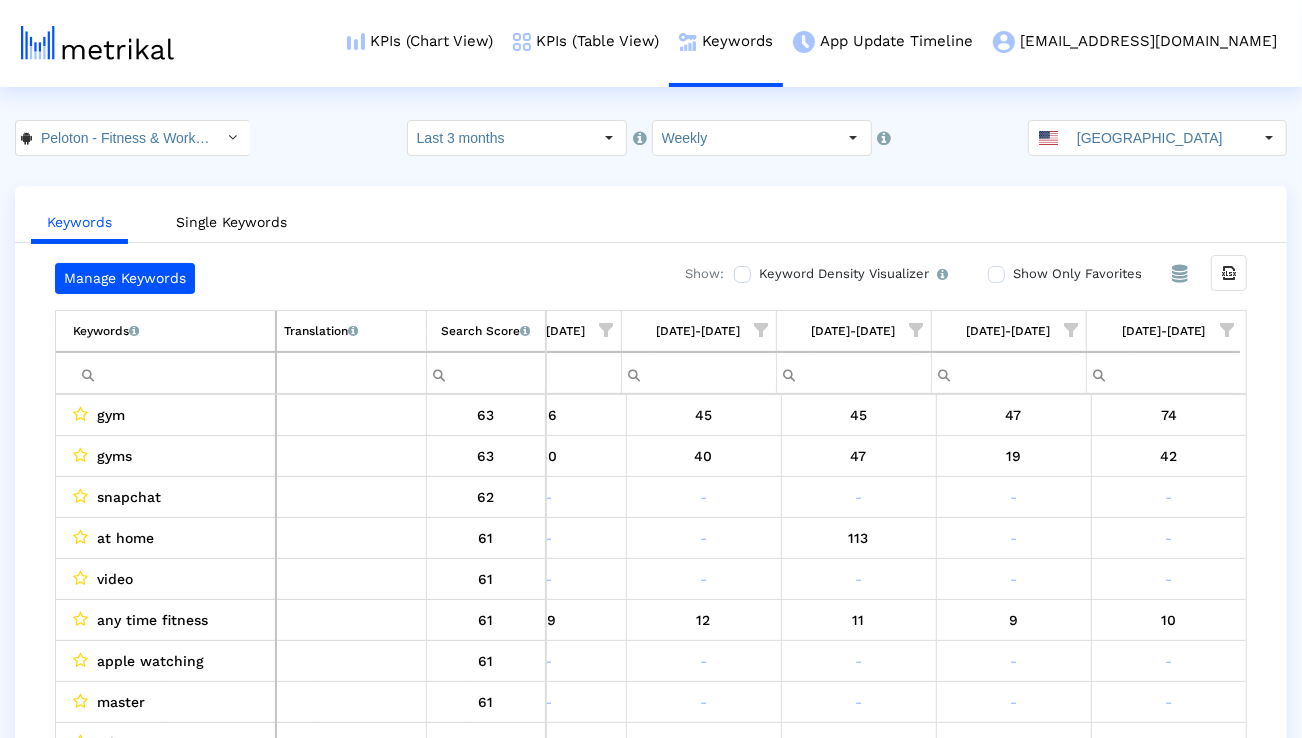 click at bounding box center [174, 373] 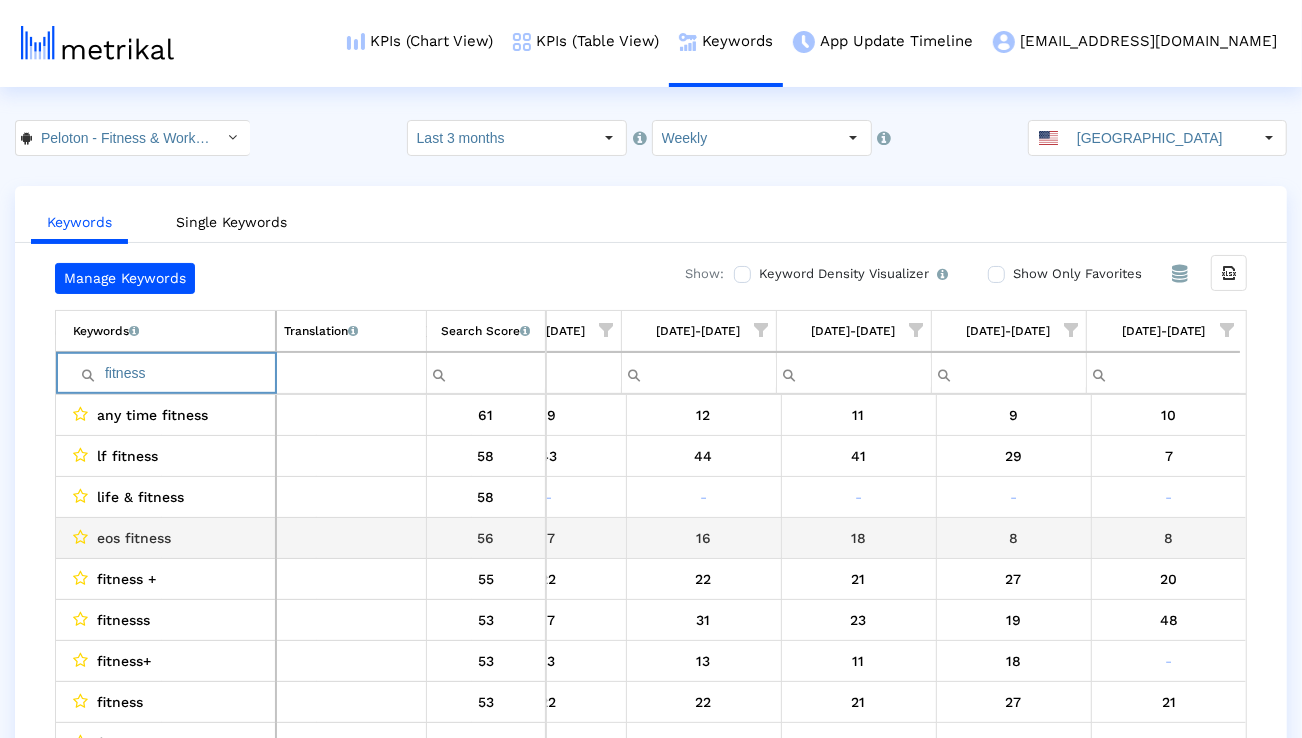 scroll, scrollTop: 0, scrollLeft: 1321, axis: horizontal 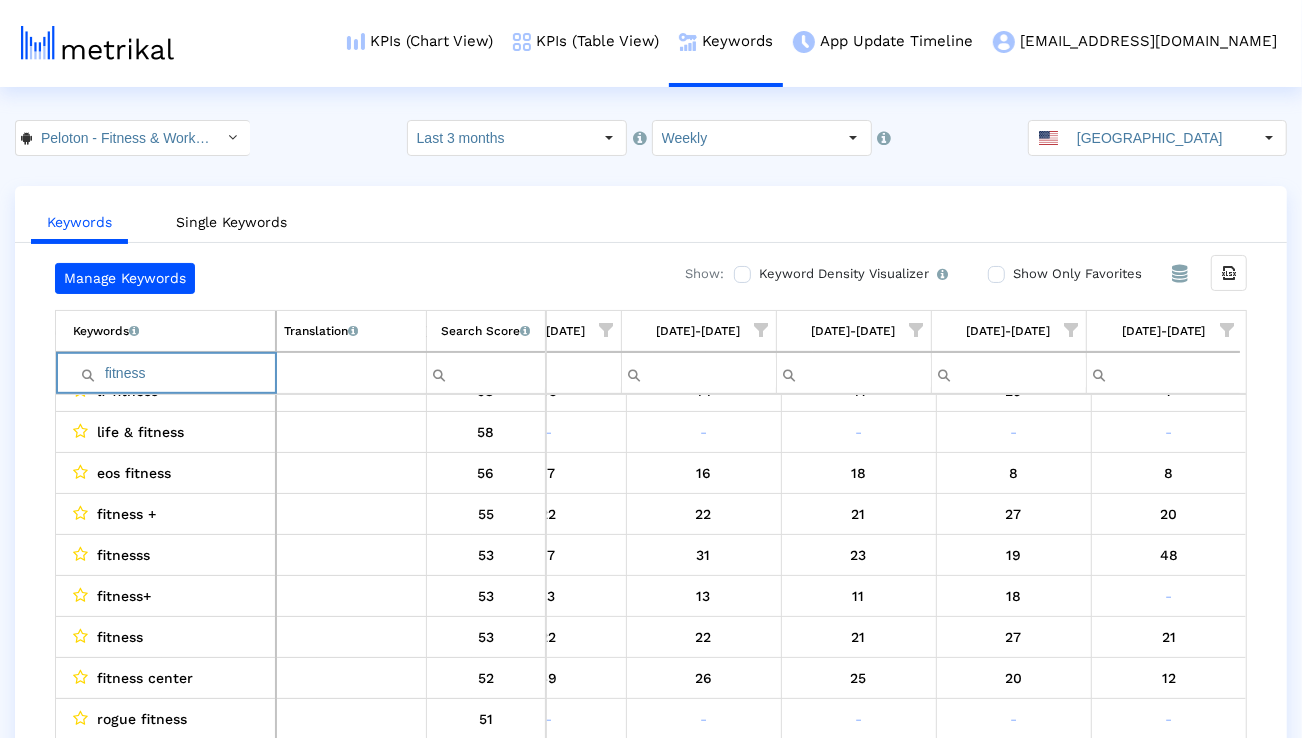 paste on "workout" 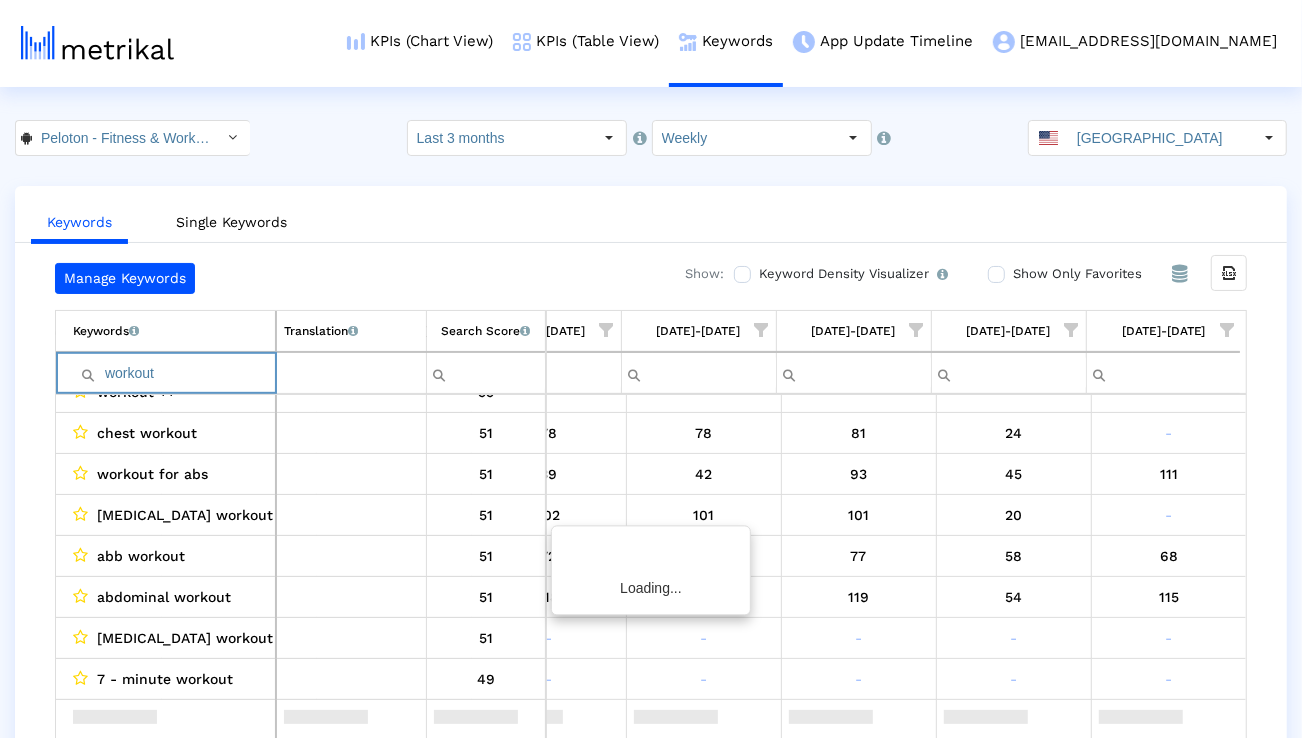 scroll, scrollTop: 0, scrollLeft: 1320, axis: horizontal 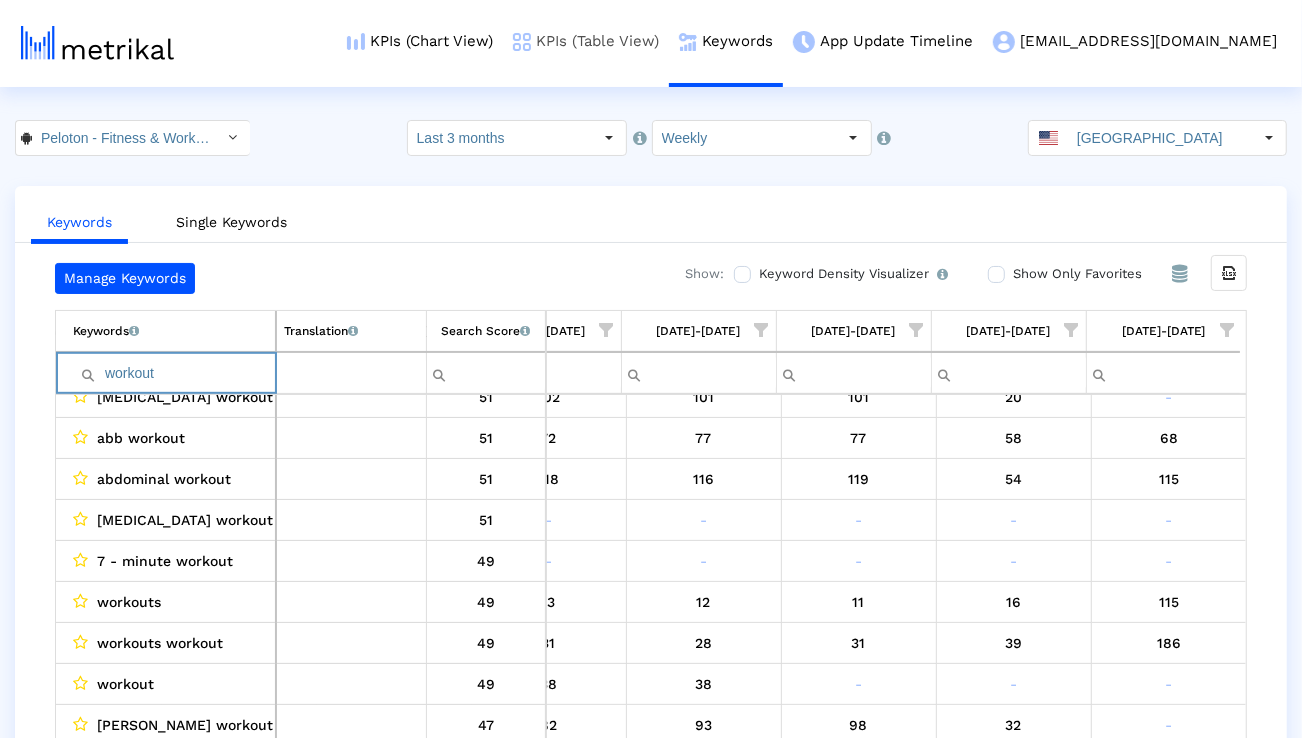 paste on "strength" 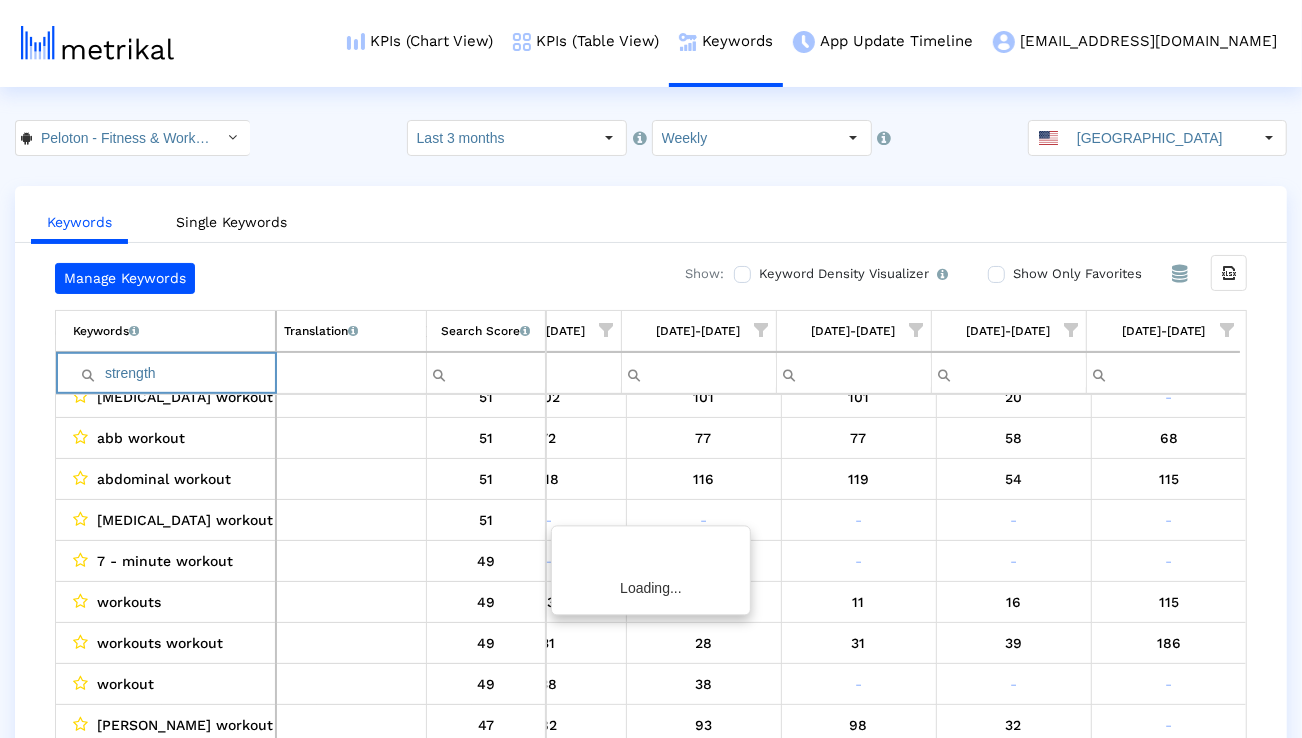 scroll, scrollTop: 0, scrollLeft: 1320, axis: horizontal 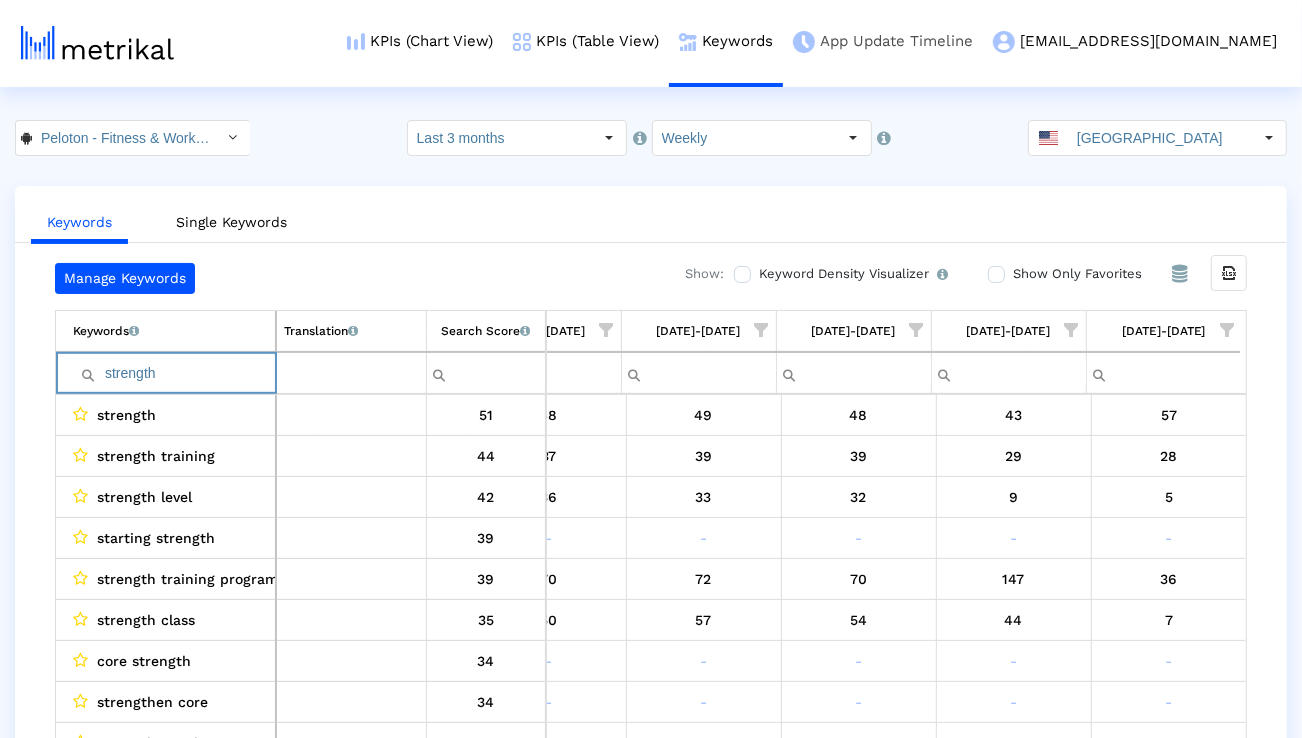 paste on "training" 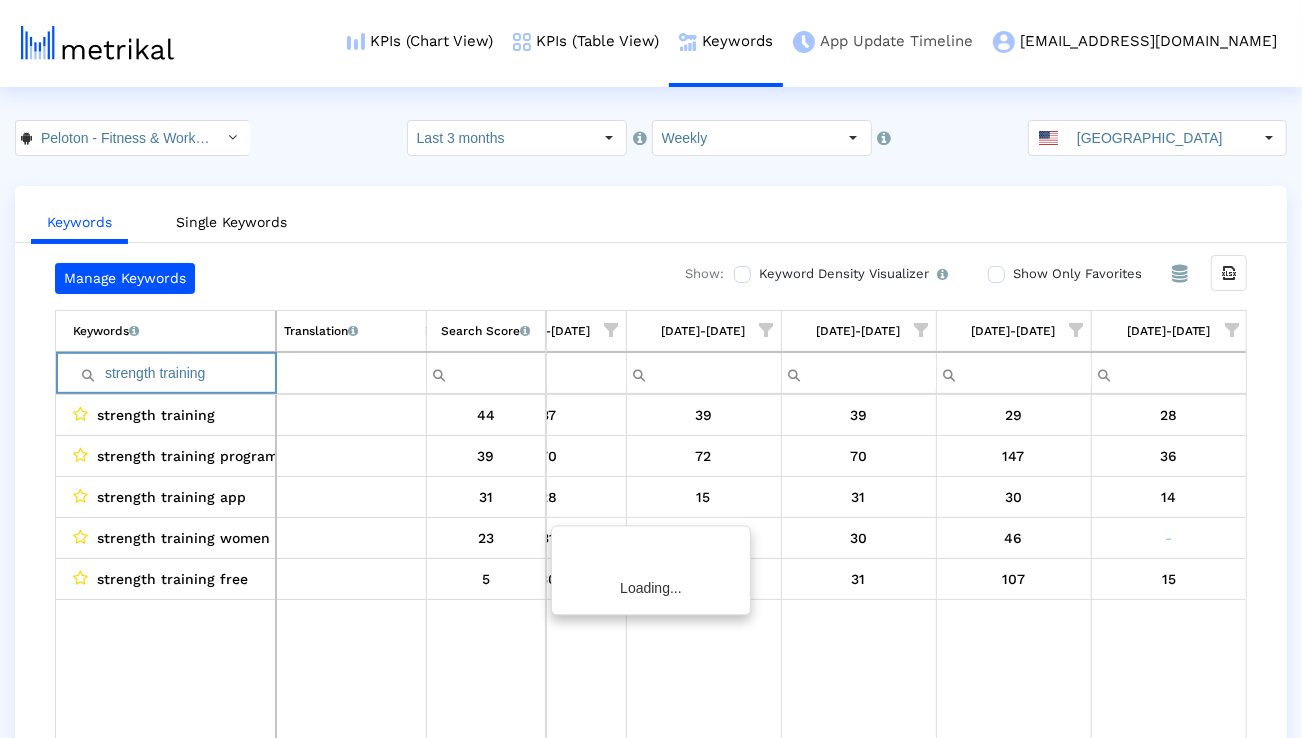 scroll, scrollTop: 0, scrollLeft: 1314, axis: horizontal 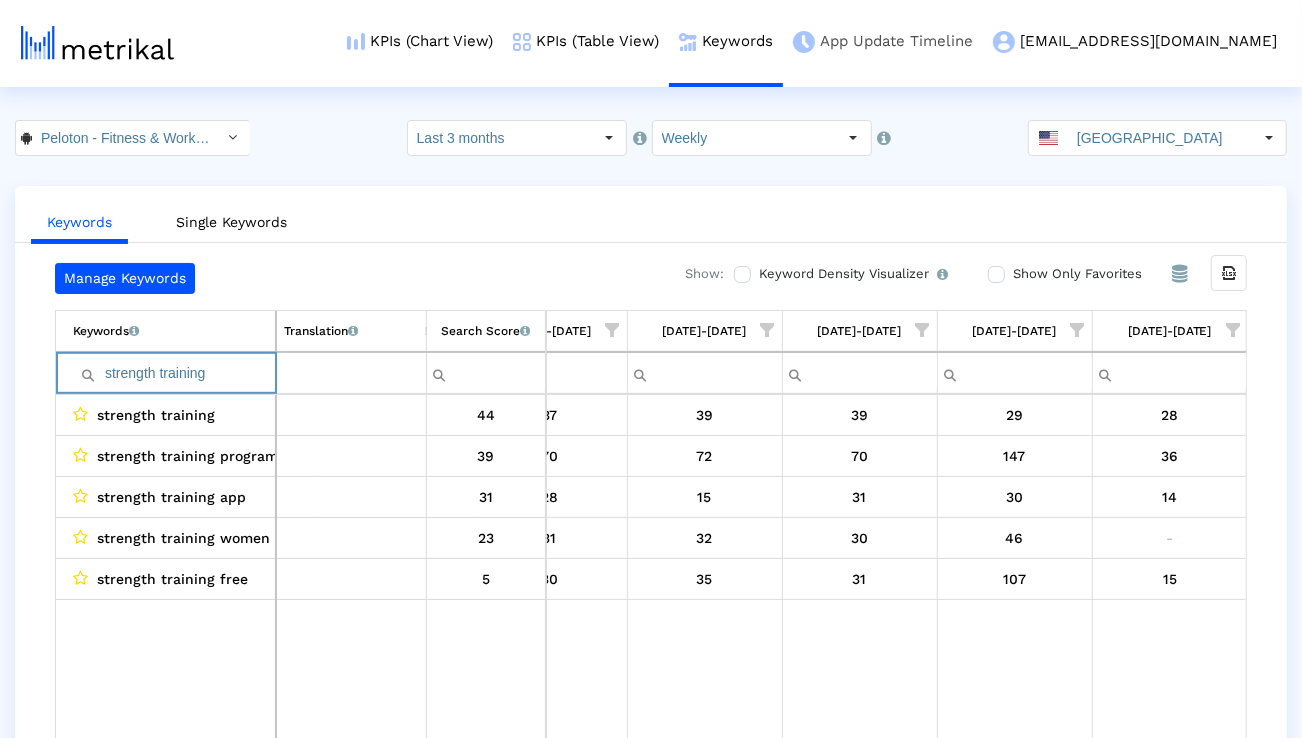 paste on "run" 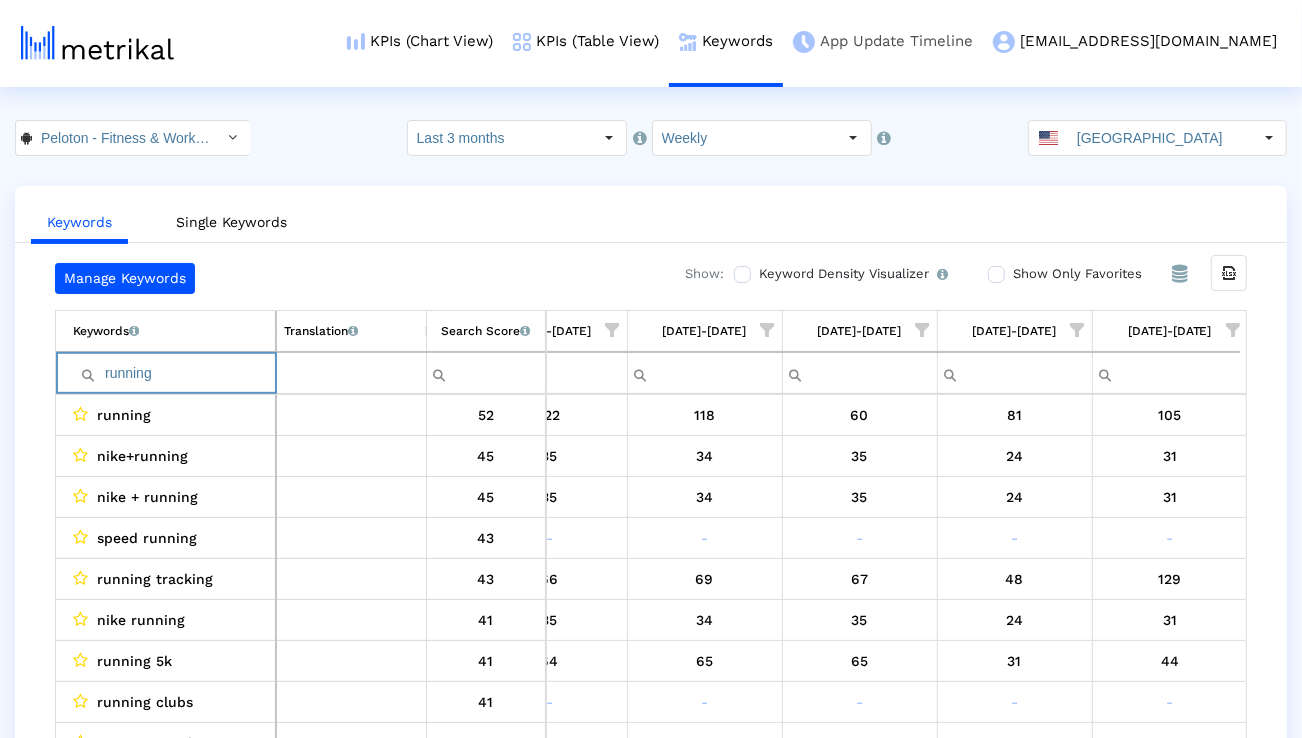 paste on "yoga" 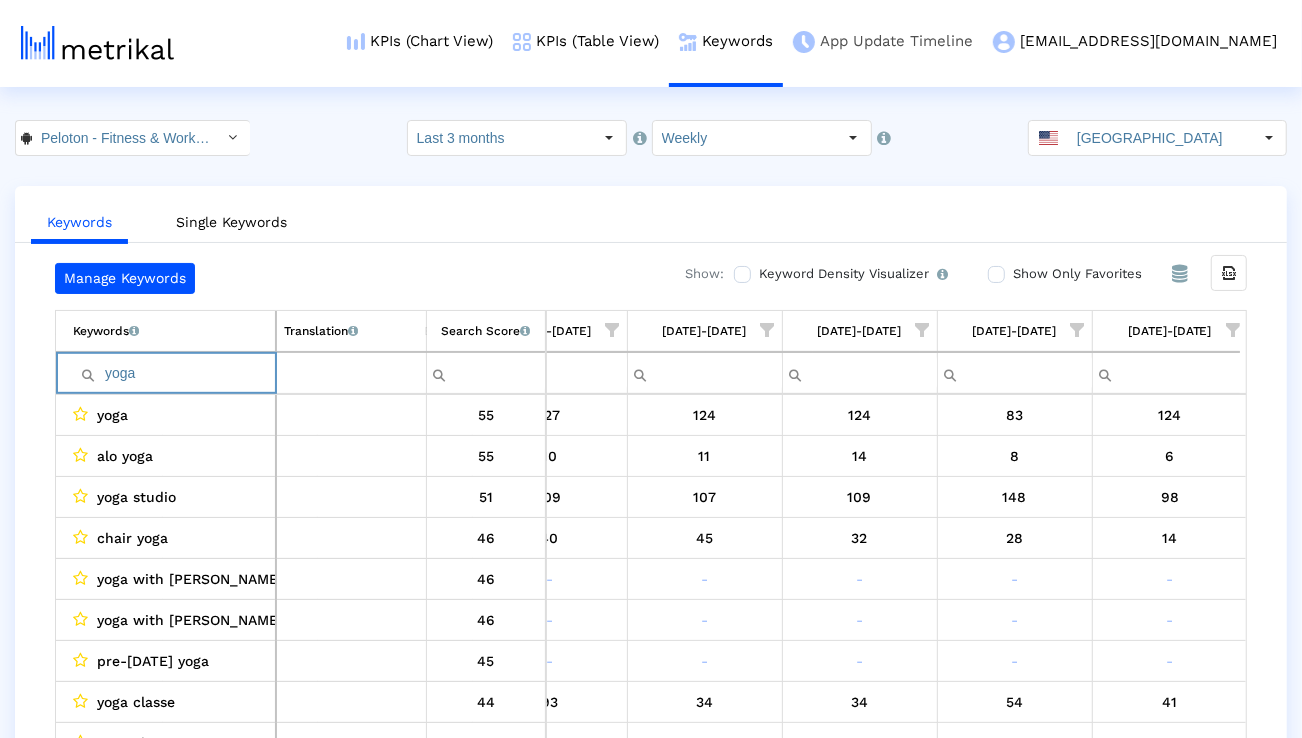 paste on "gym" 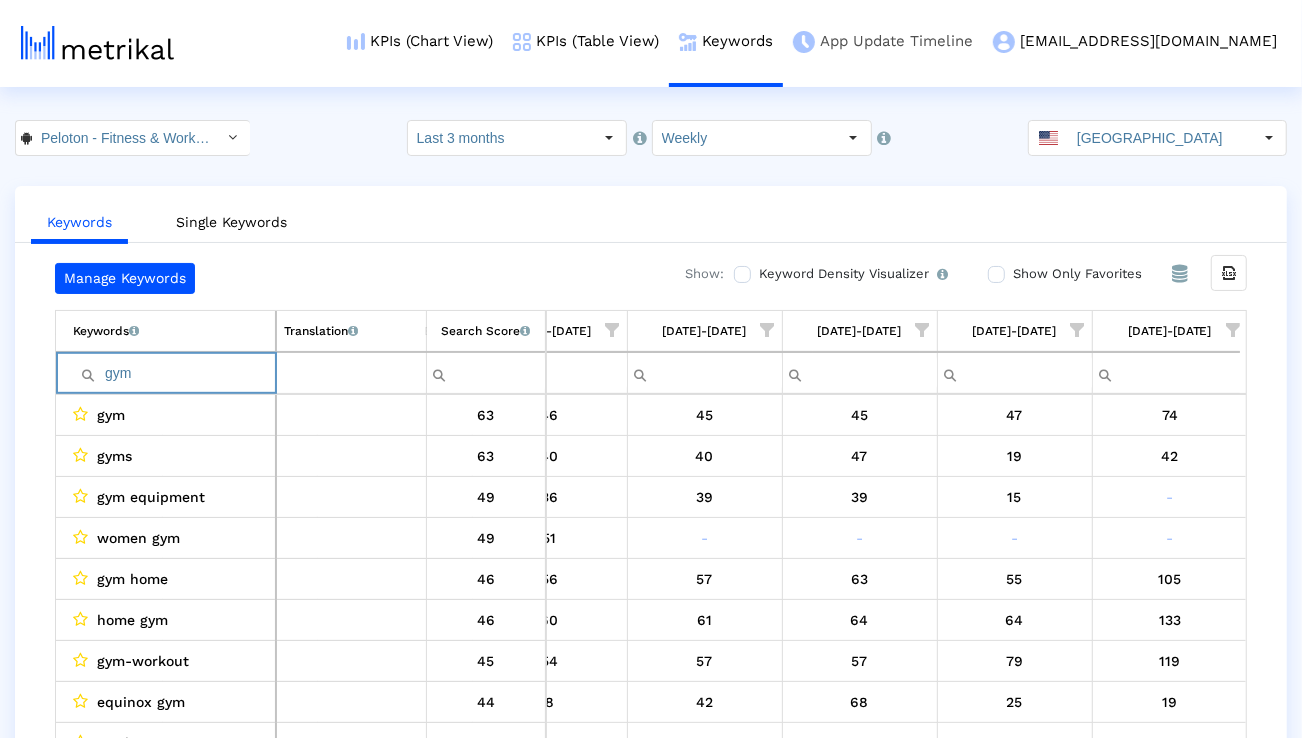 paste on "workout" 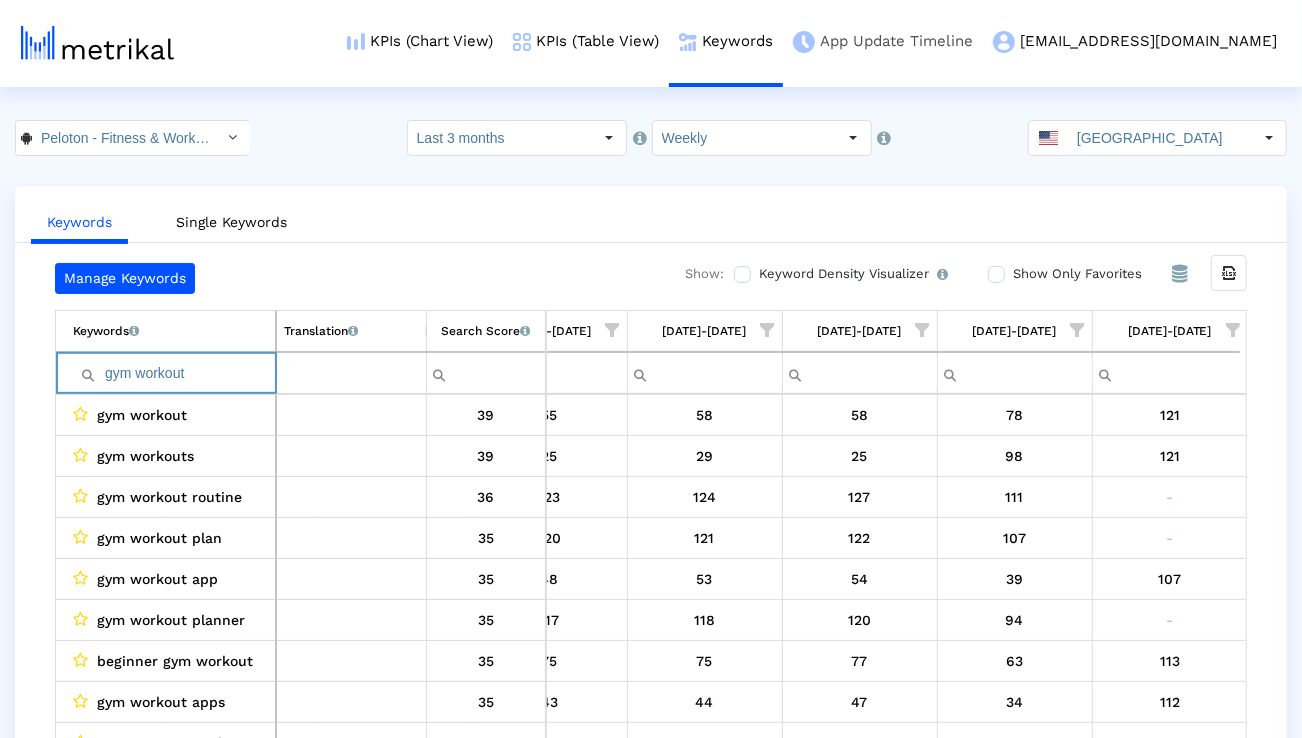 paste on "class" 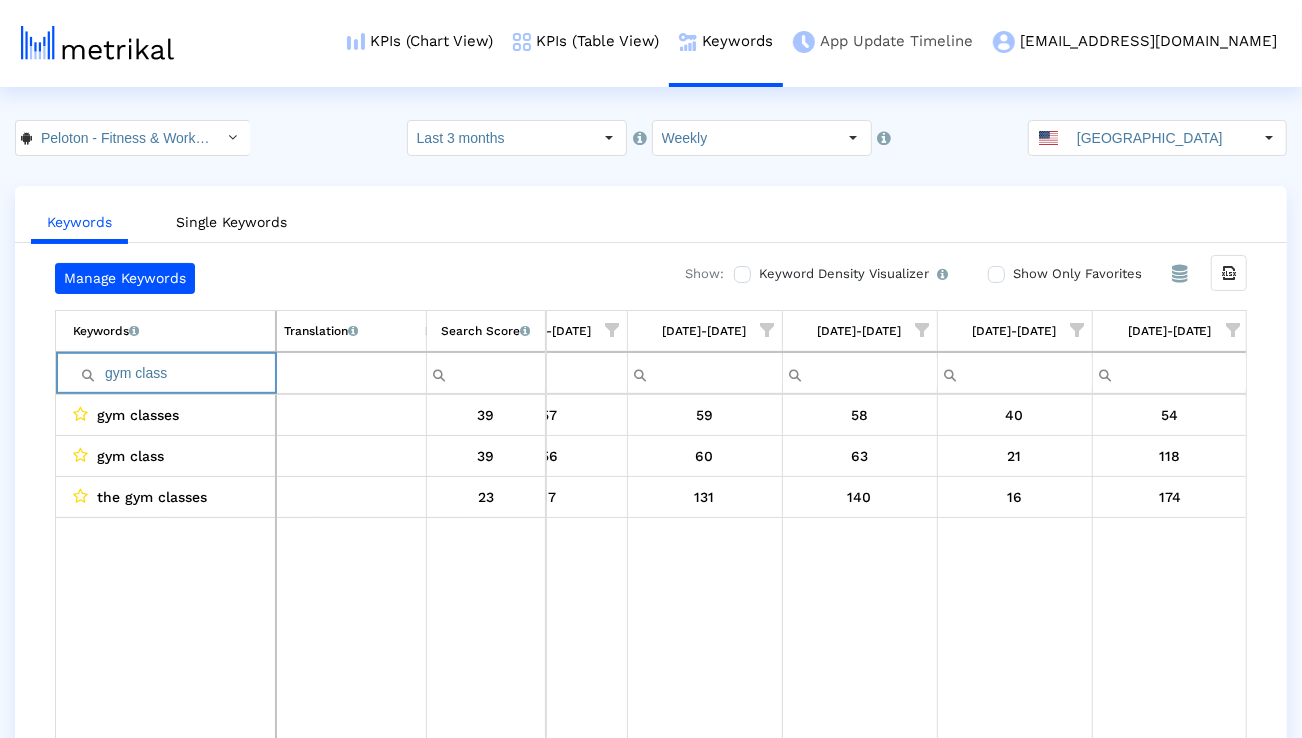 paste on "routine" 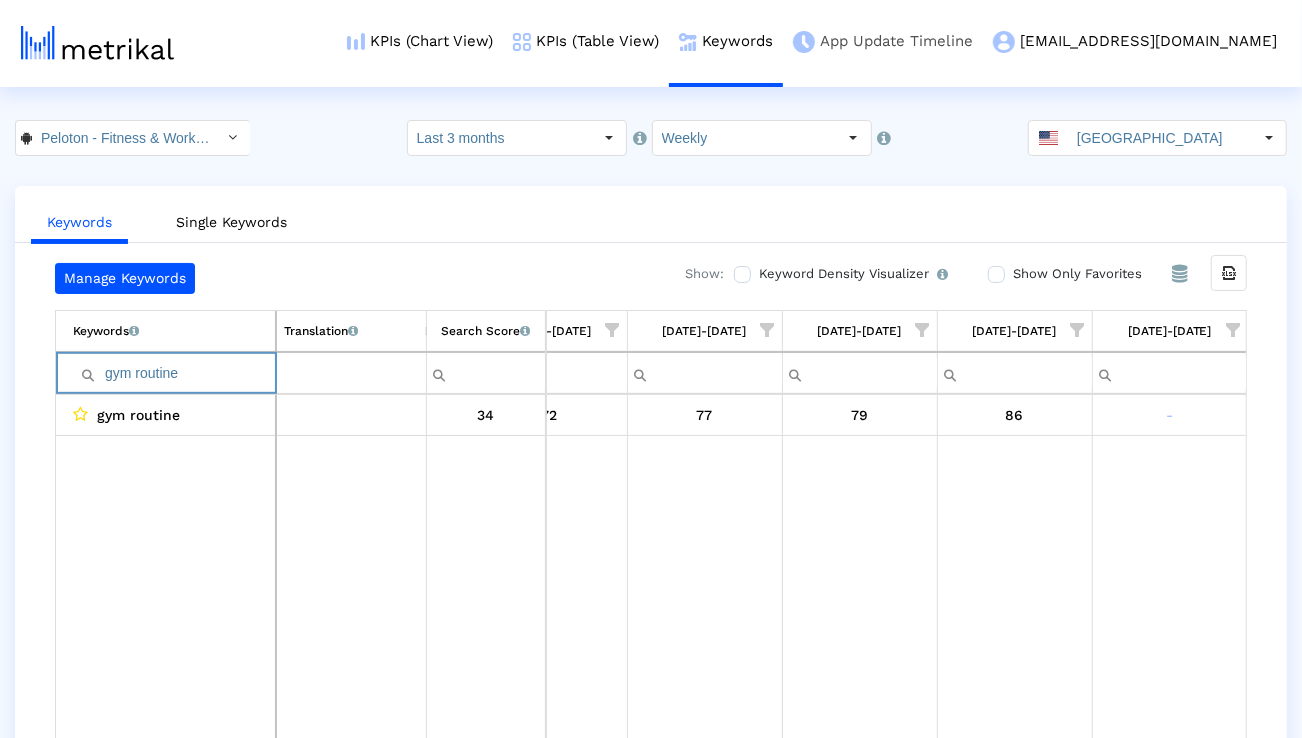 paste on "cardio" 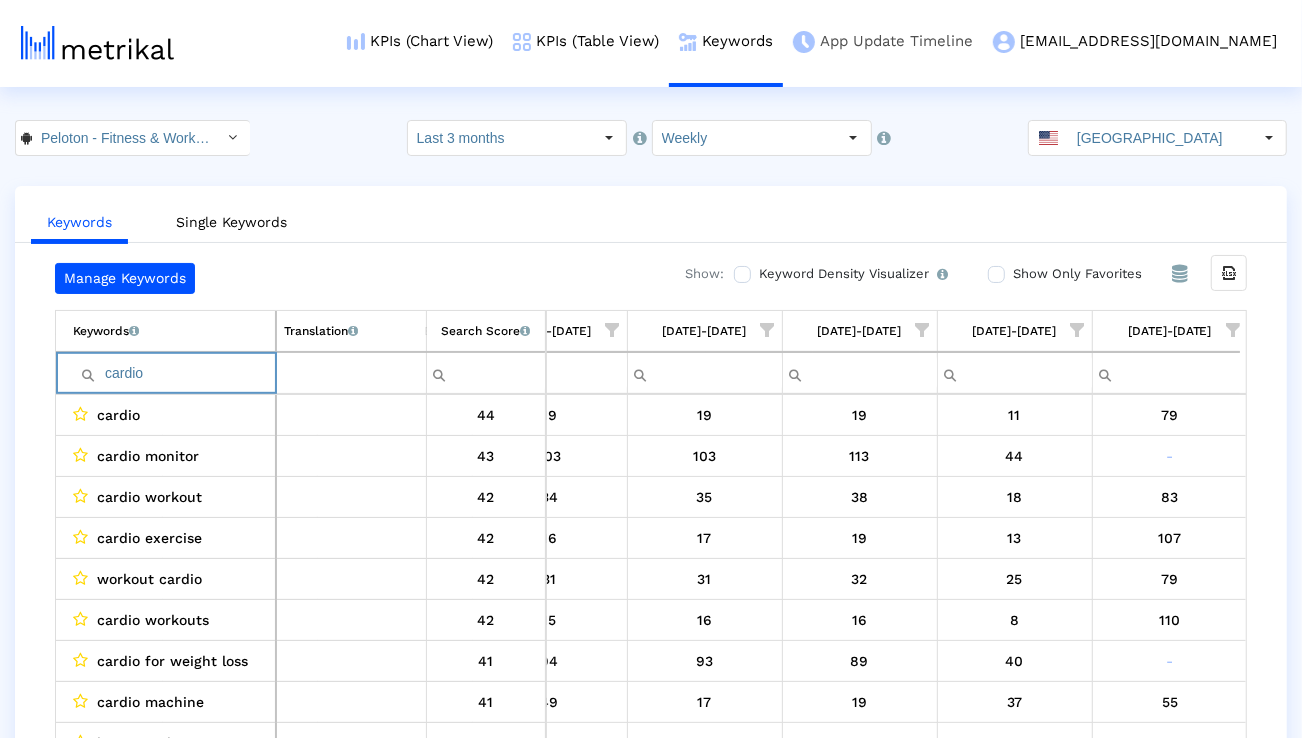 paste on "exercise" 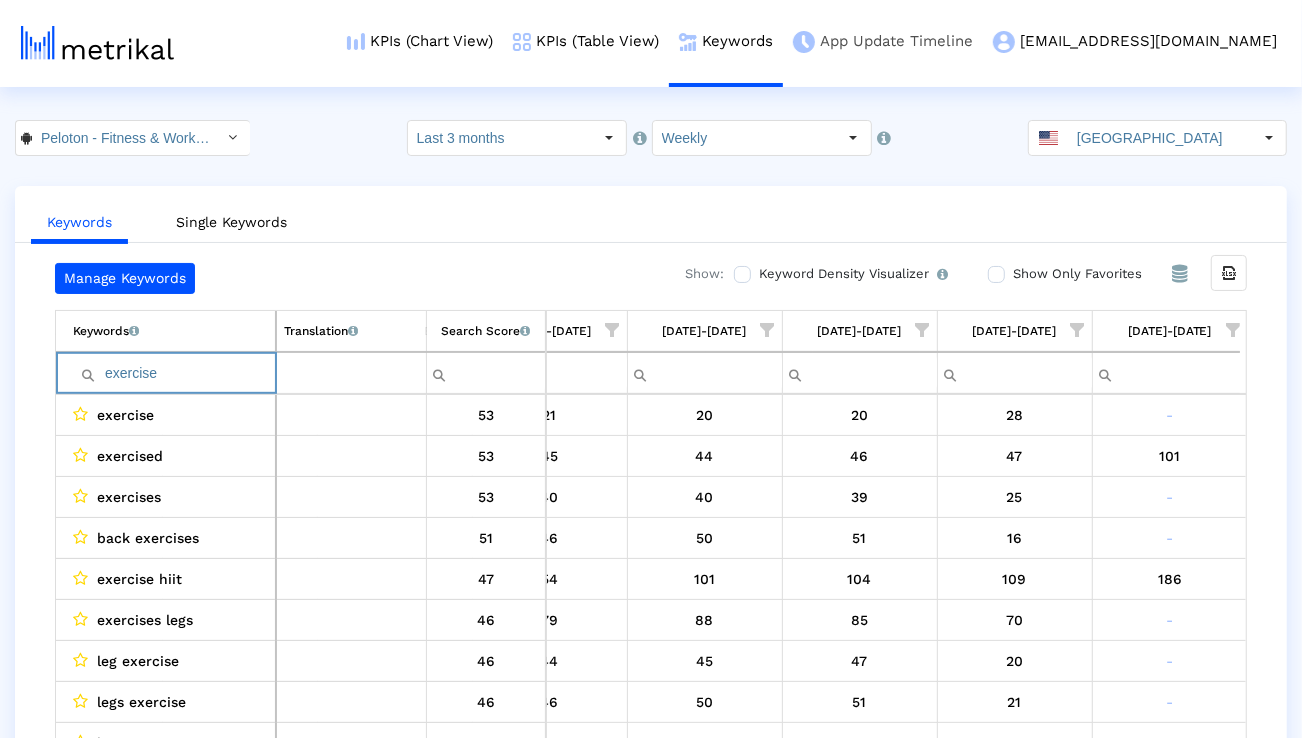 paste on "pilates" 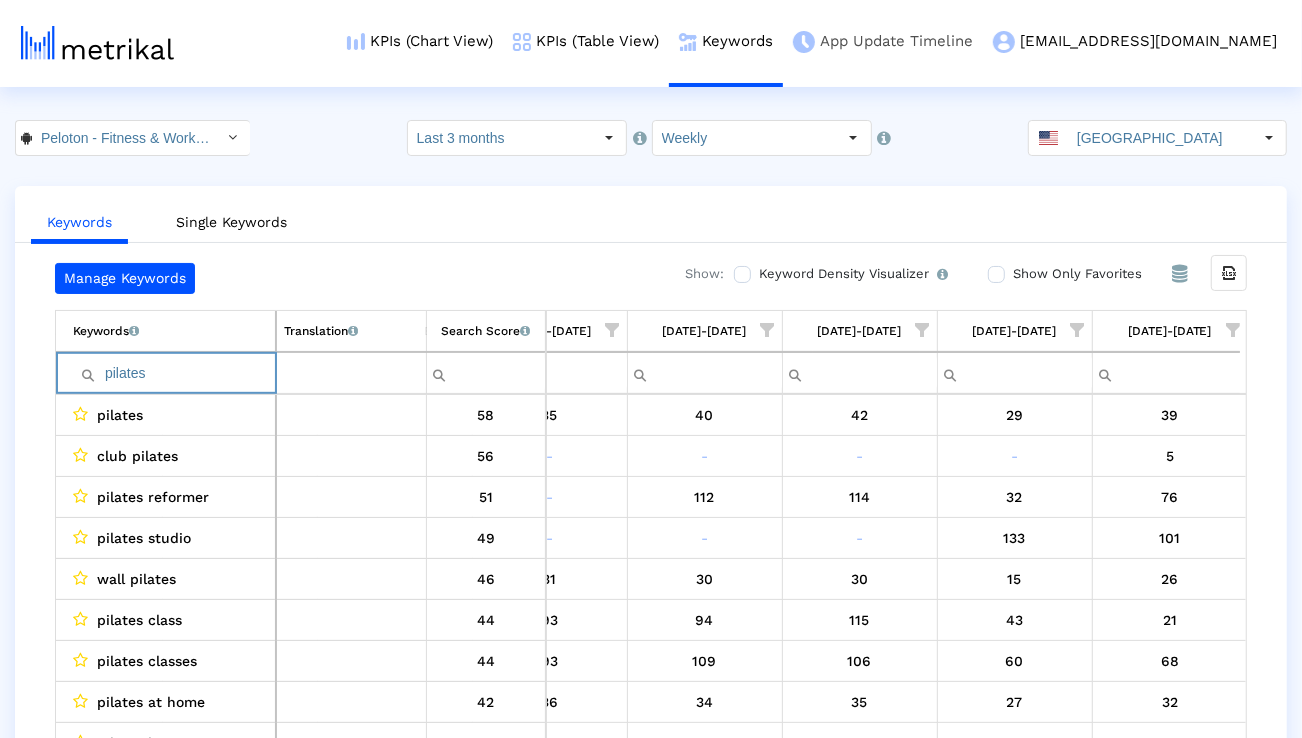 type on "pilates" 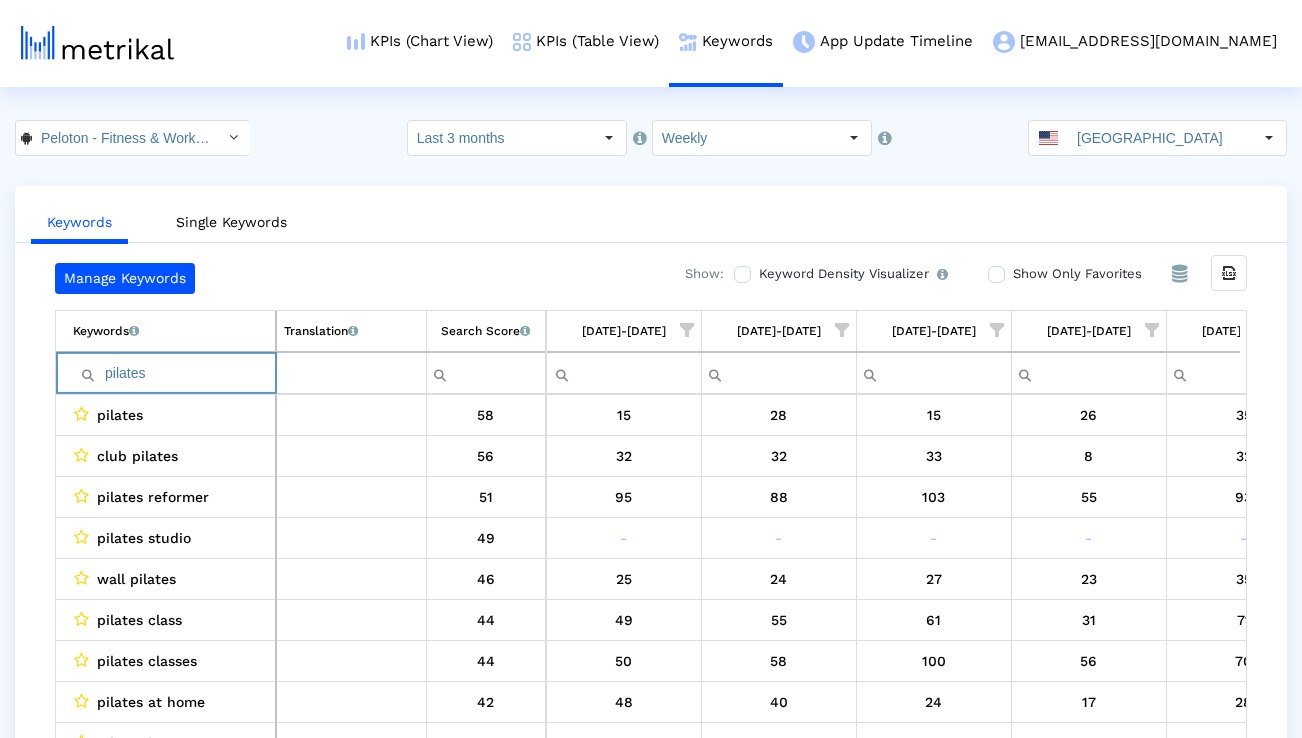 scroll, scrollTop: 0, scrollLeft: 0, axis: both 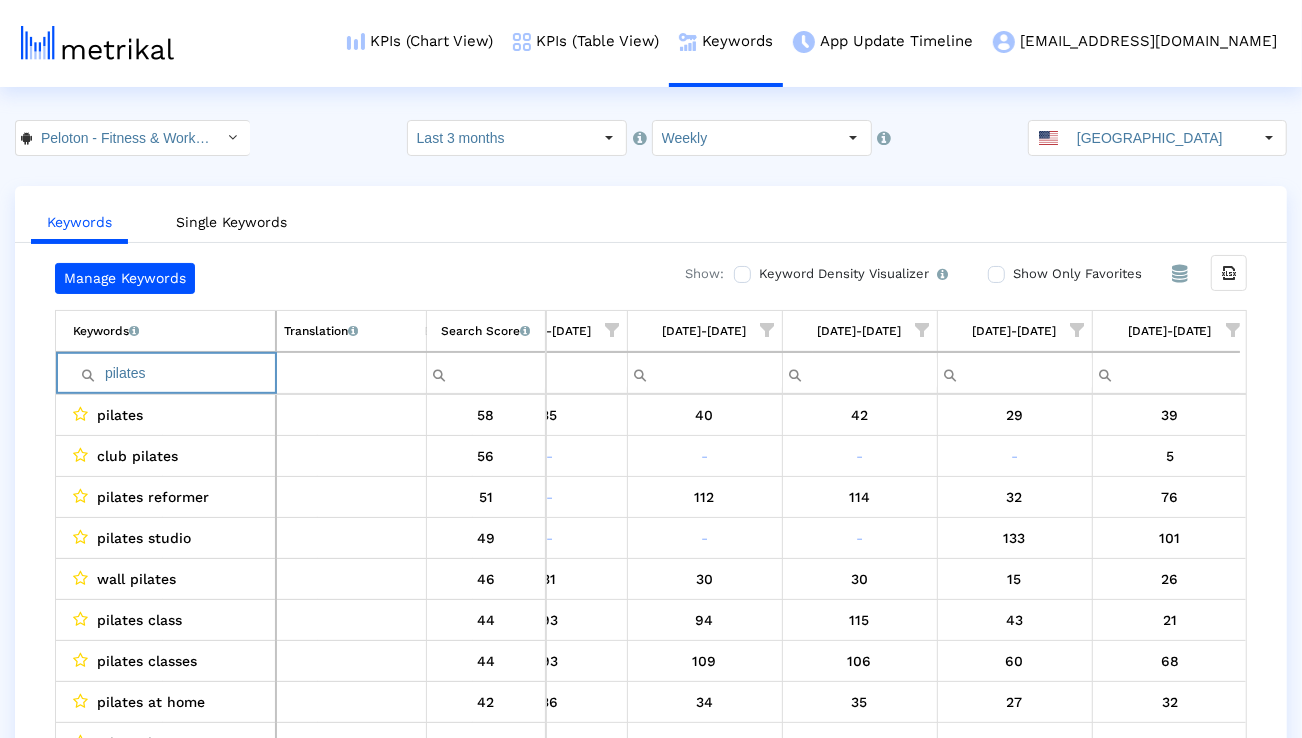 paste on "hiit workout" 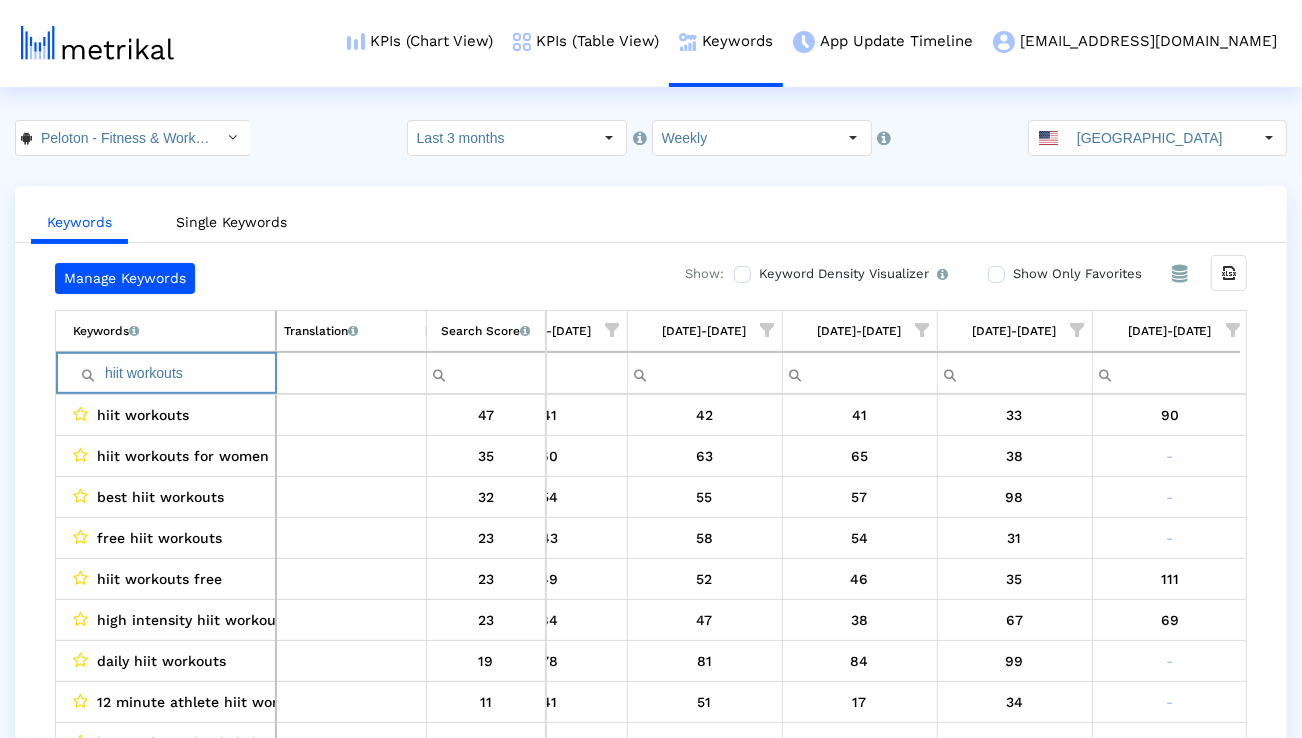 type on "hiit workouts" 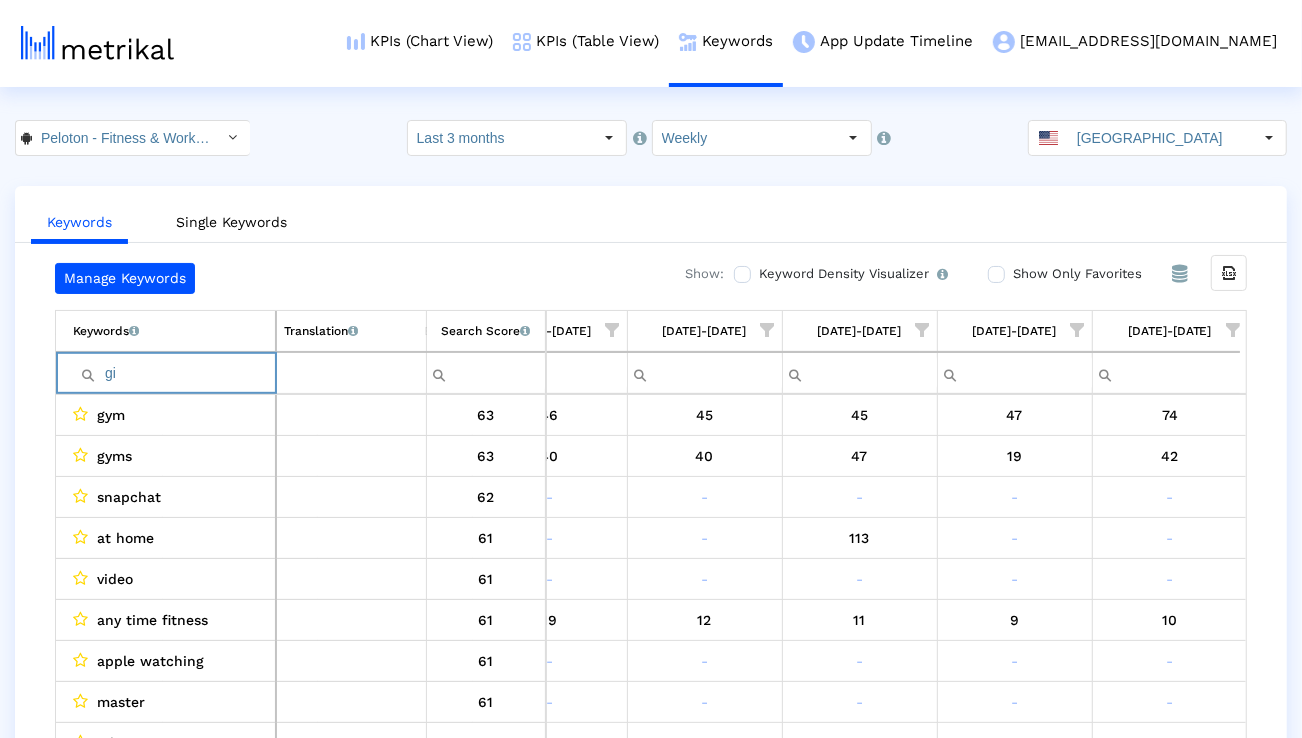 type on "g" 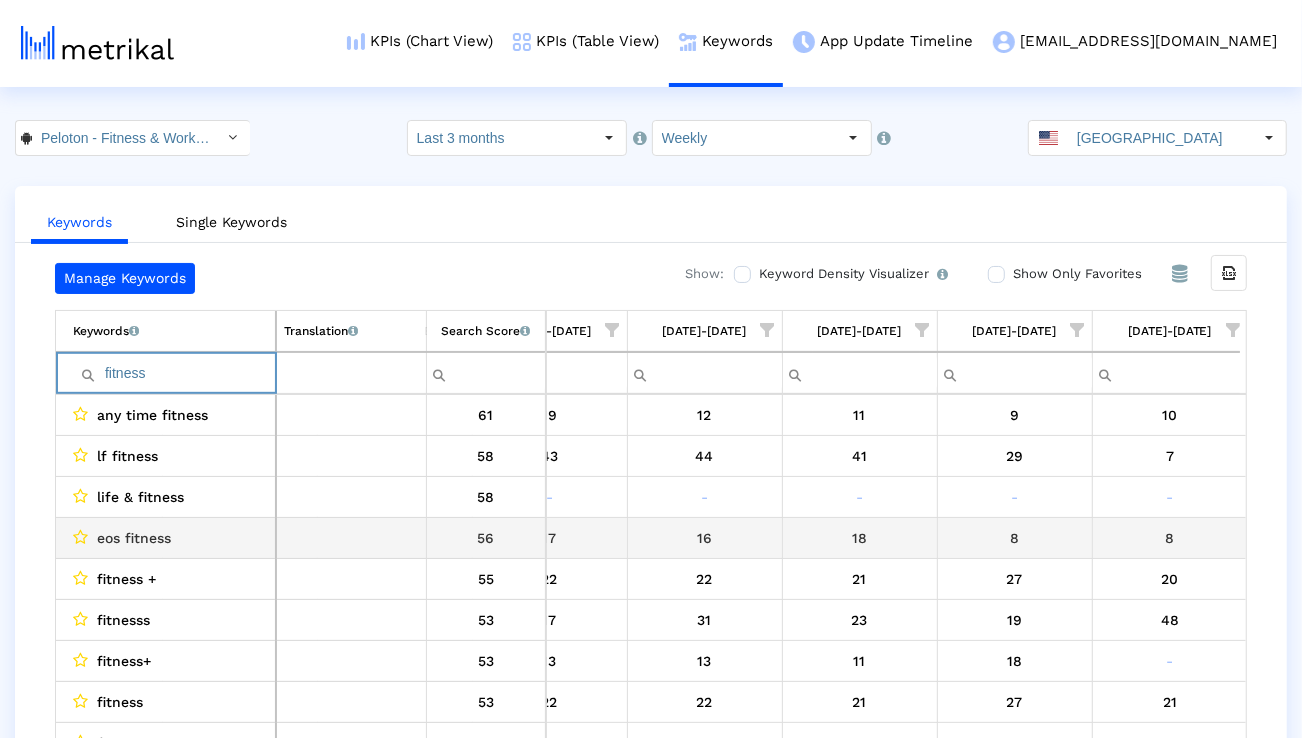 scroll, scrollTop: 0, scrollLeft: 1321, axis: horizontal 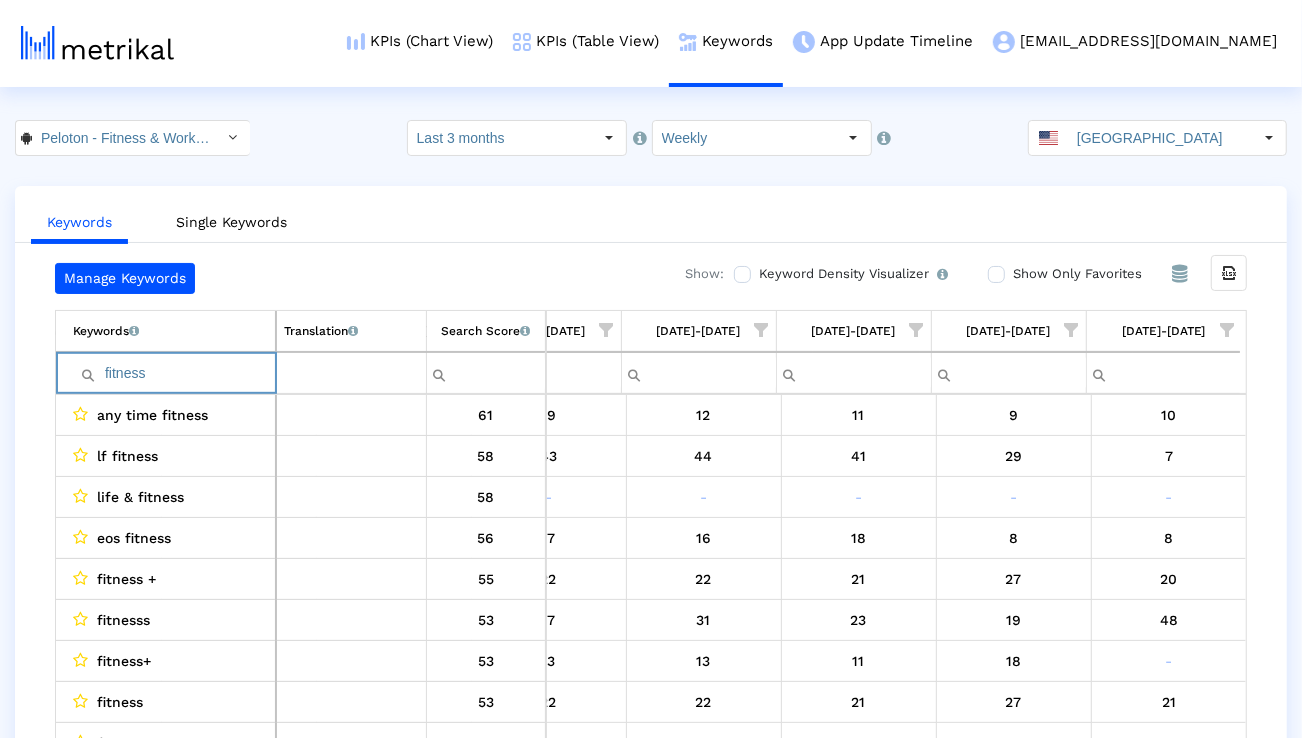type on "fitness" 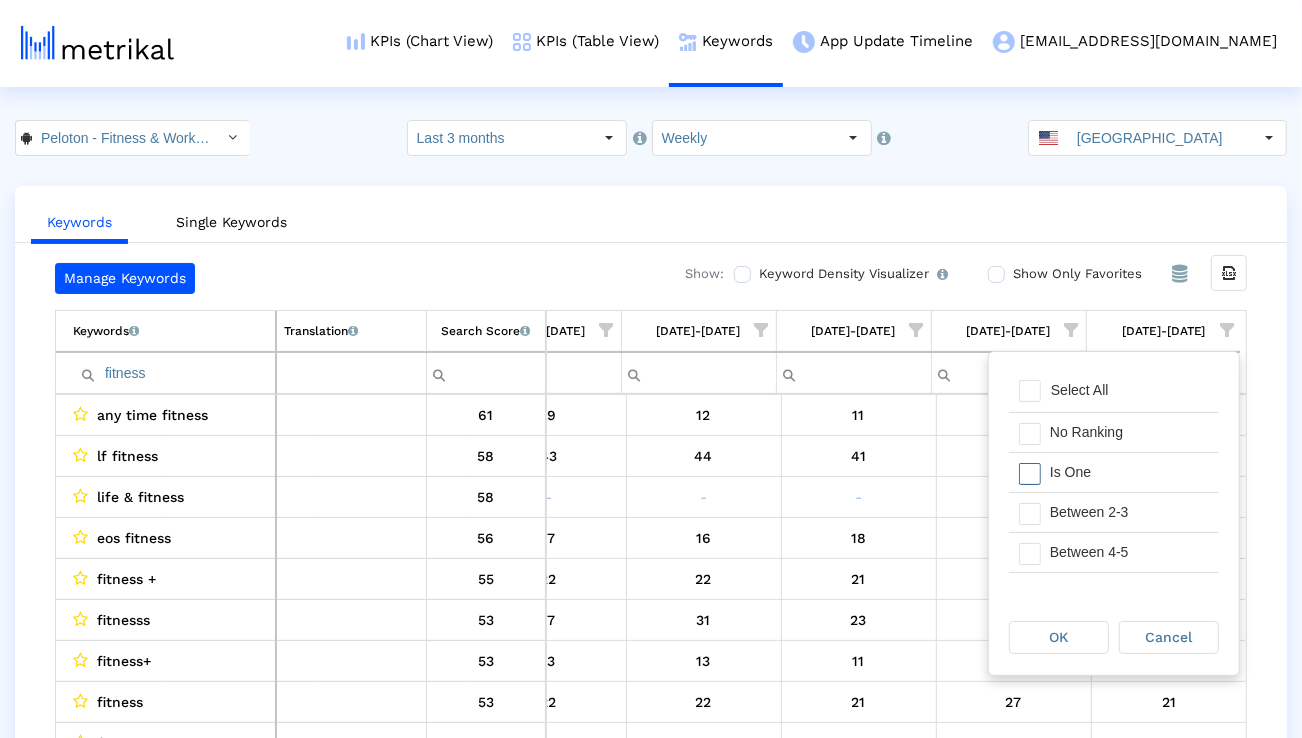 click on "Is One" at bounding box center [1129, 472] 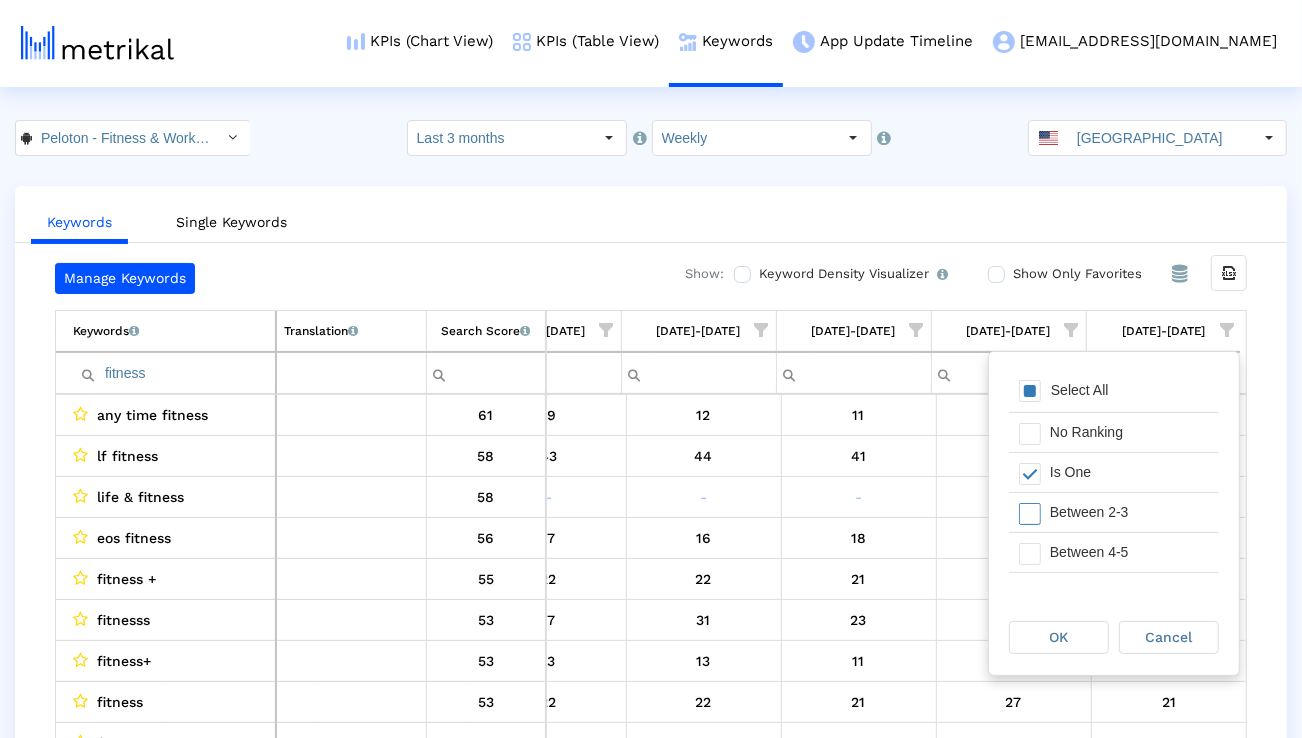 click on "Between 2-3" at bounding box center (1129, 512) 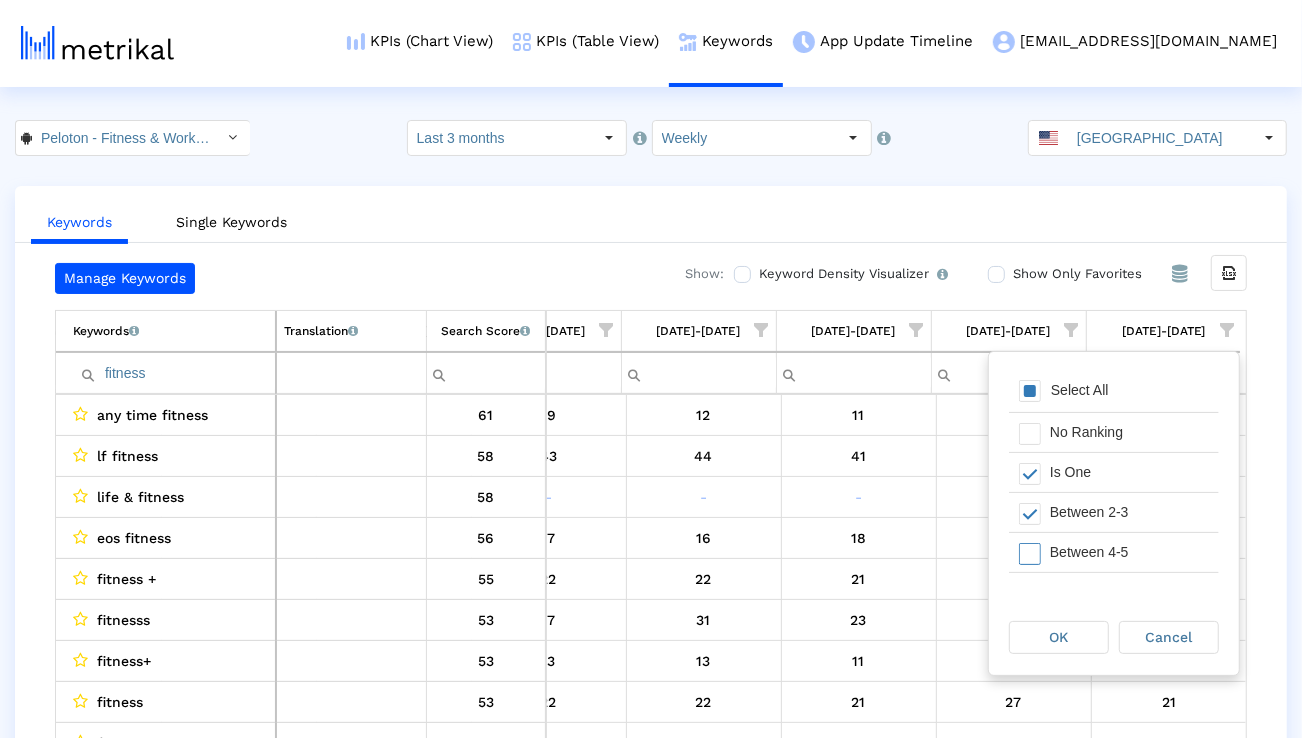 click on "Between 4-5" at bounding box center (1129, 552) 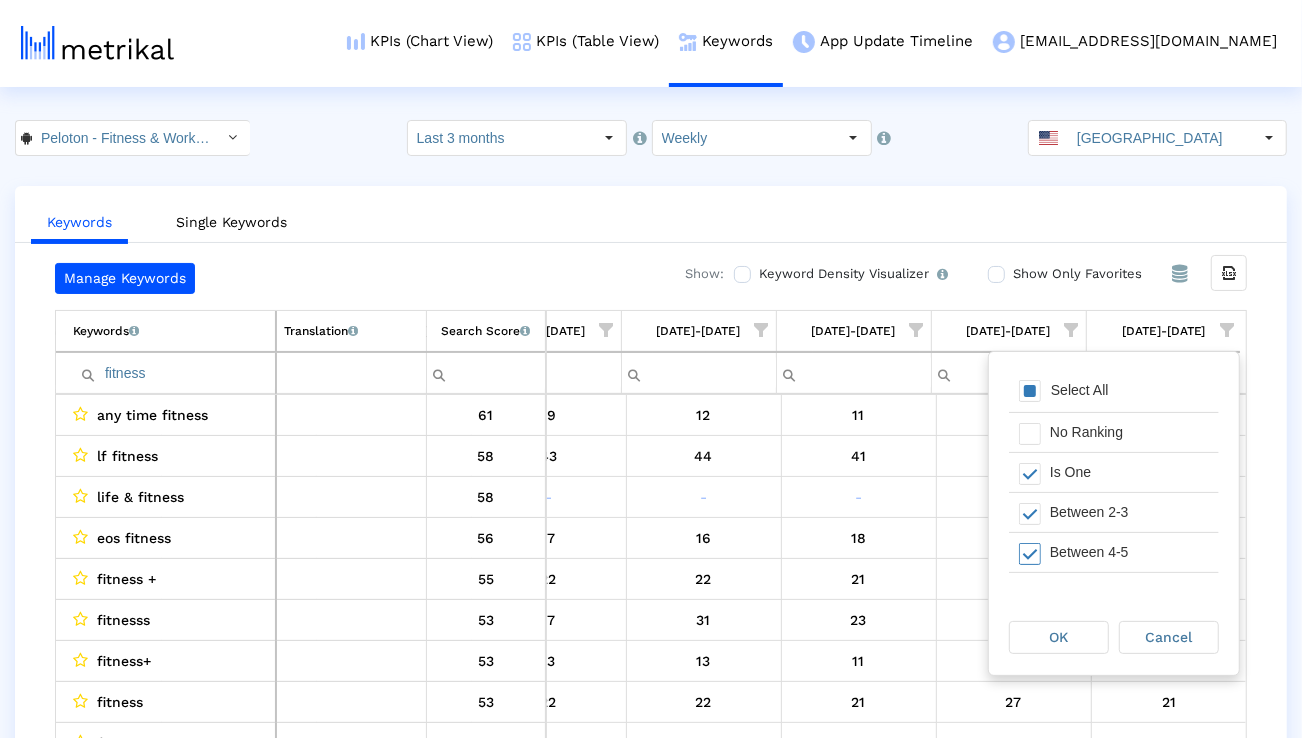 scroll, scrollTop: 32, scrollLeft: 0, axis: vertical 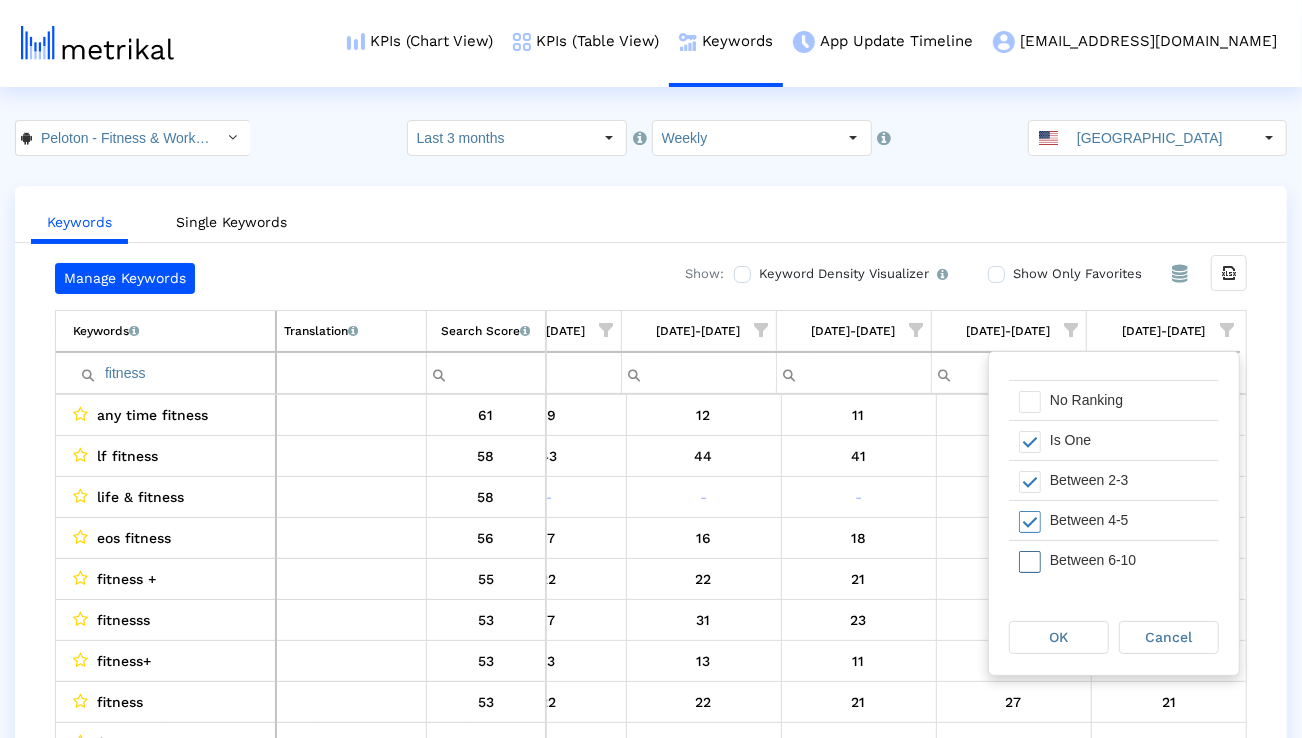 click on "Between 6-10" at bounding box center [1129, 560] 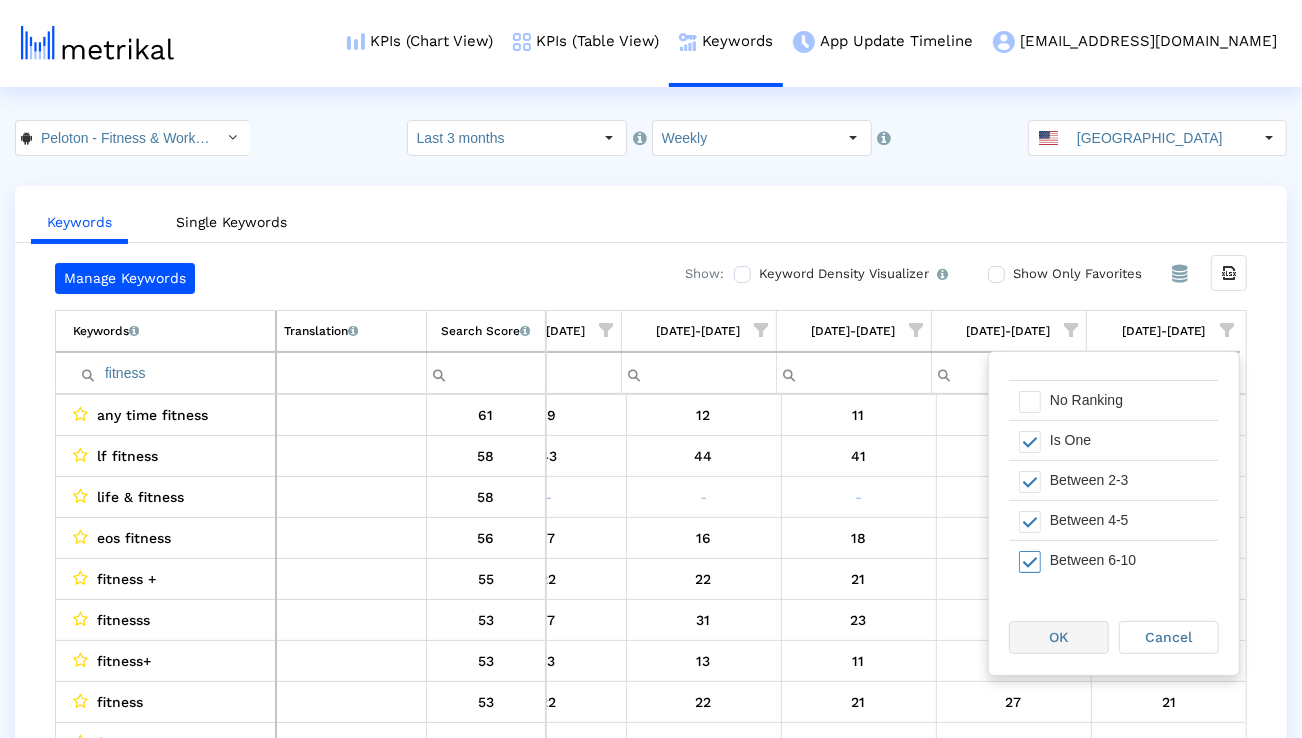 click on "OK" at bounding box center [1059, 637] 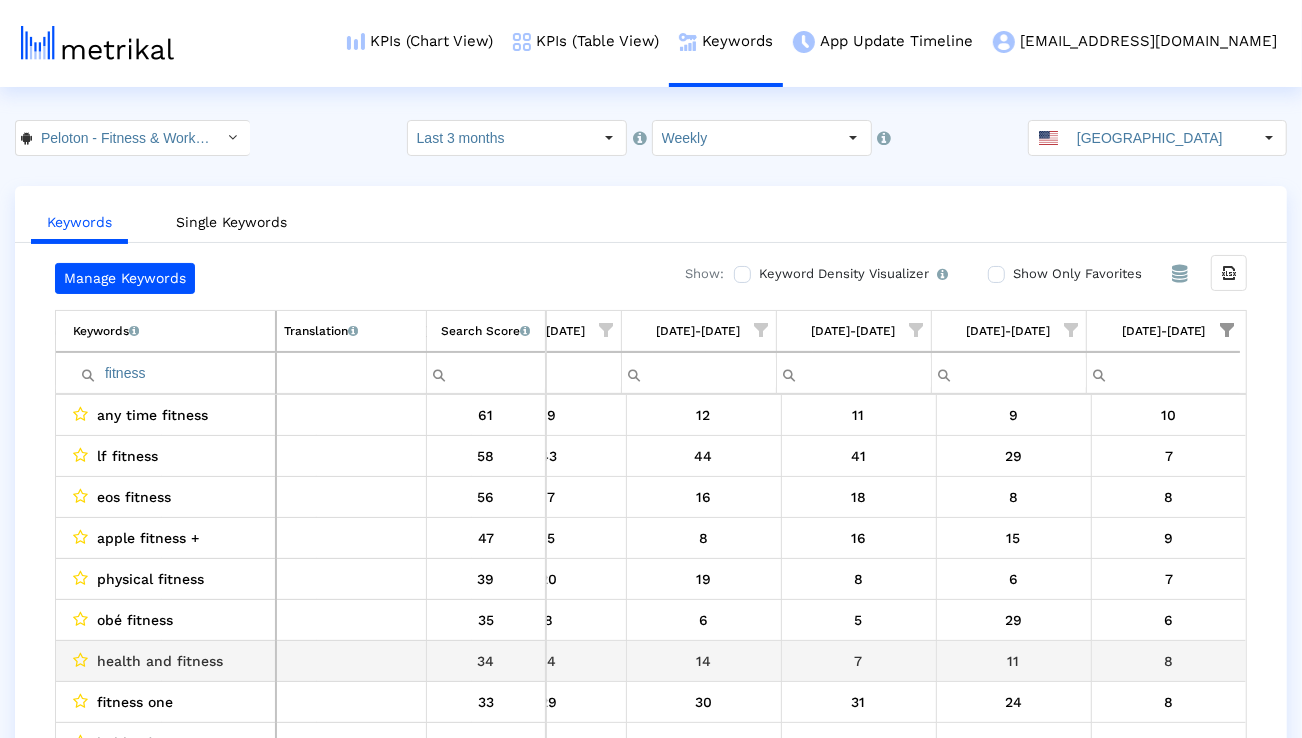 scroll, scrollTop: 20, scrollLeft: 1321, axis: both 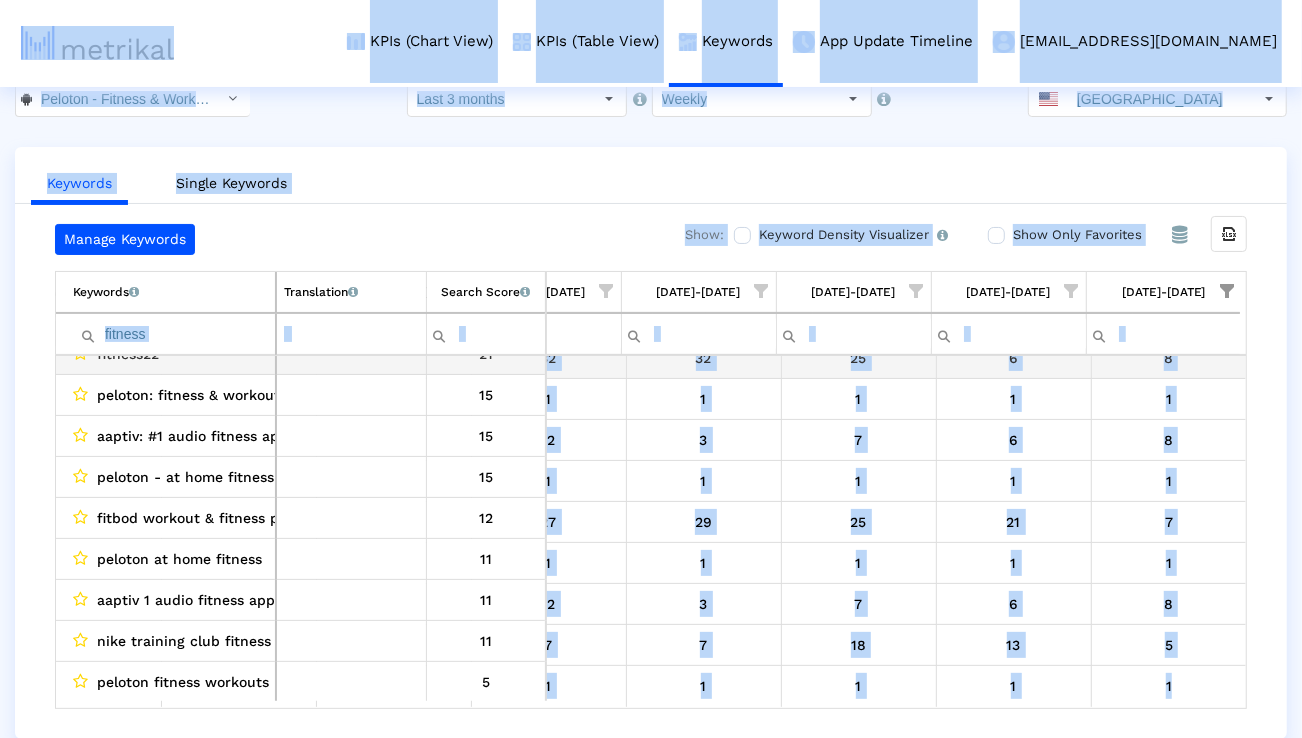 click on "fitness" at bounding box center (174, 334) 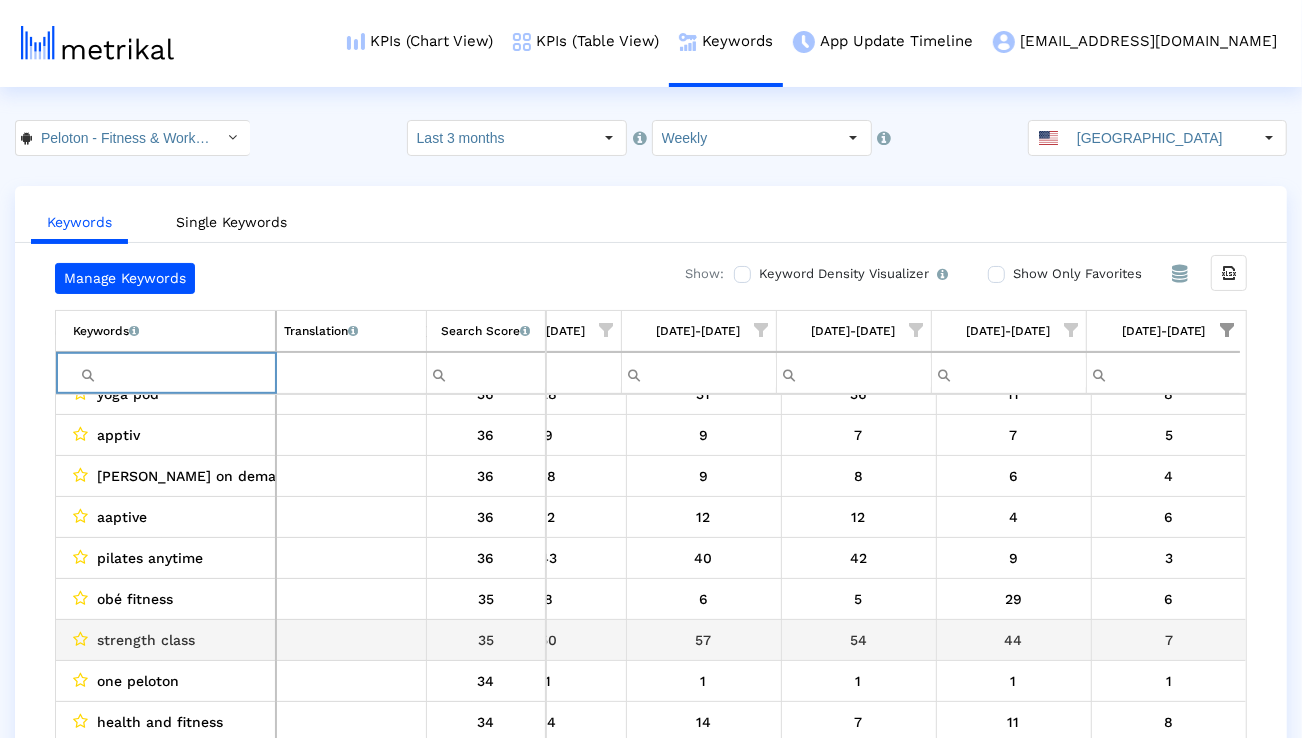 type 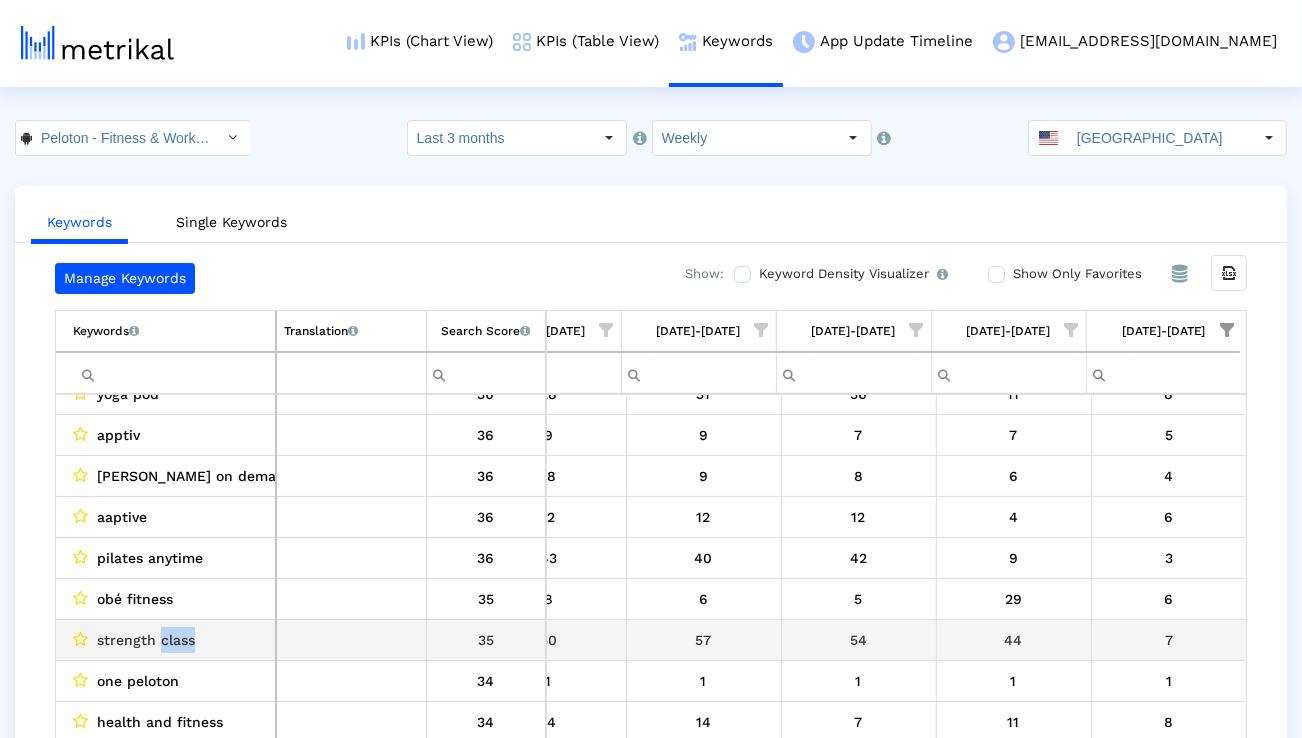 click on "strength class" at bounding box center (146, 640) 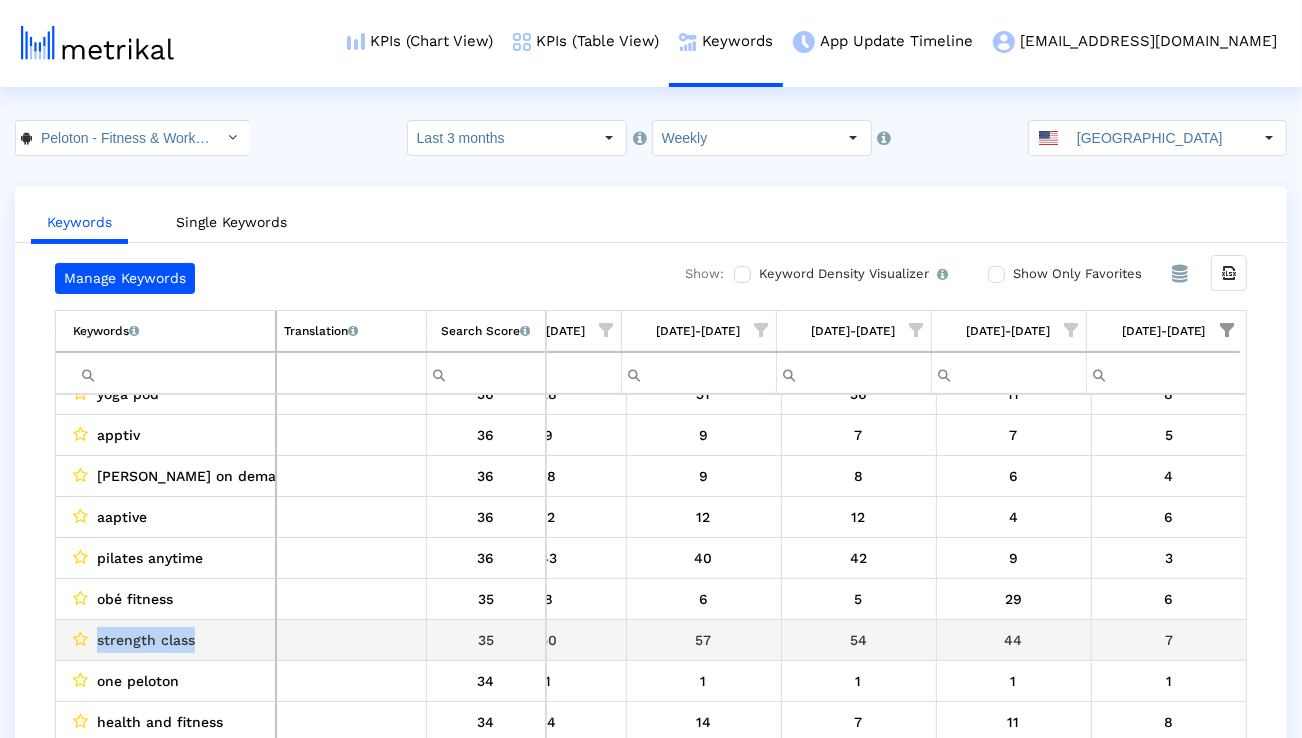 click on "strength class" at bounding box center (146, 640) 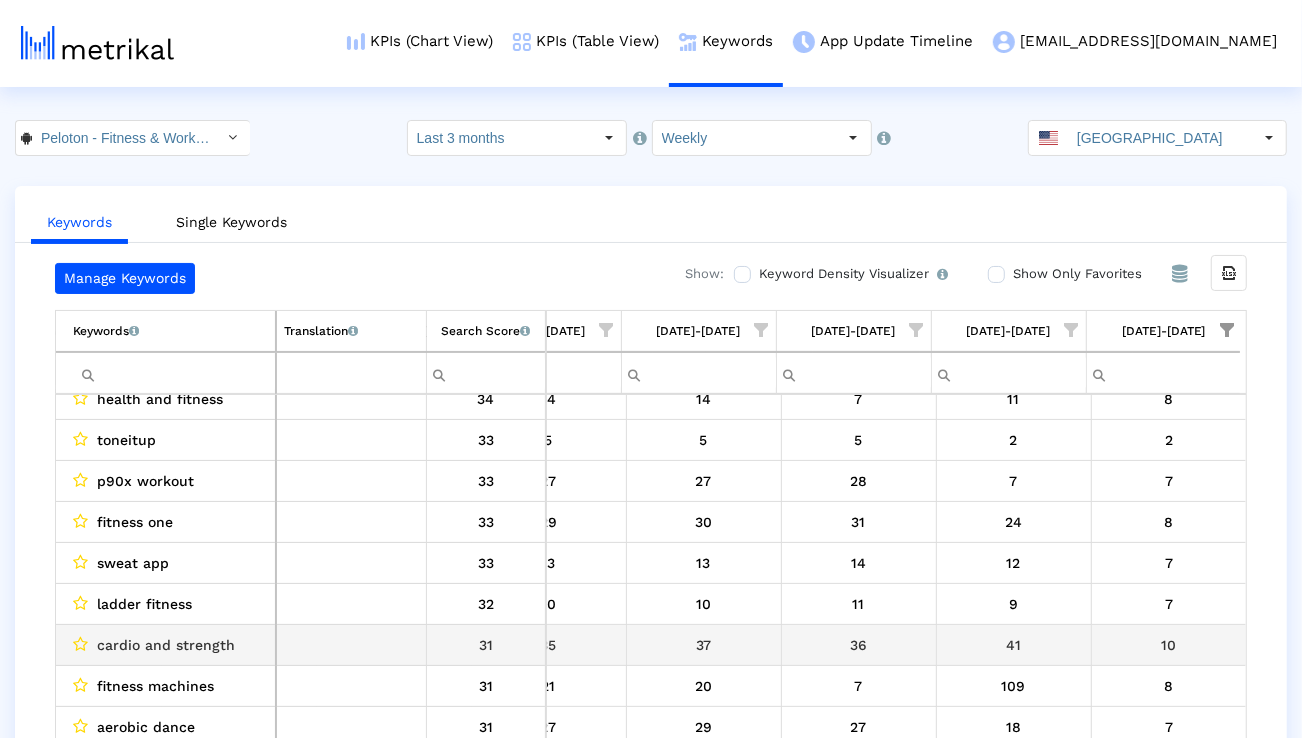 click on "cardio and strength" at bounding box center [166, 645] 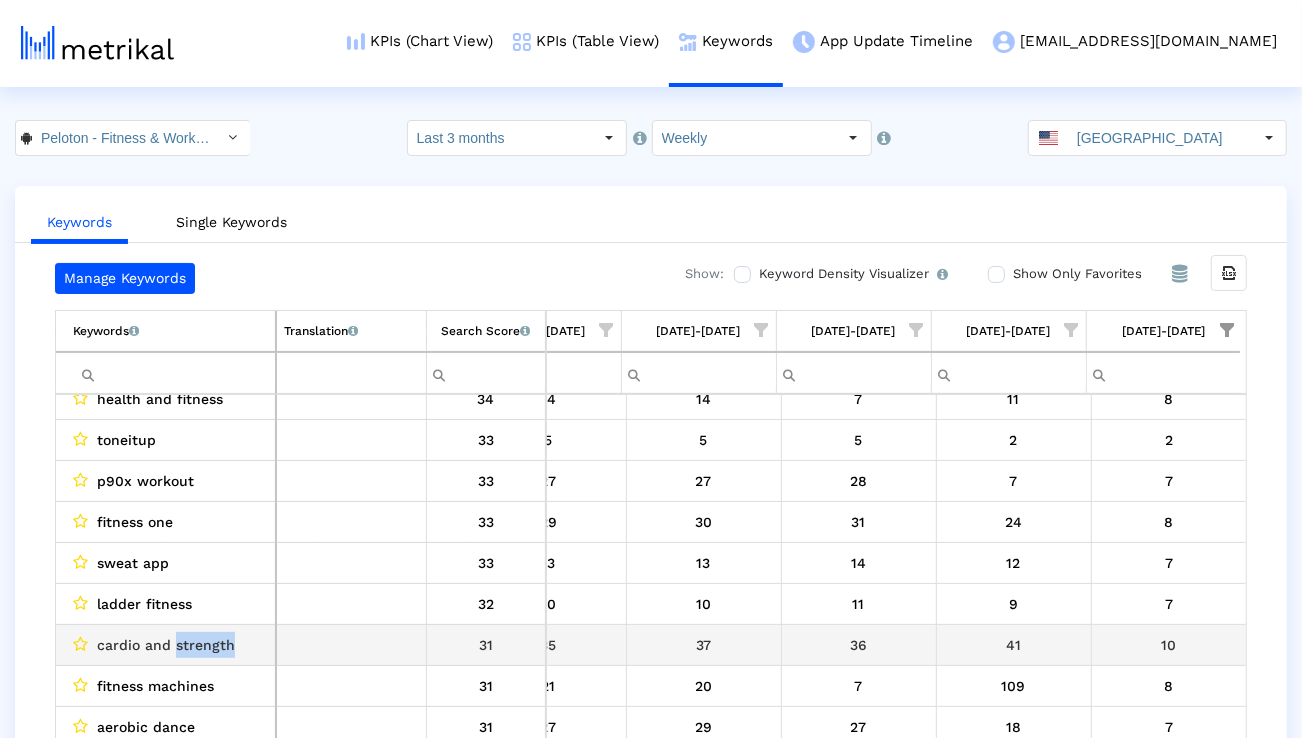 click on "cardio and strength" at bounding box center [166, 645] 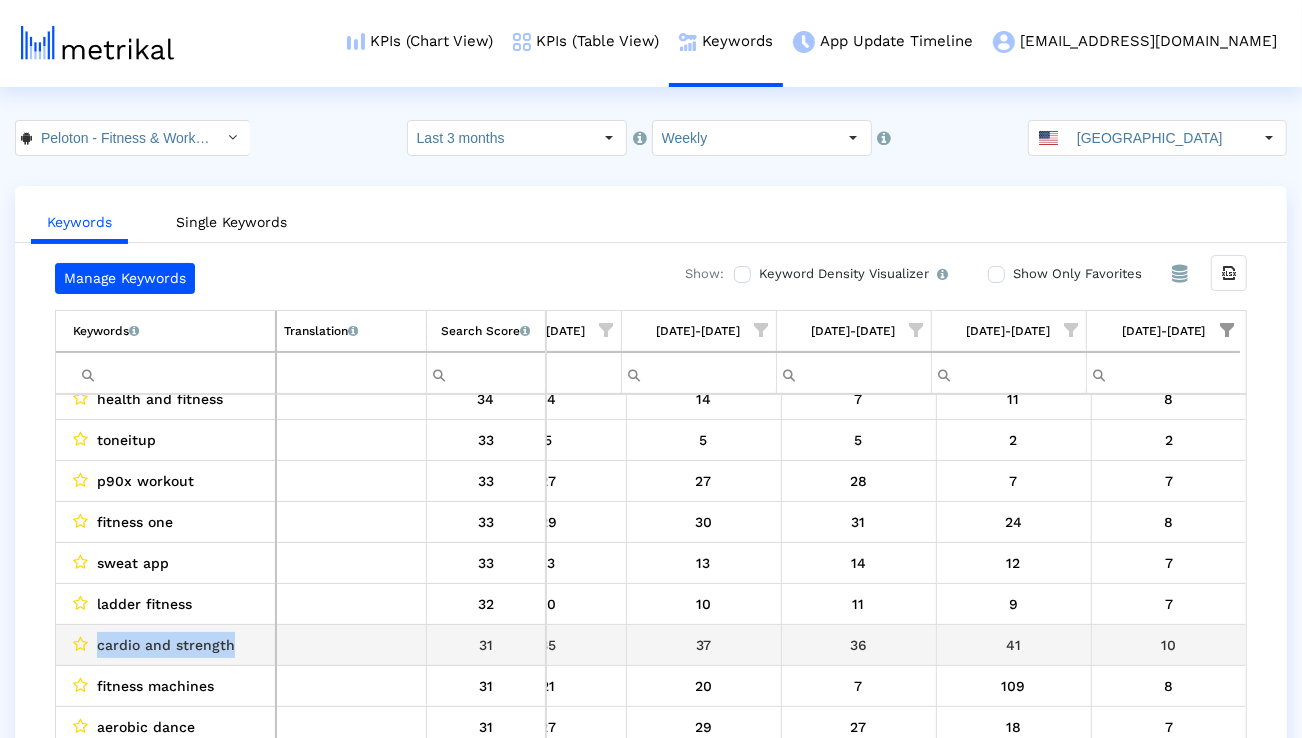 click on "cardio and strength" at bounding box center (166, 645) 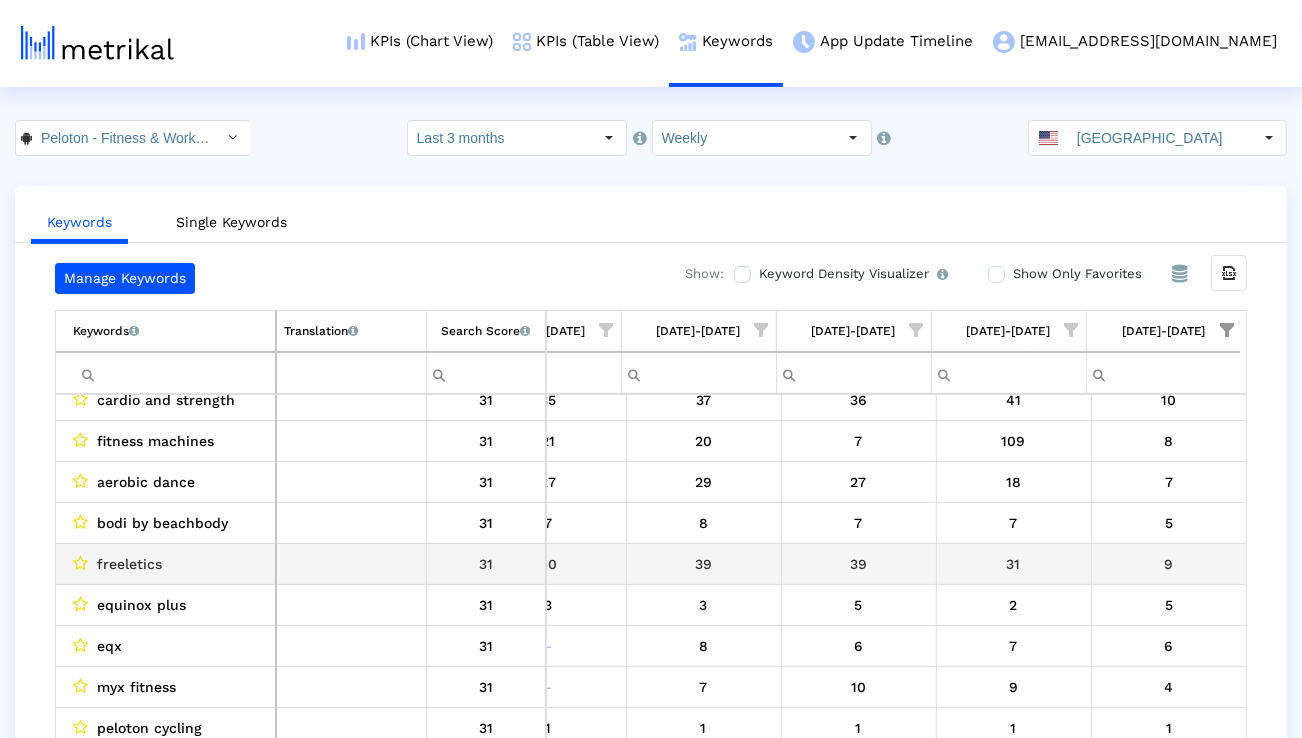 click on "freeletics" at bounding box center (129, 564) 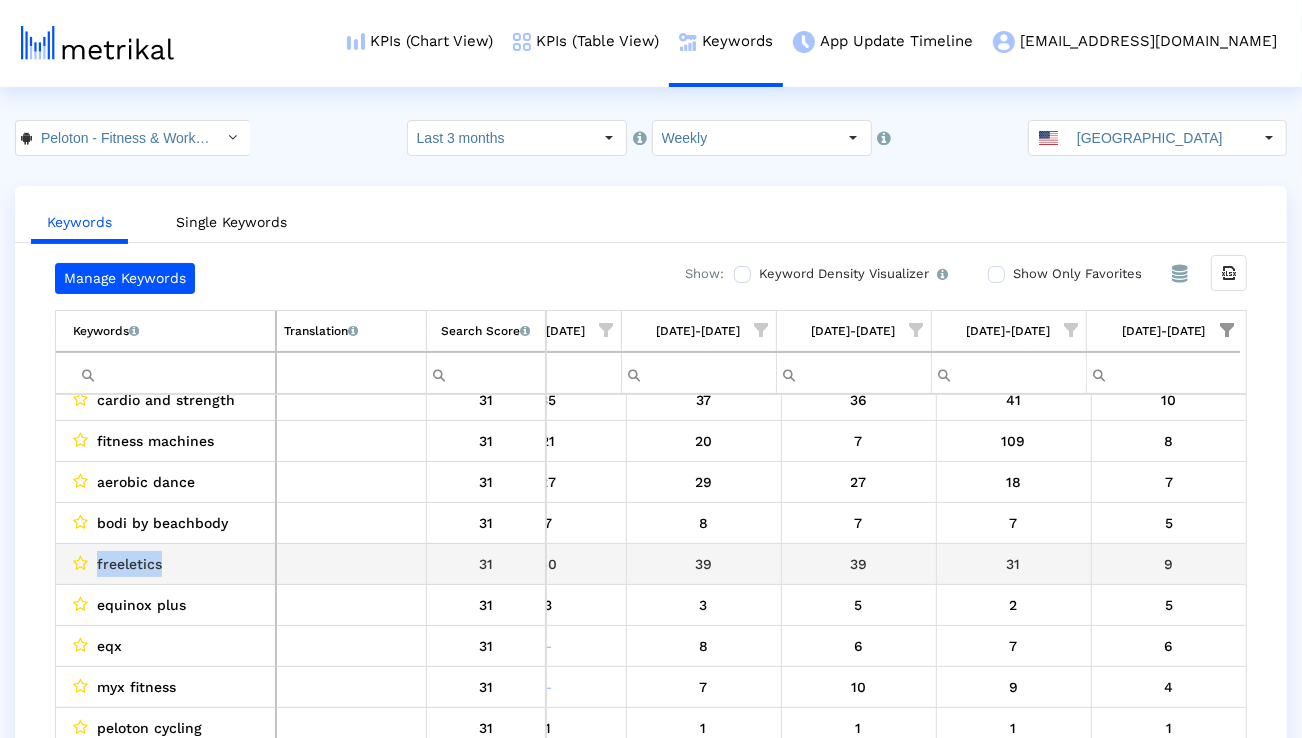 click on "freeletics" at bounding box center (129, 564) 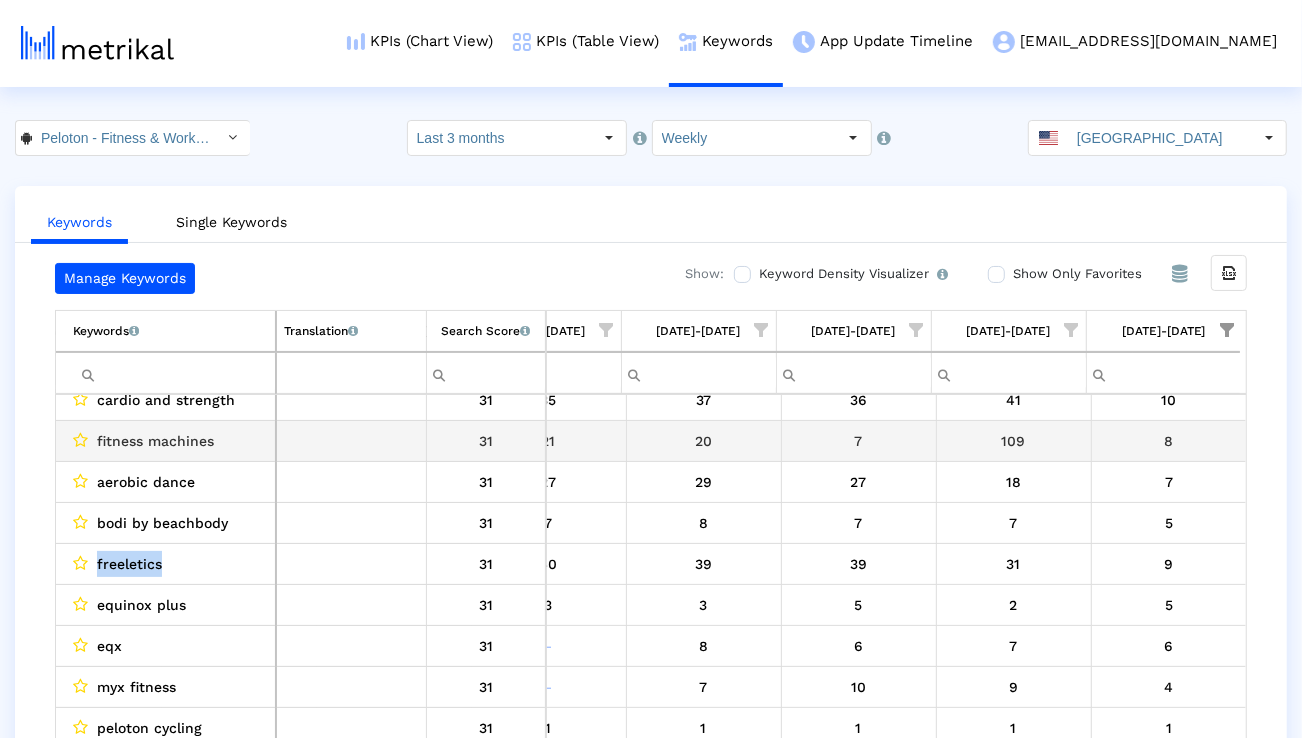 copy on "freeletics" 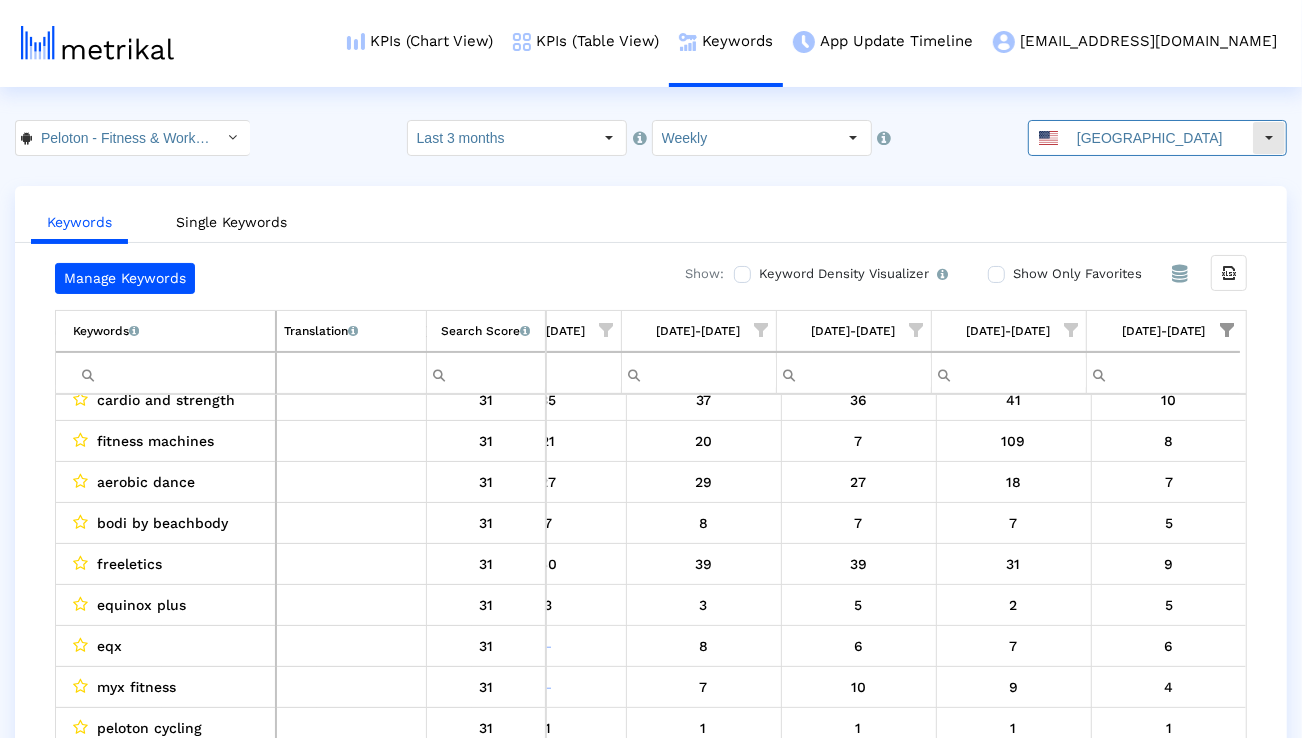 click on "[GEOGRAPHIC_DATA]" 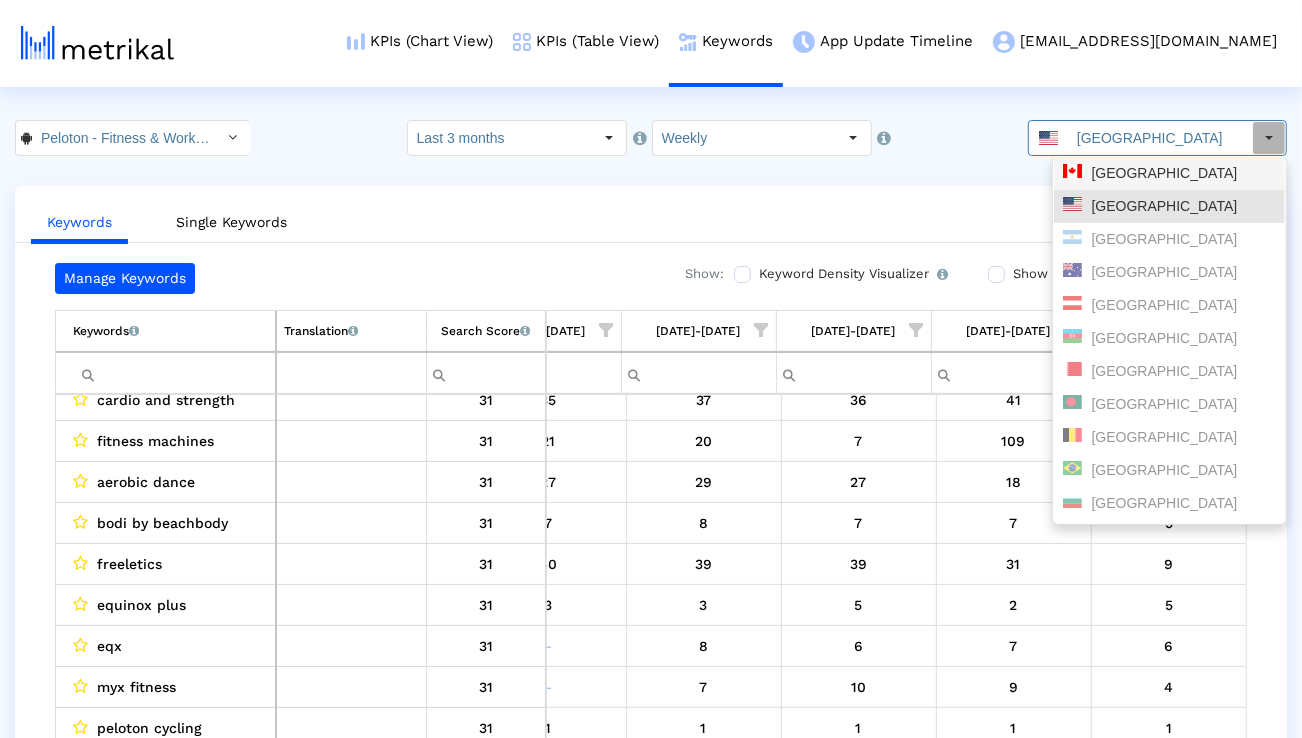 click on "[GEOGRAPHIC_DATA]" at bounding box center [1169, 173] 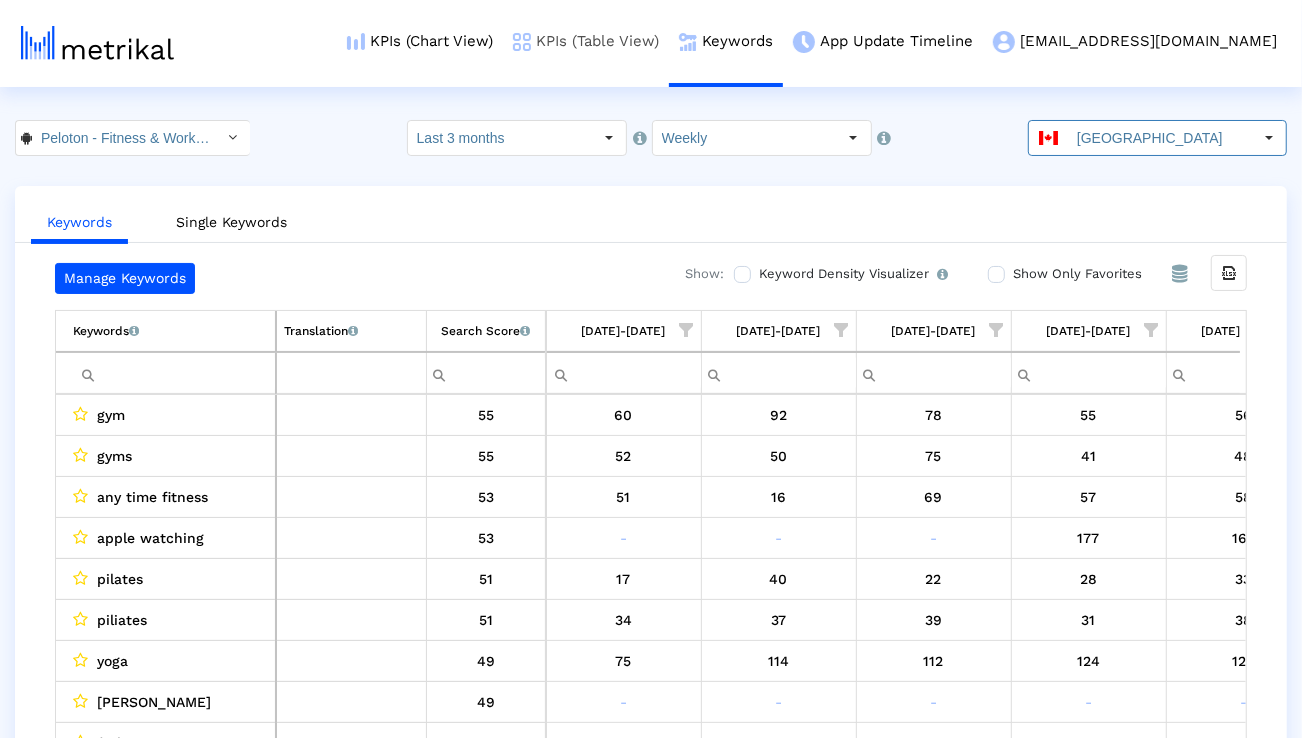 scroll, scrollTop: 0, scrollLeft: 1320, axis: horizontal 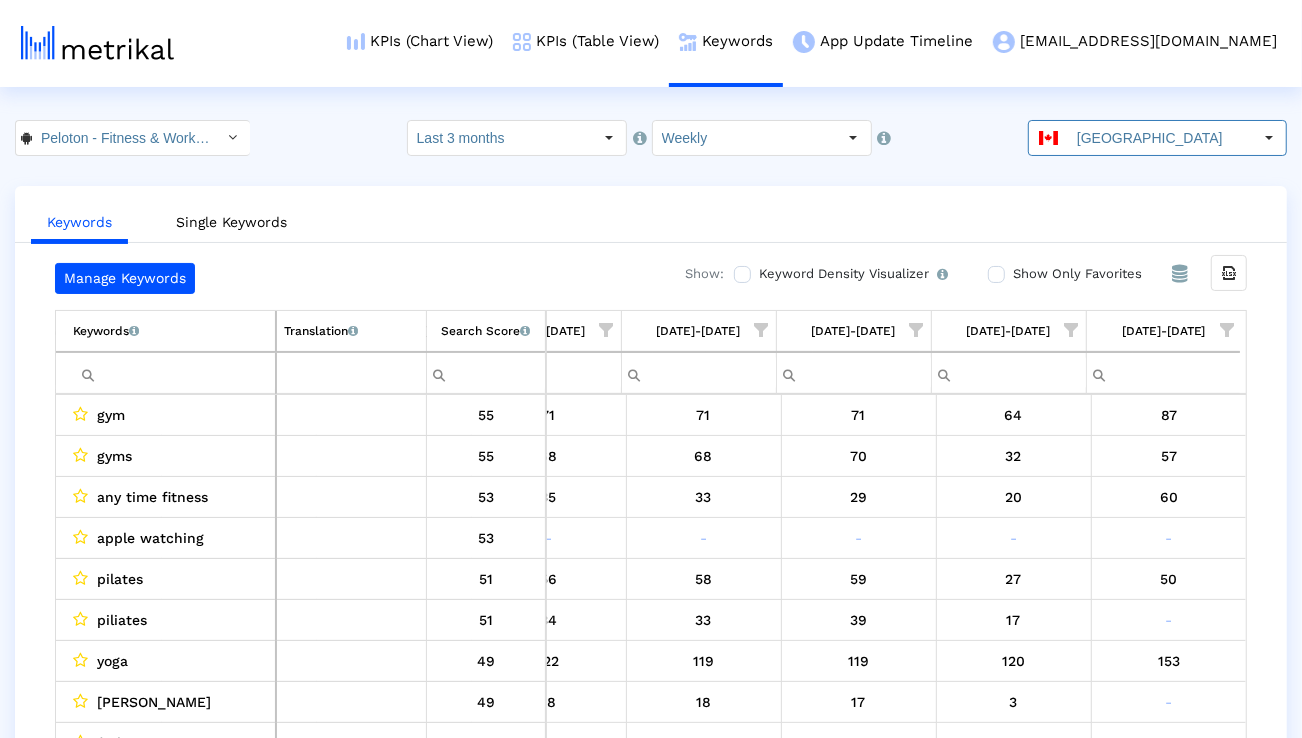 click at bounding box center [174, 373] 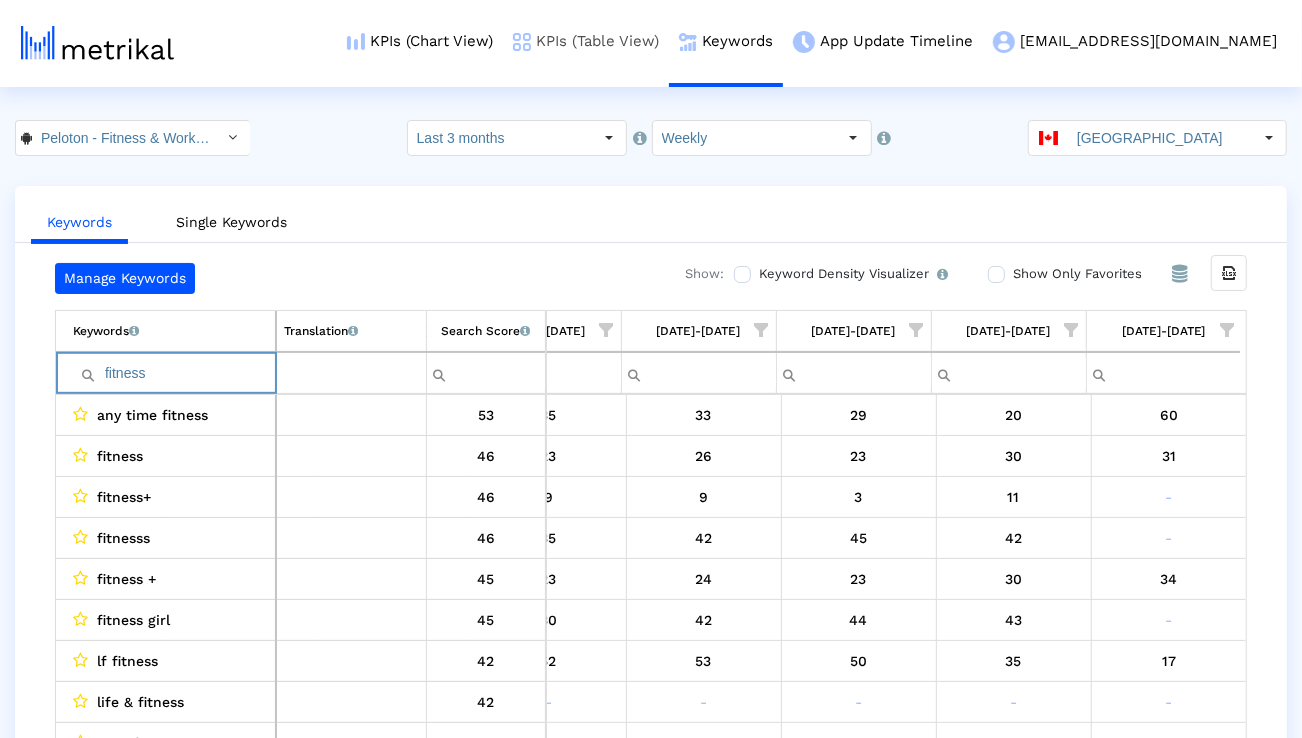 paste on "workout" 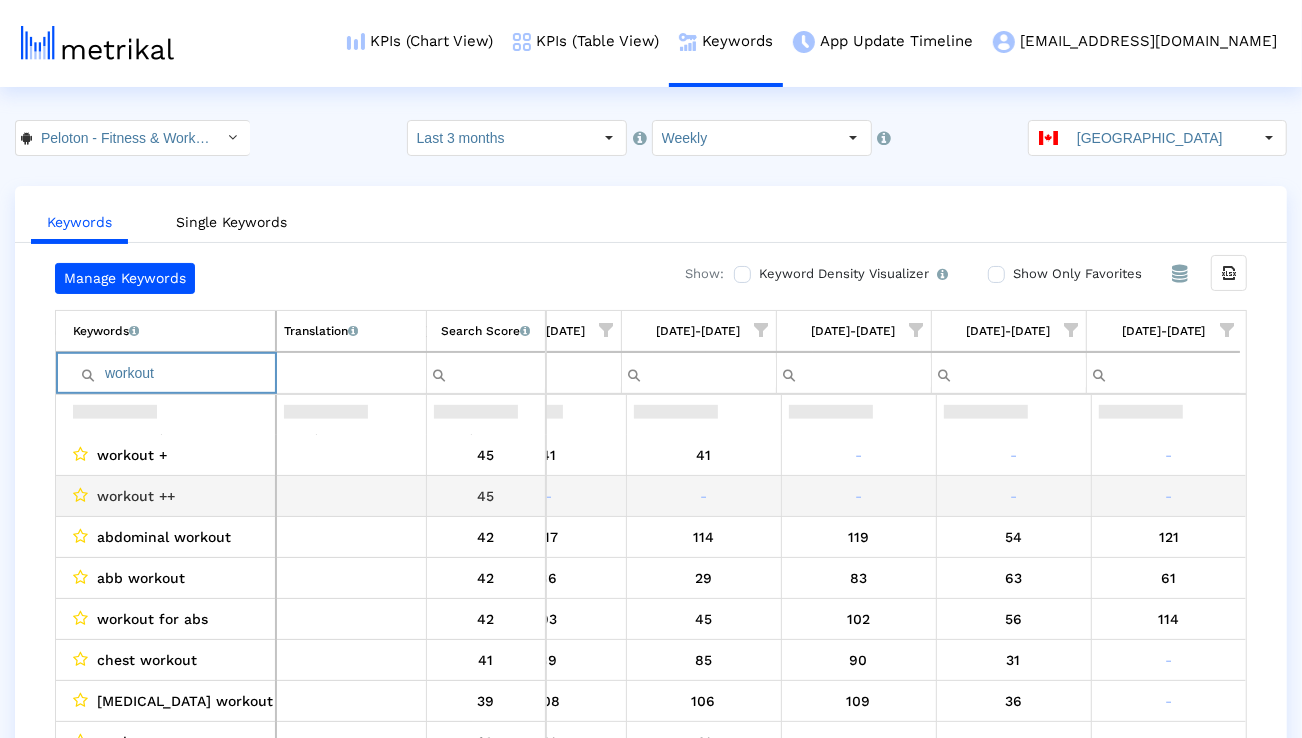 scroll, scrollTop: 75, scrollLeft: 1320, axis: both 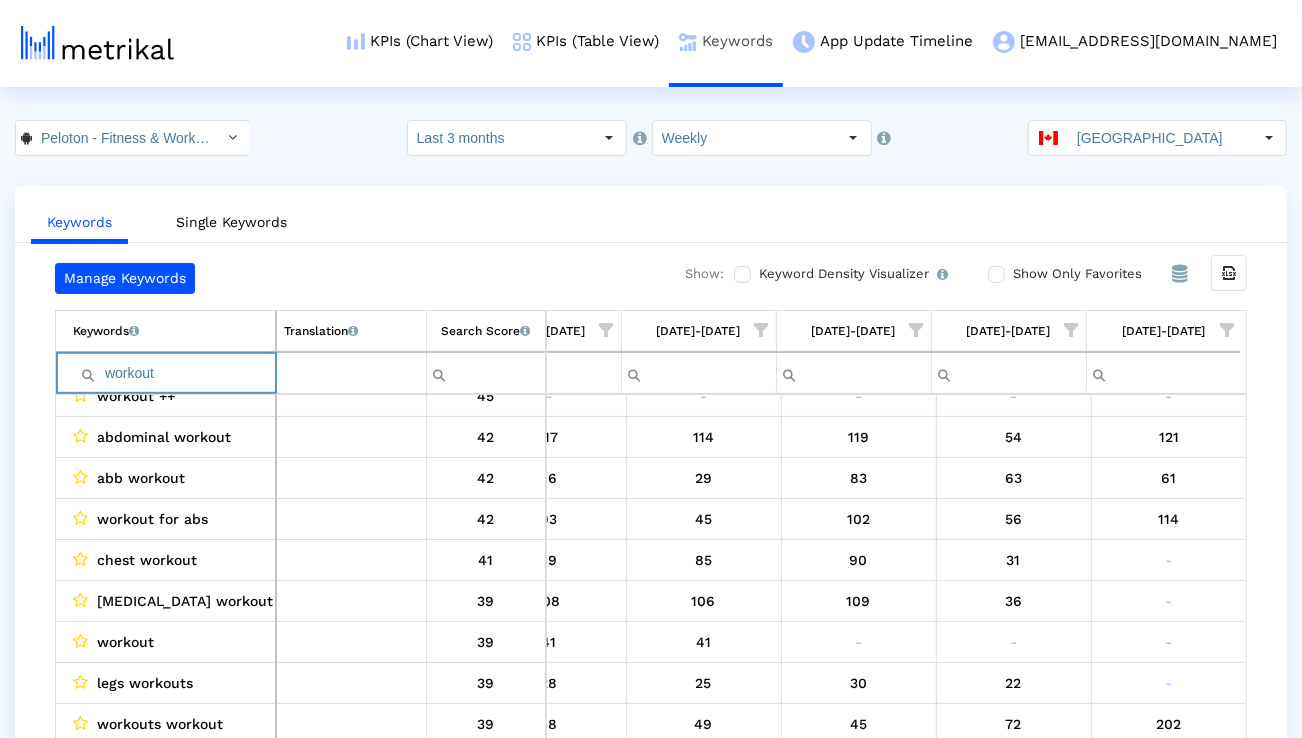paste on "strength" 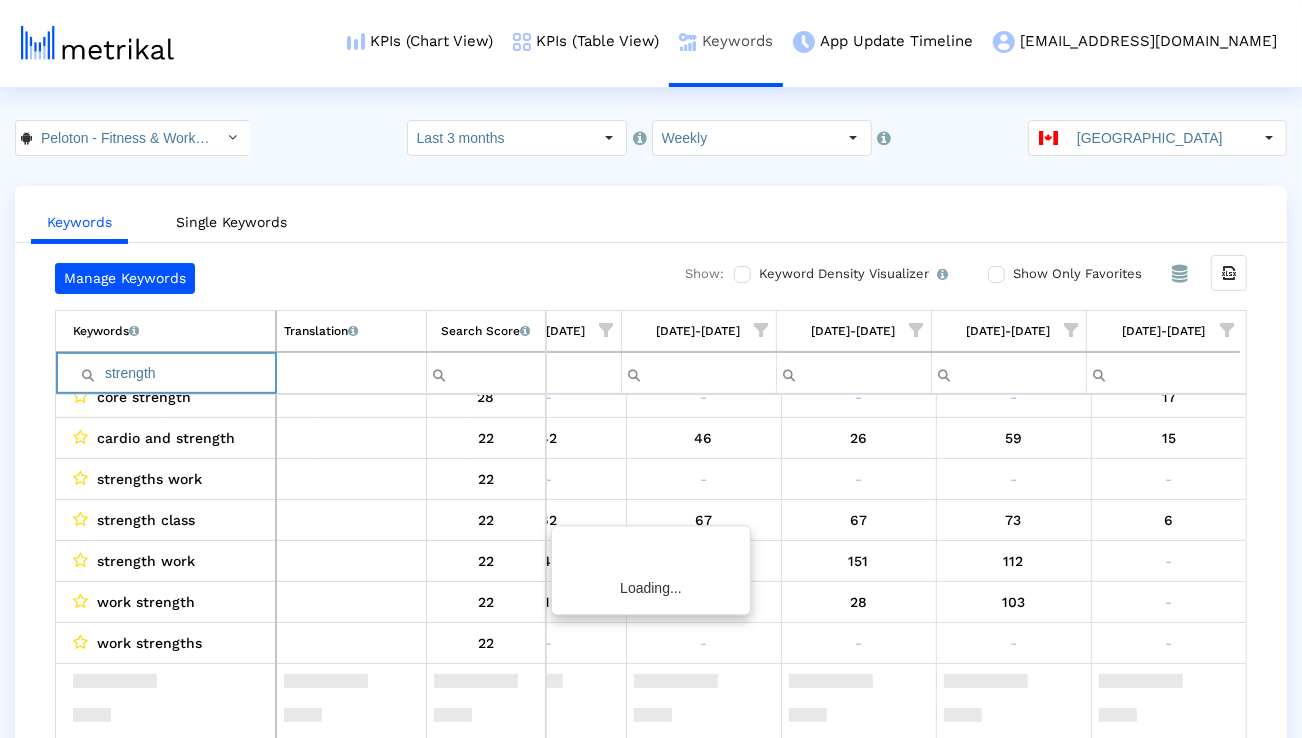 scroll, scrollTop: 0, scrollLeft: 1320, axis: horizontal 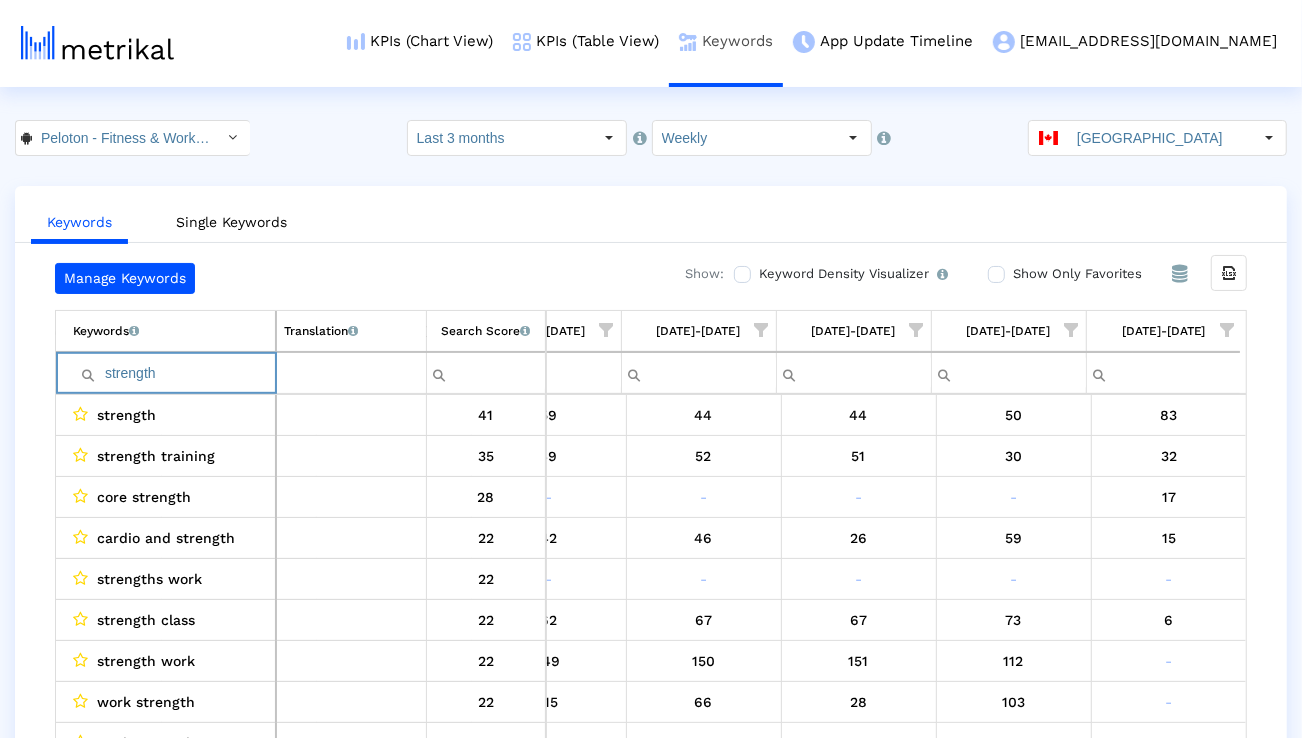 paste on "training" 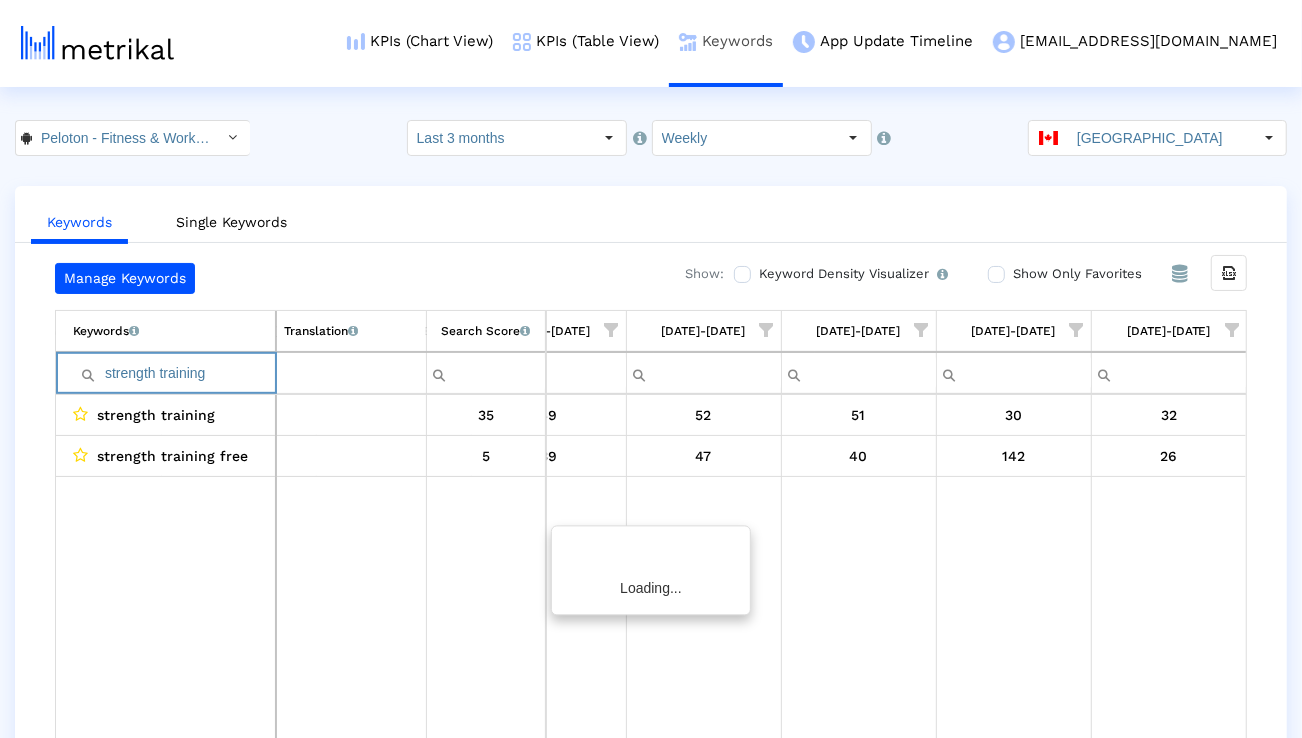 scroll, scrollTop: 0, scrollLeft: 1314, axis: horizontal 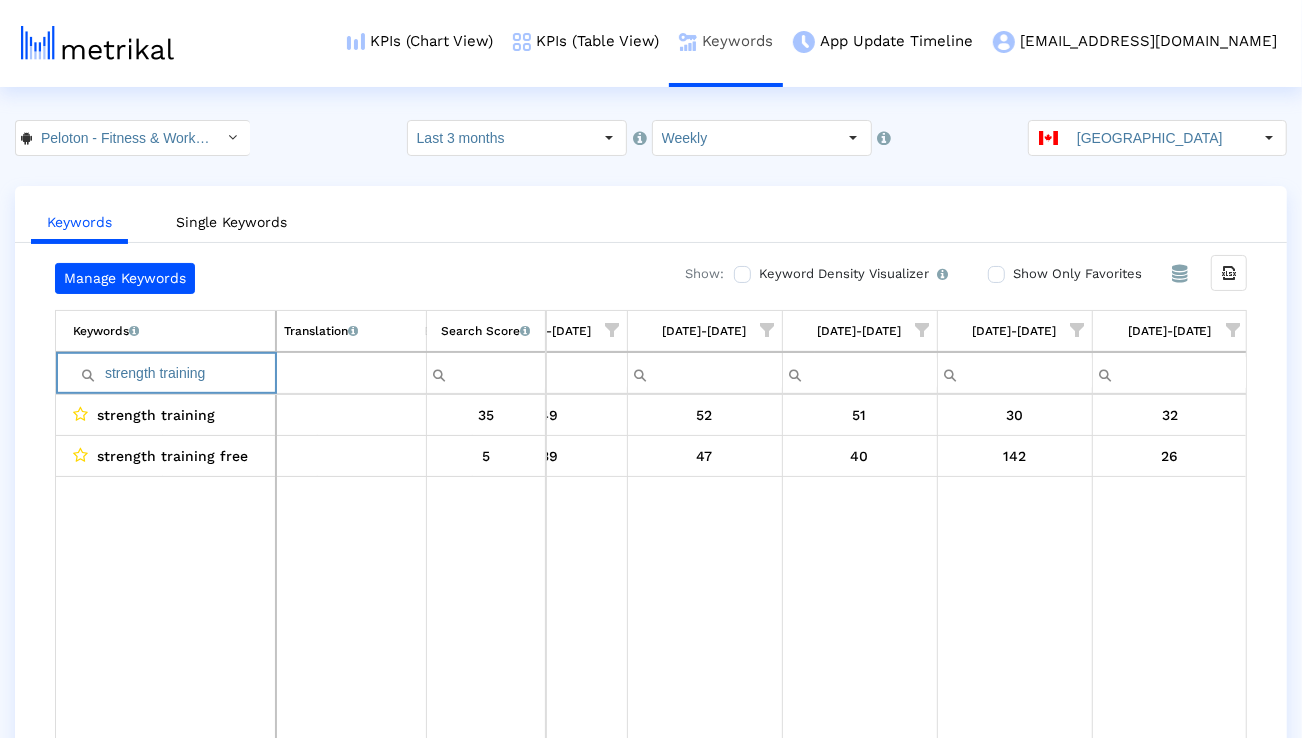 paste on "run" 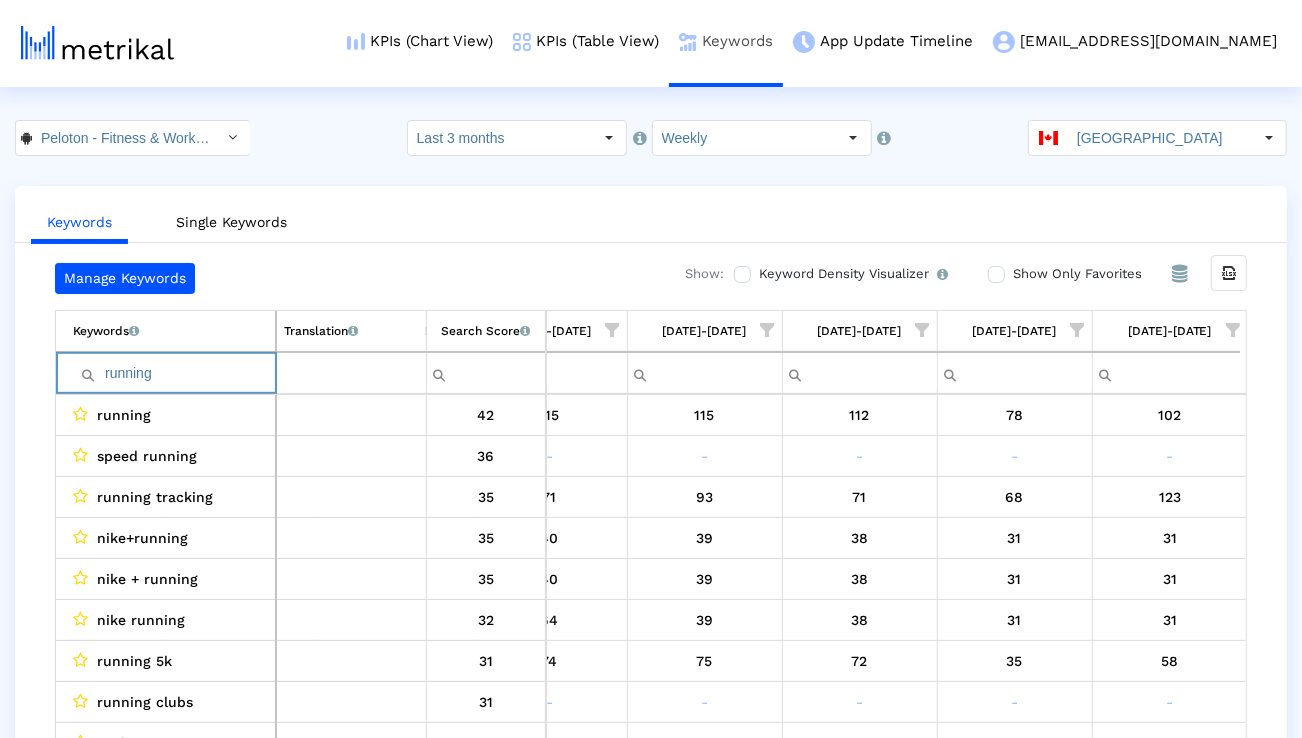 paste on "yoga" 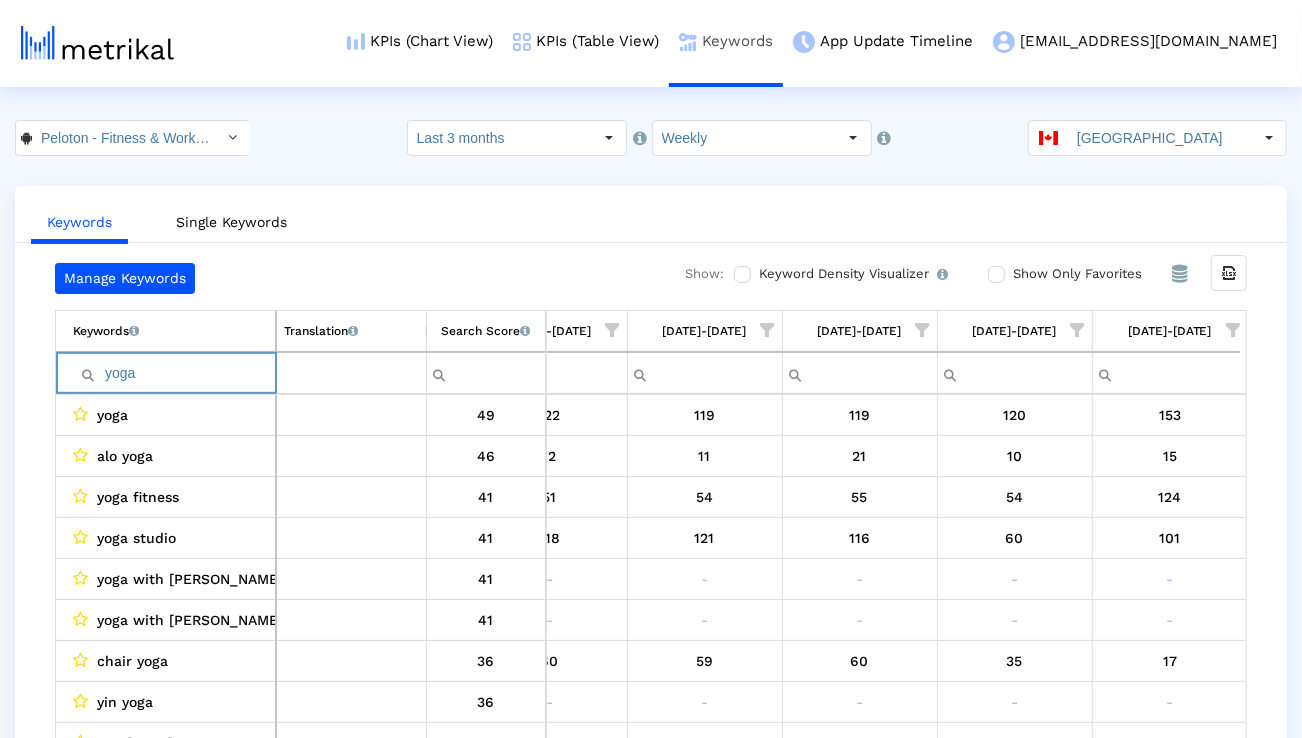 paste on "gym" 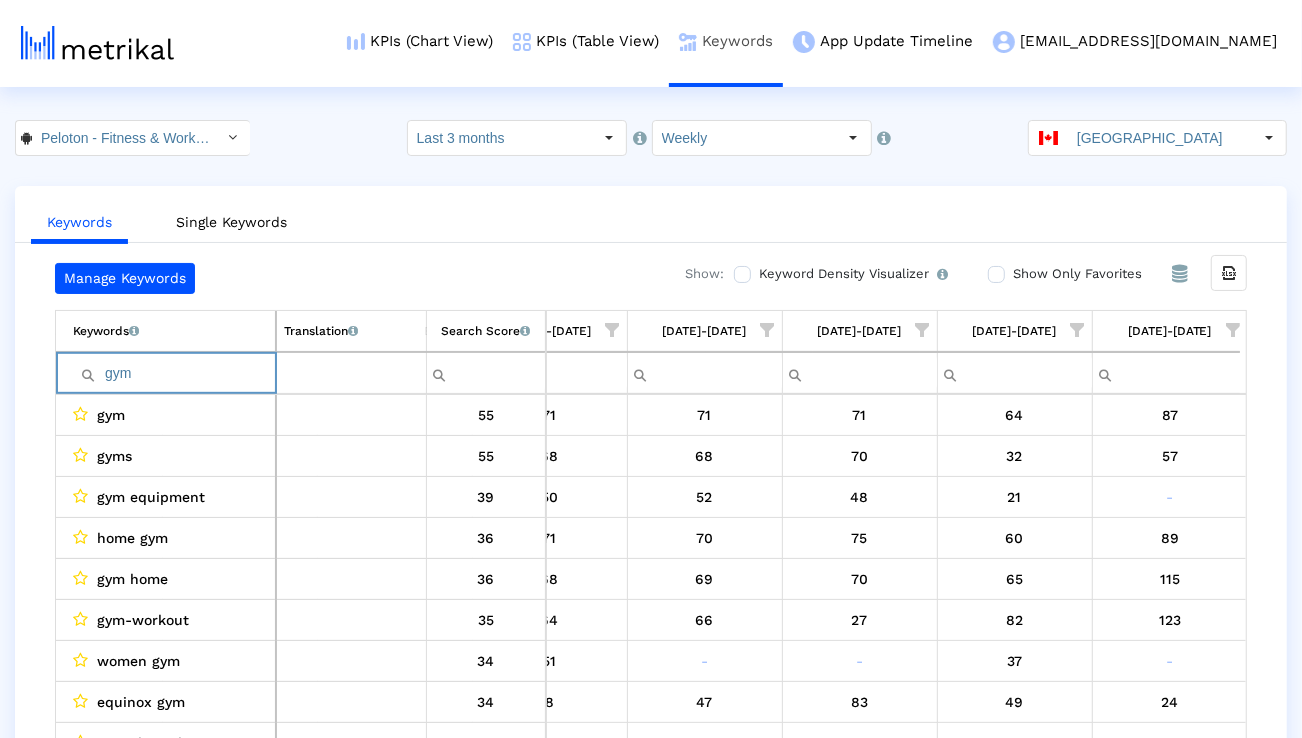 paste on "workout" 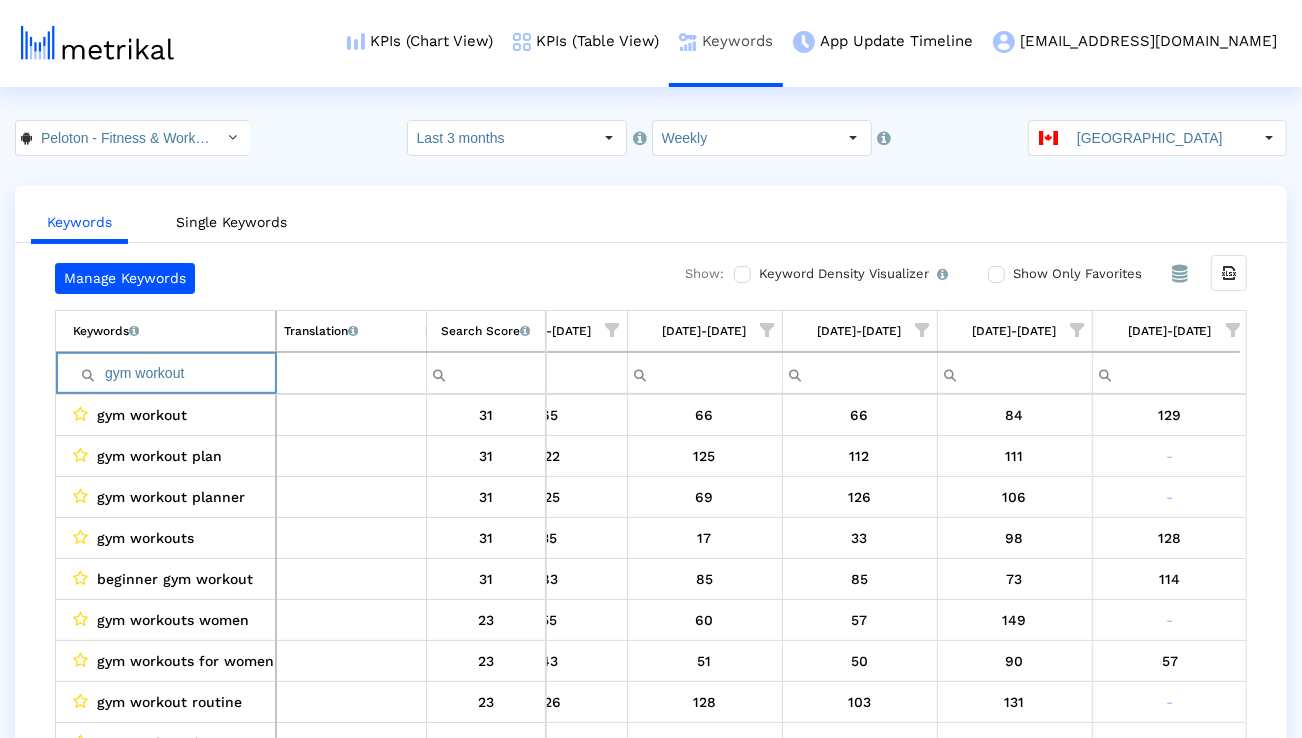 paste on "class" 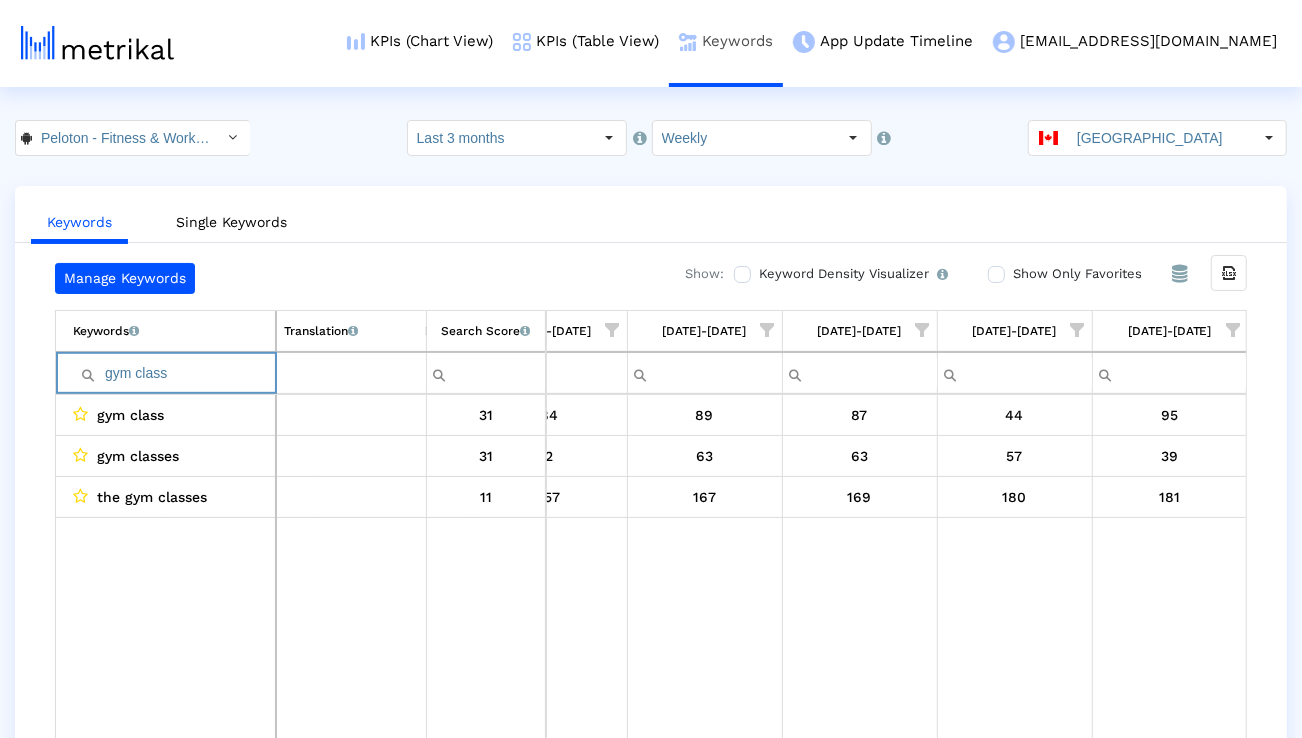 paste on "routine" 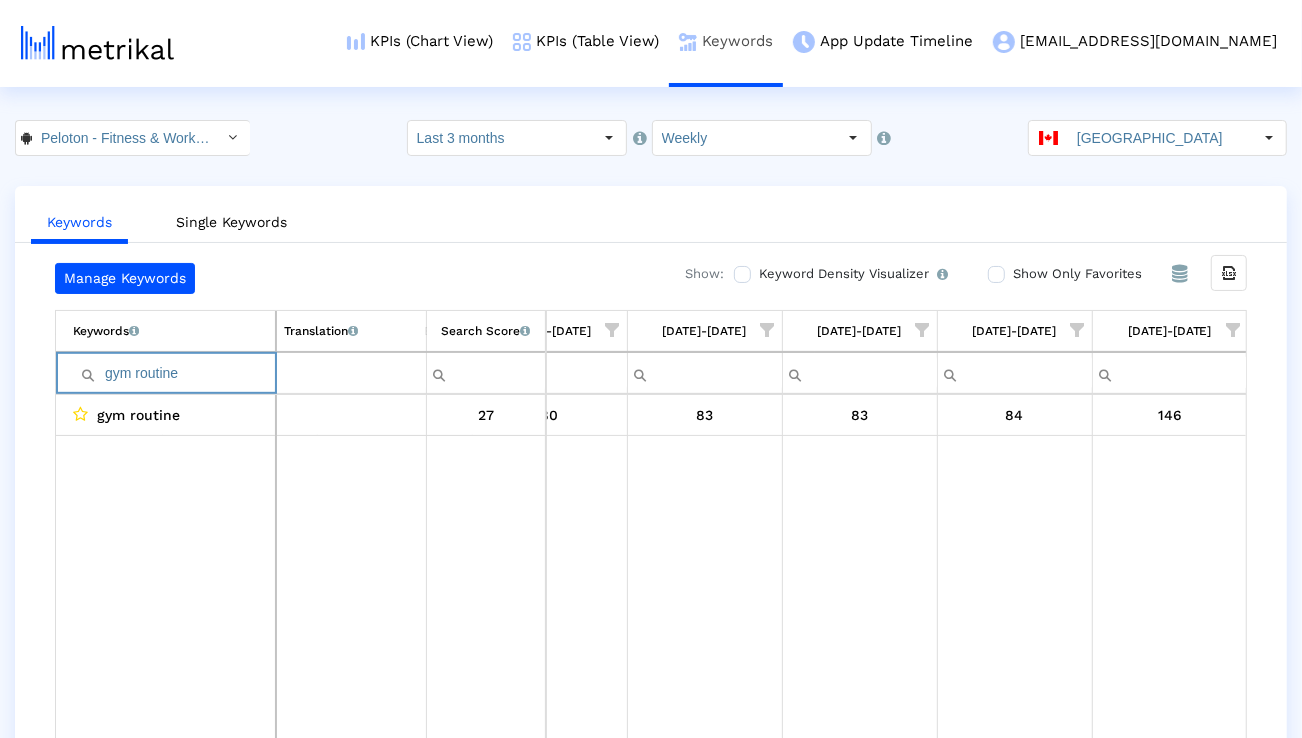 paste on "cardio" 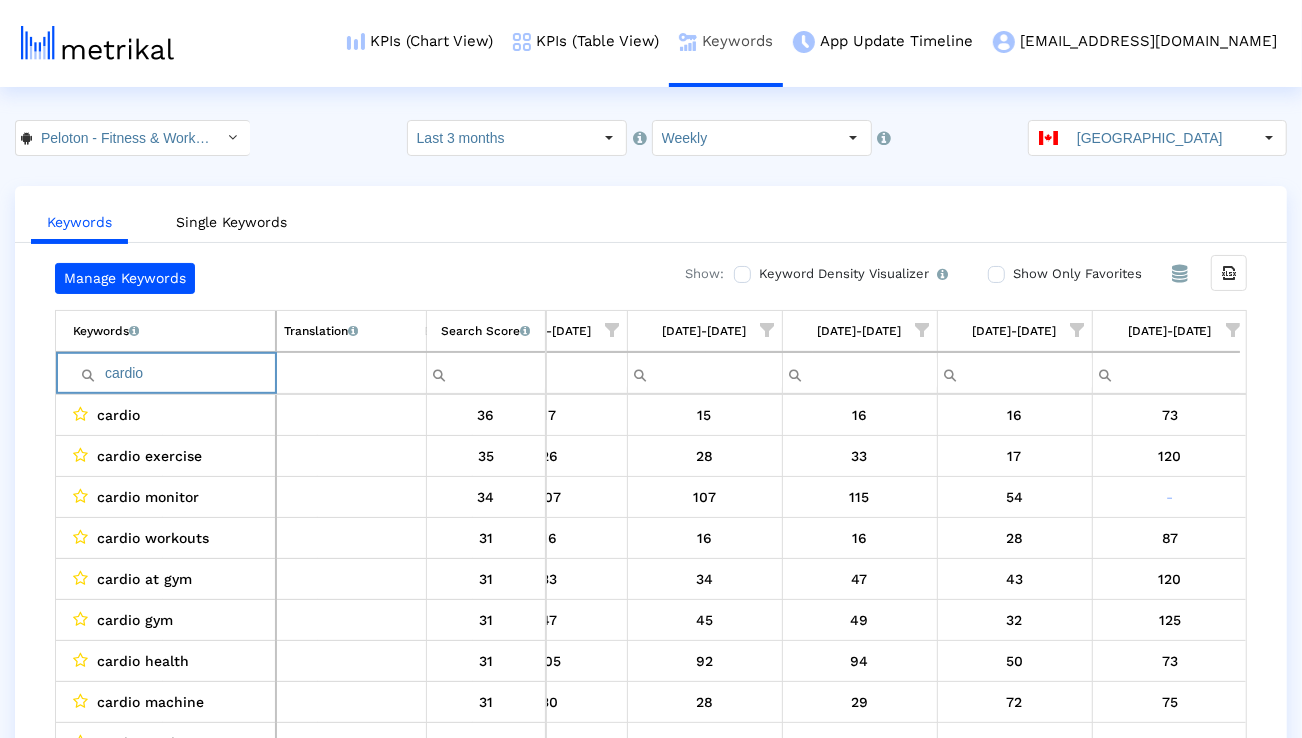 paste on "exercise" 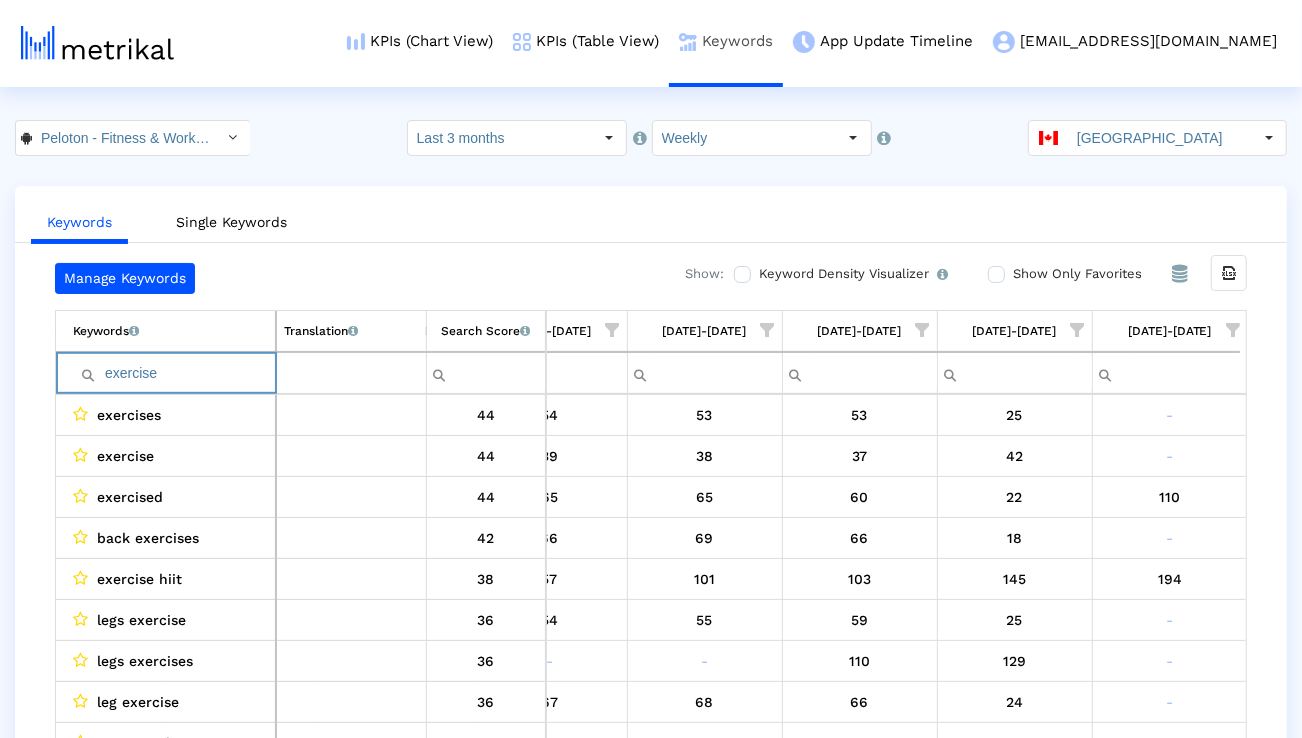 paste on "home workout" 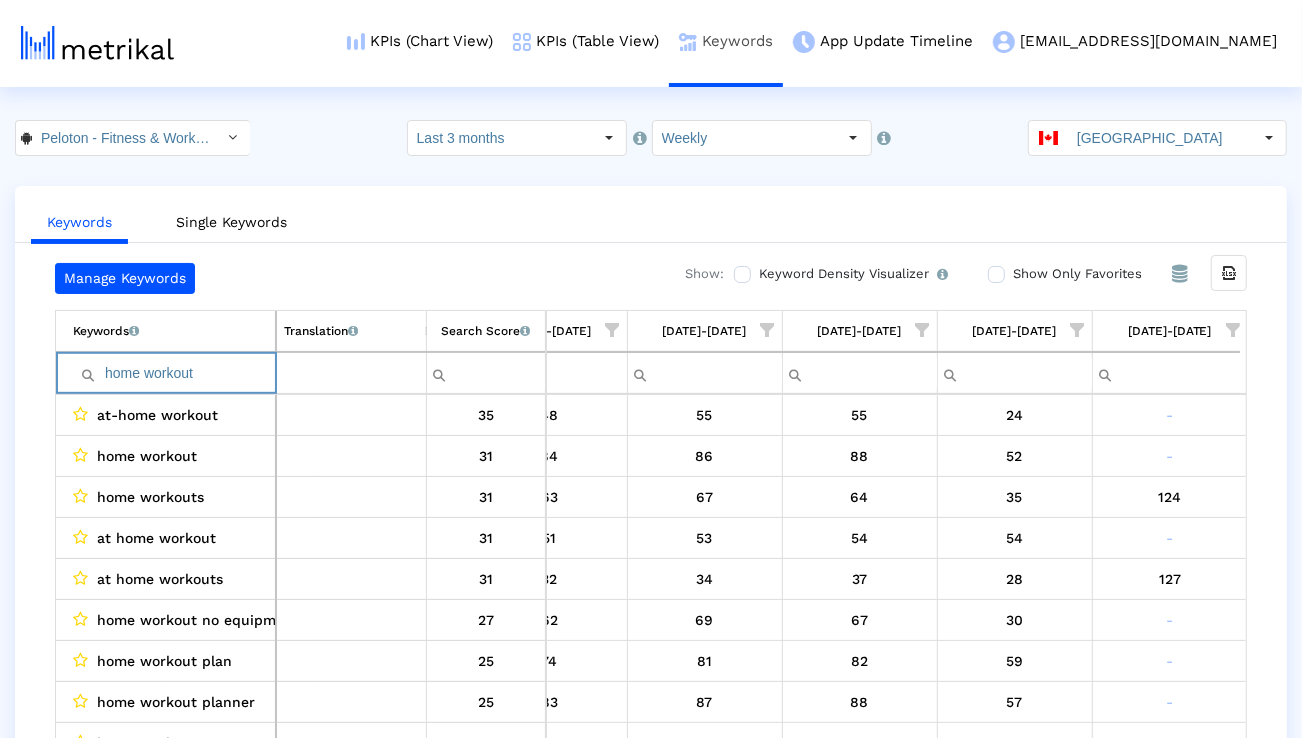 paste on "pilates" 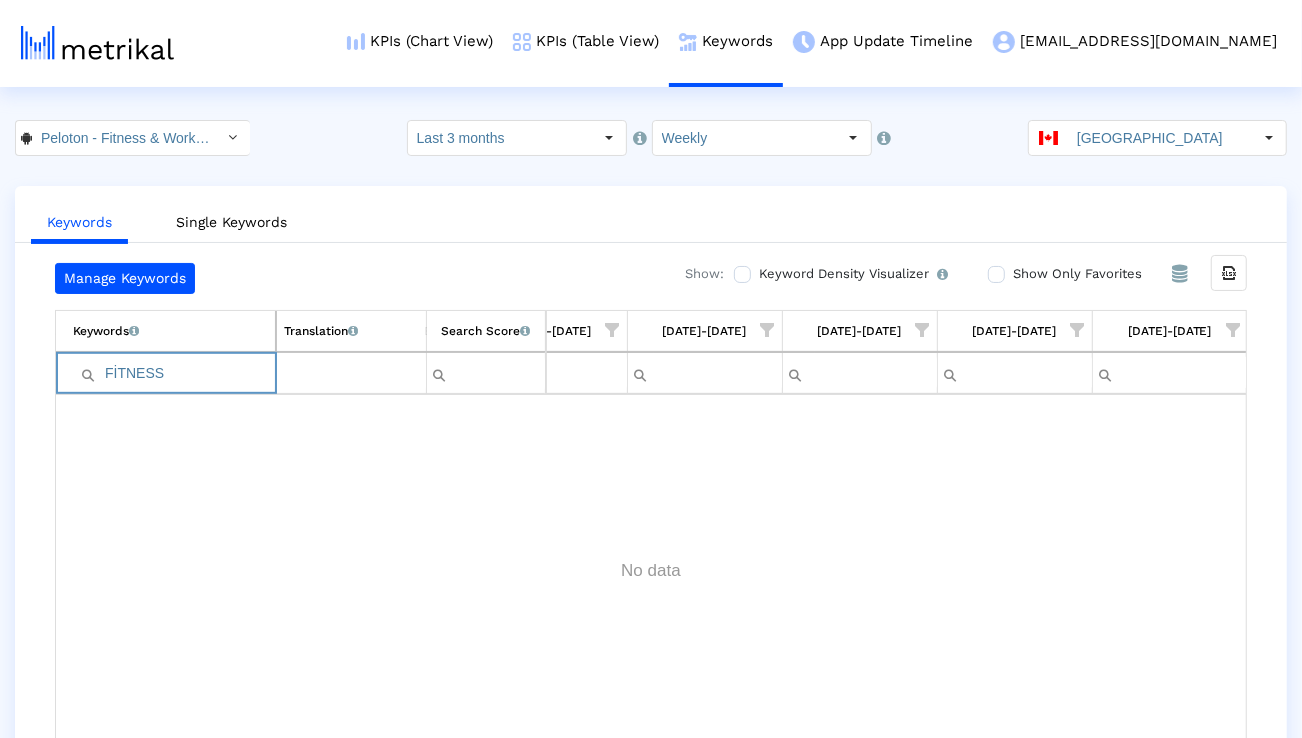 type on "i" 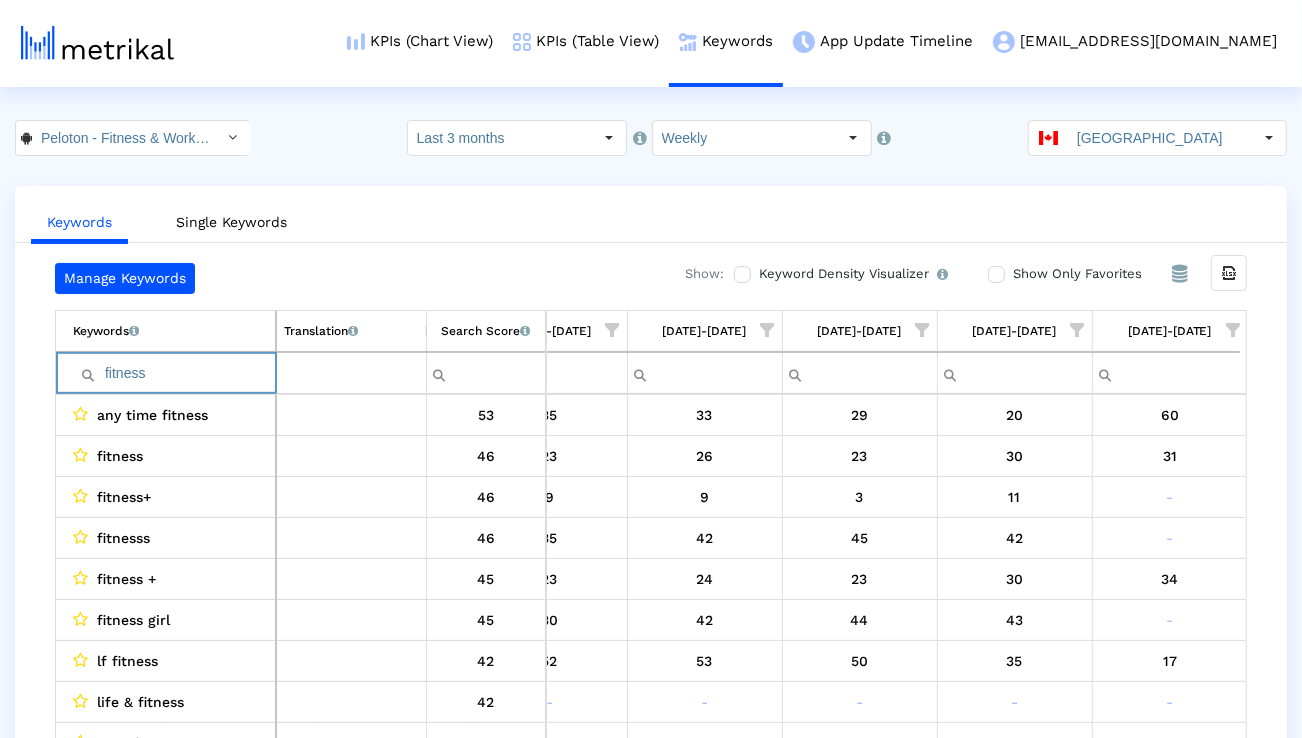 type on "fitness" 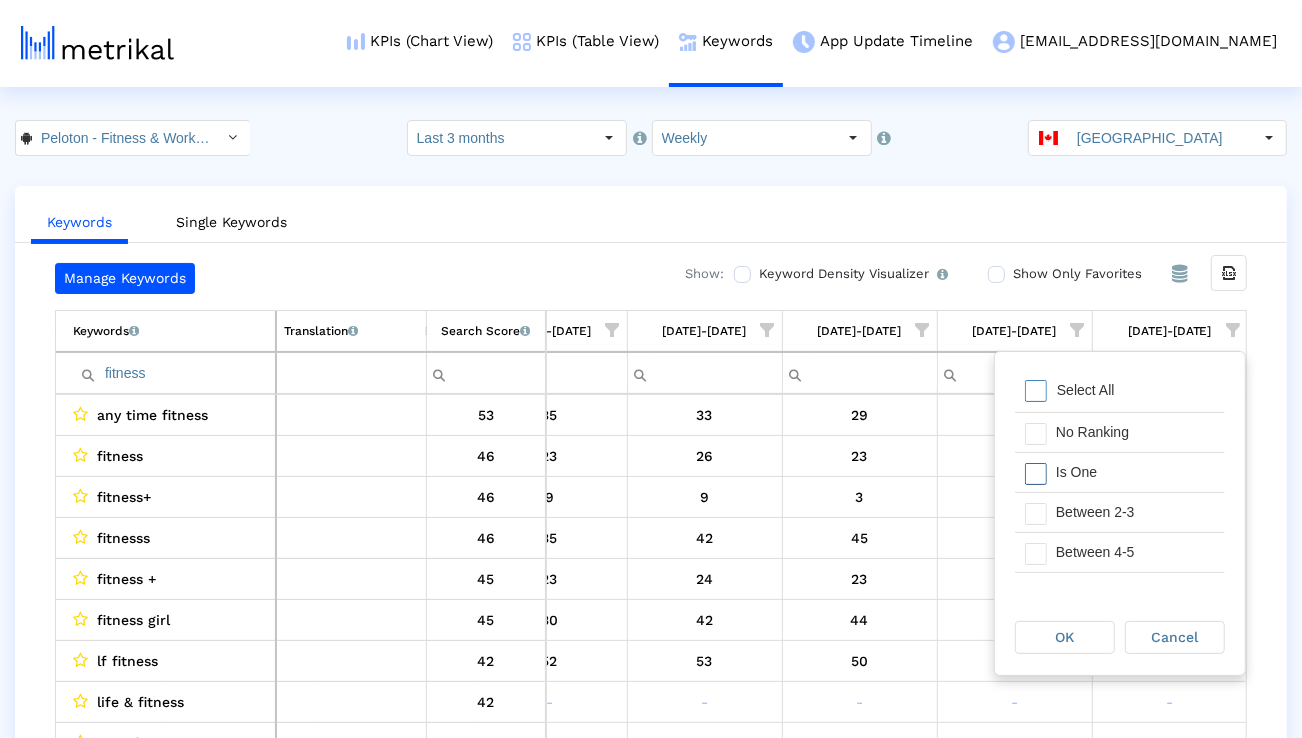 click on "Is One" at bounding box center [1135, 472] 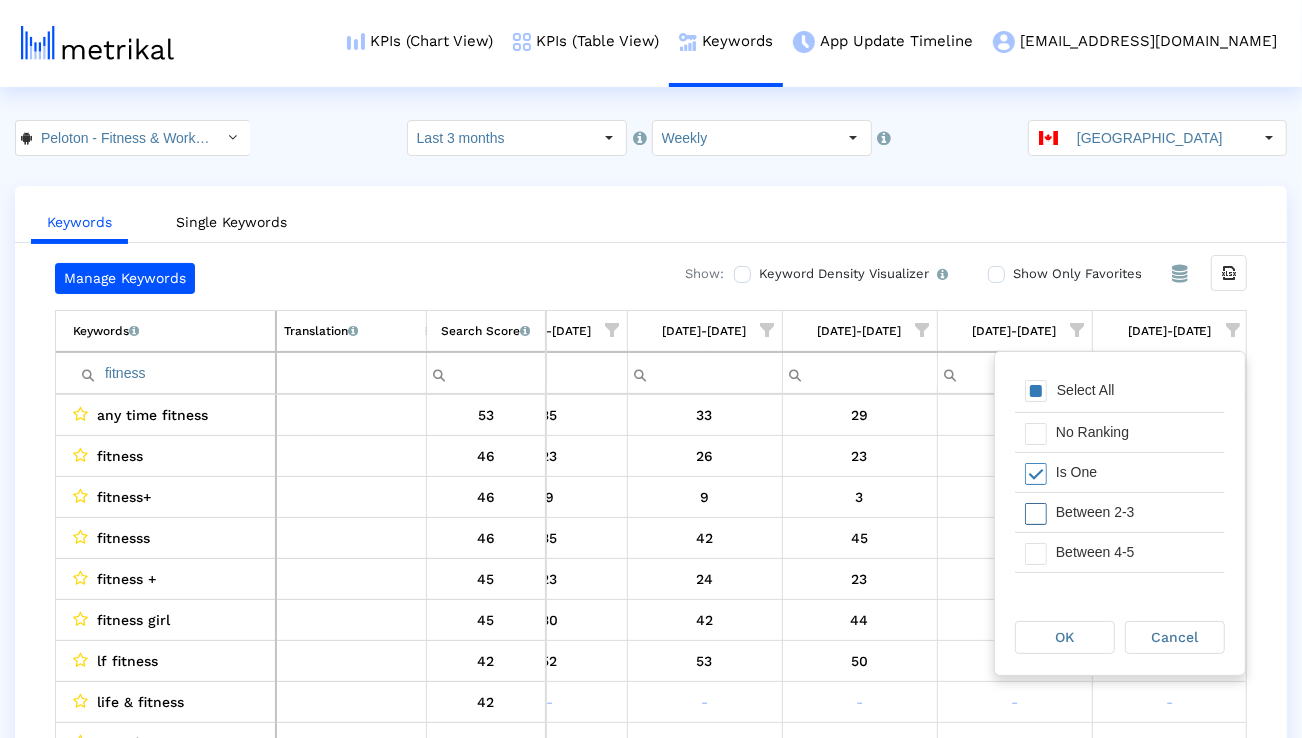 click on "Between 2-3" at bounding box center [1135, 512] 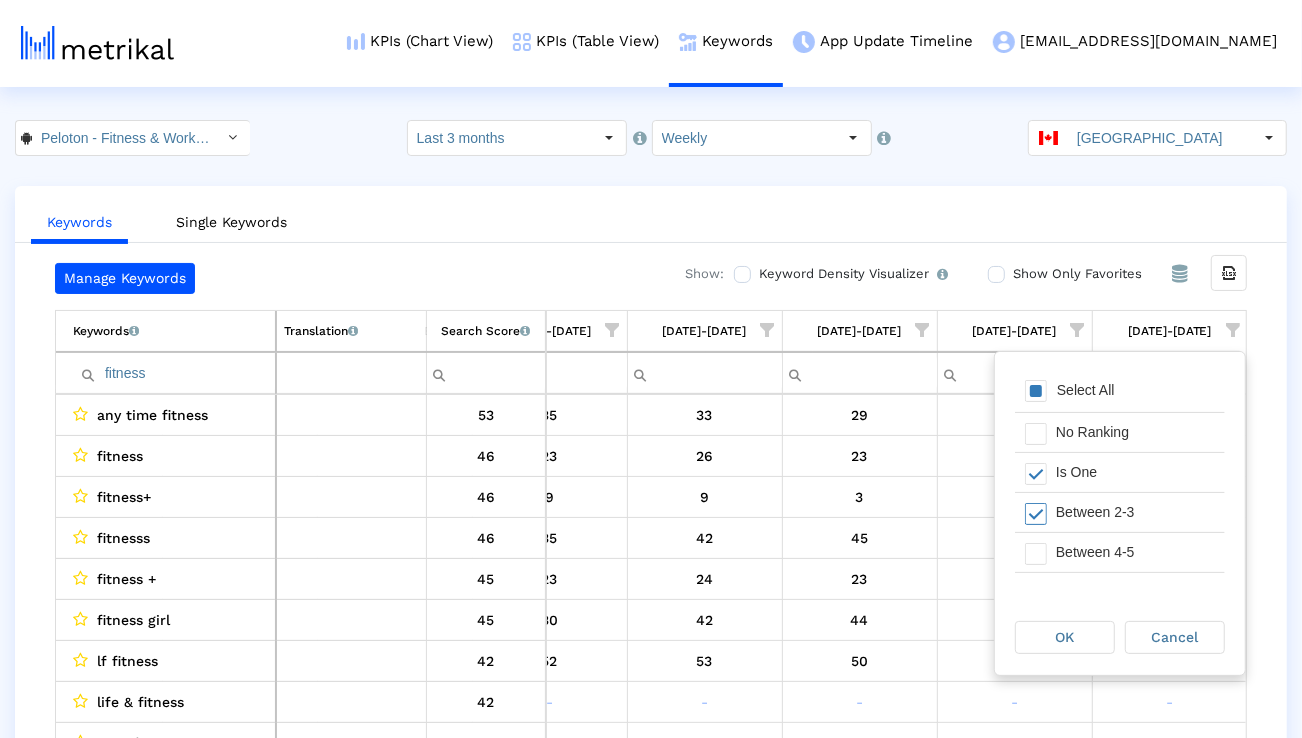 click on "Between 4-5" at bounding box center (1135, 552) 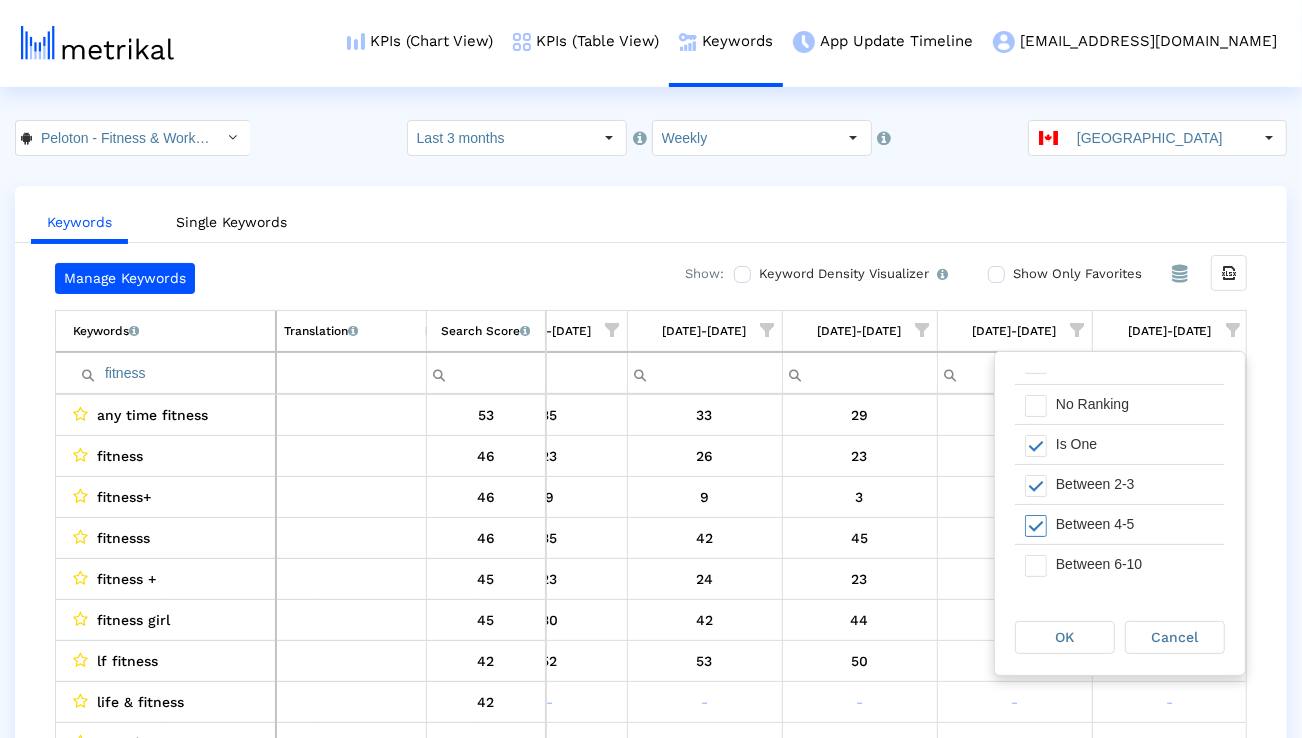 scroll, scrollTop: 50, scrollLeft: 0, axis: vertical 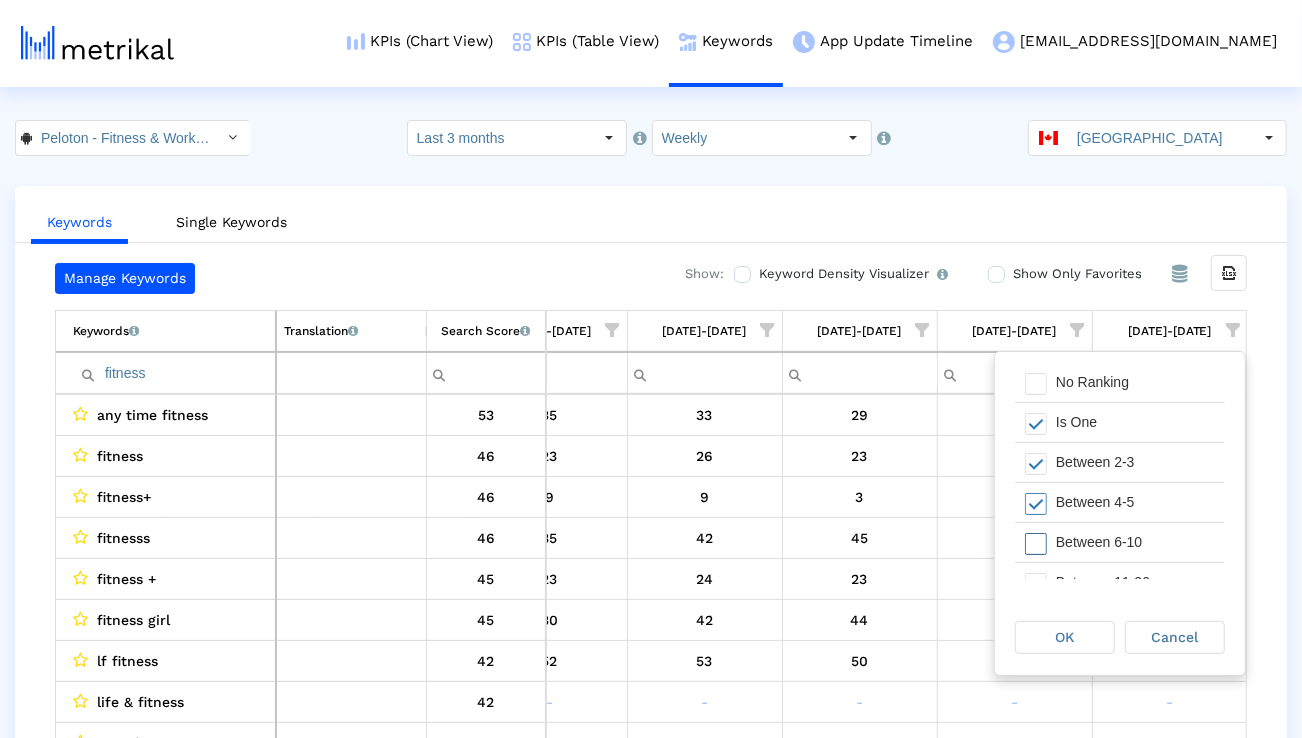 click on "Between 6-10" at bounding box center (1135, 542) 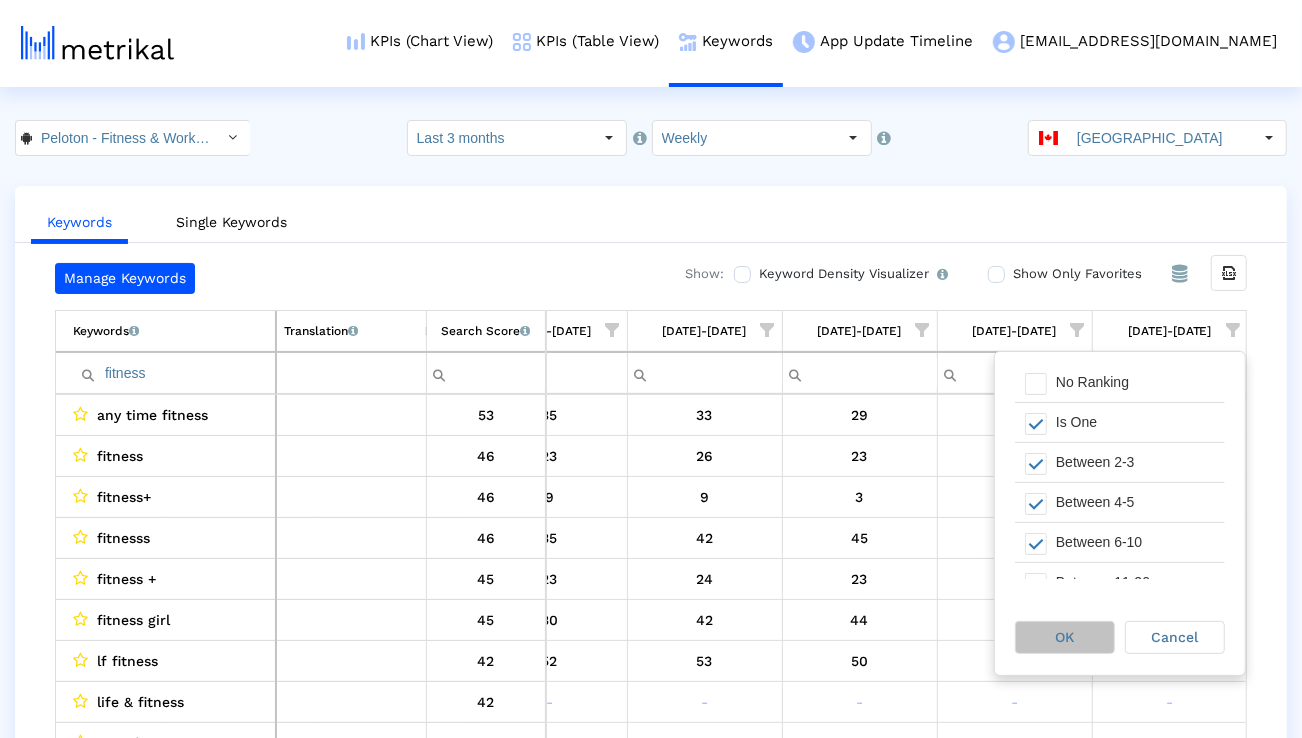 click on "OK" at bounding box center [1065, 637] 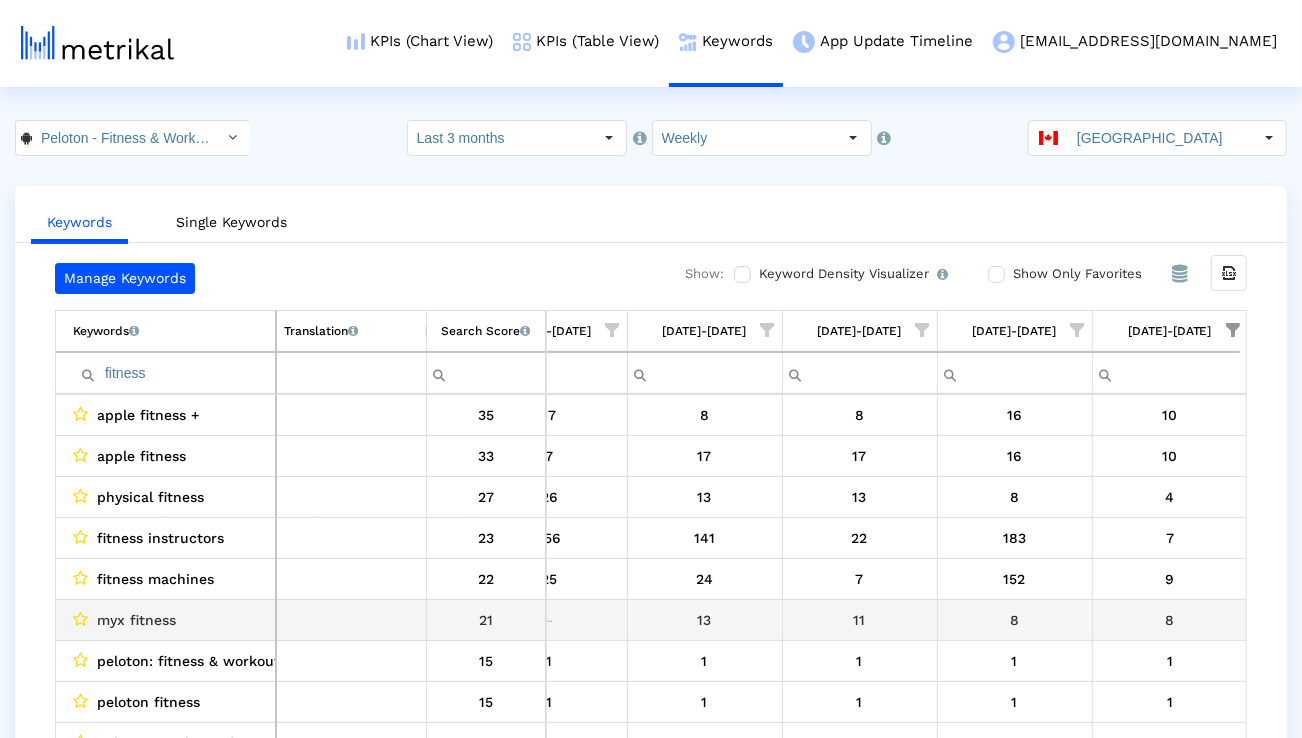 scroll, scrollTop: 0, scrollLeft: 1321, axis: horizontal 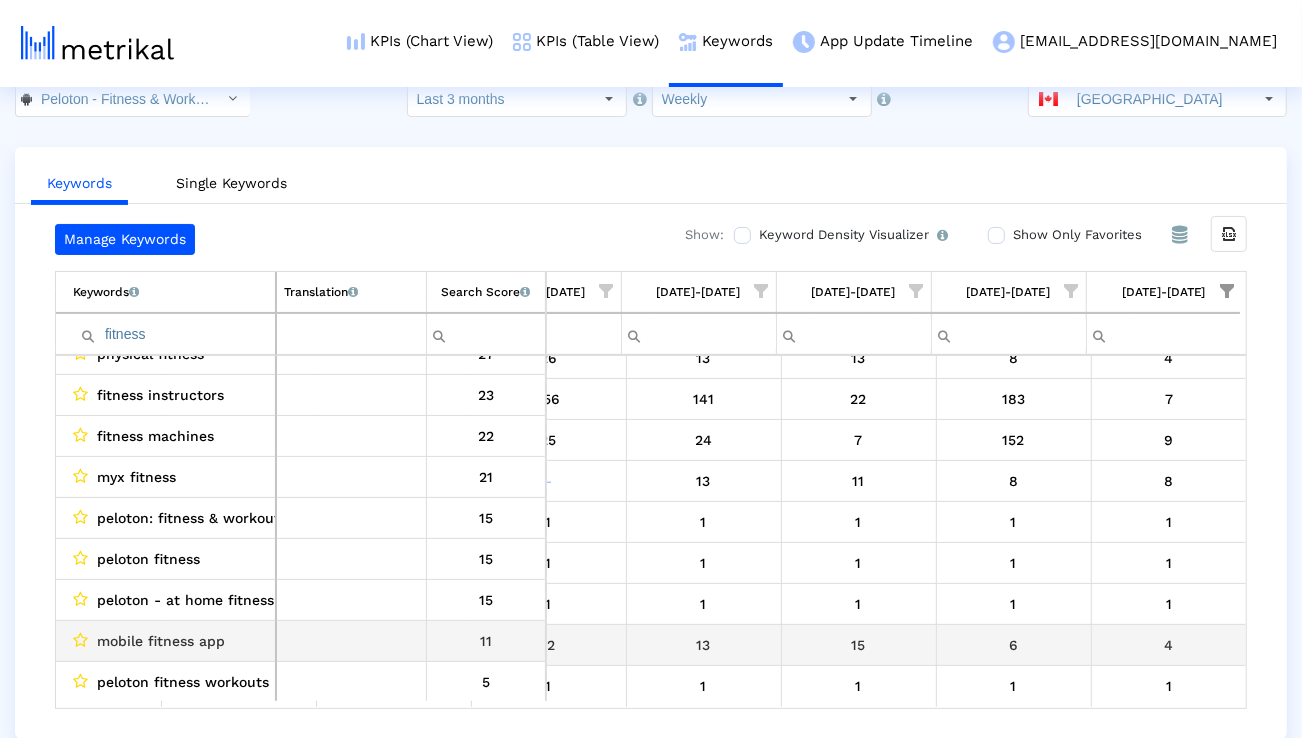 click on "mobile fitness app" at bounding box center [161, 641] 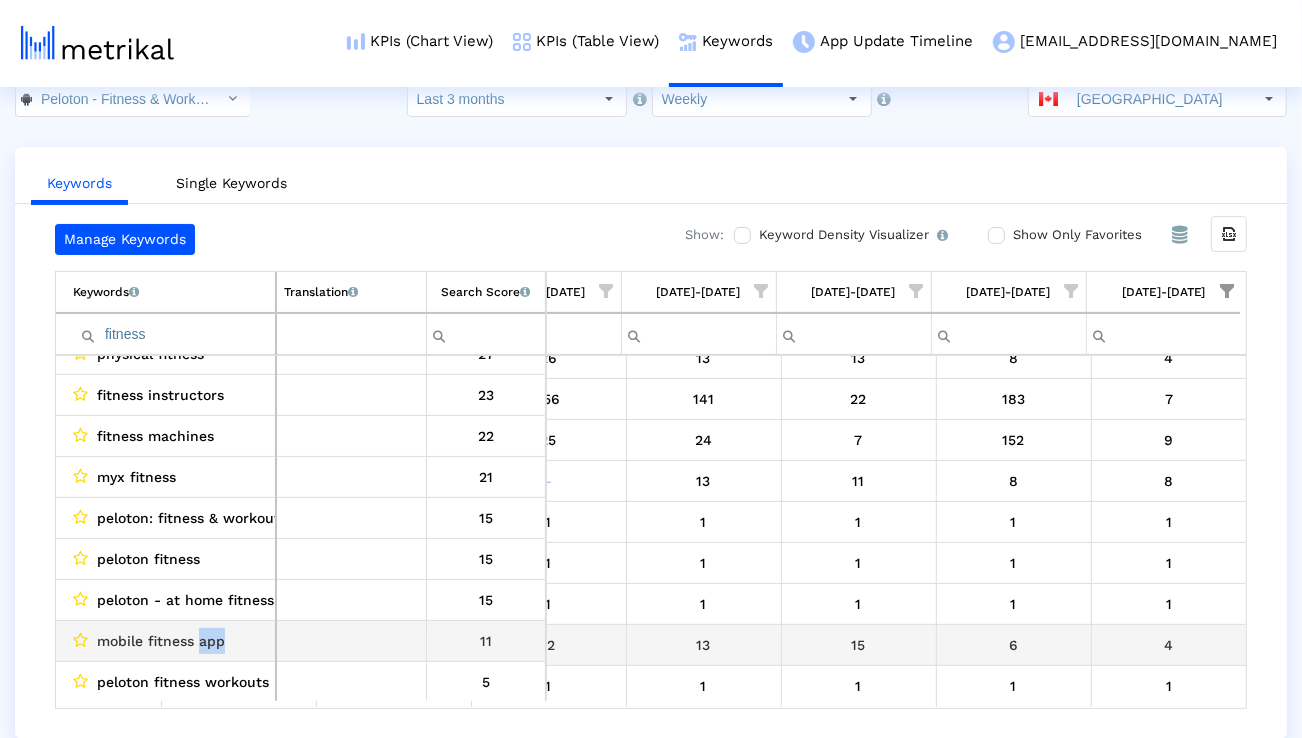 click on "mobile fitness app" at bounding box center (161, 641) 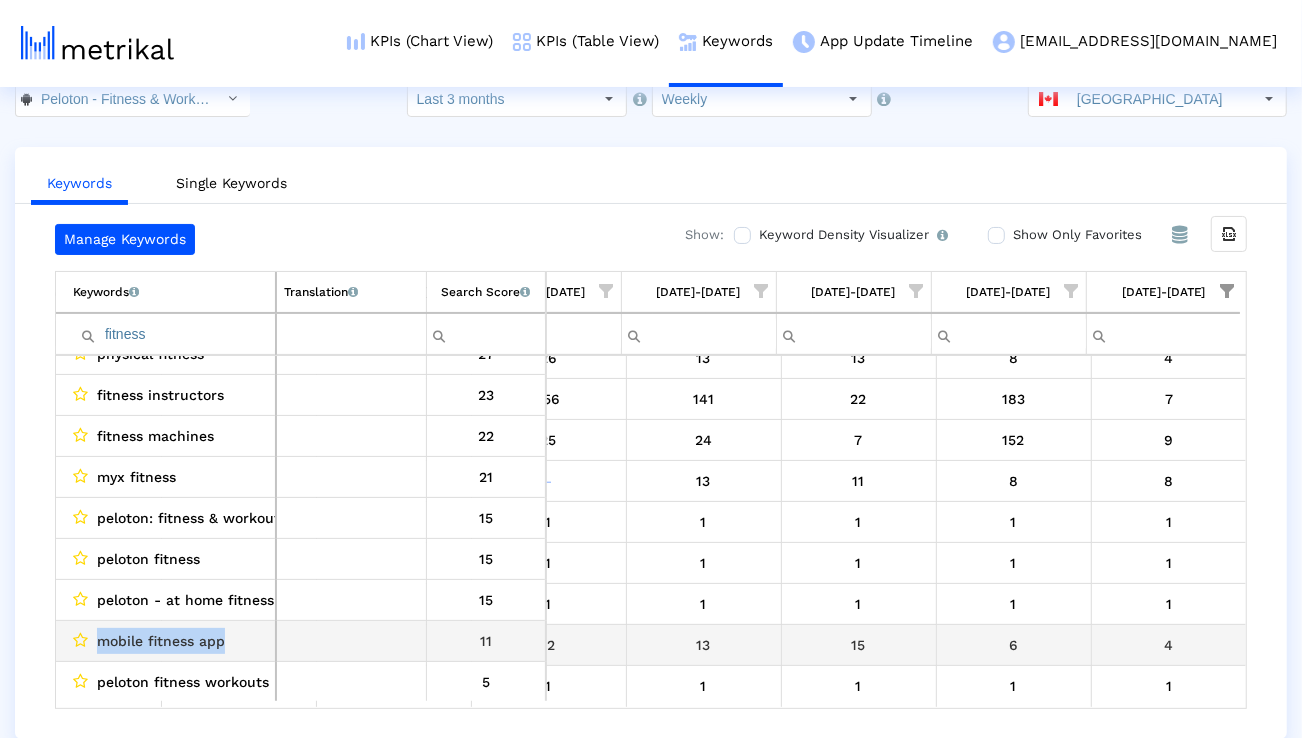 copy on "mobile fitness app" 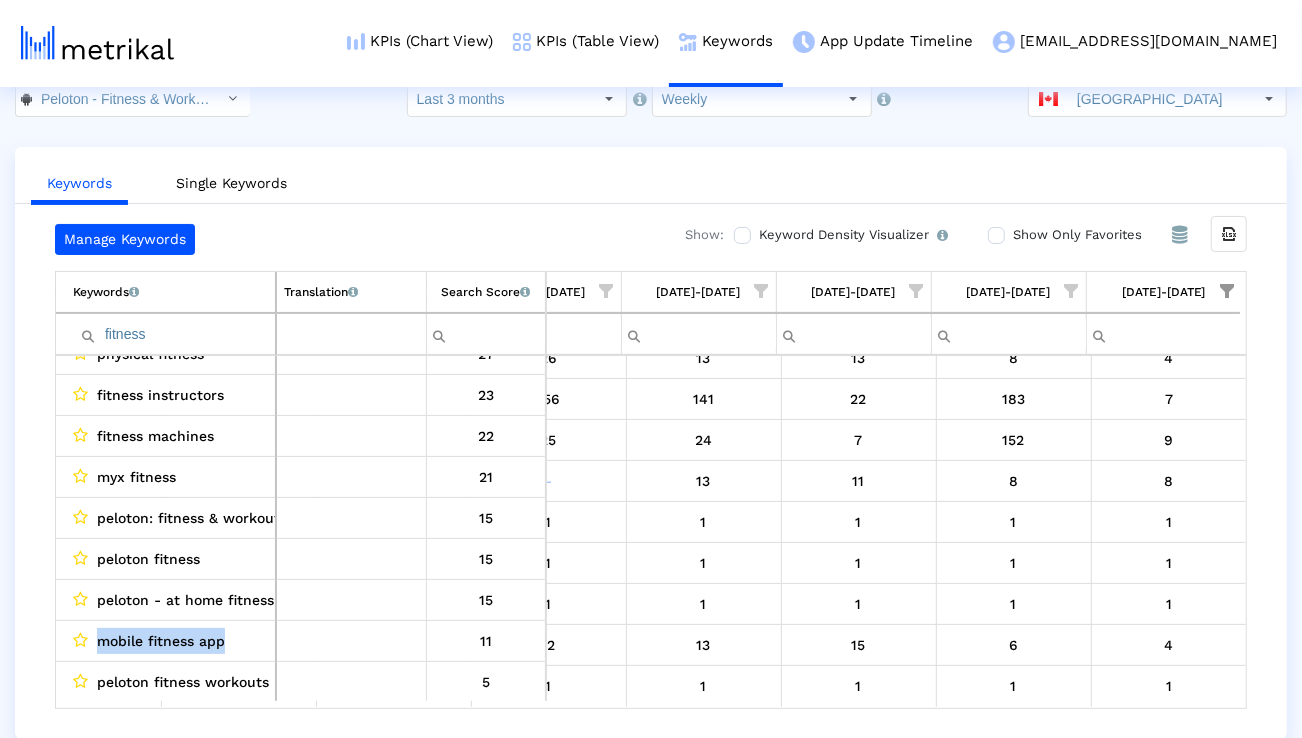 click on "fitness" at bounding box center [174, 334] 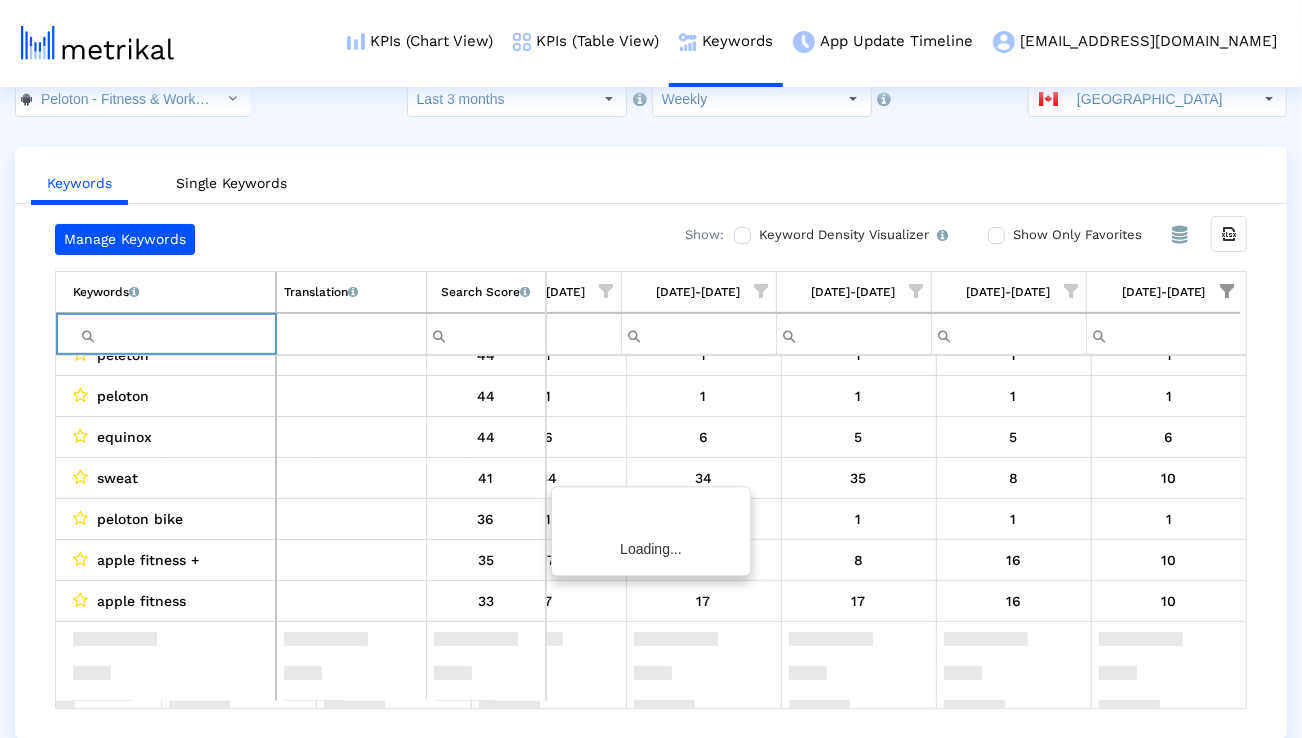 scroll, scrollTop: 0, scrollLeft: 1320, axis: horizontal 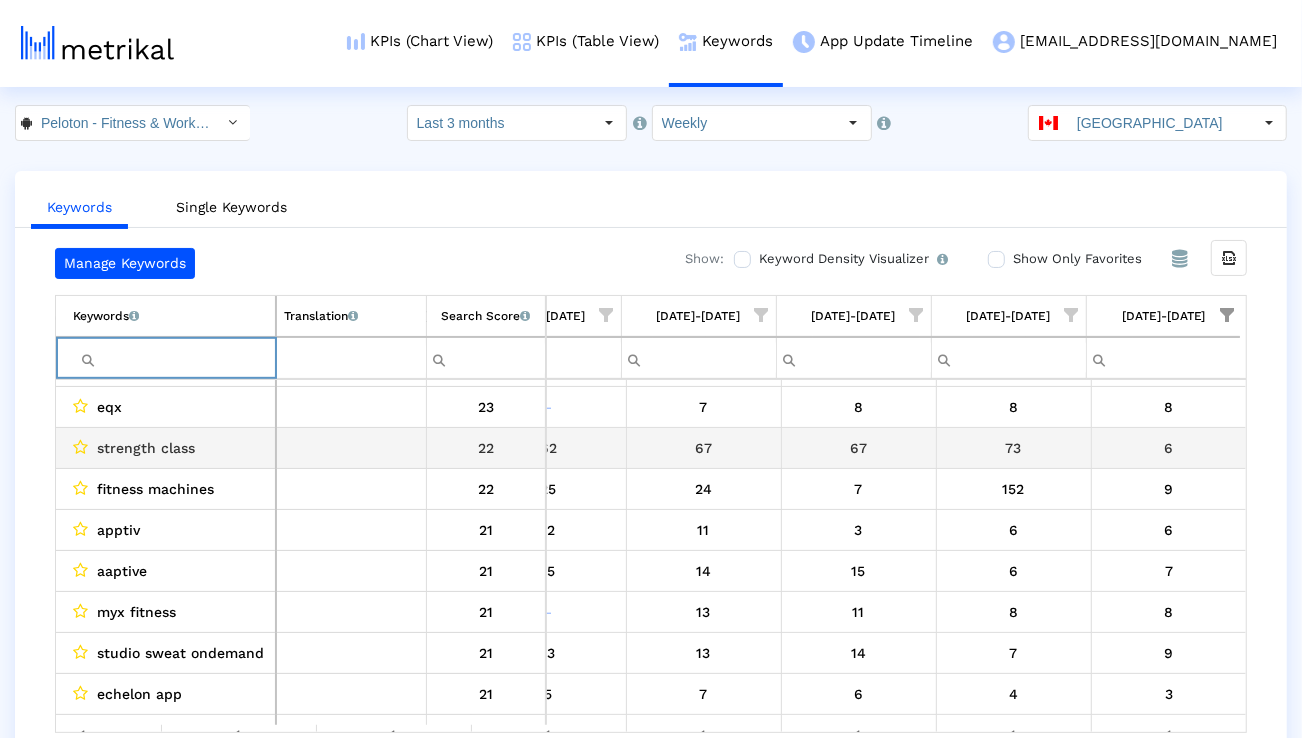 type 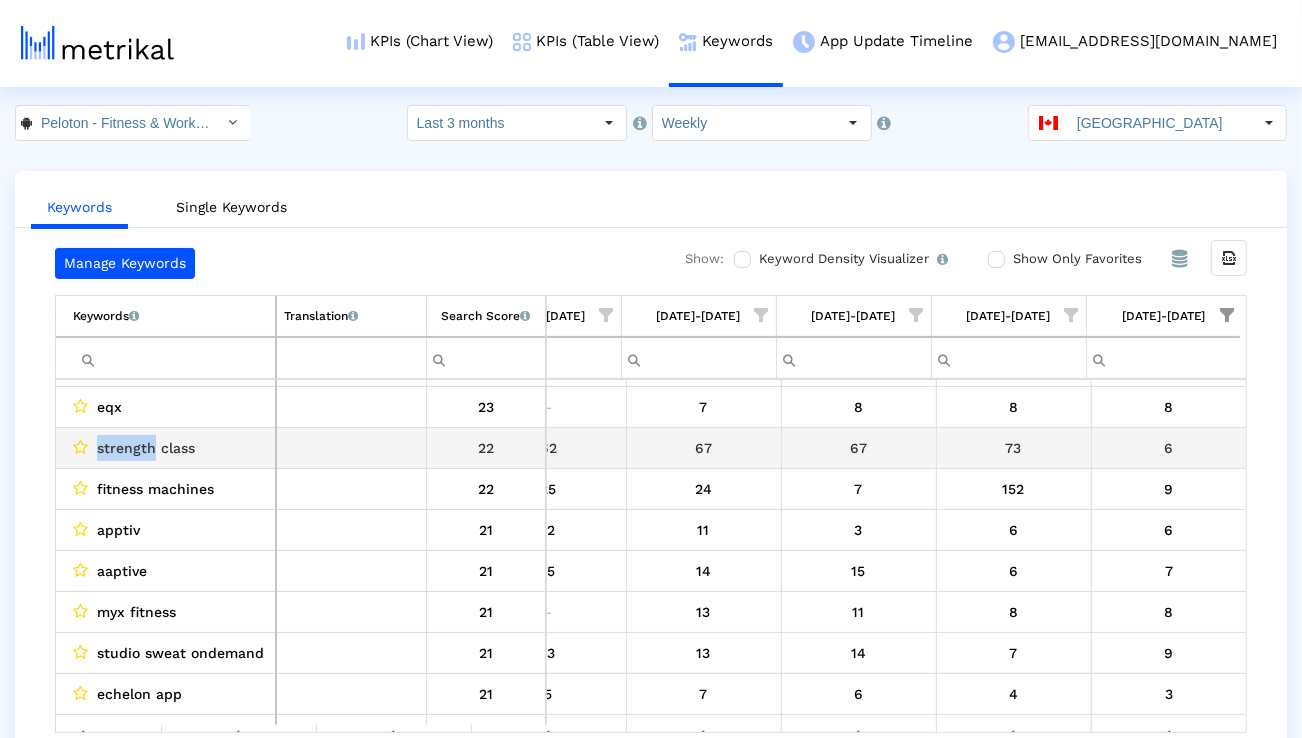 click on "strength class" at bounding box center (146, 448) 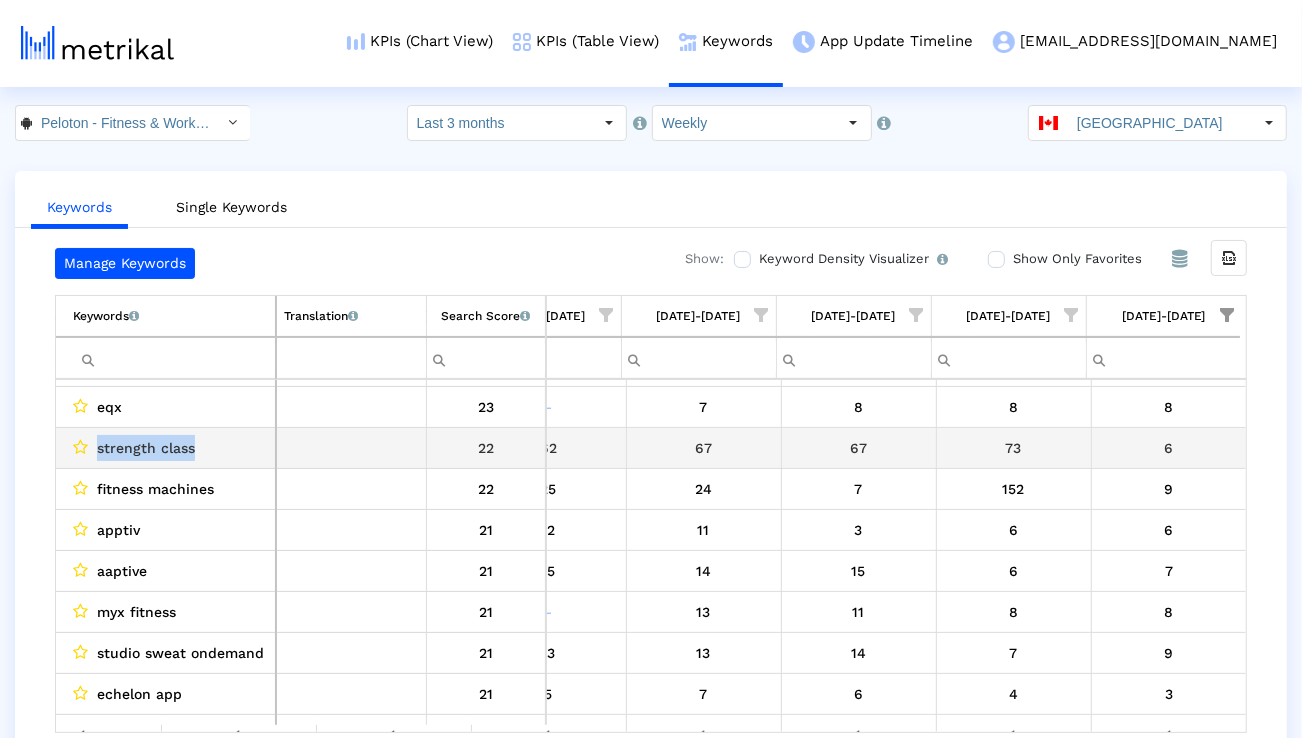 click on "strength class" at bounding box center (146, 448) 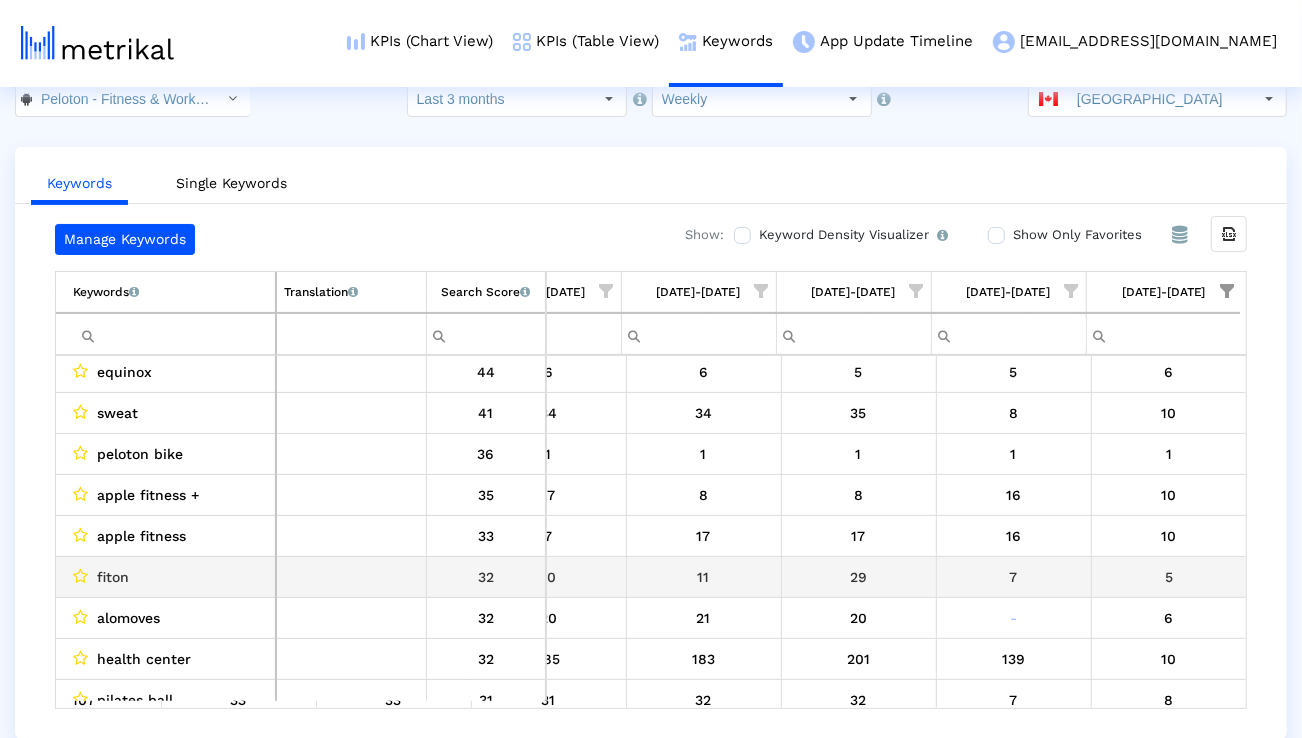 click on "fiton" at bounding box center [113, 577] 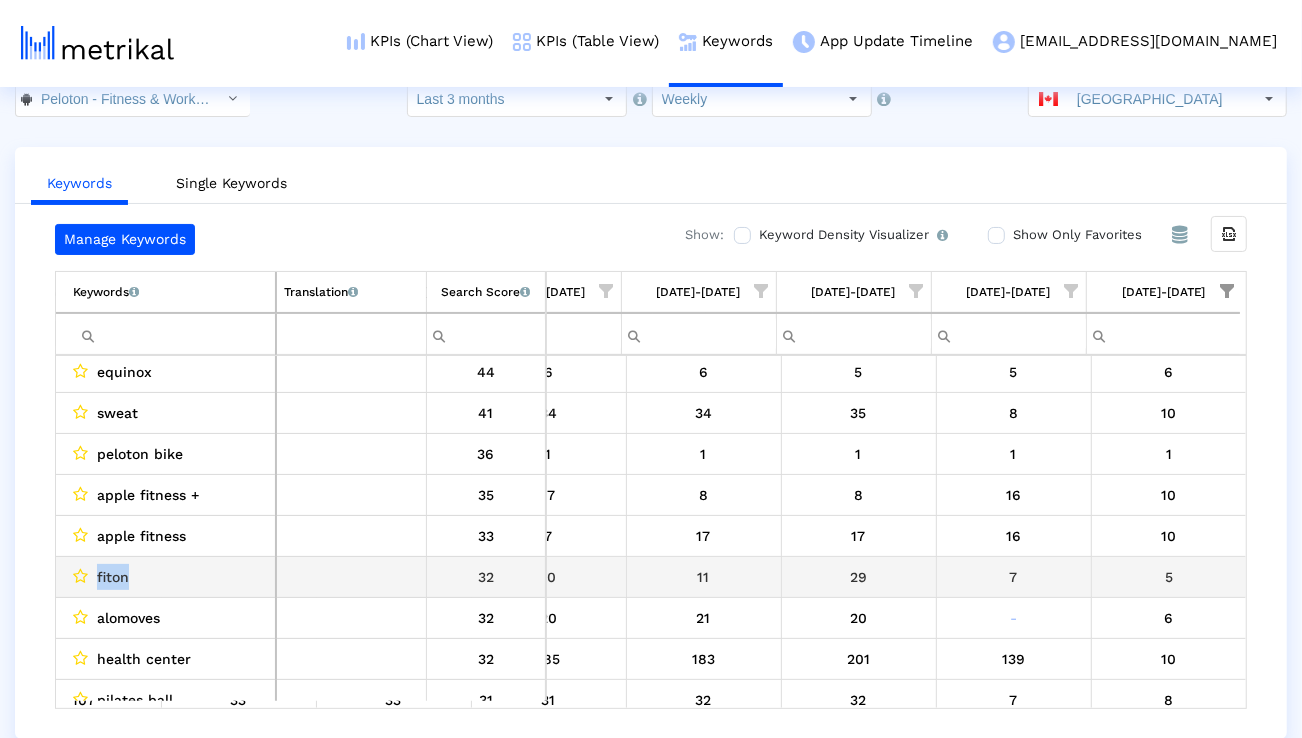 click on "fiton" at bounding box center [113, 577] 